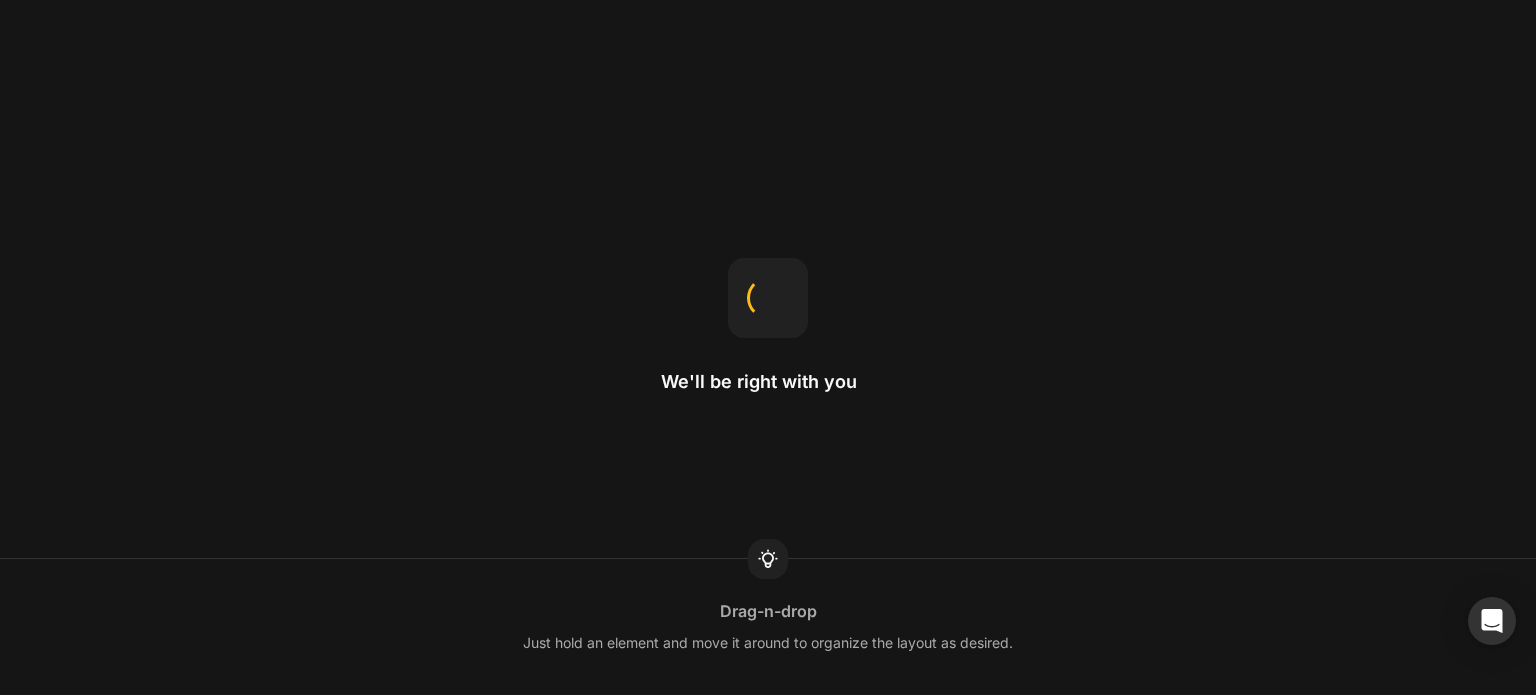 scroll, scrollTop: 0, scrollLeft: 0, axis: both 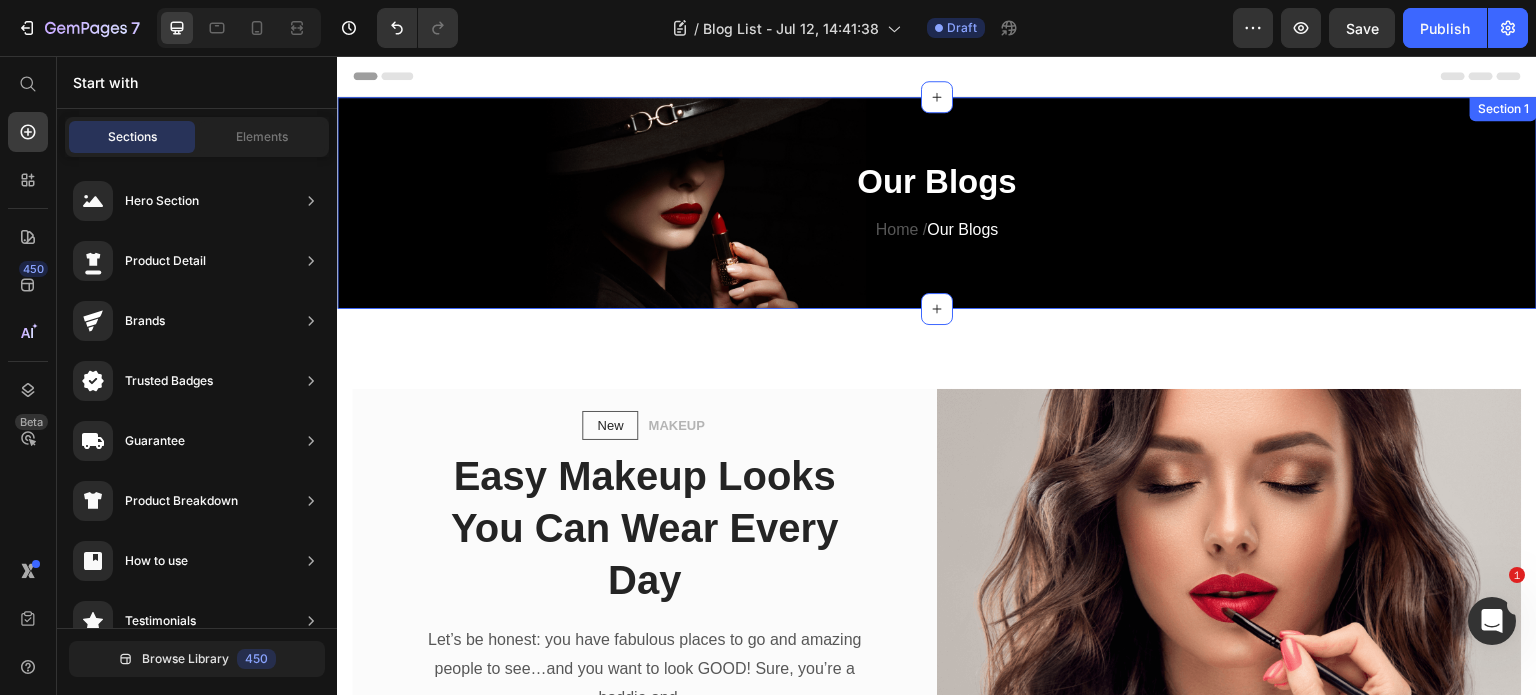 click on "Our Blogs Heading Home /  Our Blogs Text block Row Section 1" at bounding box center [937, 203] 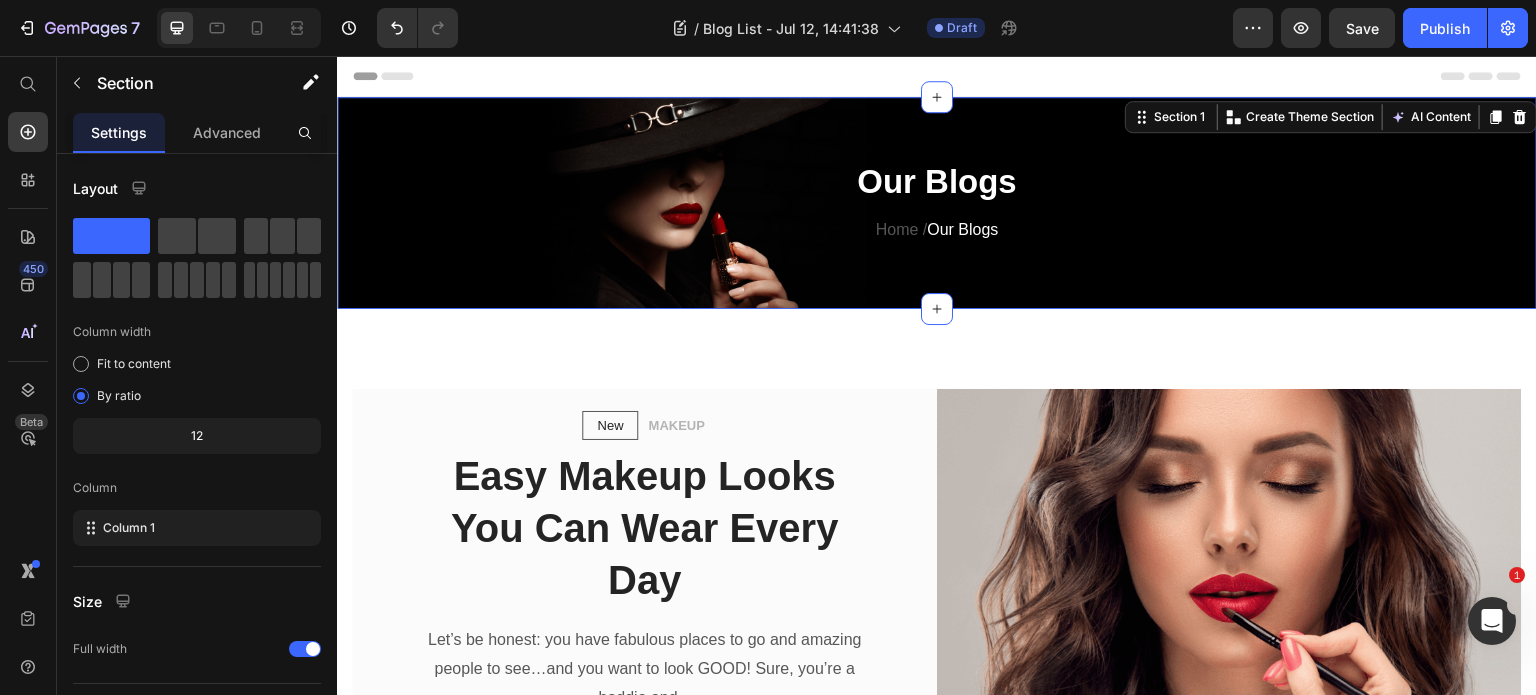 click on "Our Blogs Heading Home /  Our Blogs Text block Row Section 1   Create Theme Section AI Content Write with GemAI What would you like to describe here? Tone and Voice Persuasive Product Getting products... Show more Generate" at bounding box center (937, 203) 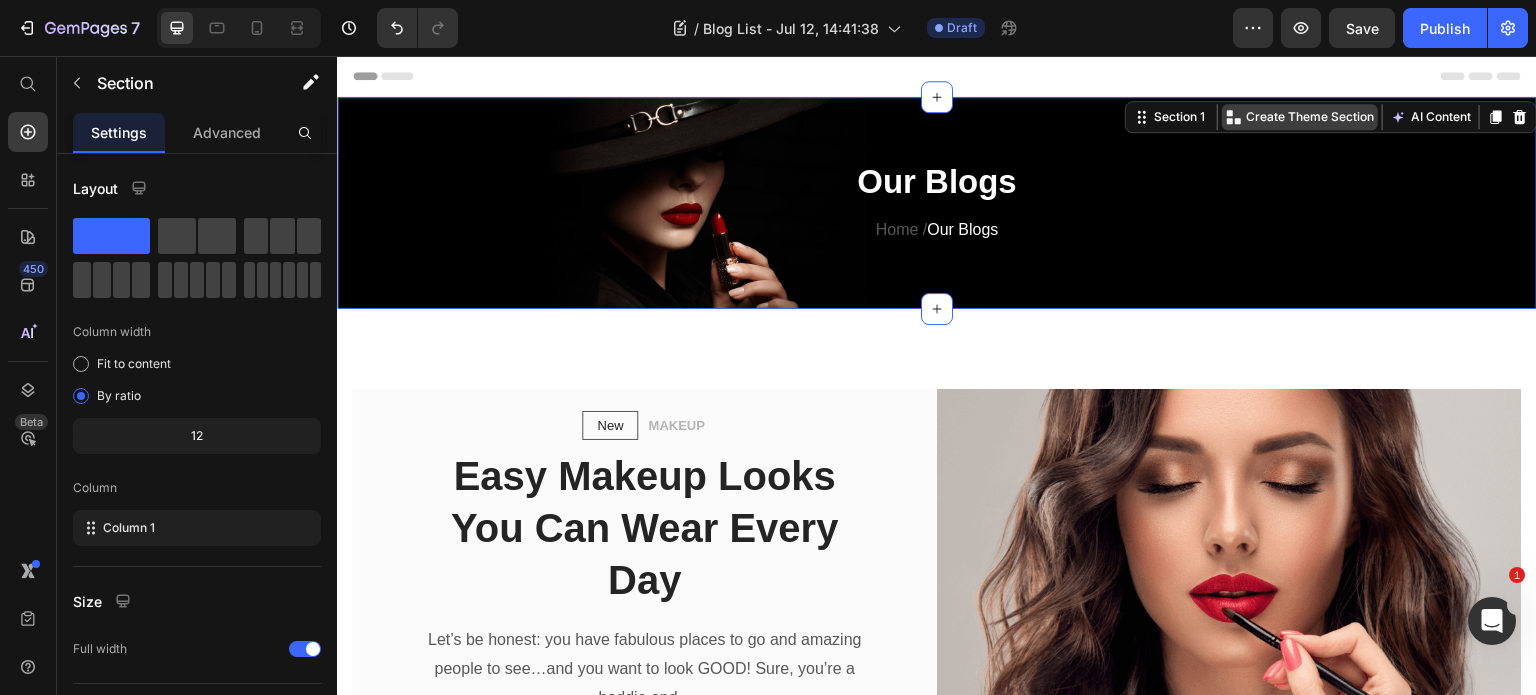 click on "Create Theme Section" at bounding box center [1310, 117] 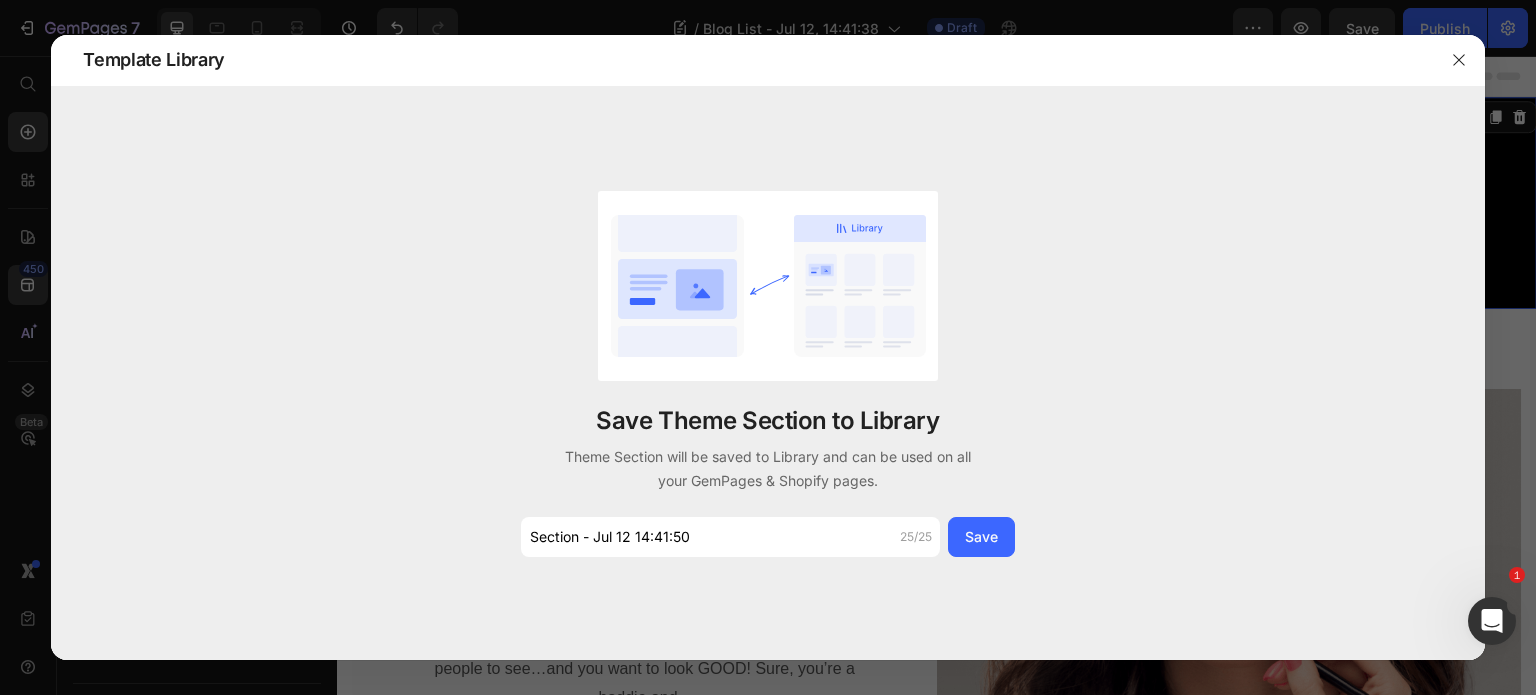 click 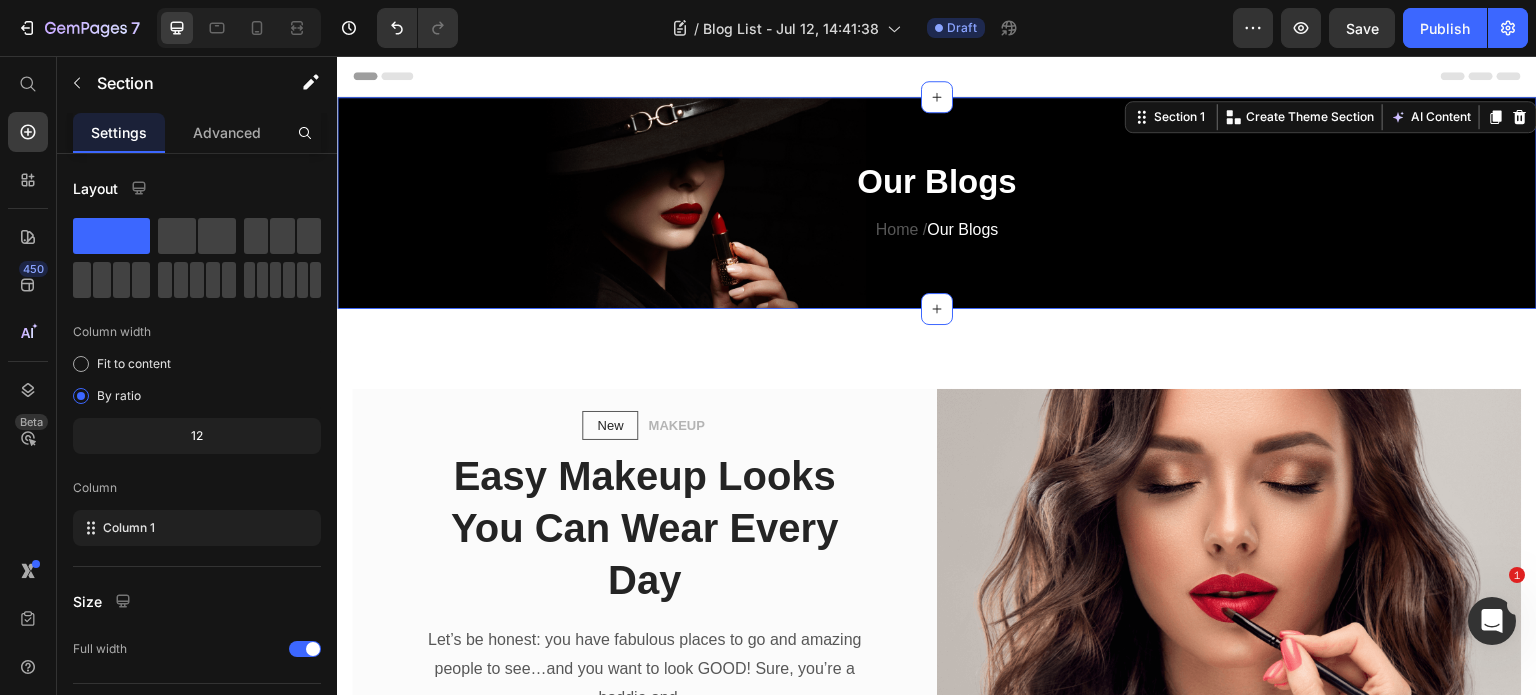 click on "7  Version history  /  Blog List - Jul 12, 14:41:38 Draft Preview  Save   Publish" 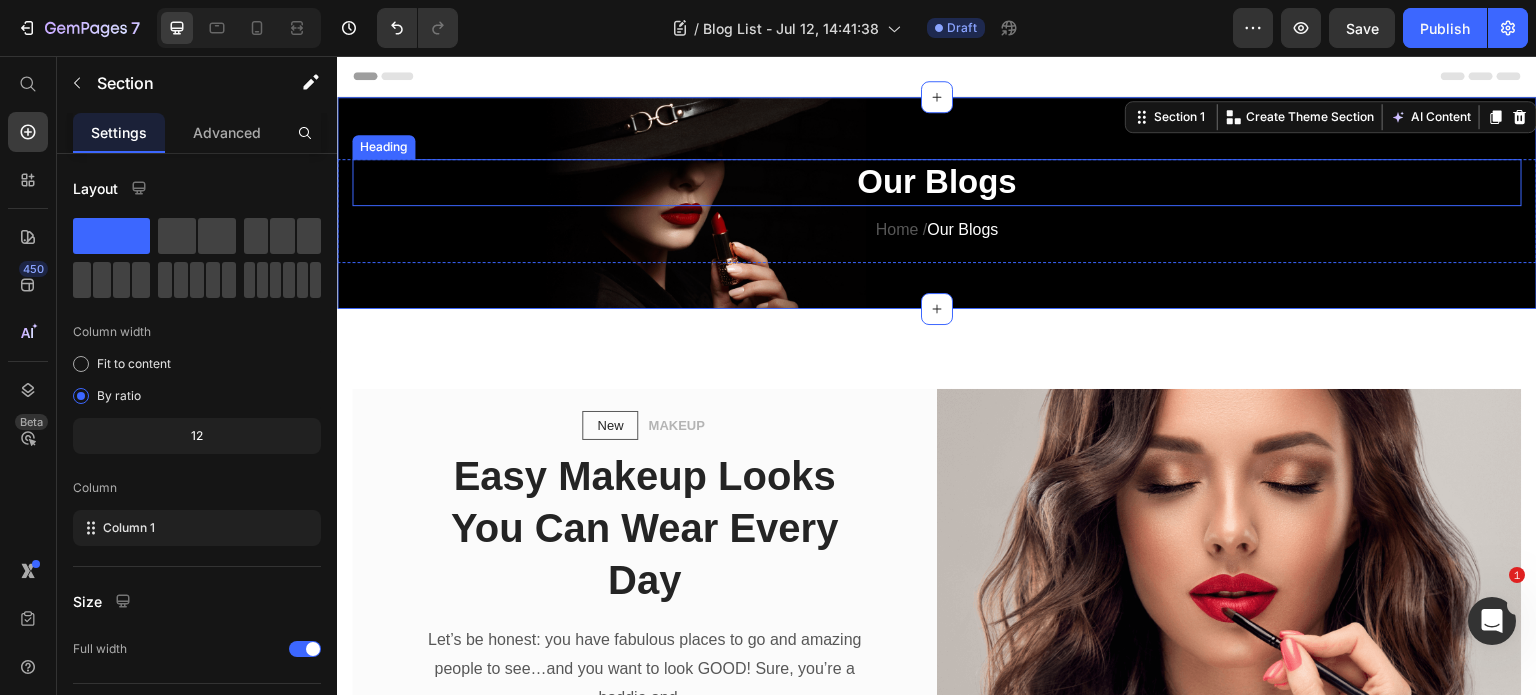 click on "Our Blogs" at bounding box center (937, 182) 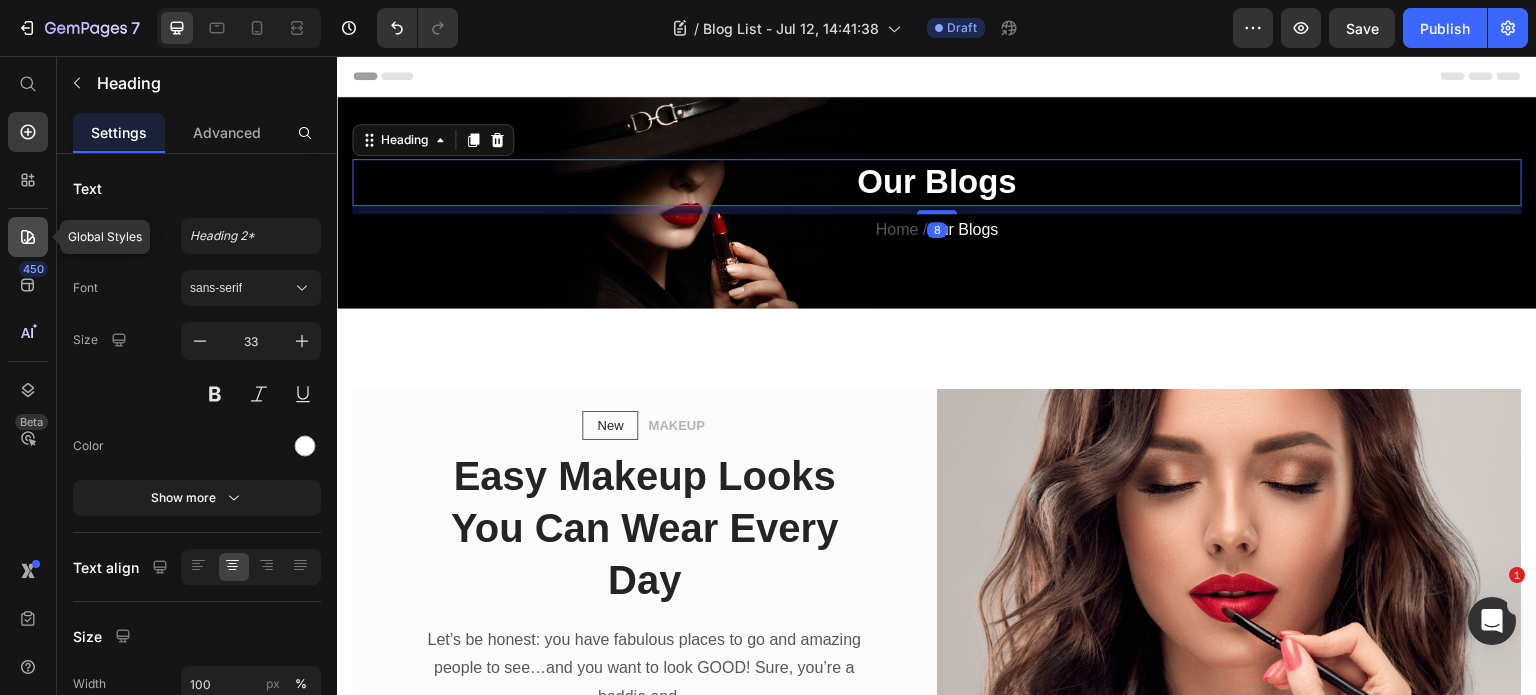 click 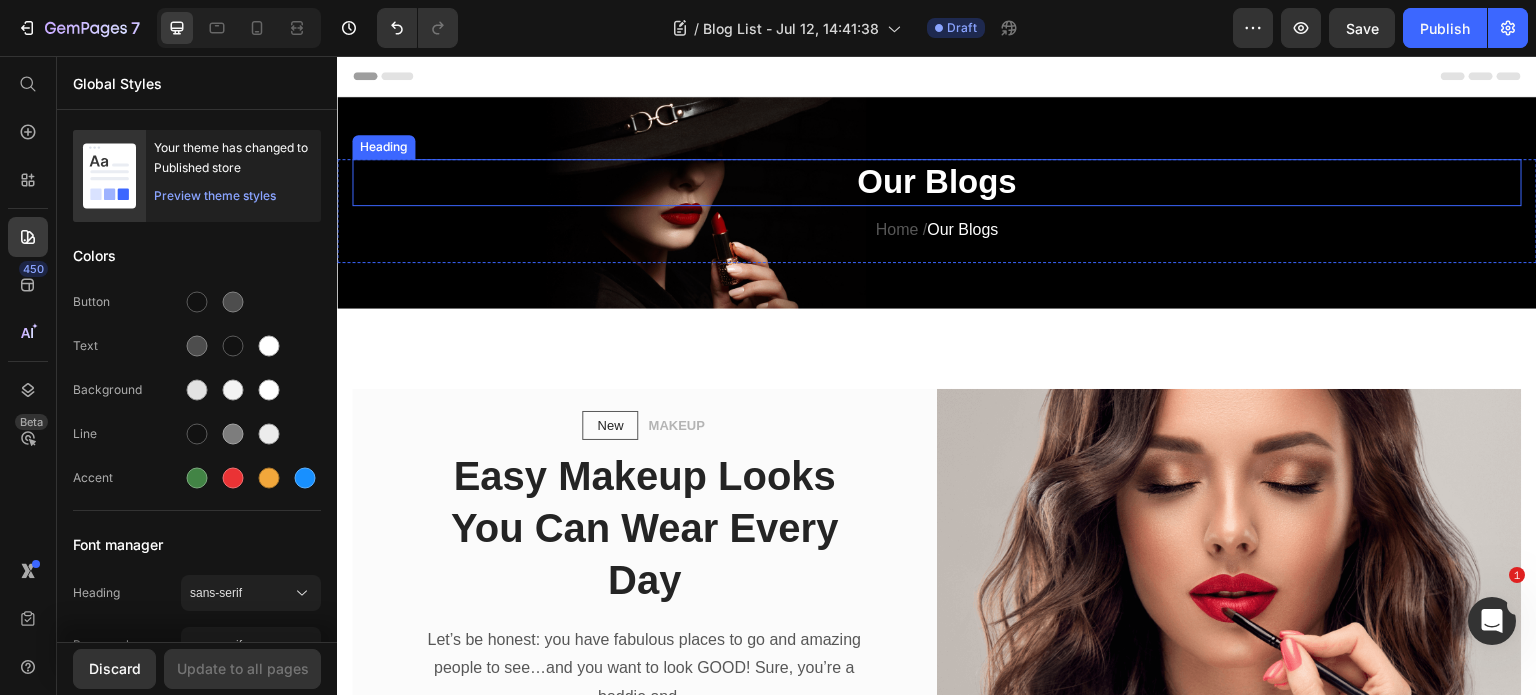 click on "Our Blogs Heading Home /  Our Blogs Text block Row Section 1" at bounding box center (937, 203) 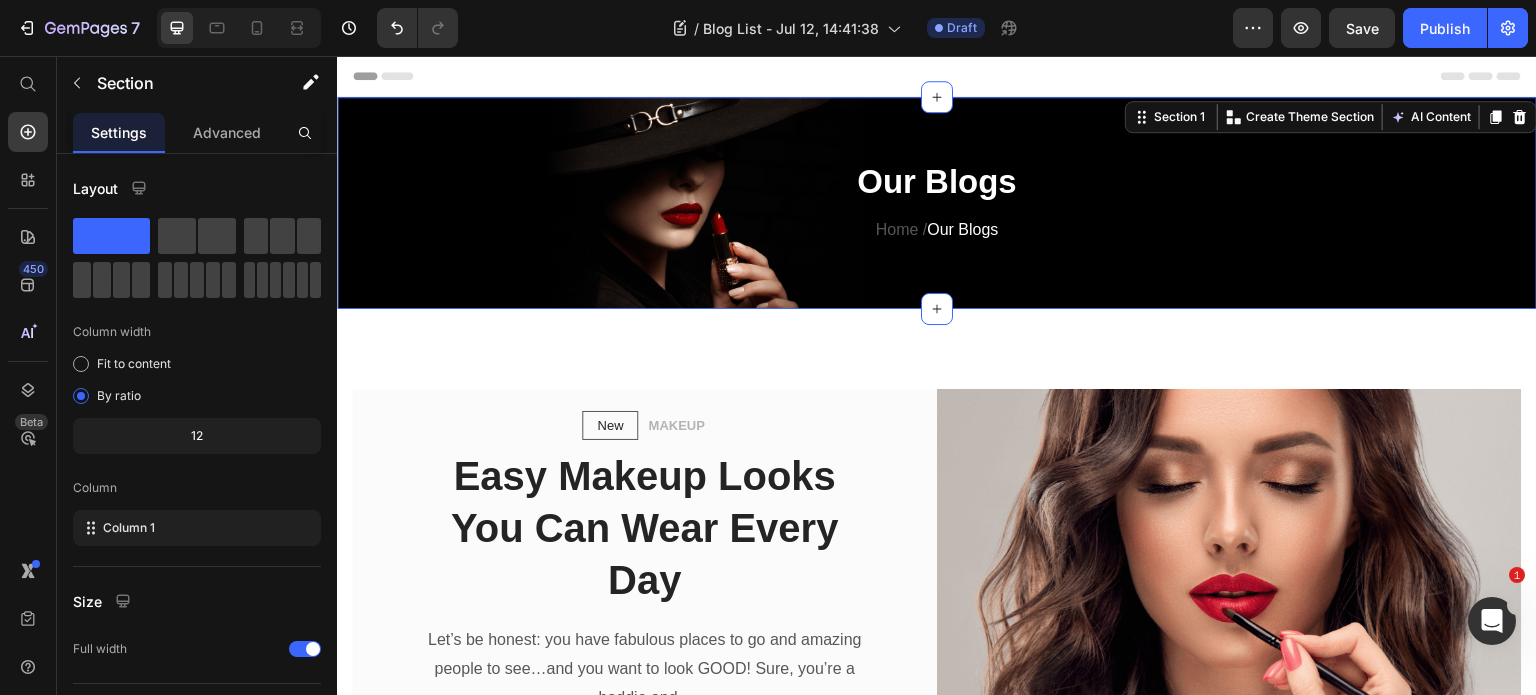 click on "Our Blogs Heading Home /  Our Blogs Text block Row Section 1   Create Theme Section AI Content Write with GemAI What would you like to describe here? Tone and Voice Persuasive Product Show more Generate" at bounding box center [937, 203] 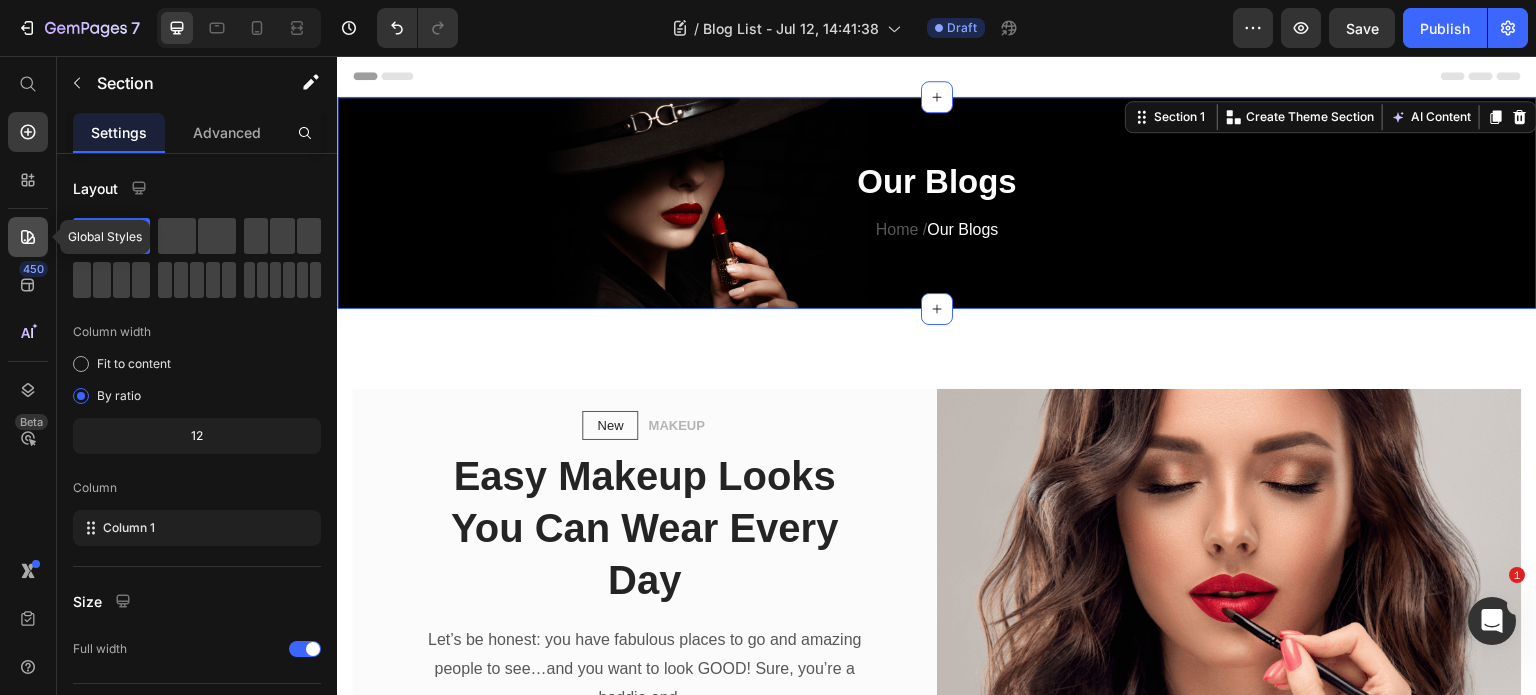 click 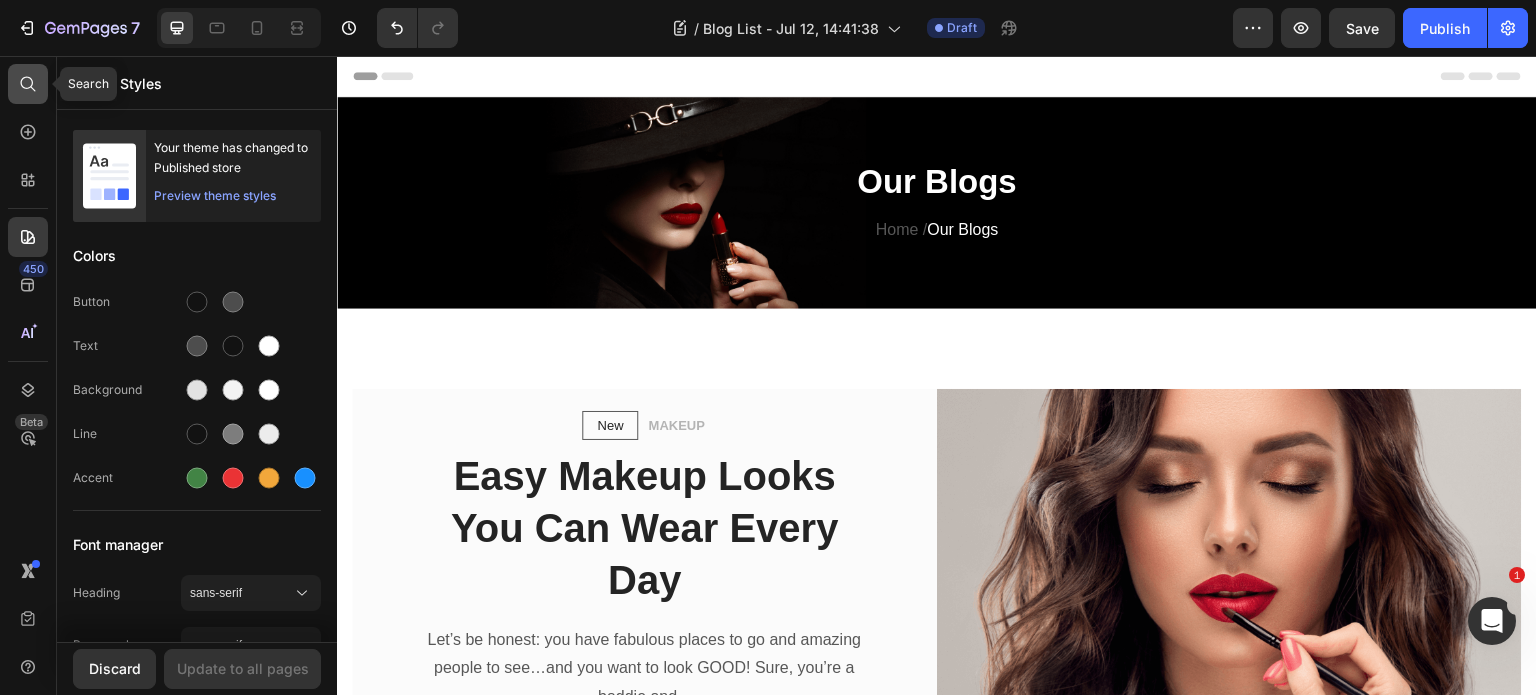 click 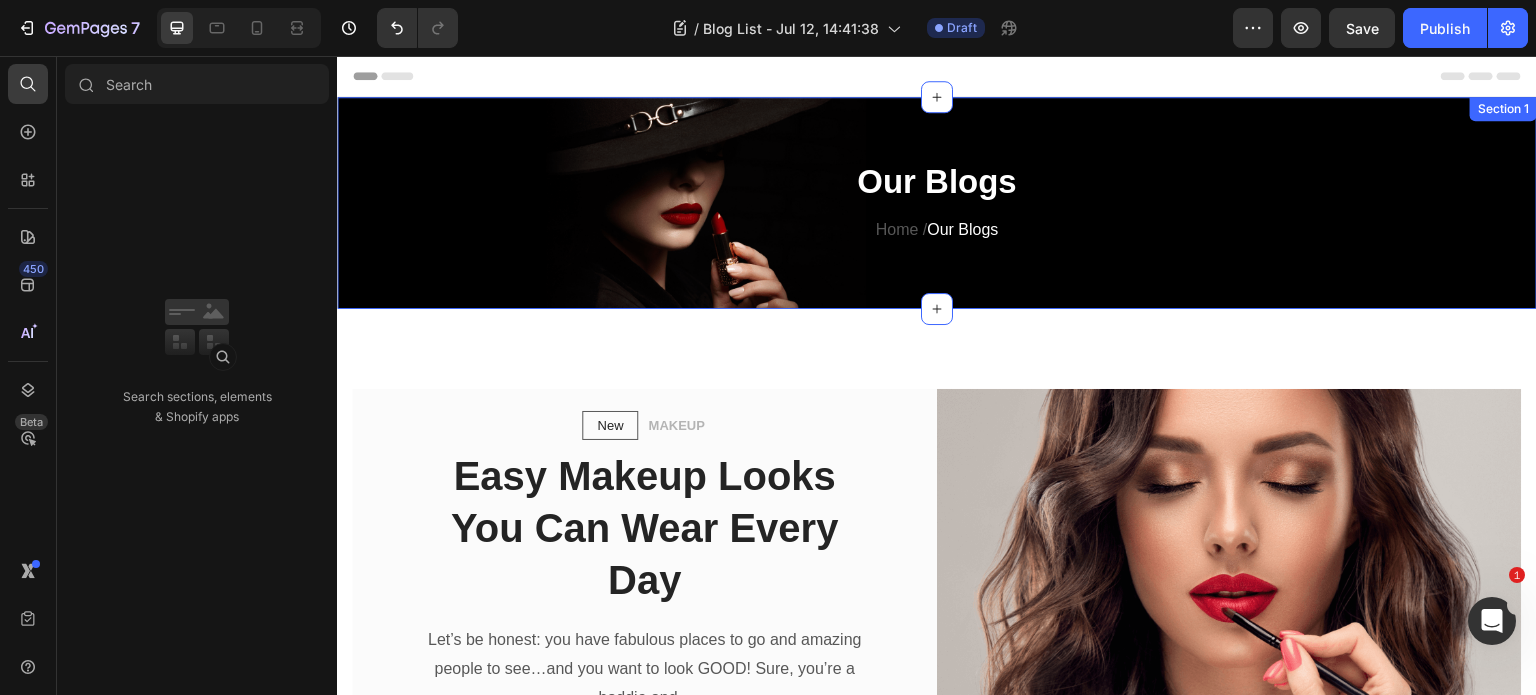 click on "Our Blogs Heading Home /  Our Blogs Text block Row Section 1" at bounding box center (937, 203) 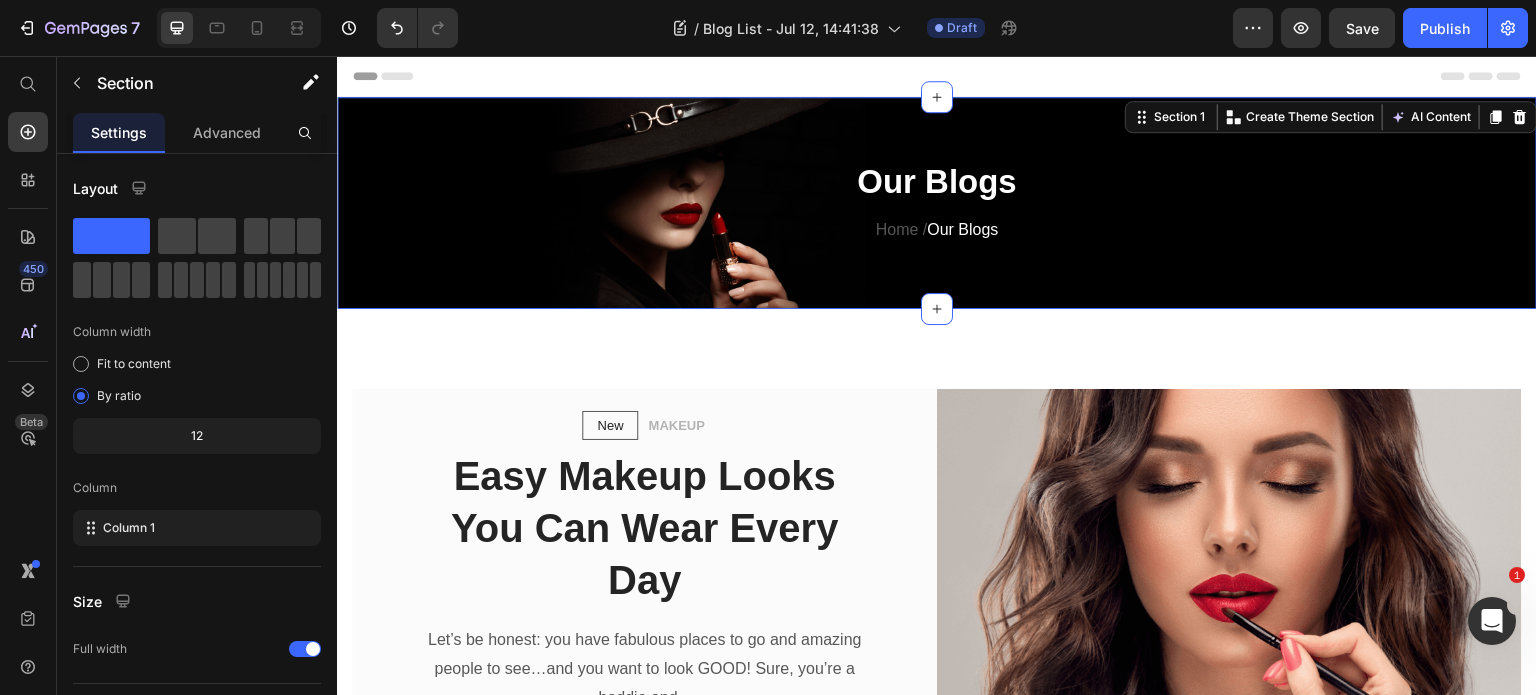 click on "Our Blogs Heading Home /  Our Blogs Text block Row Section 1   Create Theme Section AI Content Write with GemAI What would you like to describe here? Tone and Voice Persuasive Product Kapıda ödeme ücreti Show more Generate" at bounding box center [937, 203] 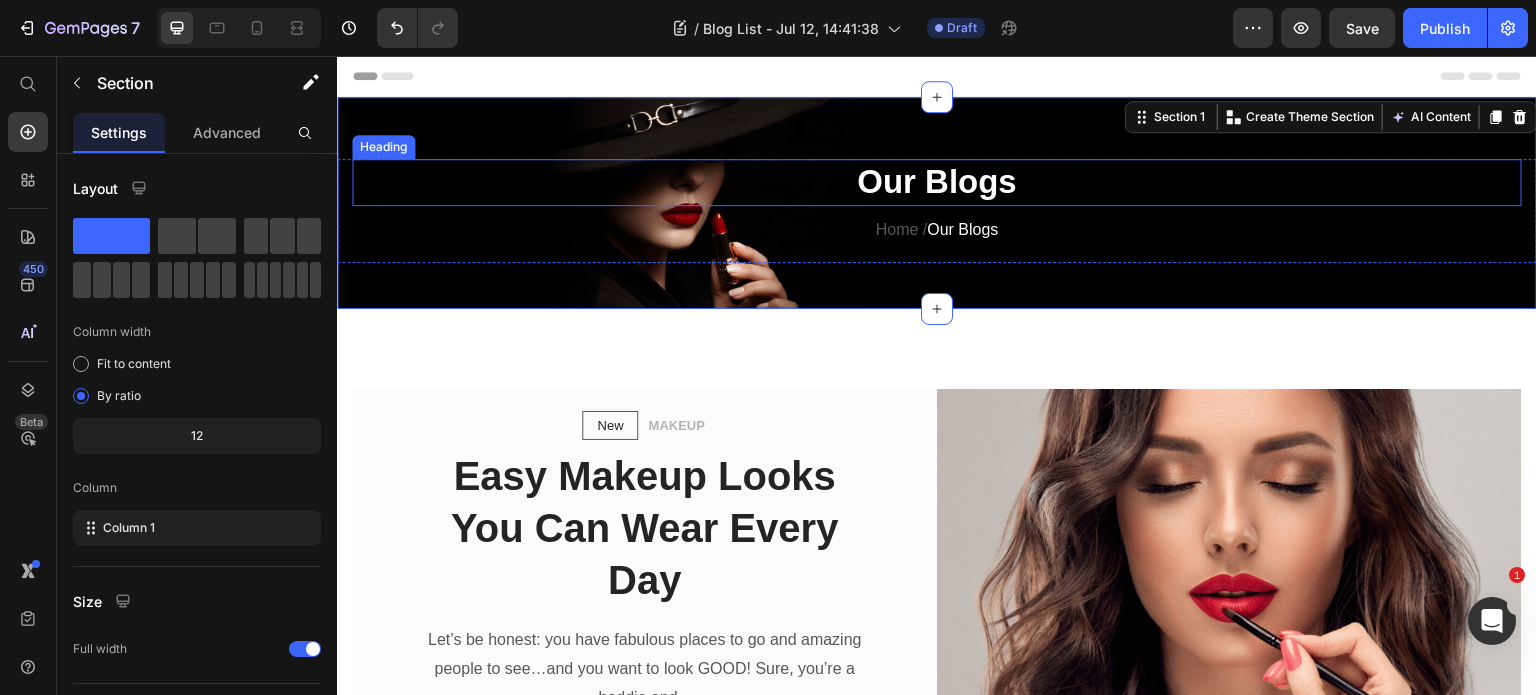 click on "Our Blogs" at bounding box center [937, 182] 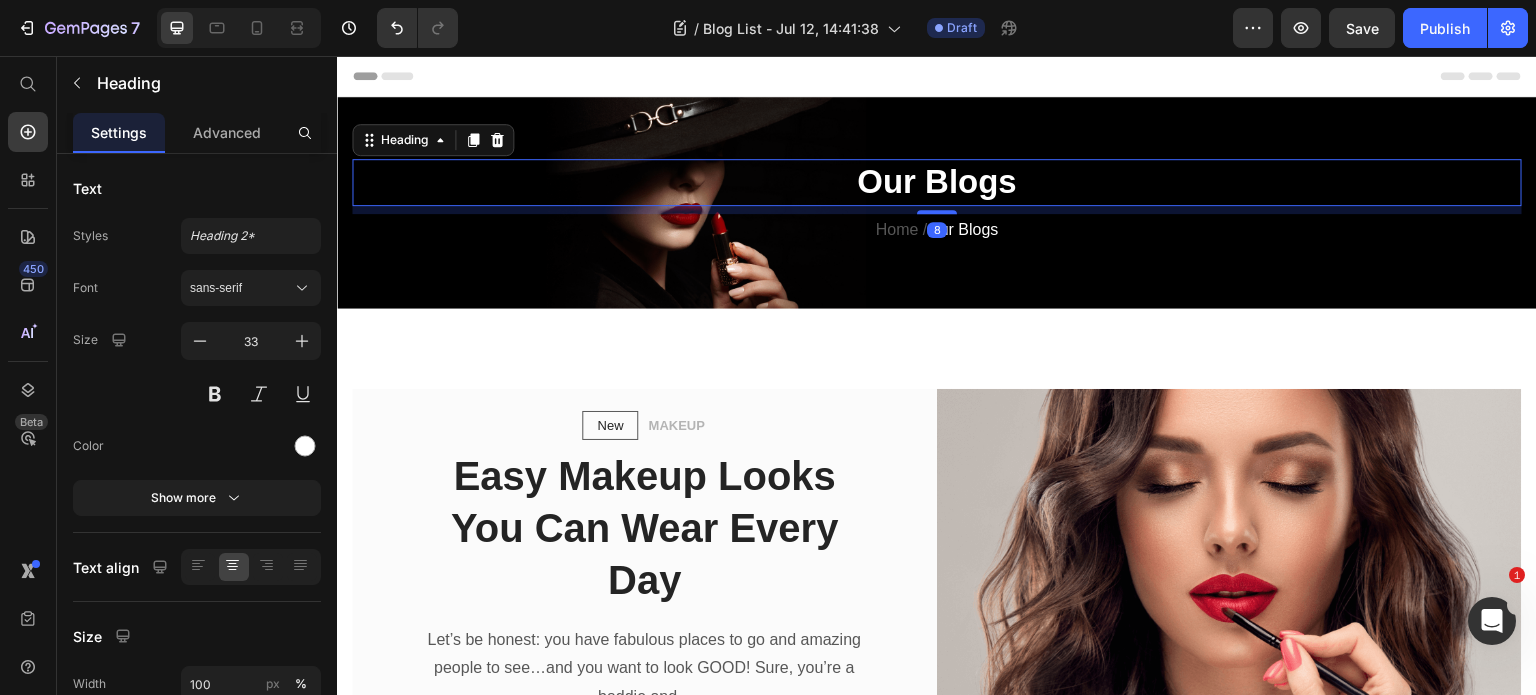 click on "Our Blogs" at bounding box center [937, 182] 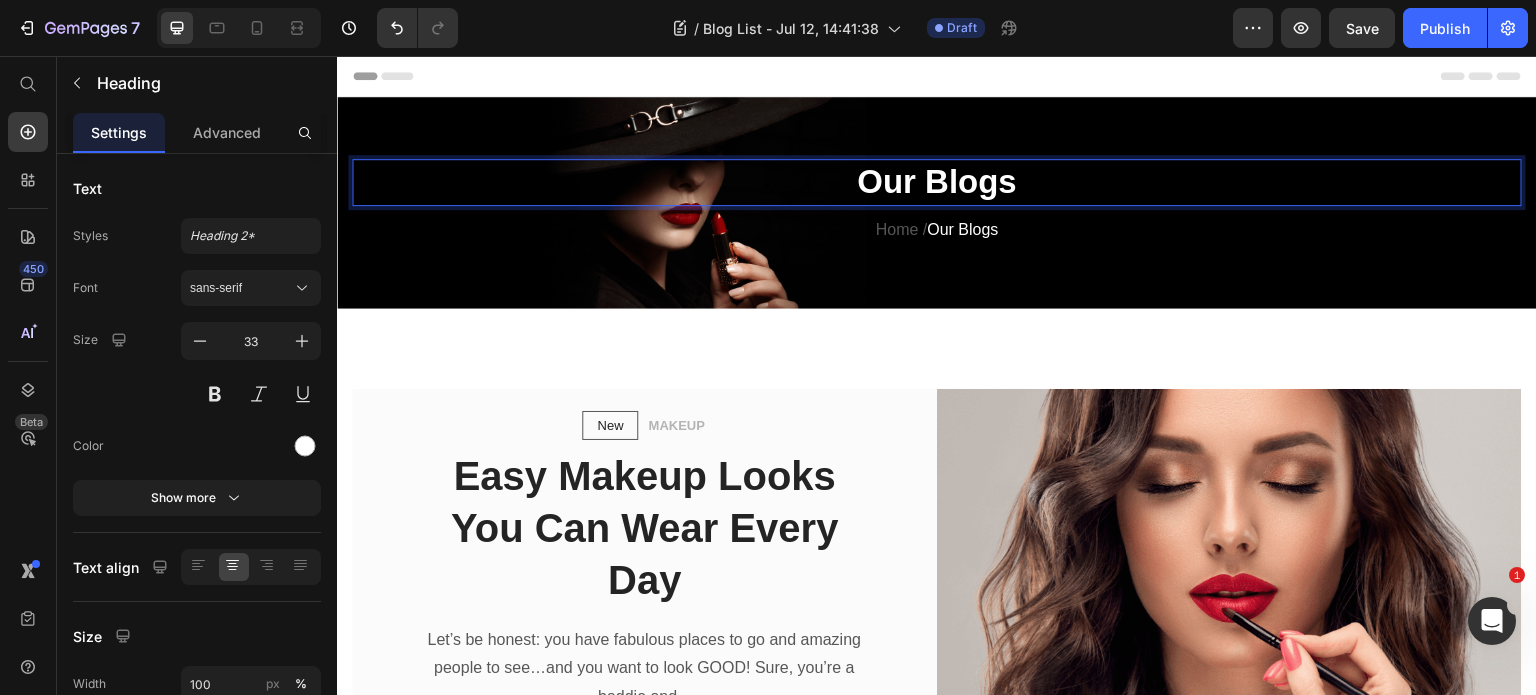 click on "Our Blogs Heading   8 Home /  Our Blogs Text block" at bounding box center [937, 211] 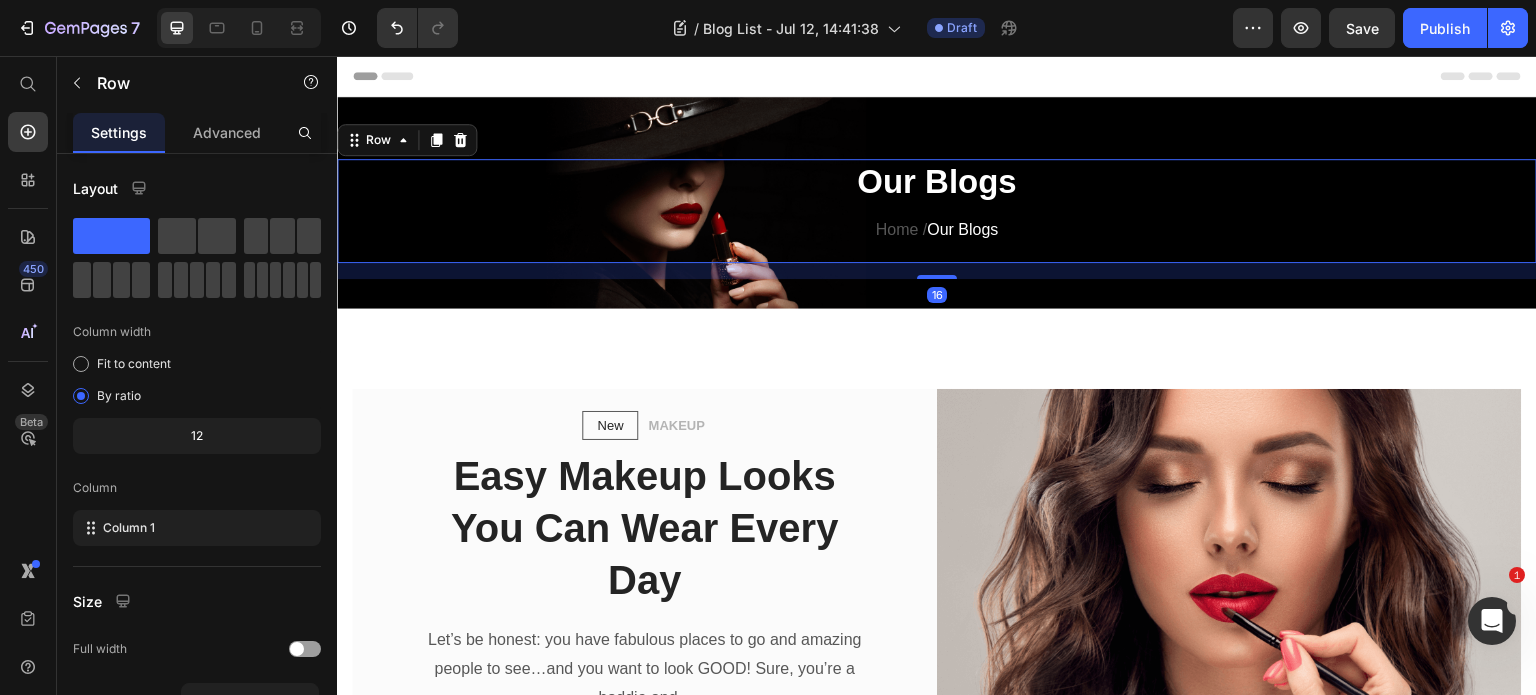 click on "Our Blogs Heading Home /  Our Blogs Text block" at bounding box center [937, 211] 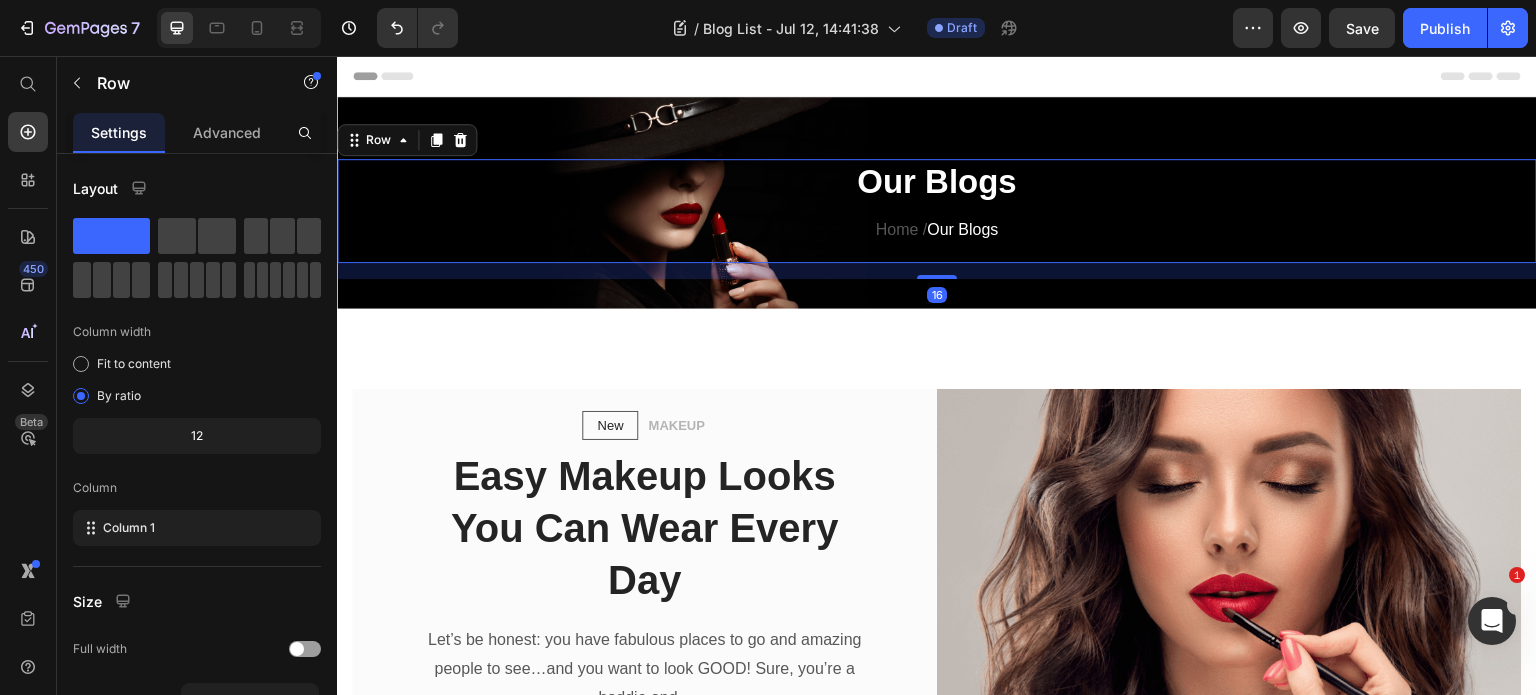click on "Our Blogs Heading Home /  Our Blogs Text block" at bounding box center (937, 211) 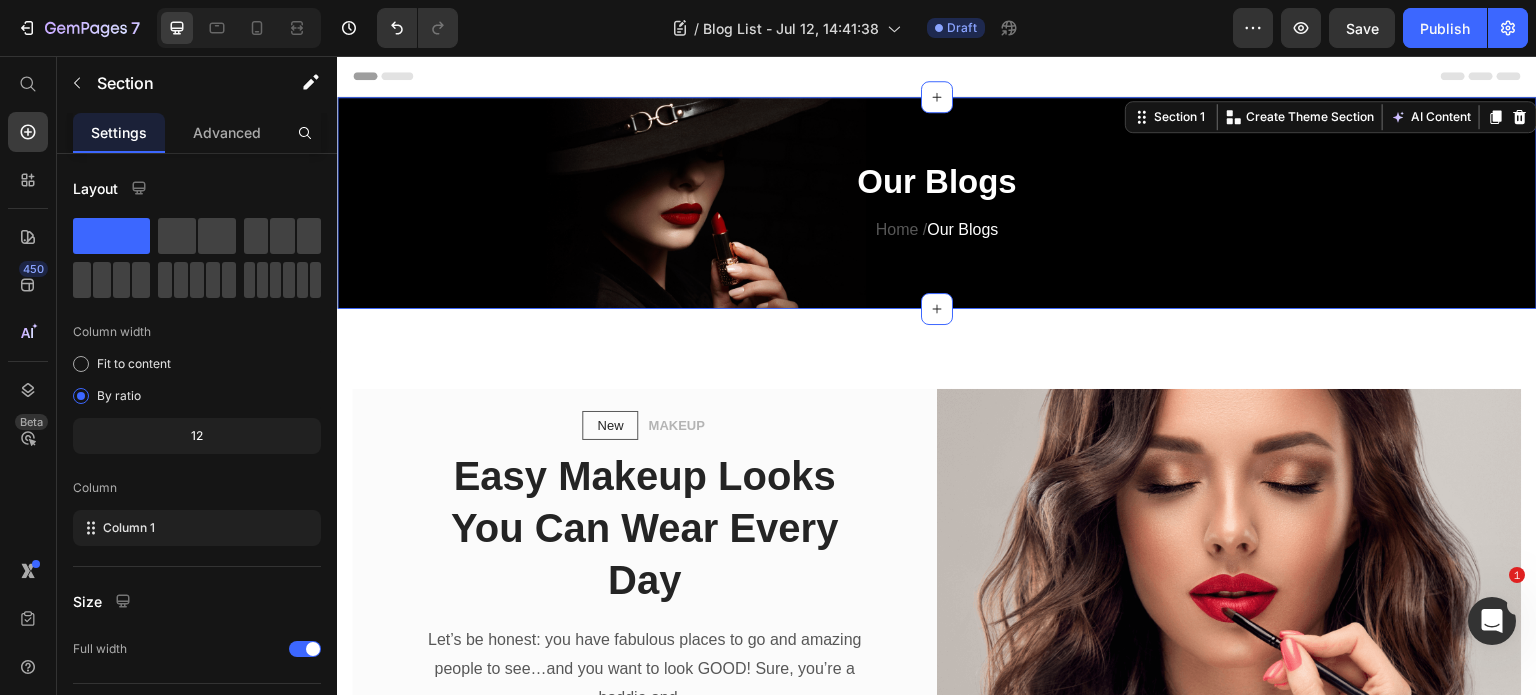 click on "Our Blogs Heading Home /  Our Blogs Text block Row Section 1   Create Theme Section AI Content Write with GemAI What would you like to describe here? Tone and Voice Persuasive Product Show more Generate" at bounding box center (937, 203) 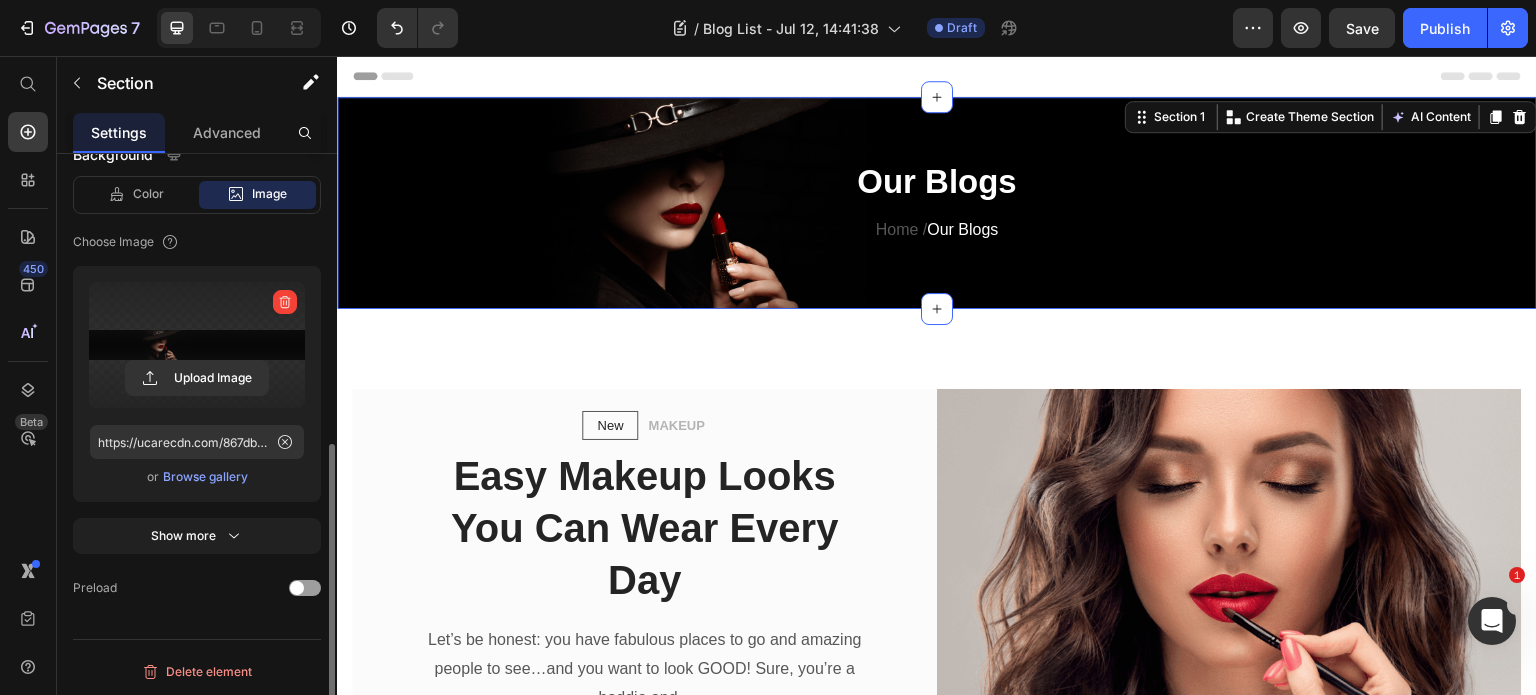 scroll, scrollTop: 364, scrollLeft: 0, axis: vertical 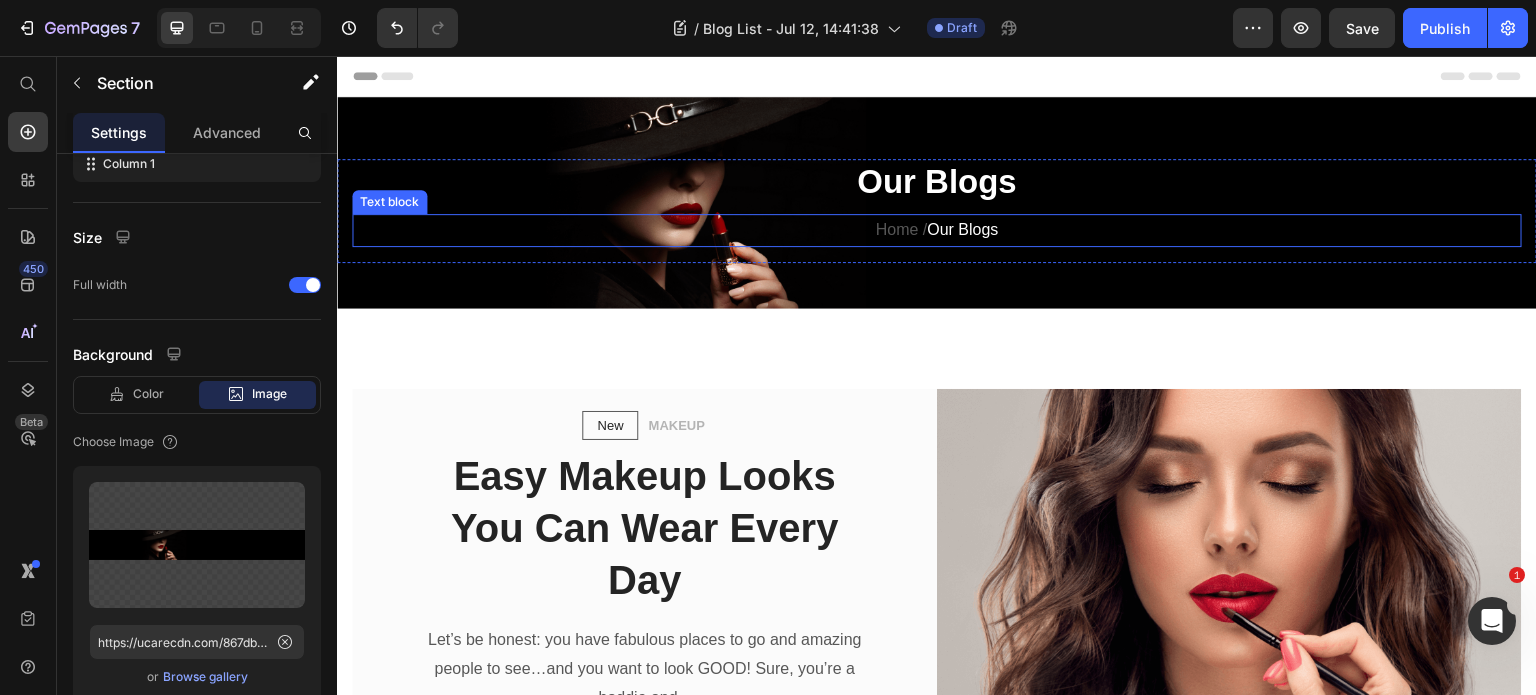 click on "Home /  Our Blogs" at bounding box center [937, 230] 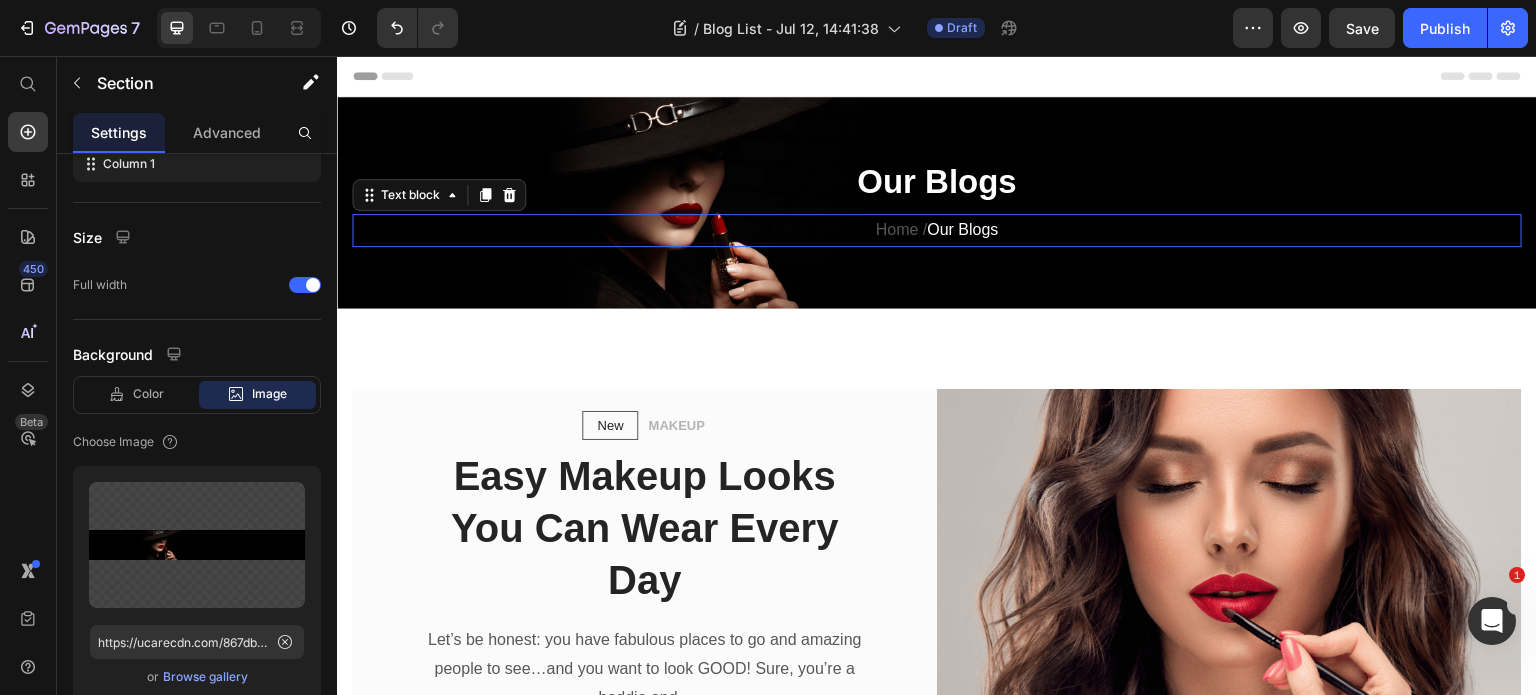 scroll, scrollTop: 0, scrollLeft: 0, axis: both 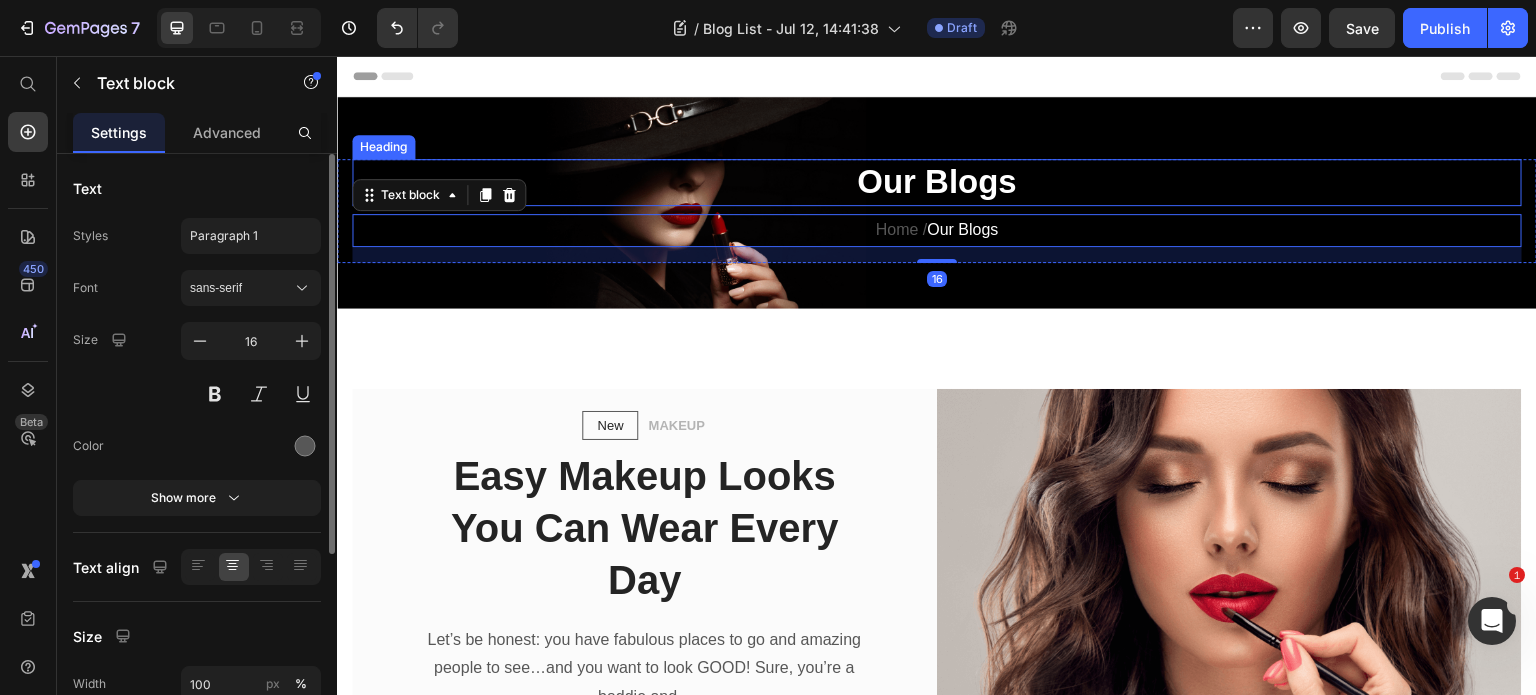 click on "Our Blogs Heading Home /  Our Blogs Text block   16 Row Section 1" at bounding box center [937, 203] 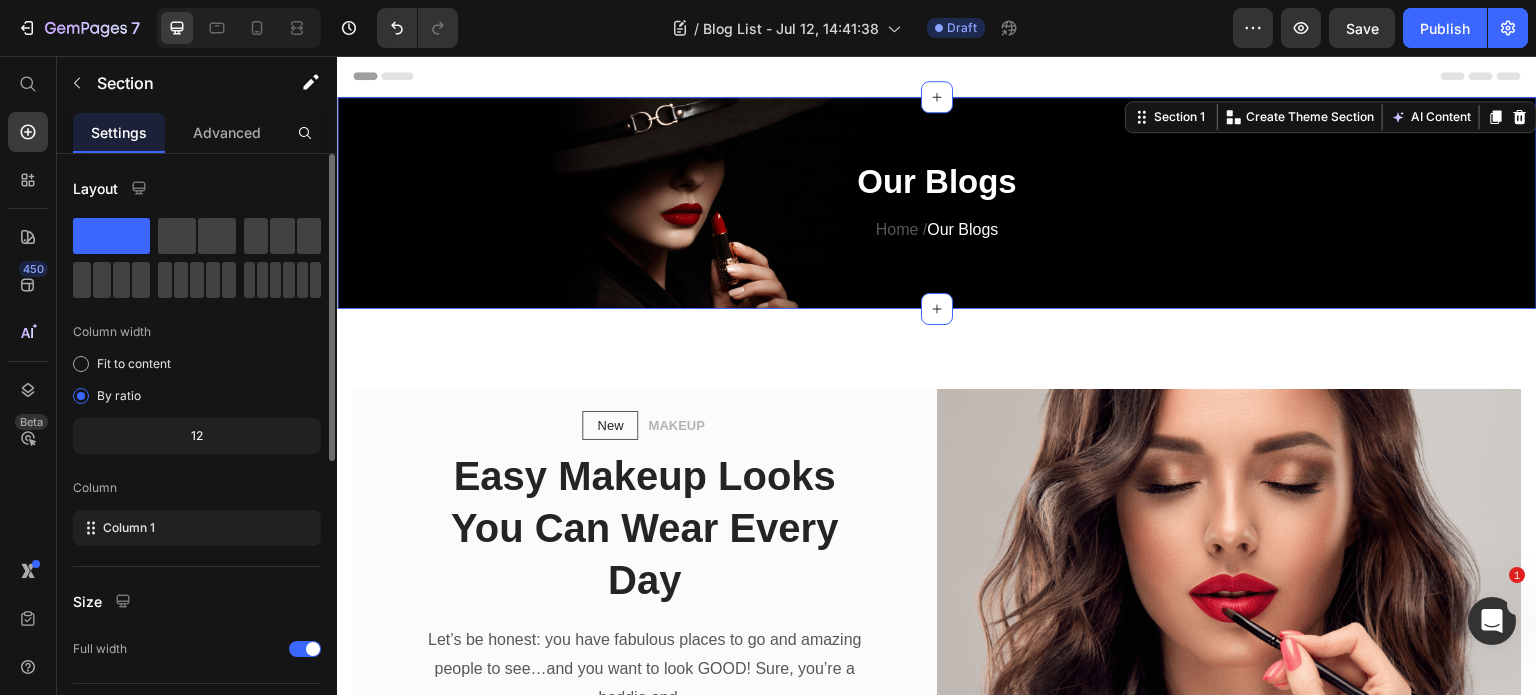 click on "Our Blogs Heading Home /  Our Blogs Text block Row Section 1   Create Theme Section AI Content Write with GemAI What would you like to describe here? Tone and Voice Persuasive Product Kapıda ödeme ücreti Show more Generate" at bounding box center (937, 203) 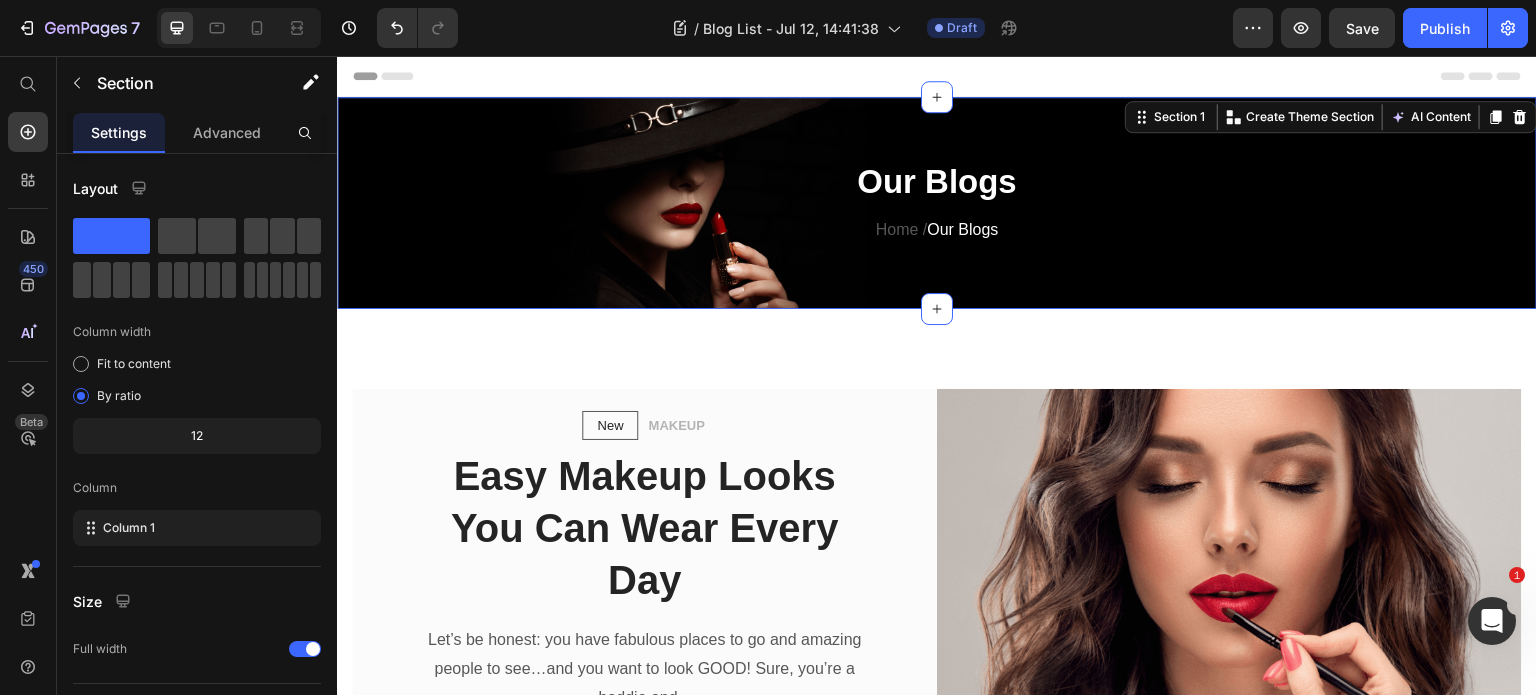 click on "Our Blogs Heading Home /  Our Blogs Text block Row Section 1   Create Theme Section AI Content Write with GemAI What would you like to describe here? Tone and Voice Persuasive Product Kapıda ödeme ücreti Show more Generate" at bounding box center (937, 203) 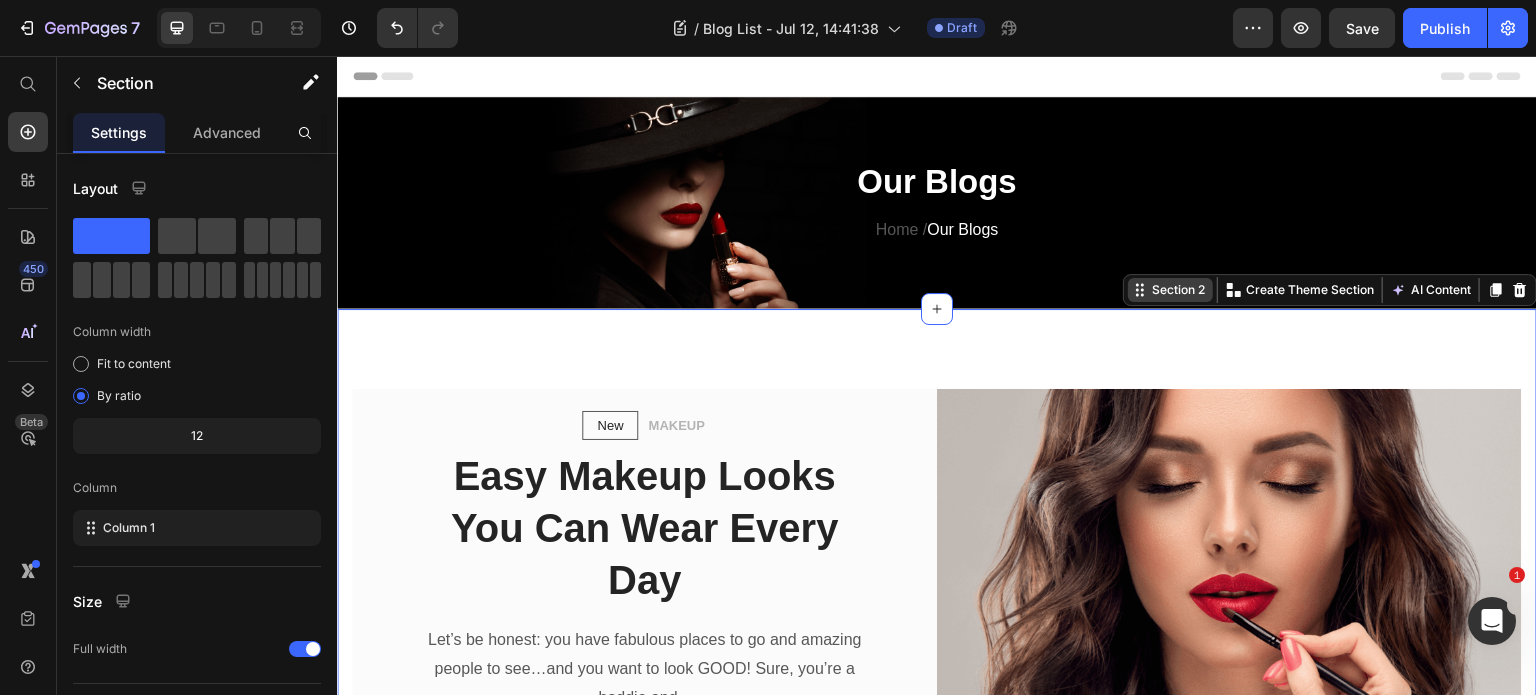 click on "Section 2   Create Theme Section AI Content Write with GemAI What would you like to describe here? Tone and Voice Persuasive Product Show more Generate" at bounding box center (1330, 290) 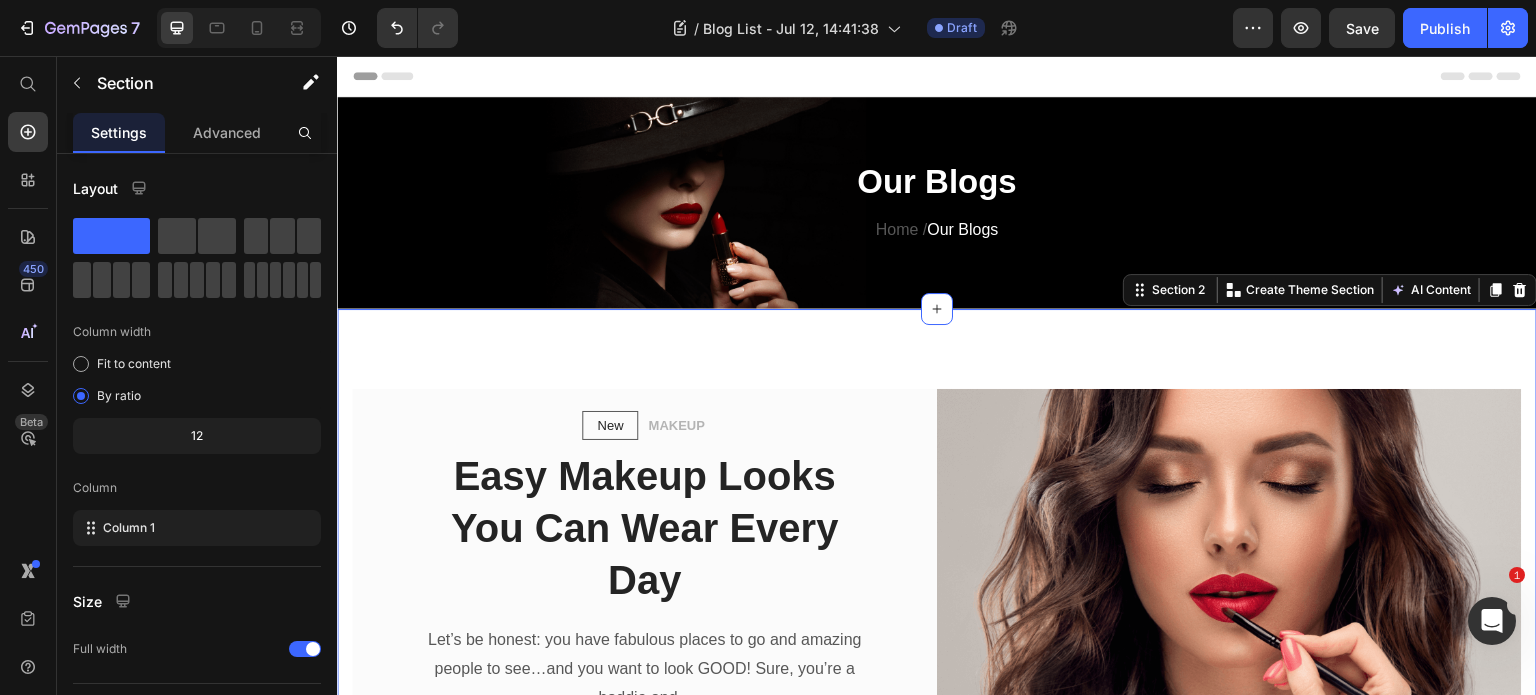 click on "New Text block Row MAKEUP Text block Row Easy Makeup Looks You Can Wear Every Day Heading Let’s be honest: you have fabulous places to go and amazing people to see…and you want to look GOOD! Sure, you’re a baddie and... Text block
Icon By Admin Text block Row
Icon December 2, 2022 Text block Row Row READ MORE Button Row Image Row Section 2   Create Theme Section AI Content Write with GemAI What would you like to describe here? Tone and Voice Persuasive Product Kapıda ödeme ücreti Show more Generate" at bounding box center [937, 583] 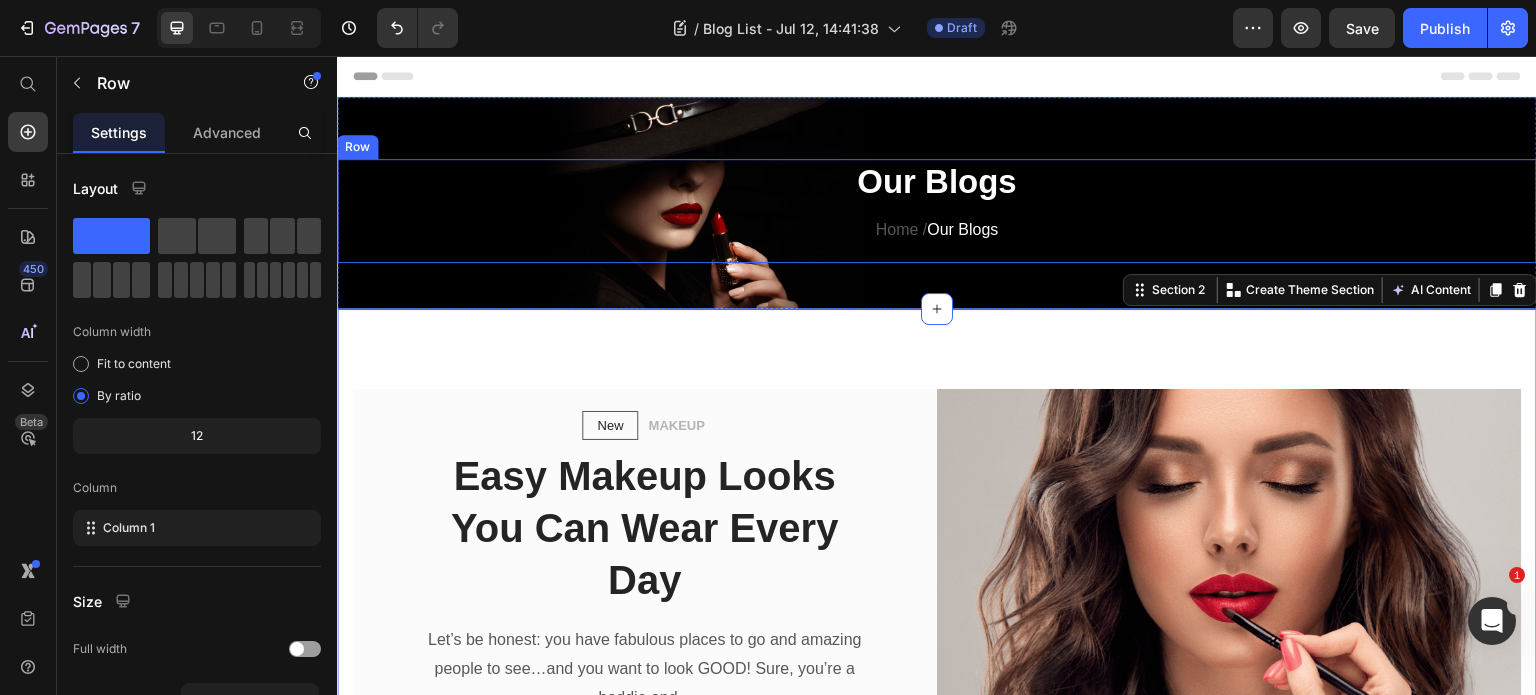 click on "Our Blogs Heading Home /  Our Blogs Text block" at bounding box center (937, 211) 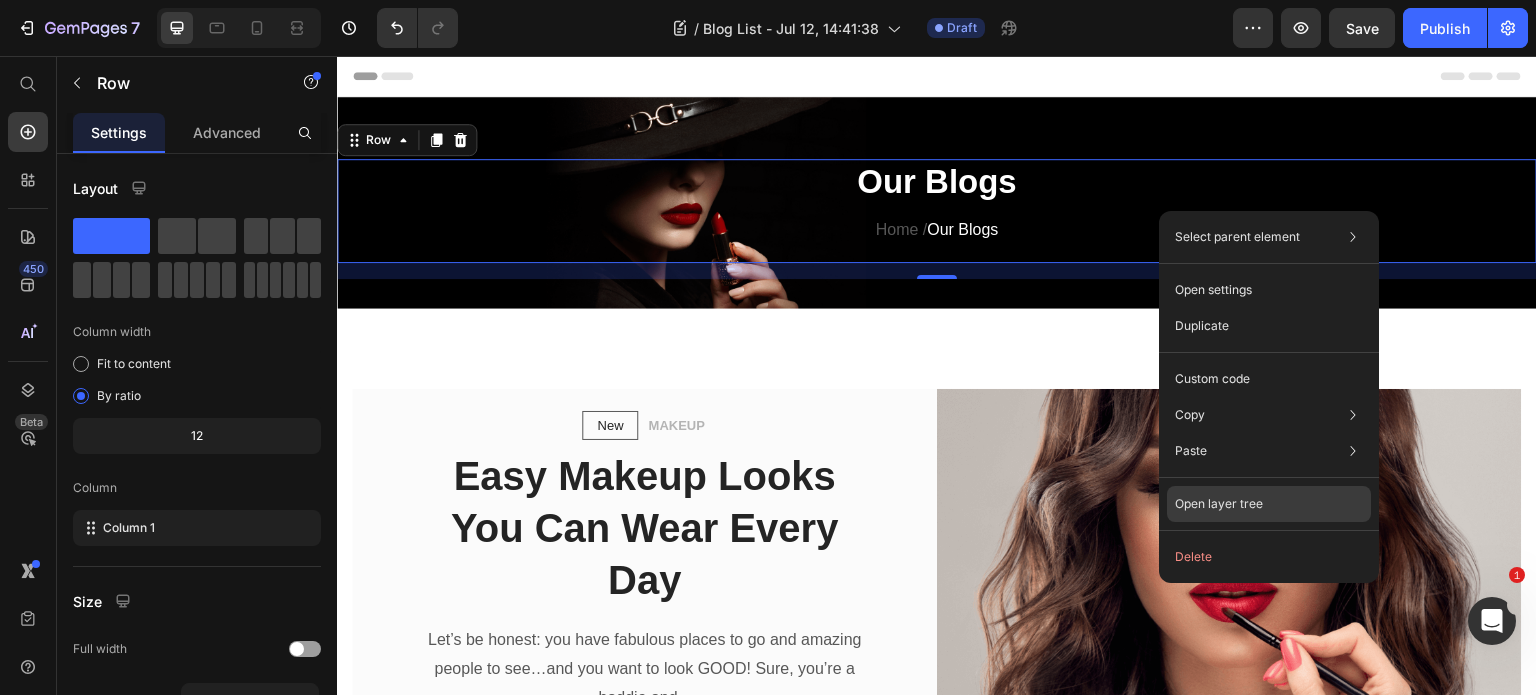 click on "Open layer tree" 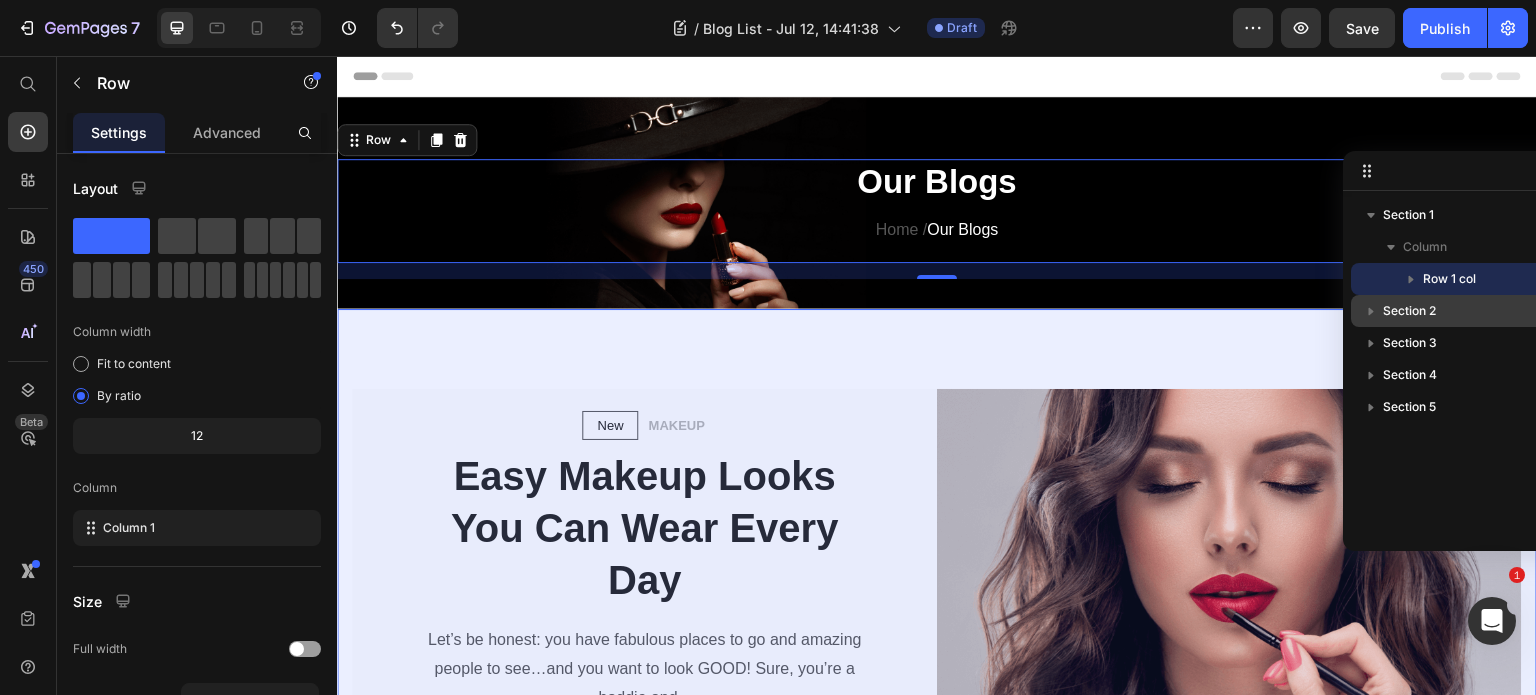 click on "Section 2" at bounding box center [1409, 311] 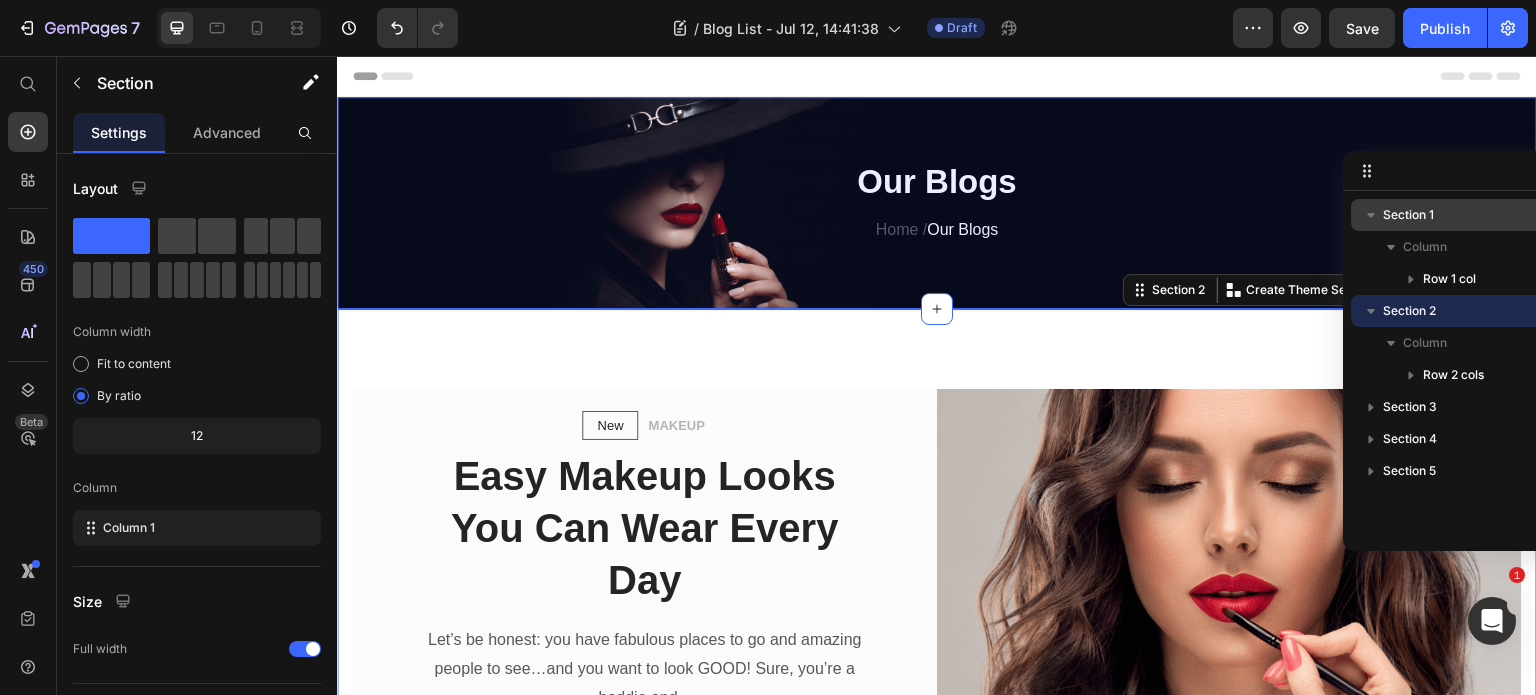 click on "Section 1" at bounding box center [1408, 215] 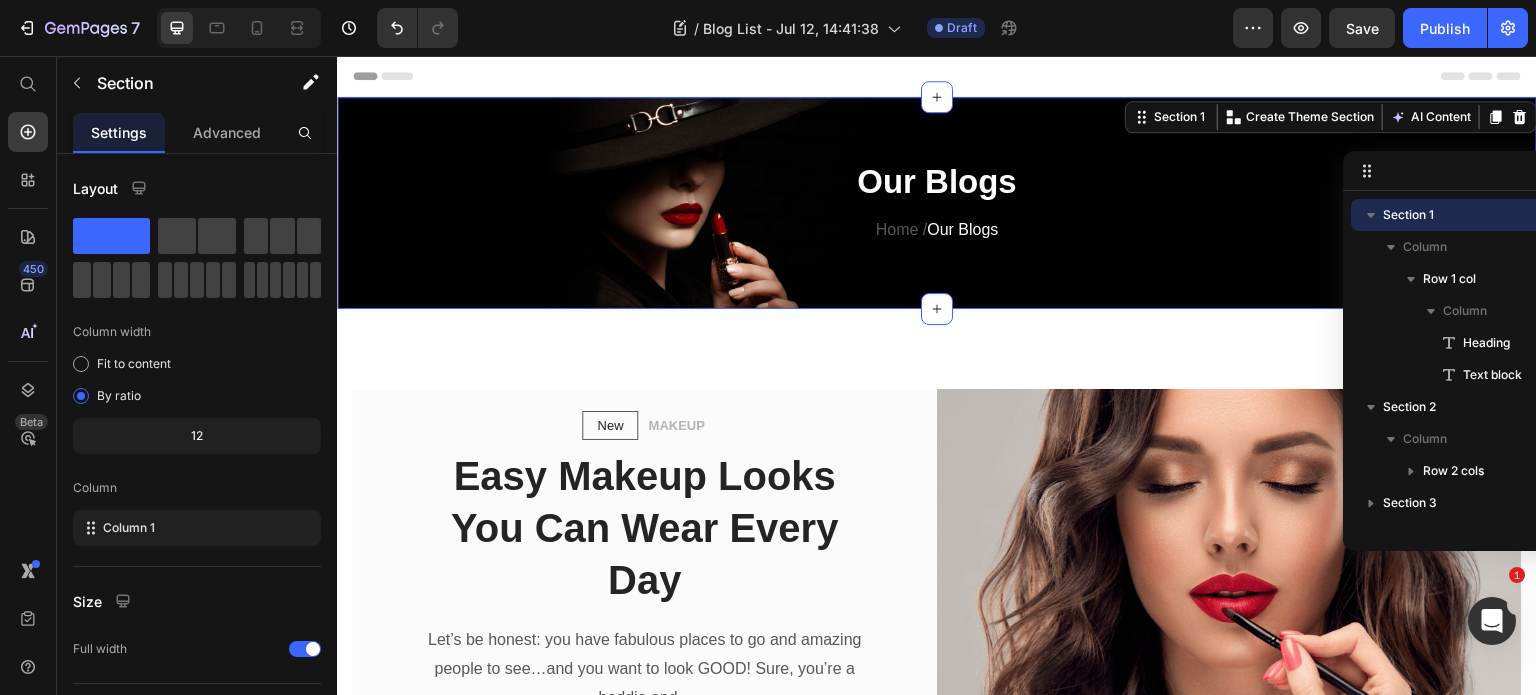 click on "Our Blogs Heading Home /  Our Blogs Text block Row Section 1   Create Theme Section AI Content Write with GemAI What would you like to describe here? Tone and Voice Persuasive Product Kapıda ödeme ücreti Show more Generate" at bounding box center (937, 203) 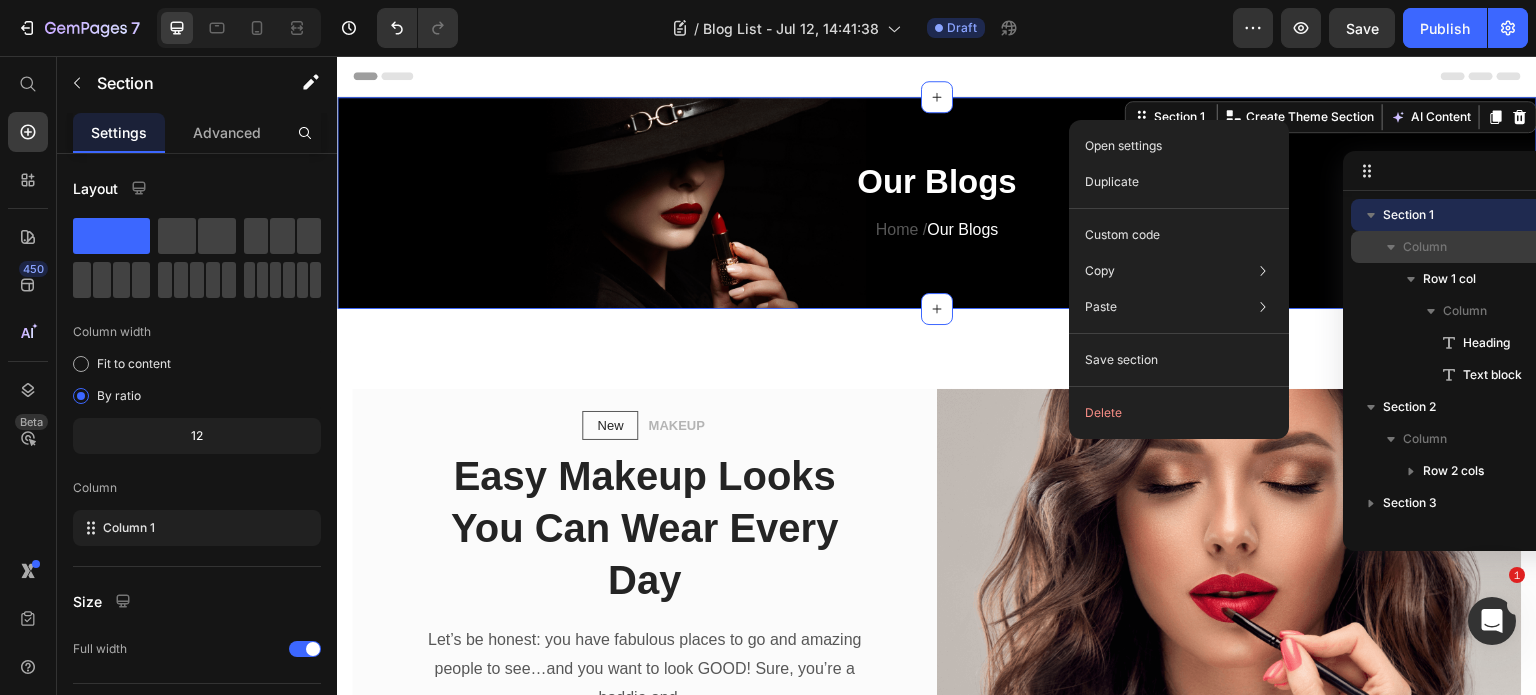 click on "Column" at bounding box center [1503, 247] 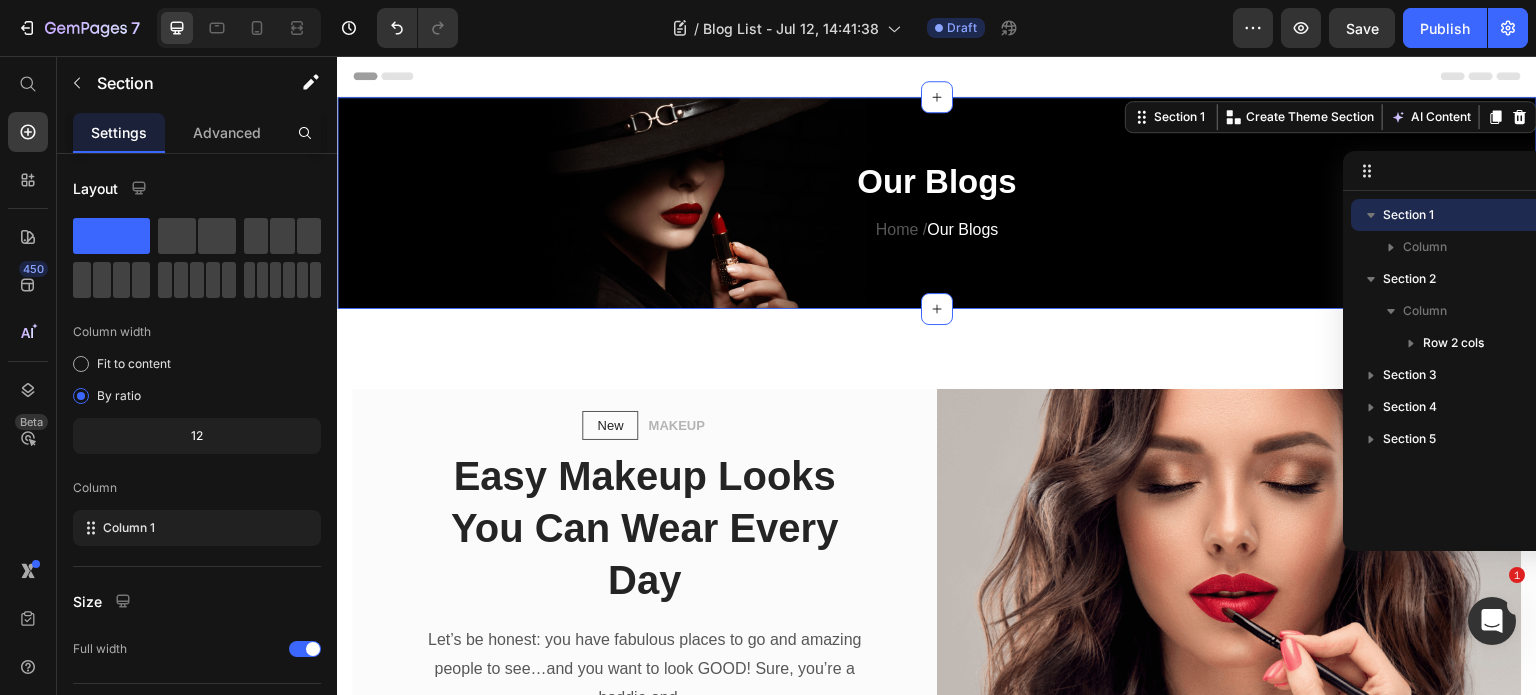 click on "Our Blogs Heading Home /  Our Blogs Text block Row Section 1   Create Theme Section AI Content Write with GemAI What would you like to describe here? Tone and Voice Persuasive Product Kapıda ödeme ücreti Show more Generate" at bounding box center (937, 203) 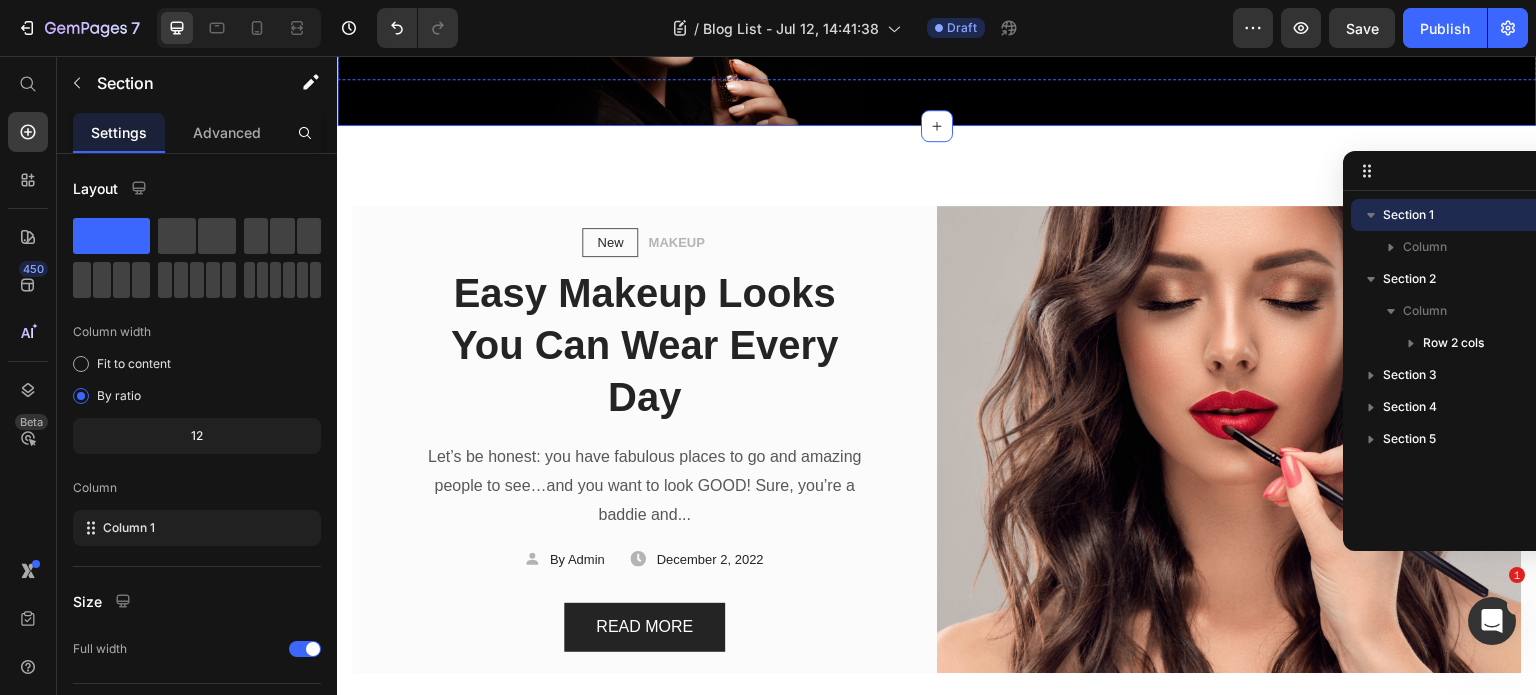 scroll, scrollTop: 0, scrollLeft: 0, axis: both 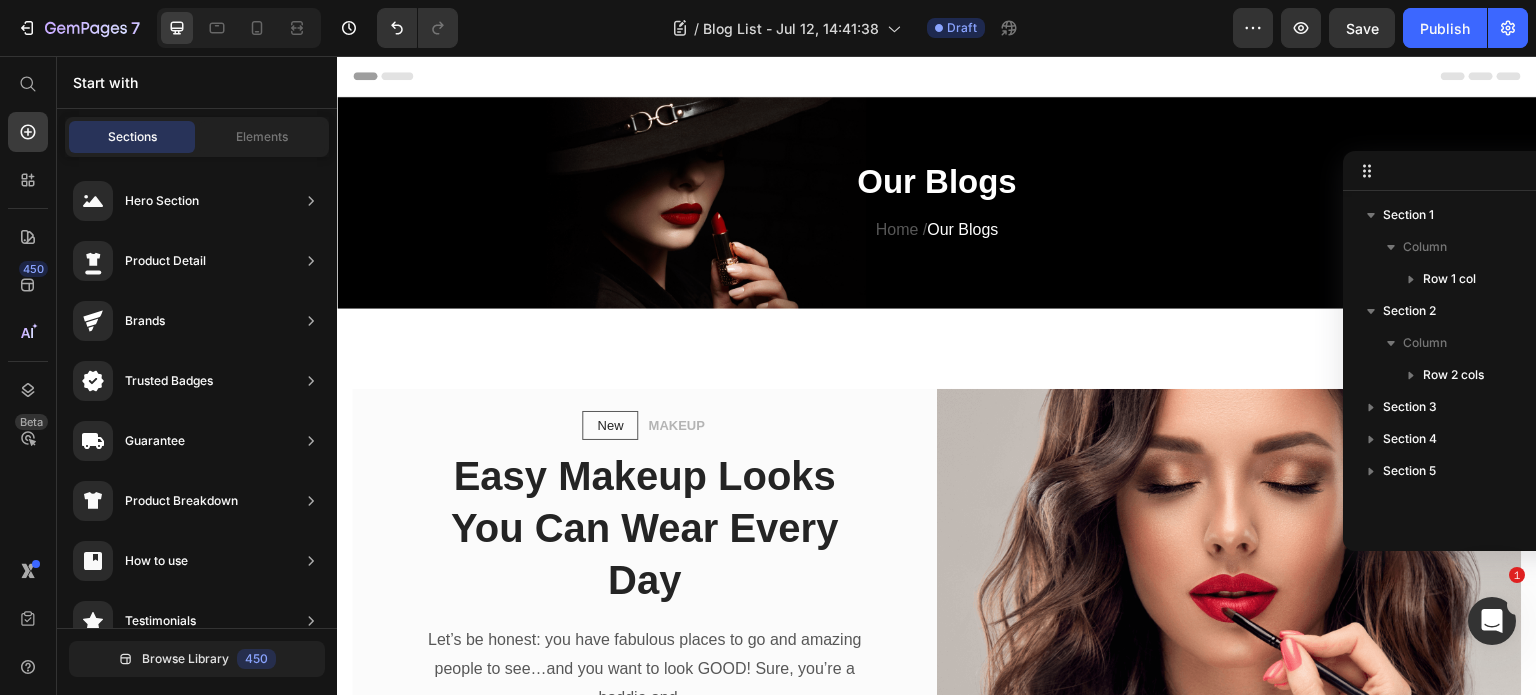 click on "Header" at bounding box center [937, 76] 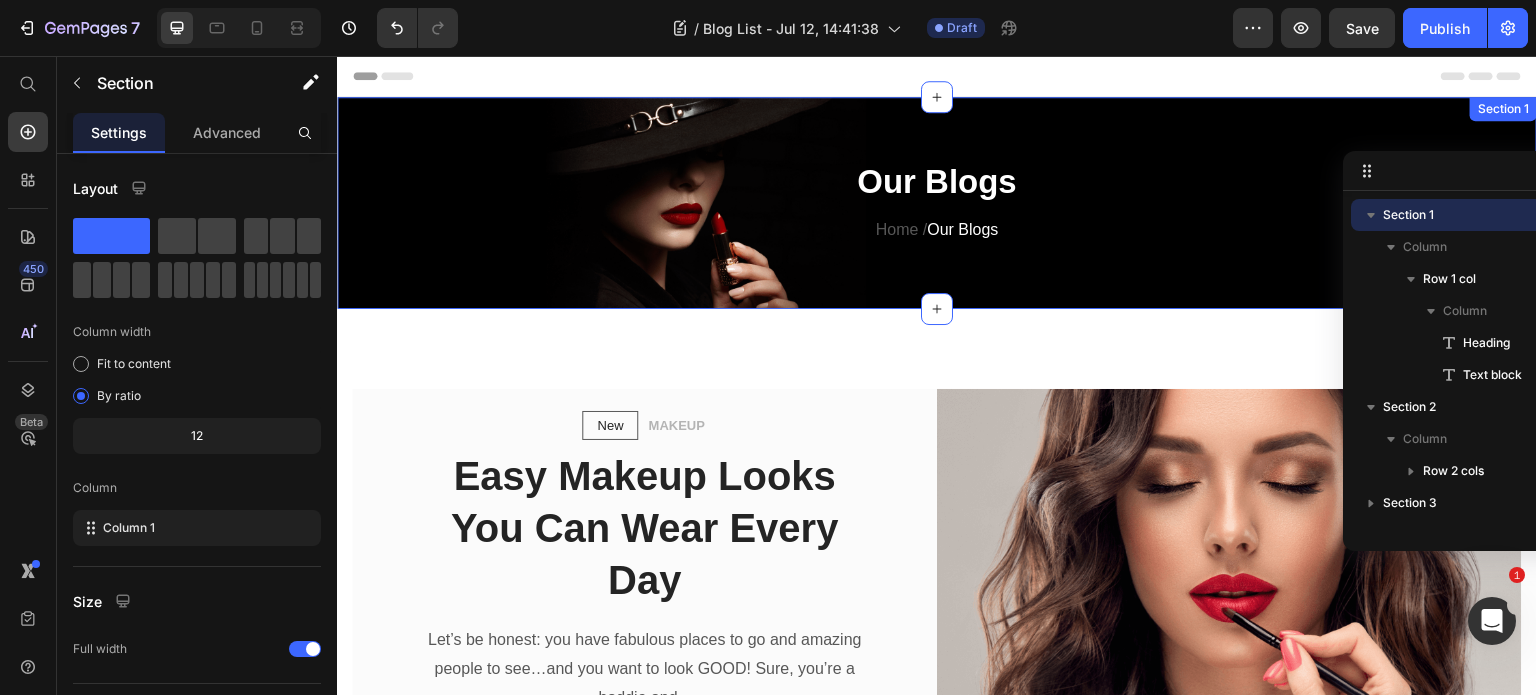 click on "Our Blogs Heading Home /  Our Blogs Text block Row Section 1" at bounding box center (937, 203) 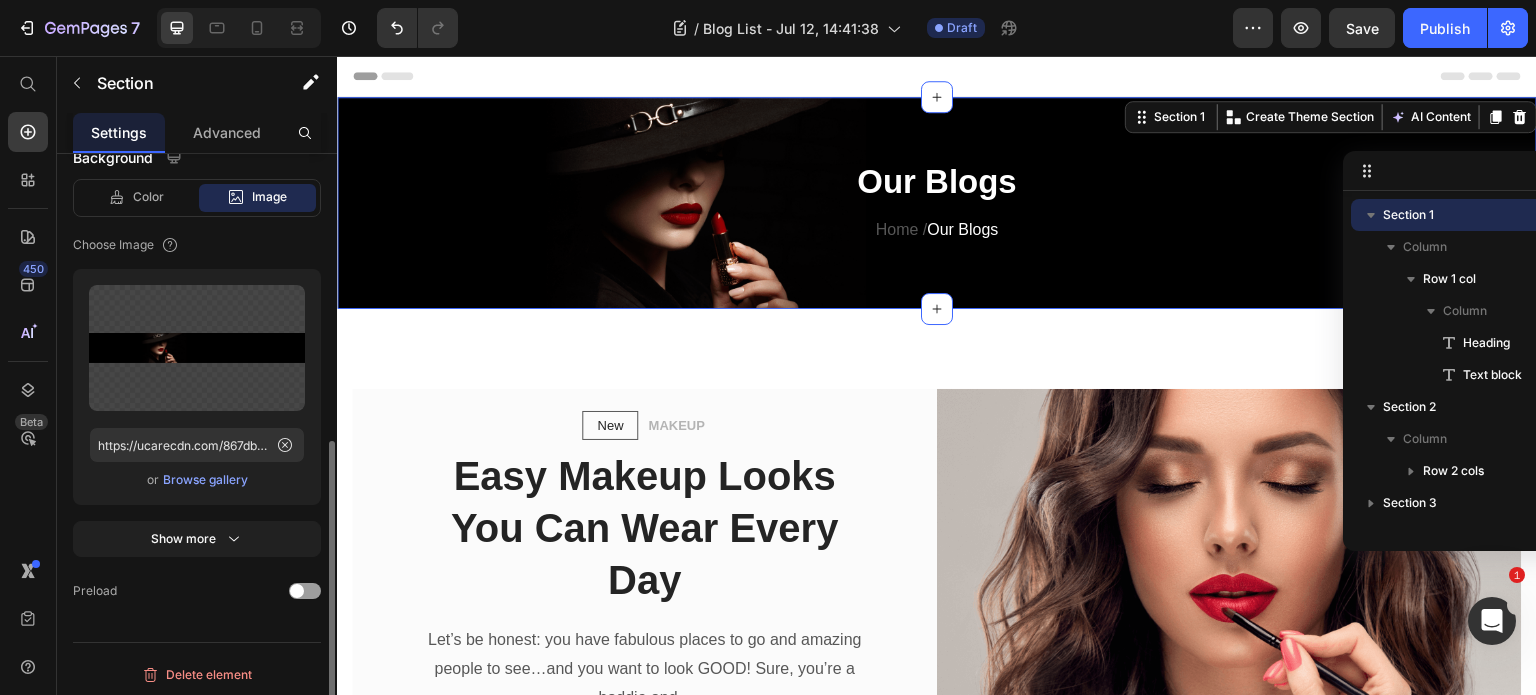 scroll, scrollTop: 560, scrollLeft: 0, axis: vertical 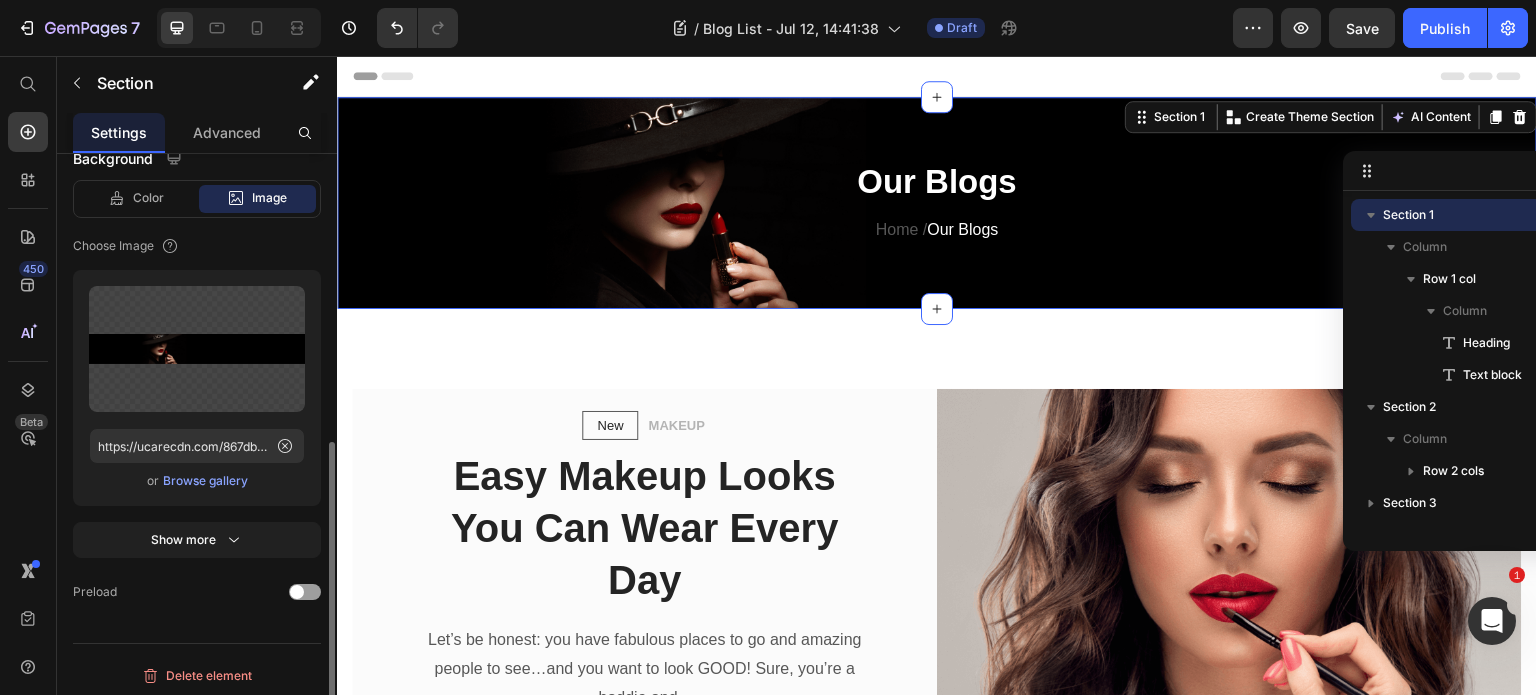 click on "Upload Image https://ucarecdn.com/867dbbc2-2343-433b-9c09-355f463c7cfb/-/format/auto/  or   Browse gallery" at bounding box center [197, 388] 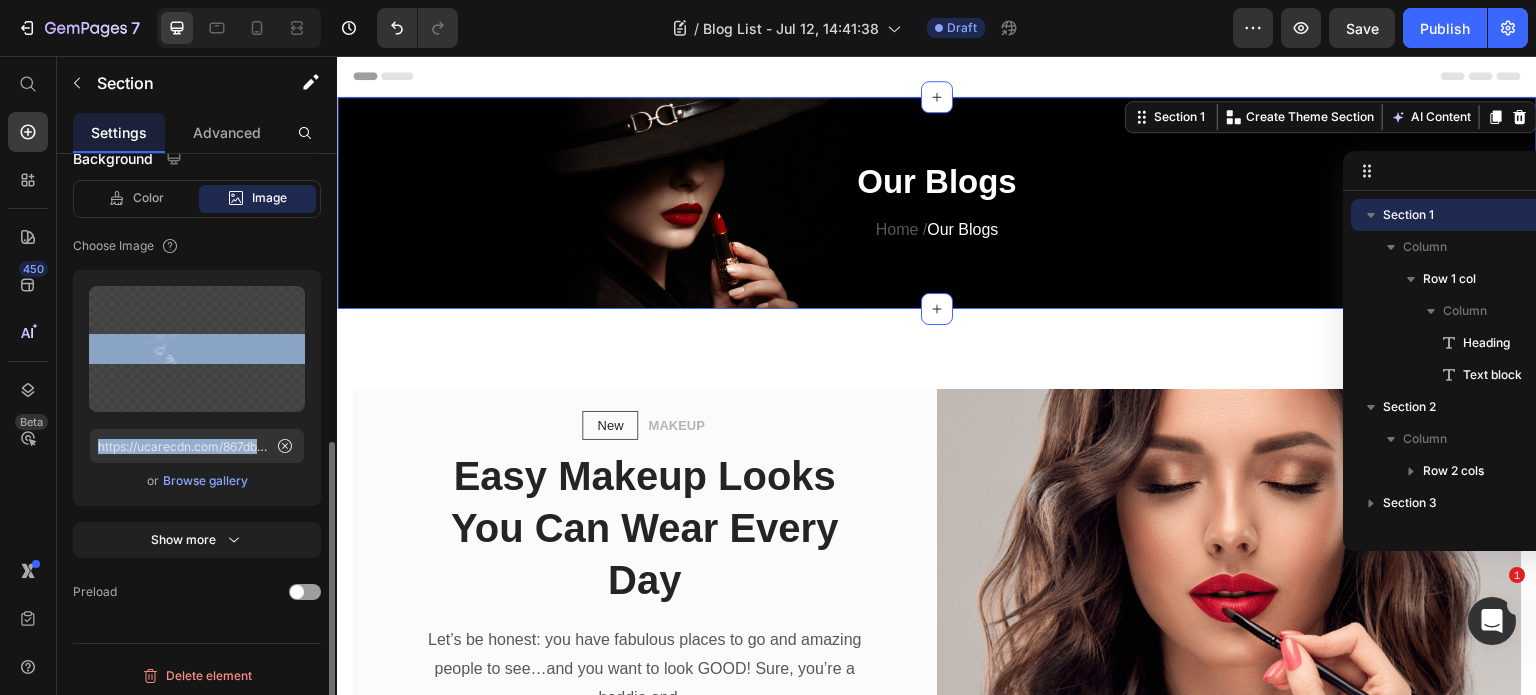 click on "Upload Image https://ucarecdn.com/867dbbc2-2343-433b-9c09-355f463c7cfb/-/format/auto/  or   Browse gallery" at bounding box center [197, 388] 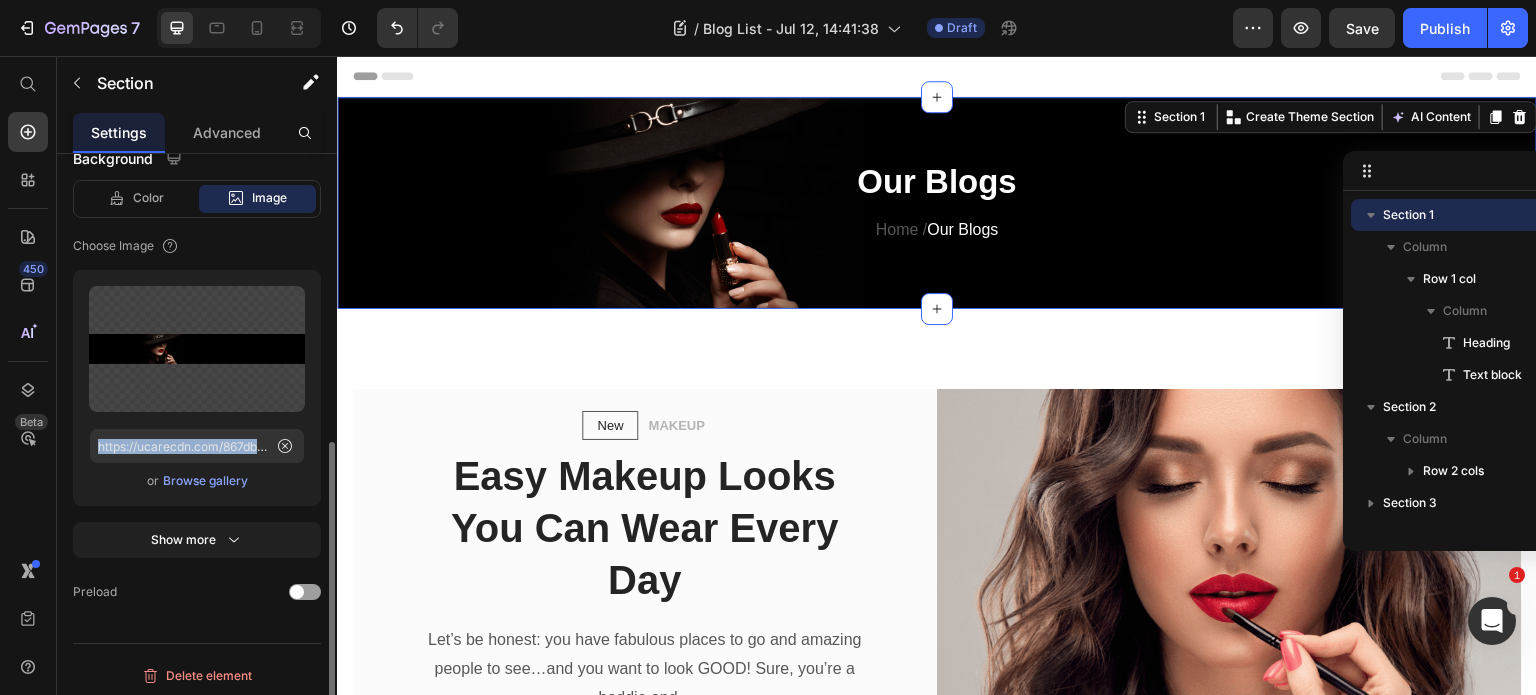 click on "Upload Image https://ucarecdn.com/867dbbc2-2343-433b-9c09-355f463c7cfb/-/format/auto/  or   Browse gallery" at bounding box center (197, 388) 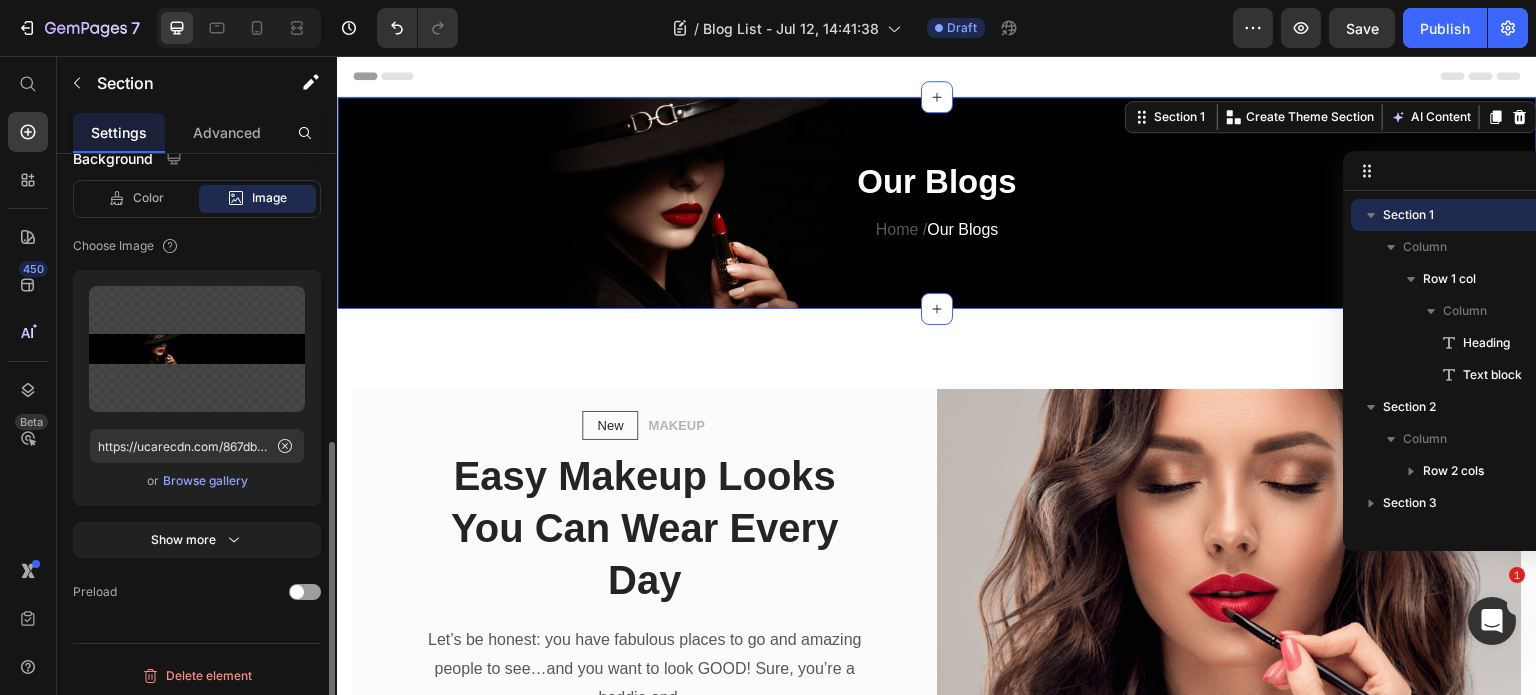 click on "Browse gallery" at bounding box center (205, 481) 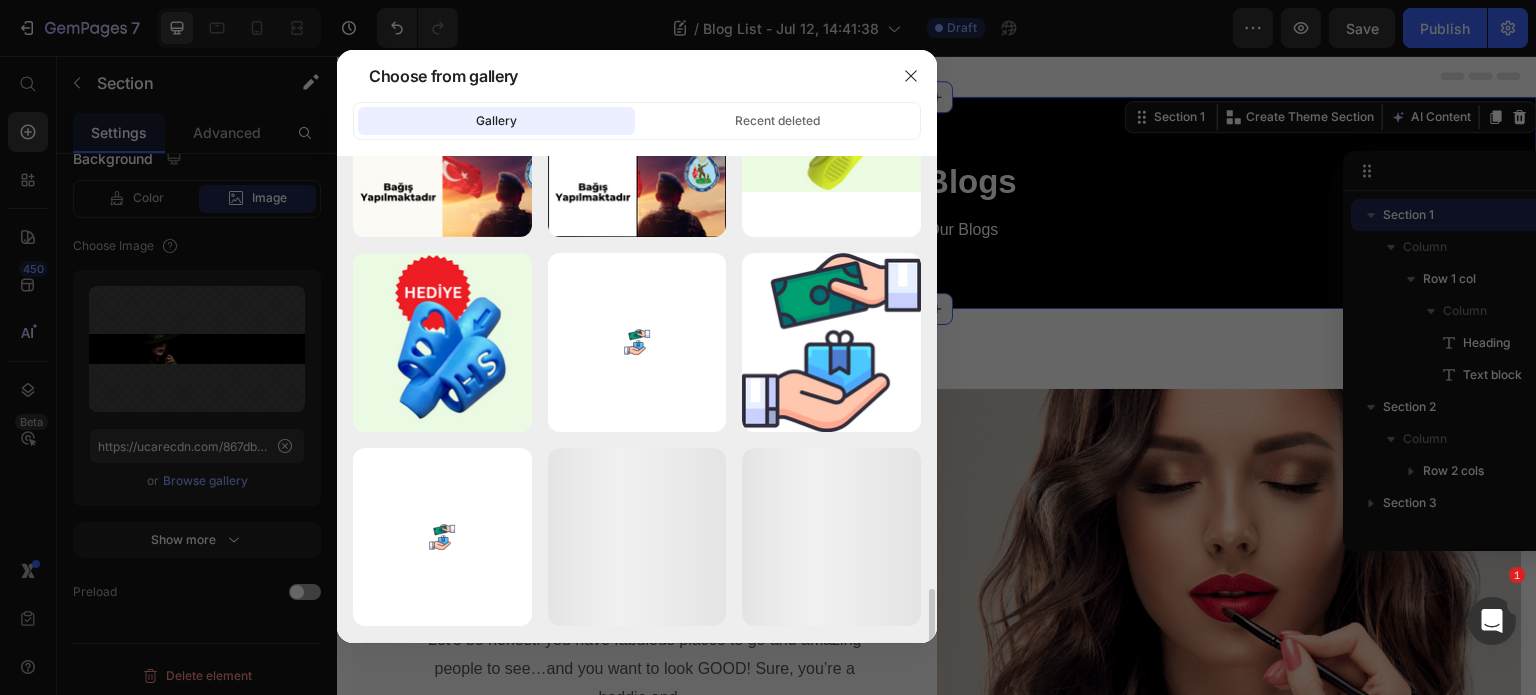 scroll, scrollTop: 3539, scrollLeft: 0, axis: vertical 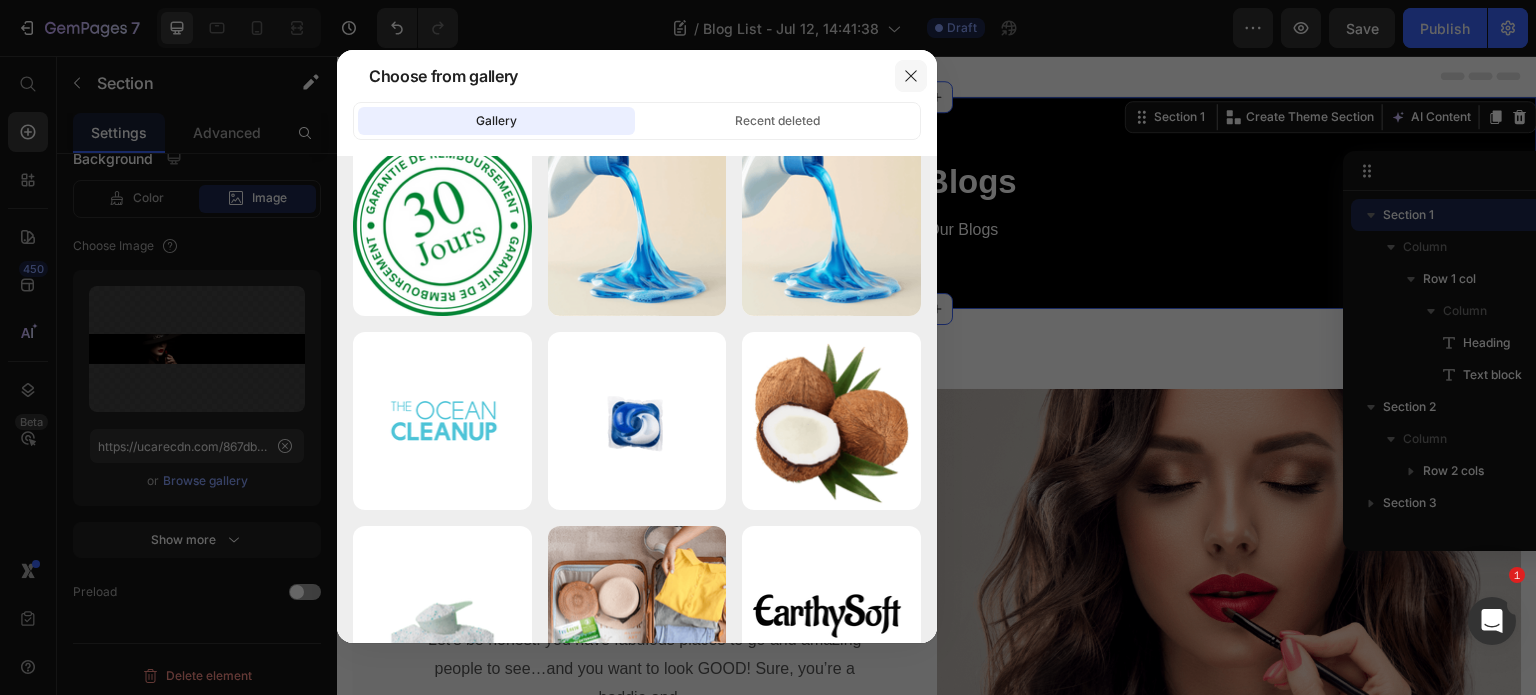 click at bounding box center [911, 76] 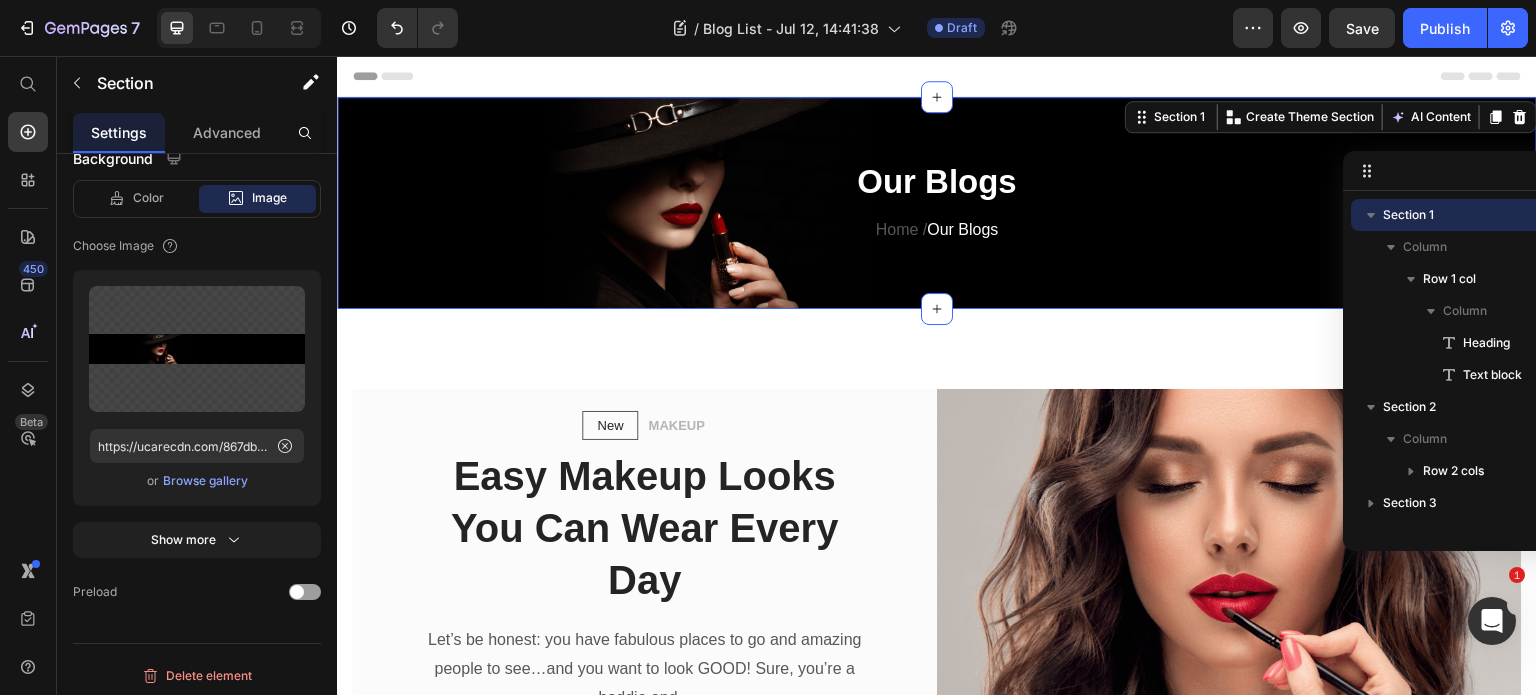 click 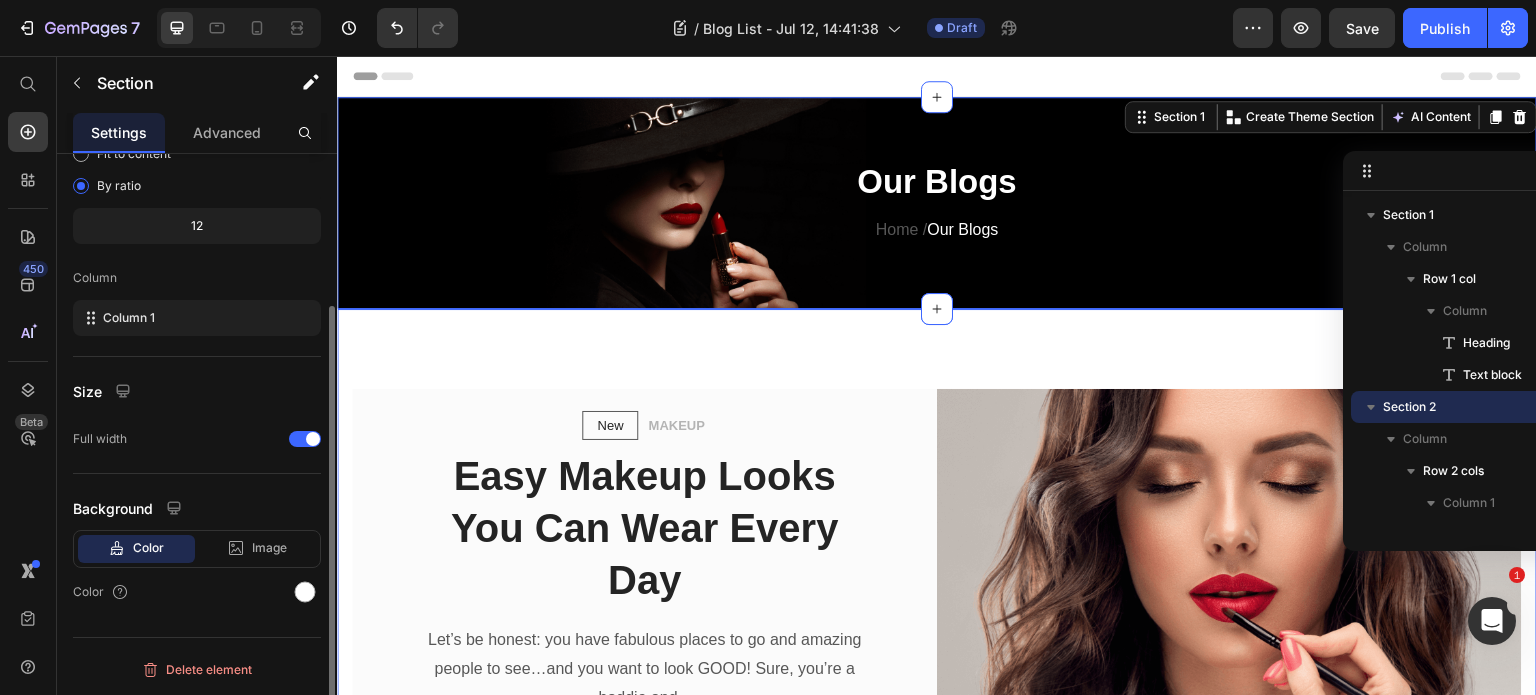 click on "New Text block Row MAKEUP Text block Row Easy Makeup Looks You Can Wear Every Day Heading Let’s be honest: you have fabulous places to go and amazing people to see…and you want to look GOOD! Sure, you’re a baddie and... Text block
Icon By Admin Text block Row
Icon December 2, 2022 Text block Row Row READ MORE Button Row Image Row Section 2" at bounding box center (937, 583) 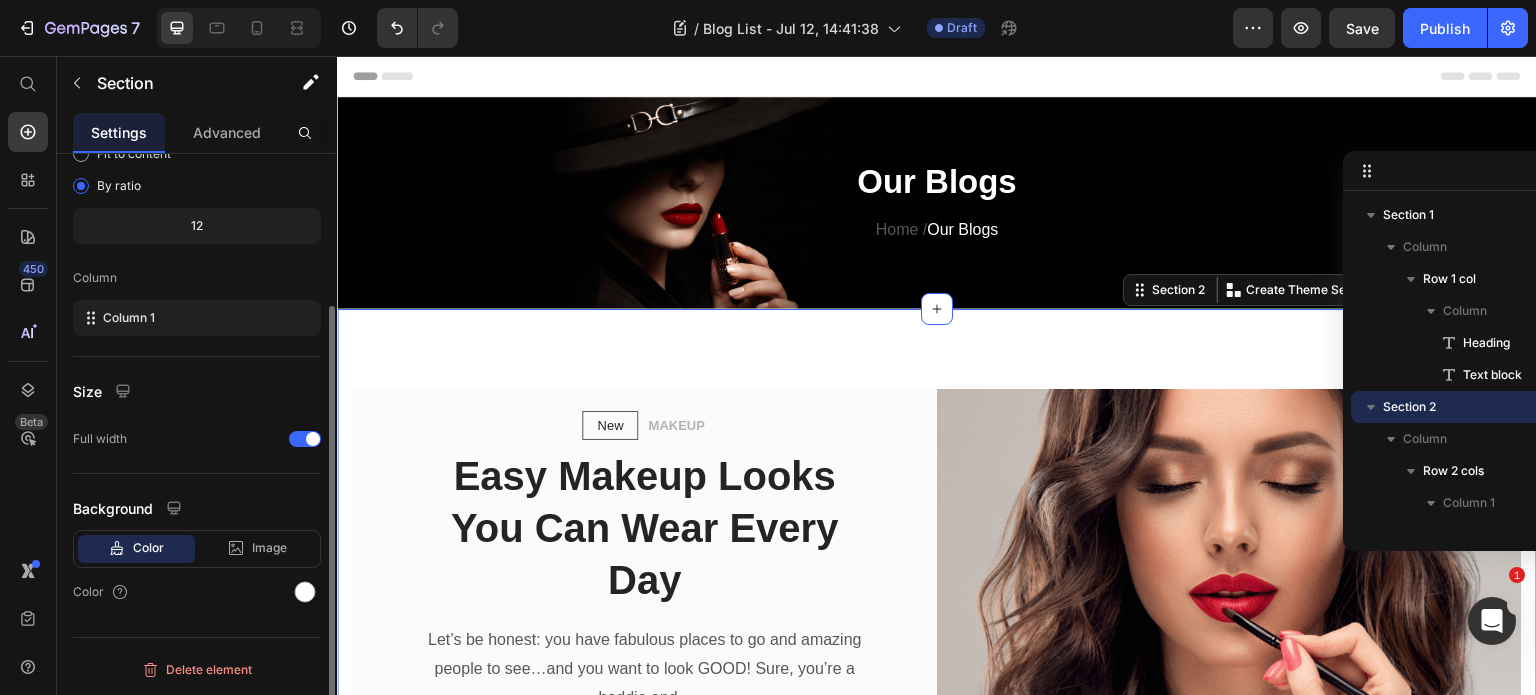 scroll, scrollTop: 208, scrollLeft: 0, axis: vertical 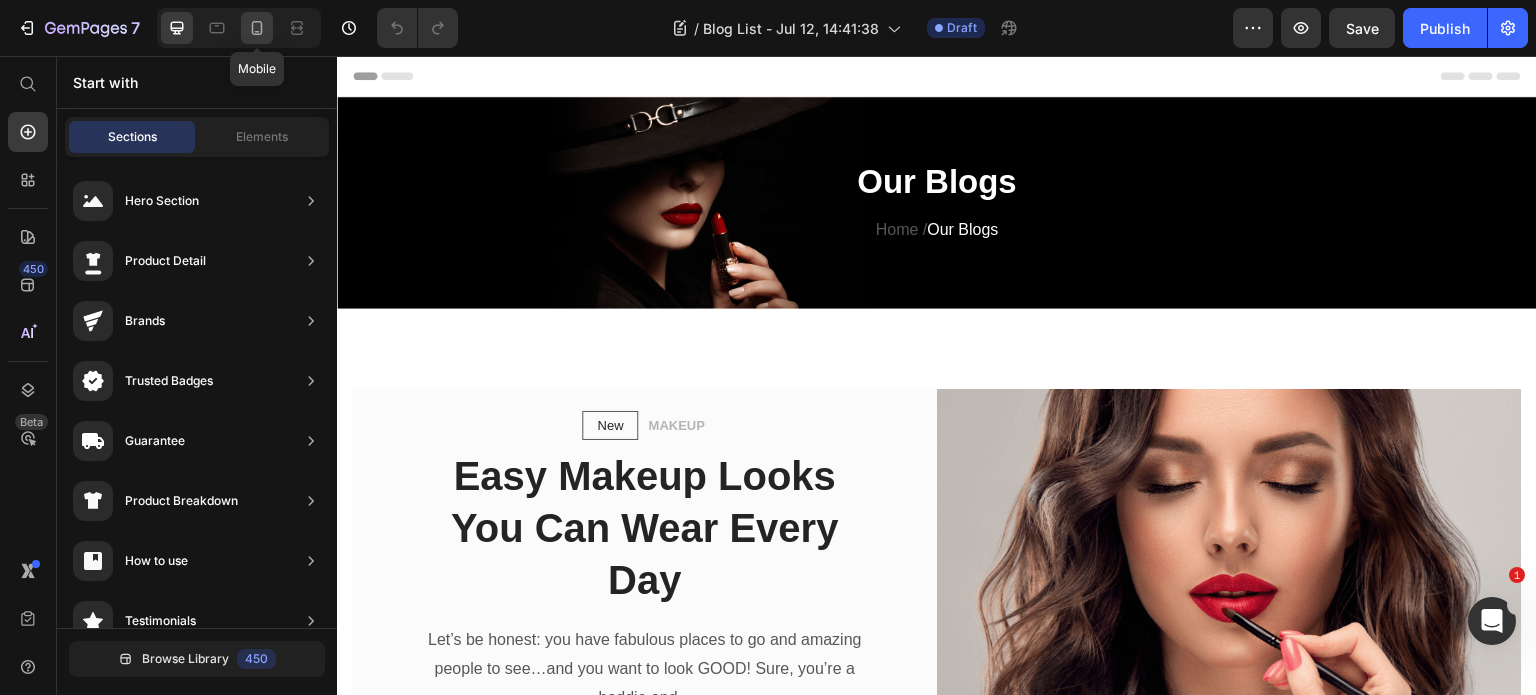 click 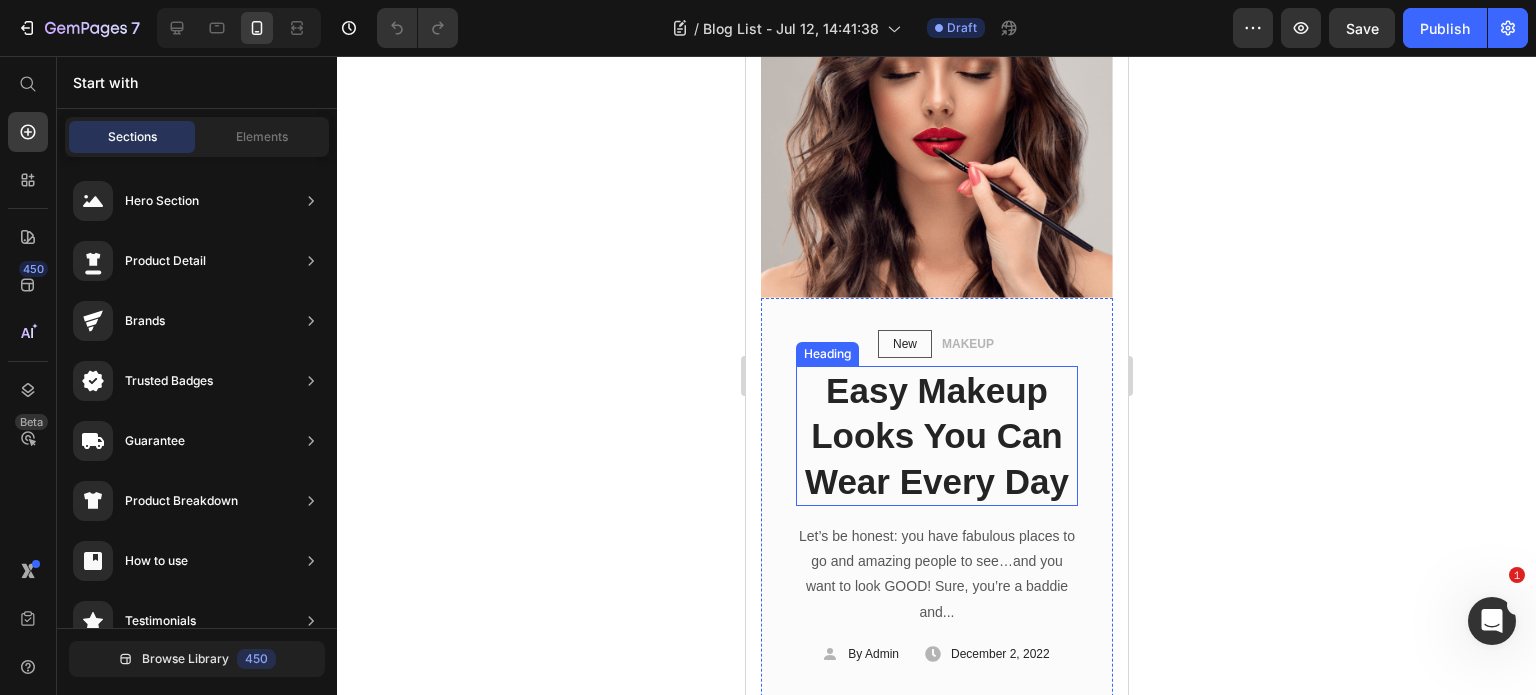 scroll, scrollTop: 0, scrollLeft: 0, axis: both 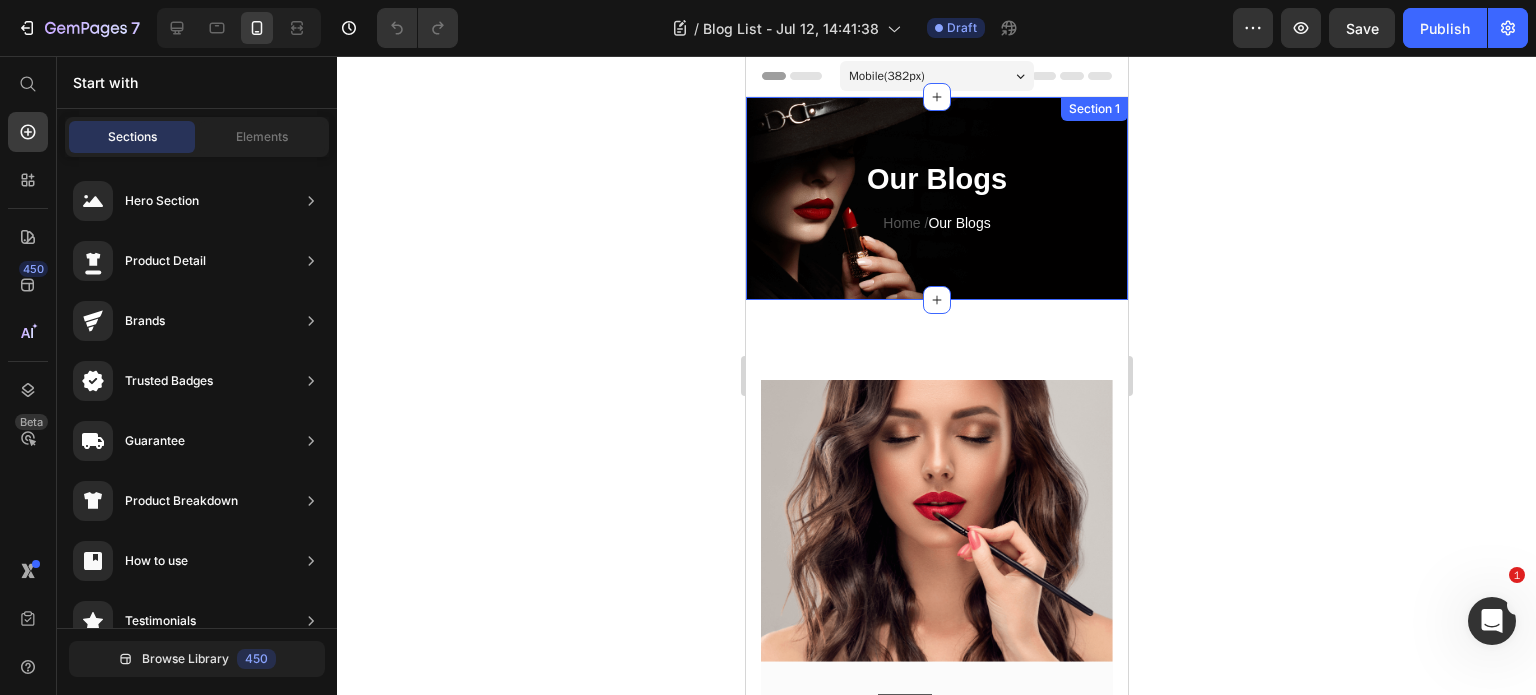 click on "Our Blogs Heading Home /  Our Blogs Text block Row Section 1" at bounding box center (936, 198) 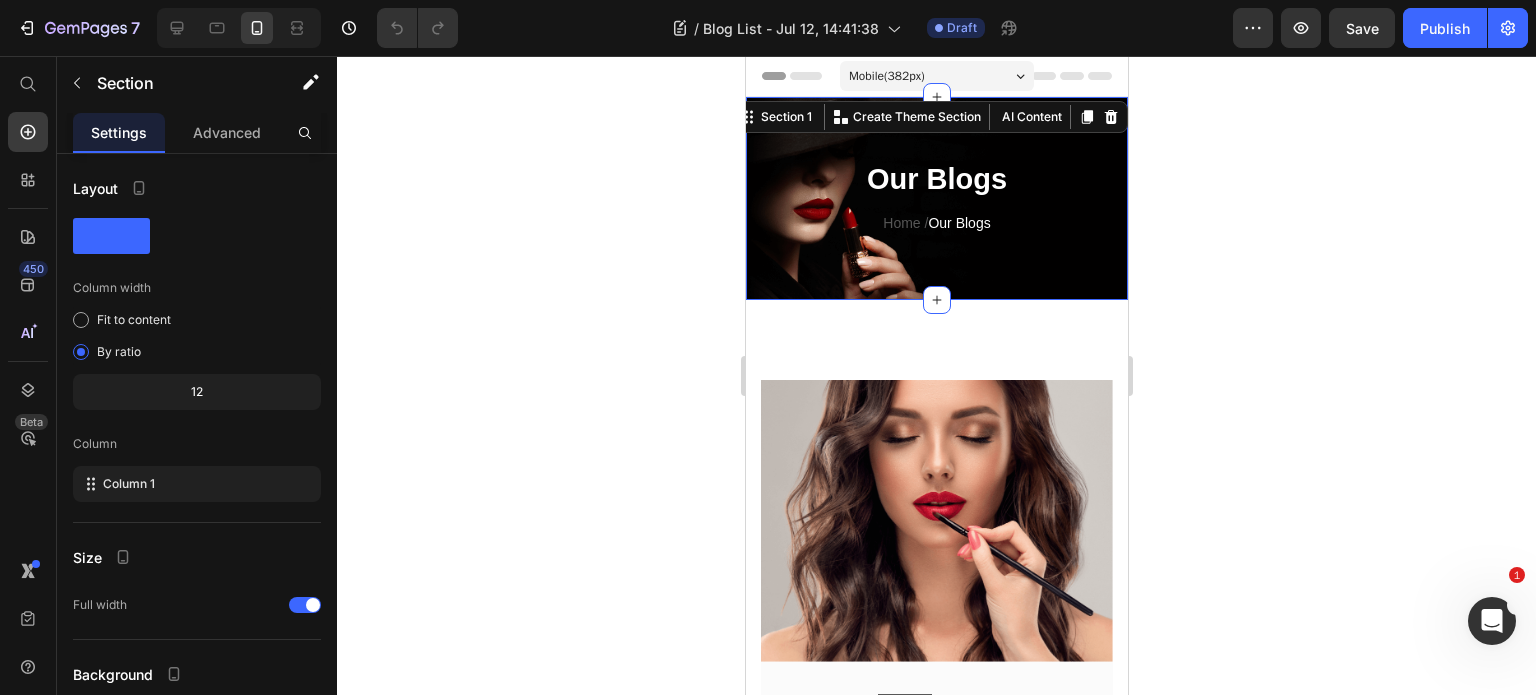 click 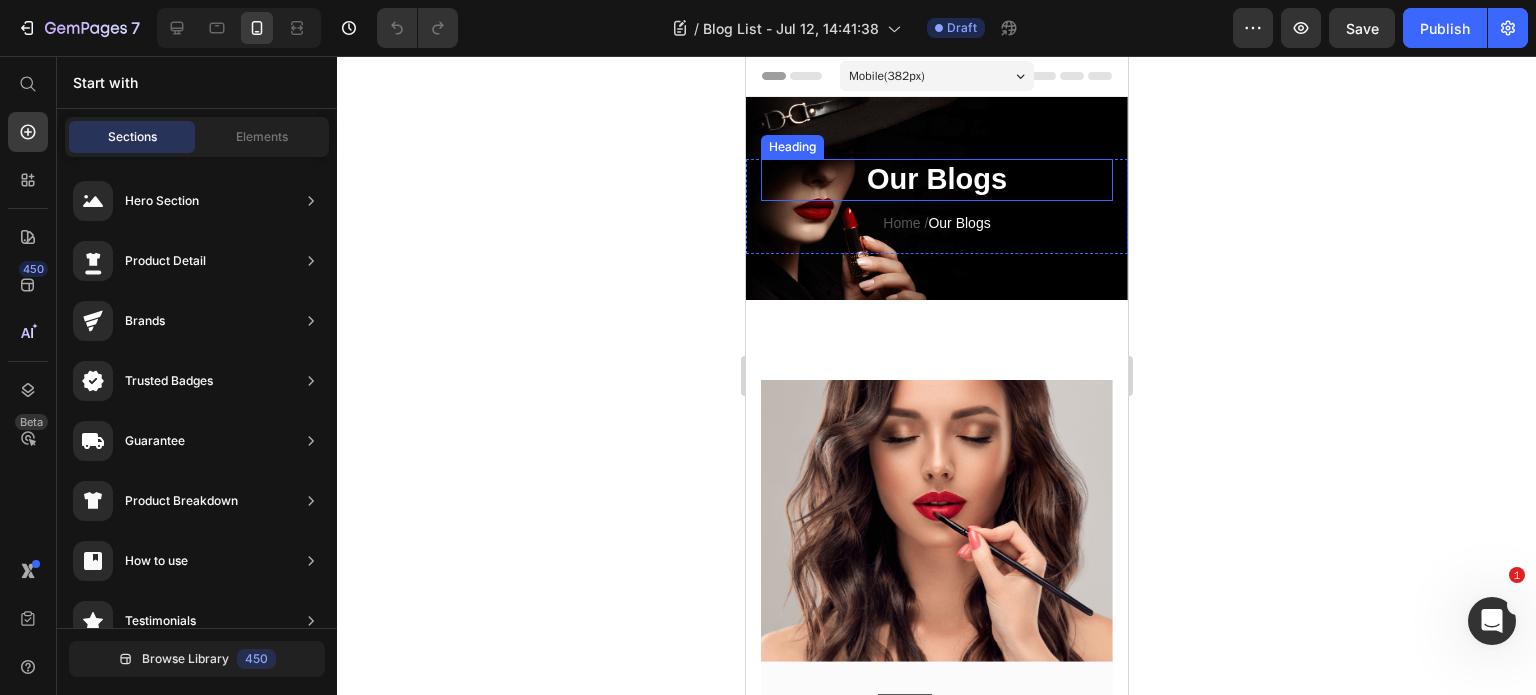 click on "Our Blogs" at bounding box center (936, 180) 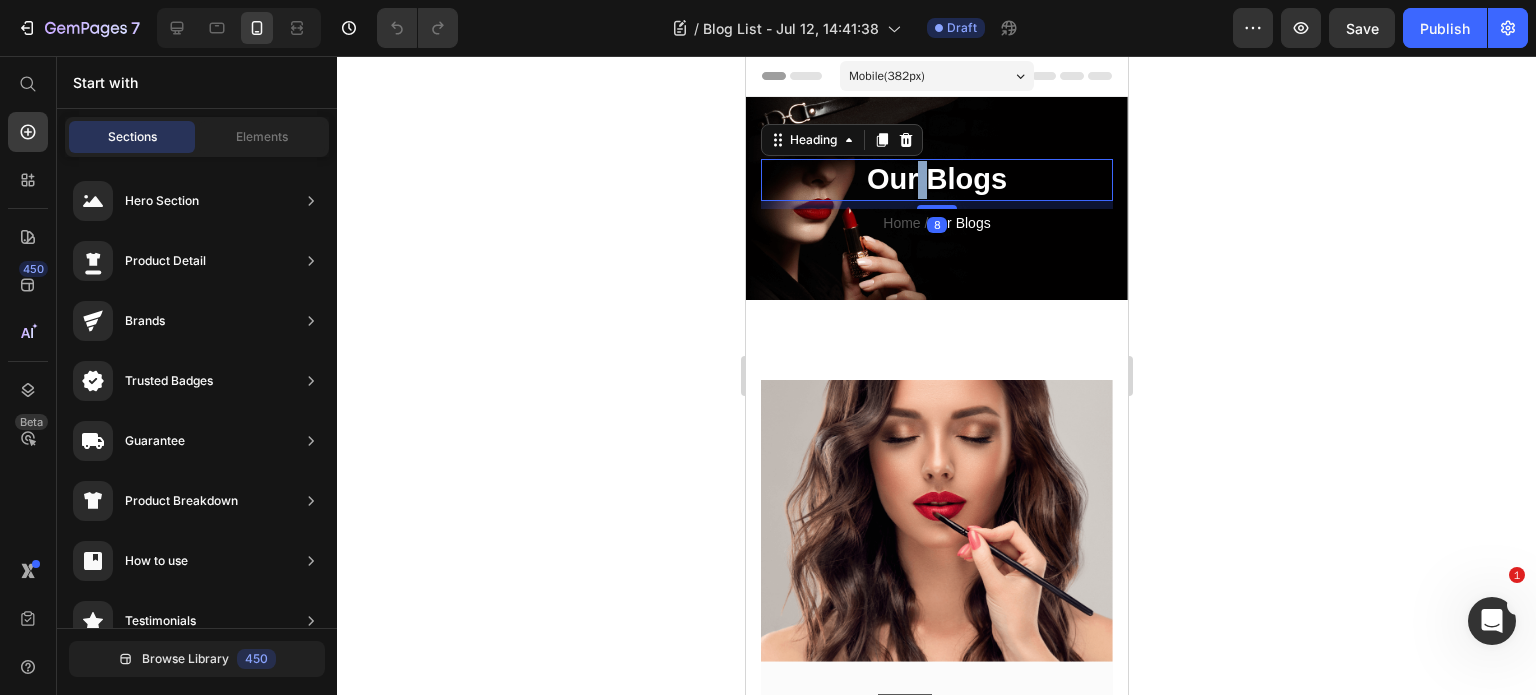 click on "Our Blogs" at bounding box center [936, 180] 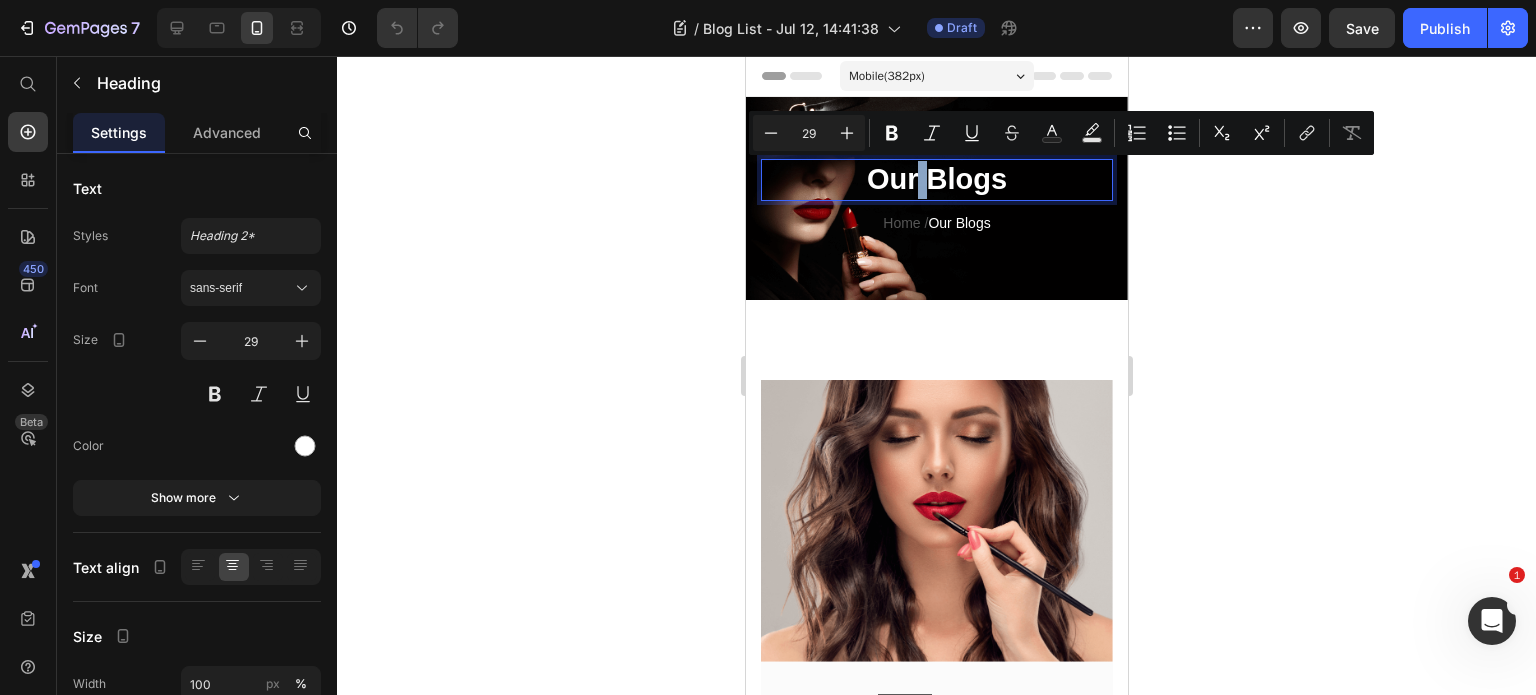 click on "Our Blogs" at bounding box center (936, 180) 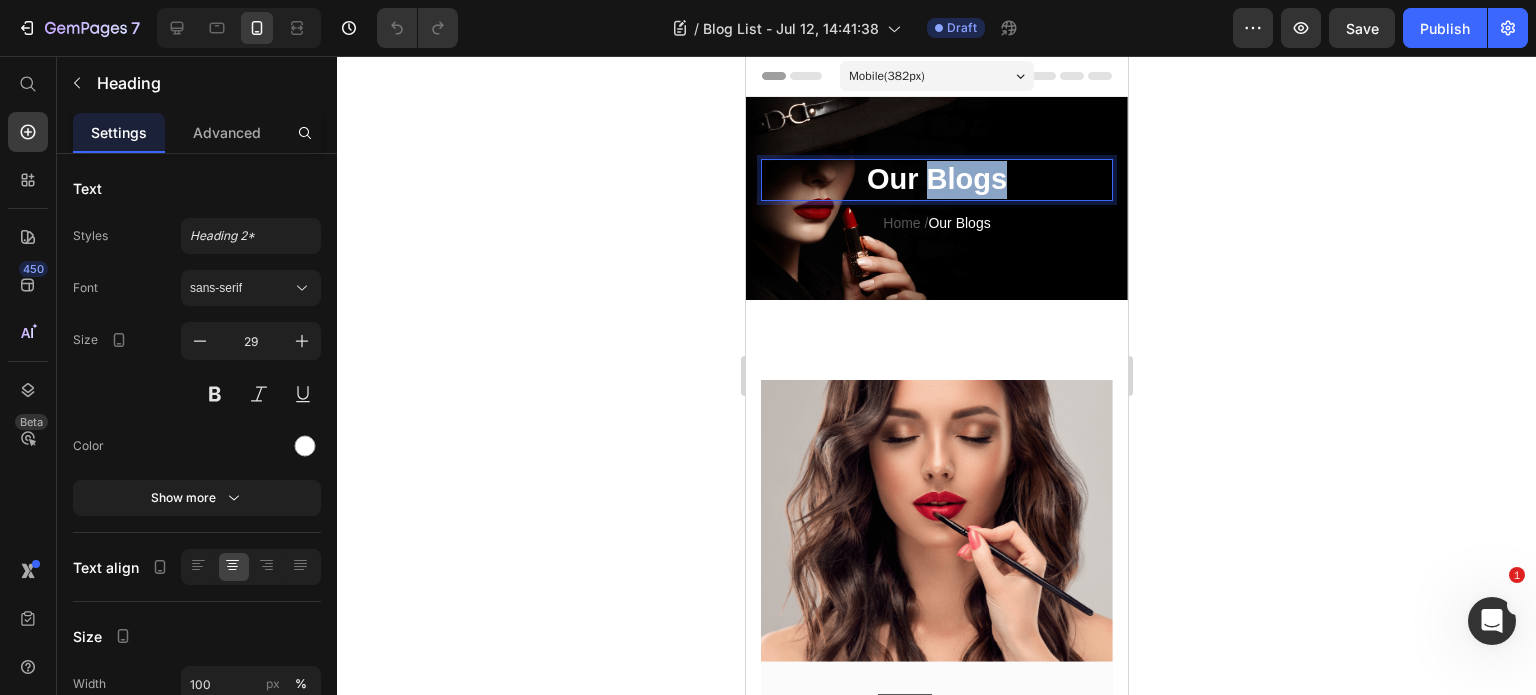 click on "Our Blogs" at bounding box center [936, 180] 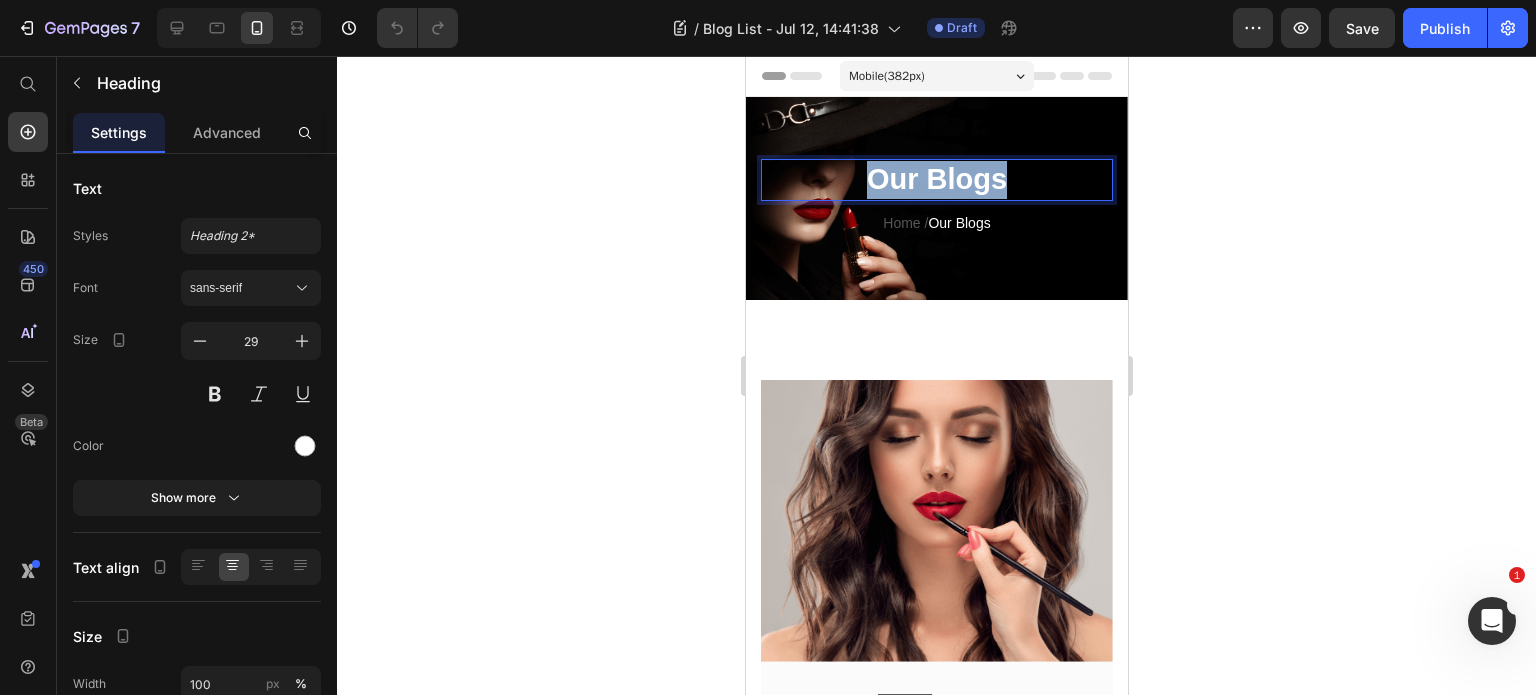 click on "Our Blogs" at bounding box center [936, 180] 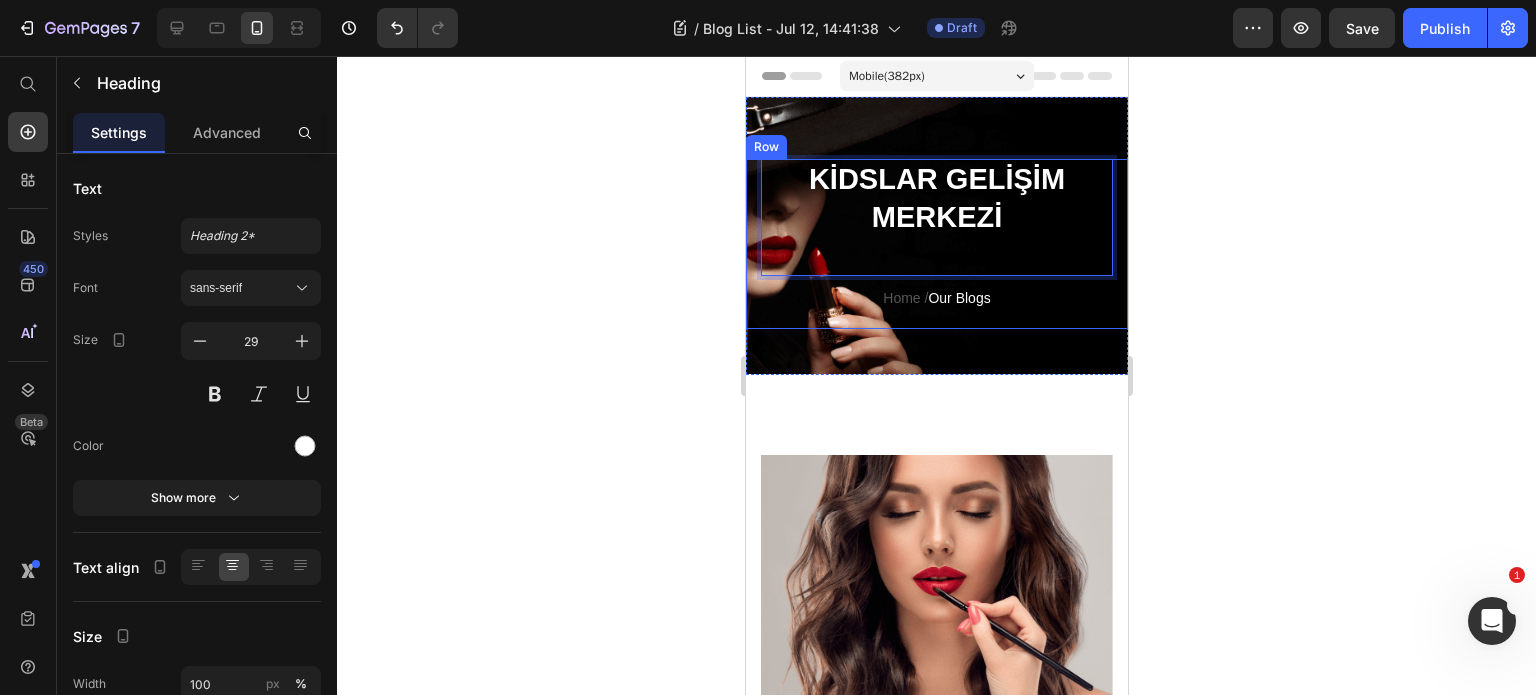 click 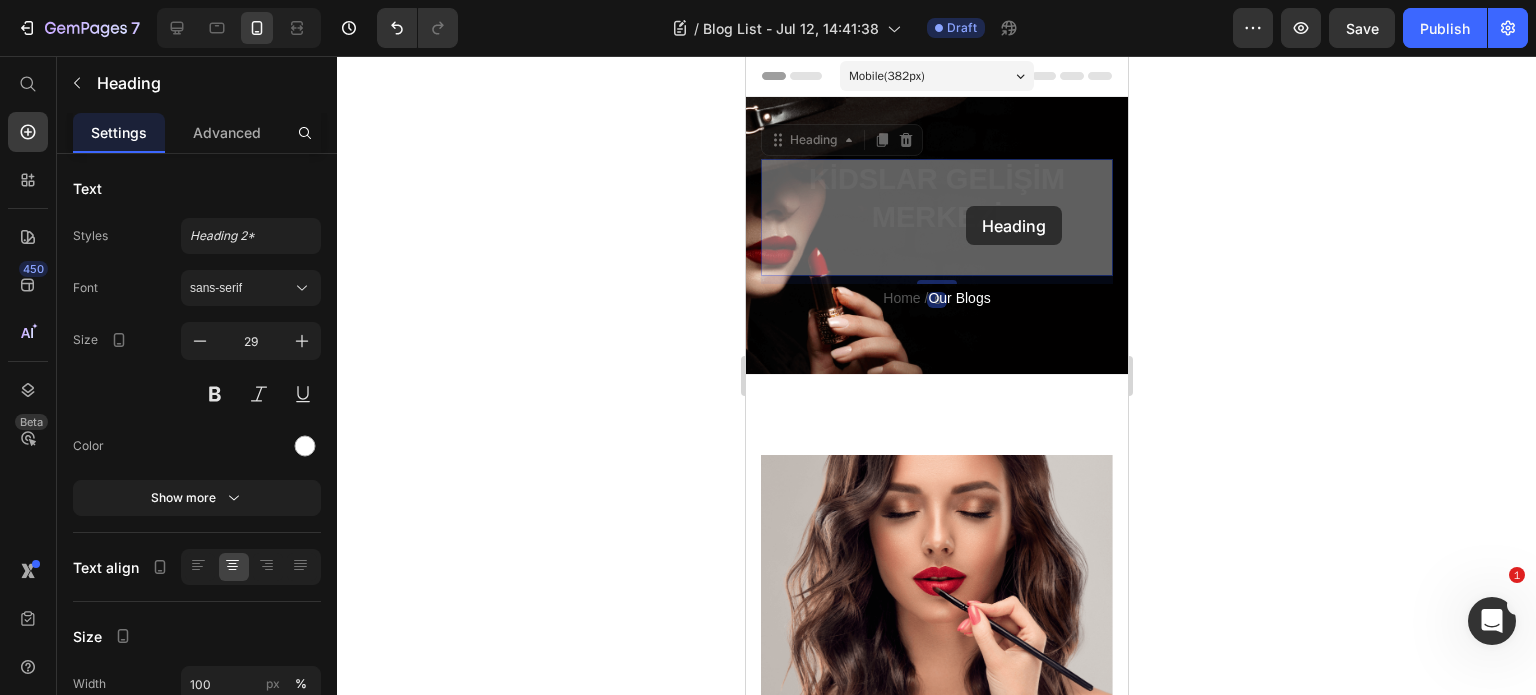 drag, startPoint x: 965, startPoint y: 206, endPoint x: 987, endPoint y: 231, distance: 33.30165 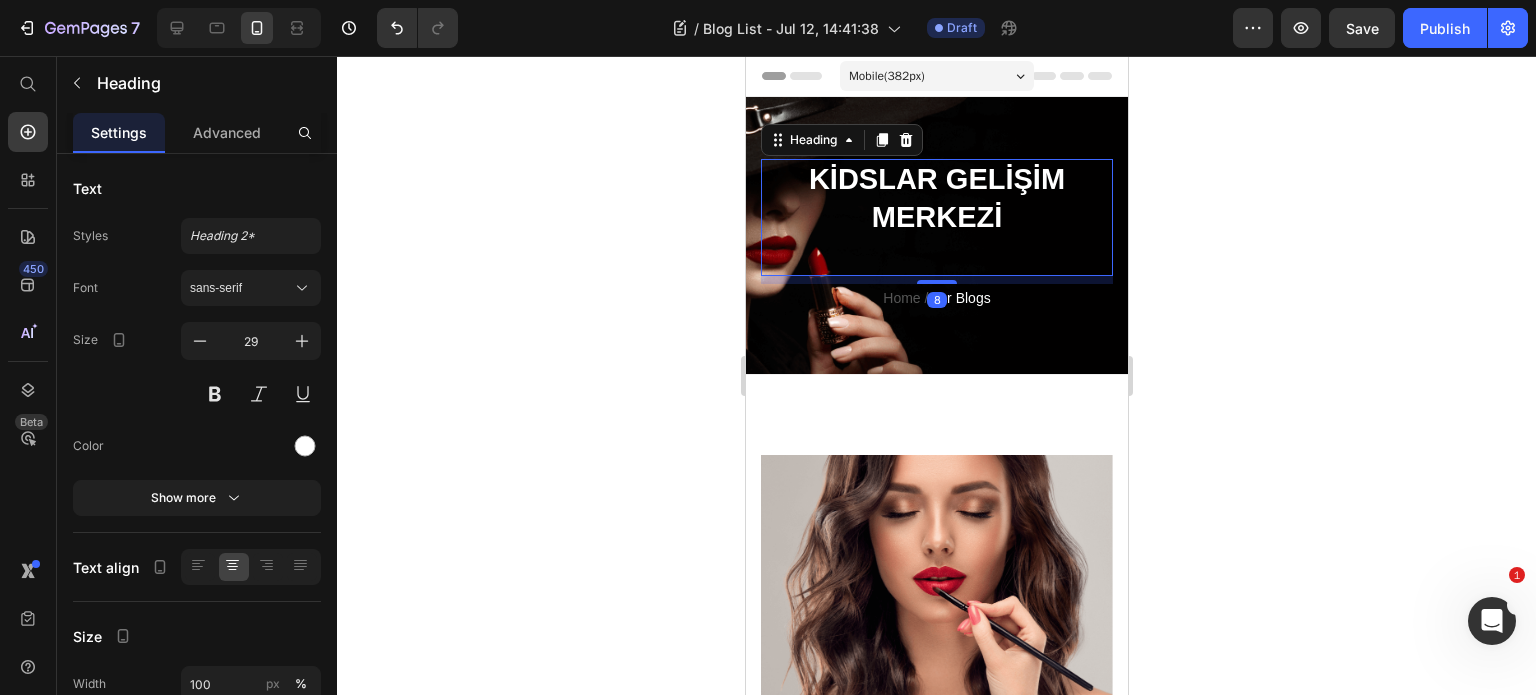 click 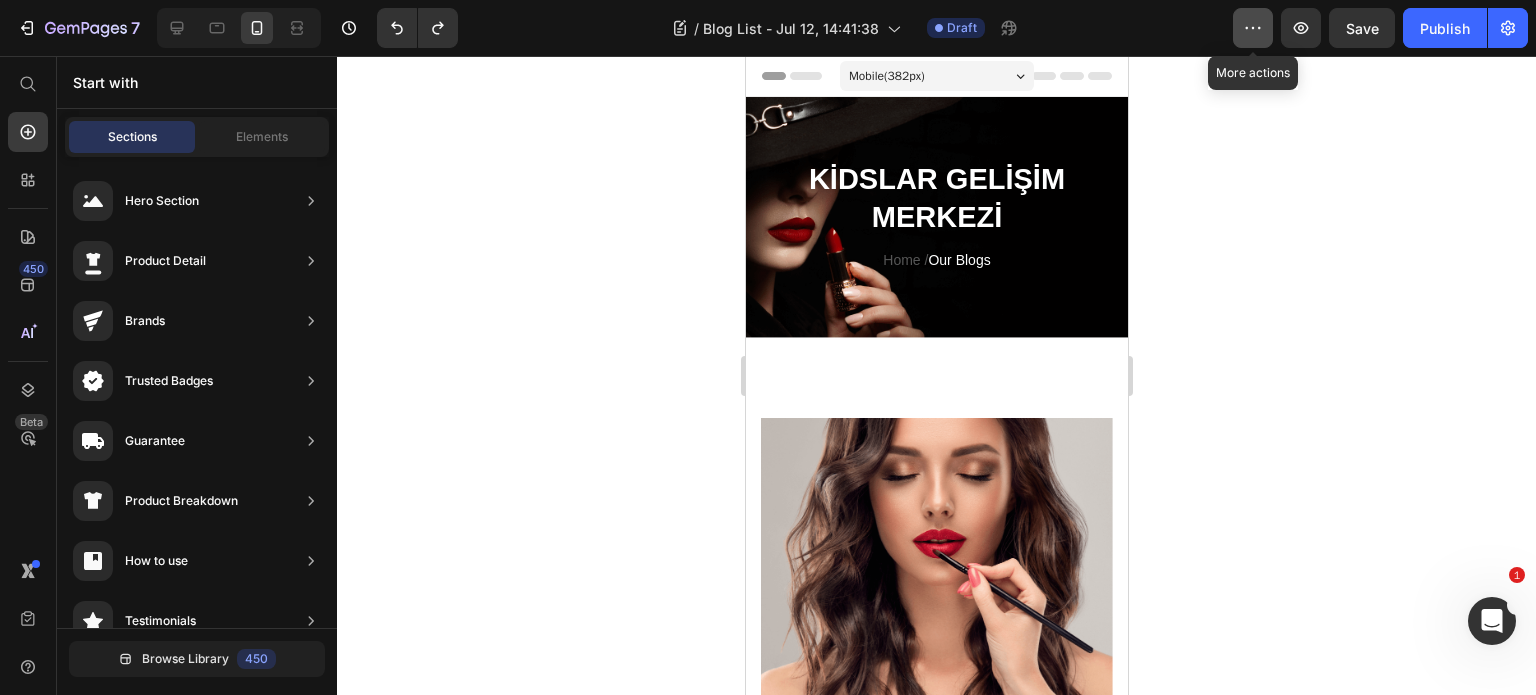 click 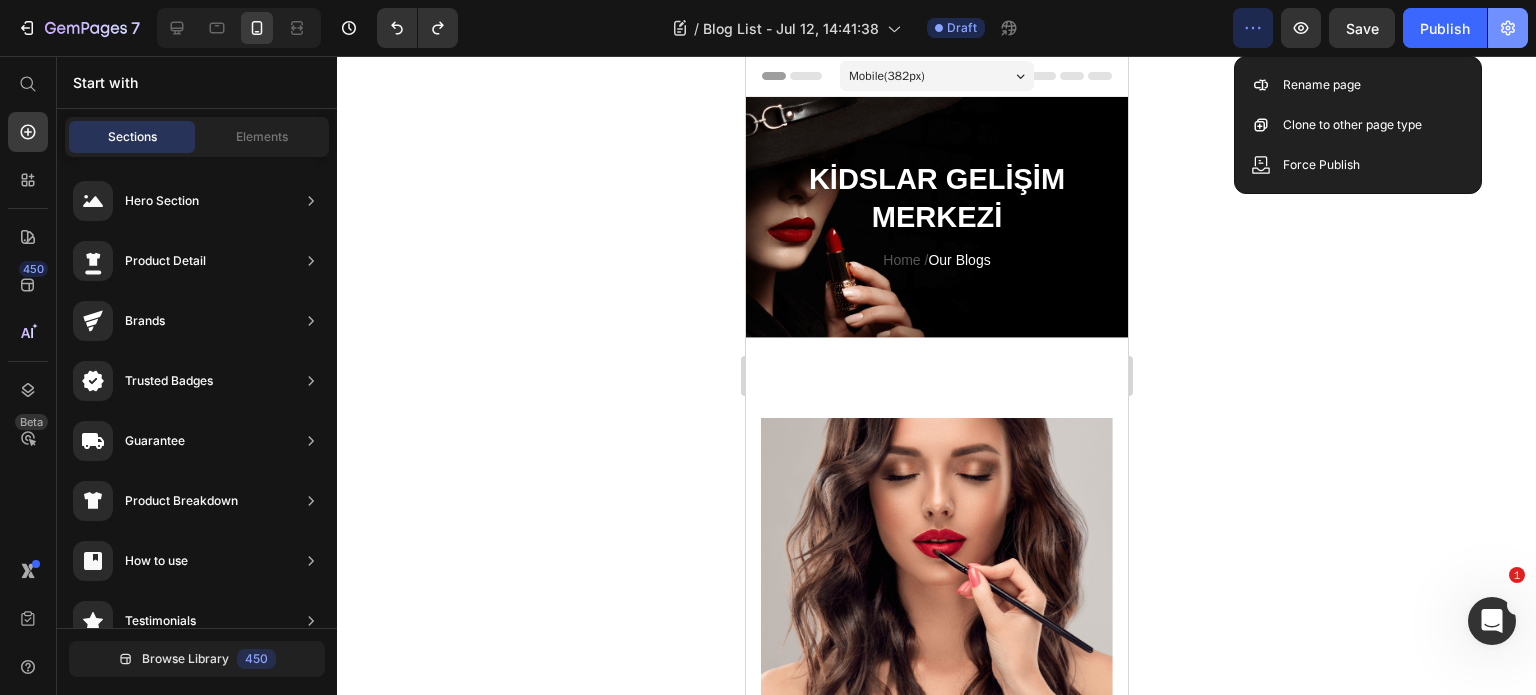 click 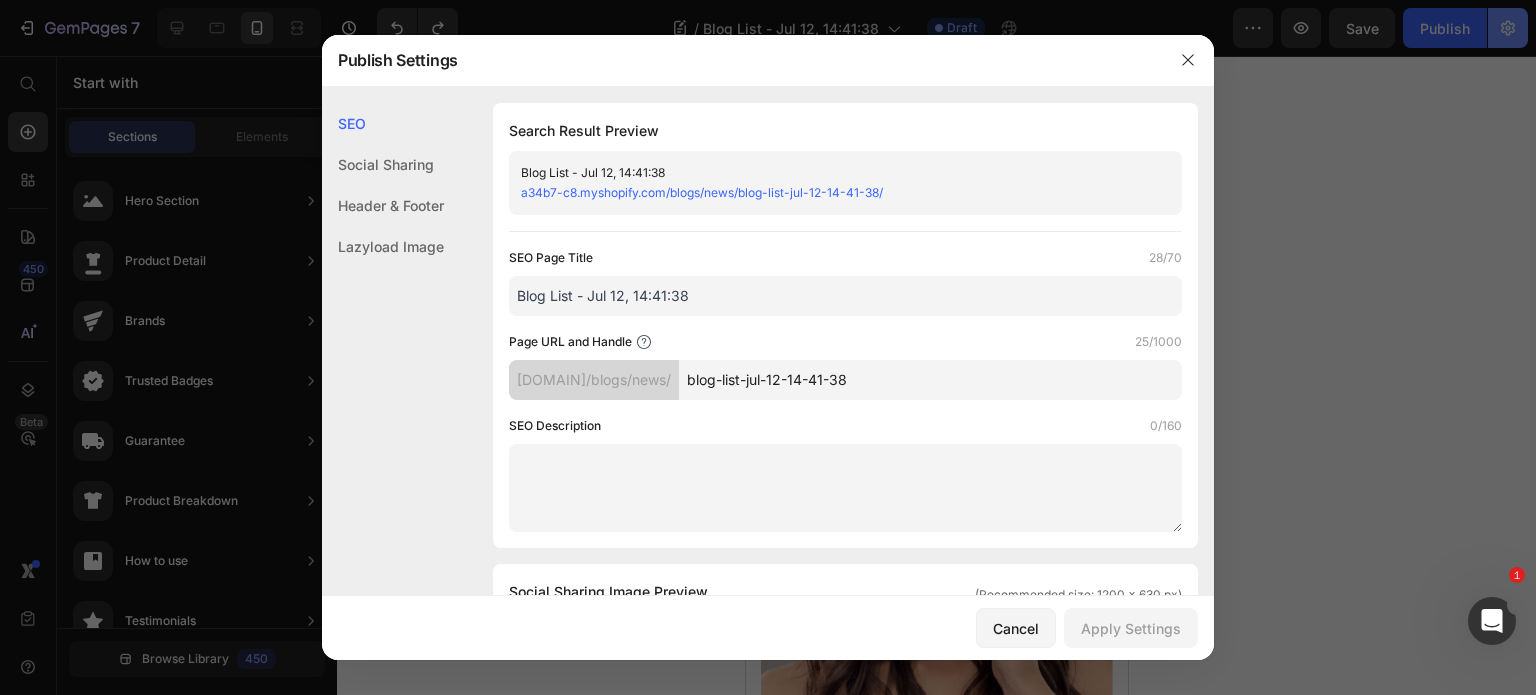 click at bounding box center [768, 347] 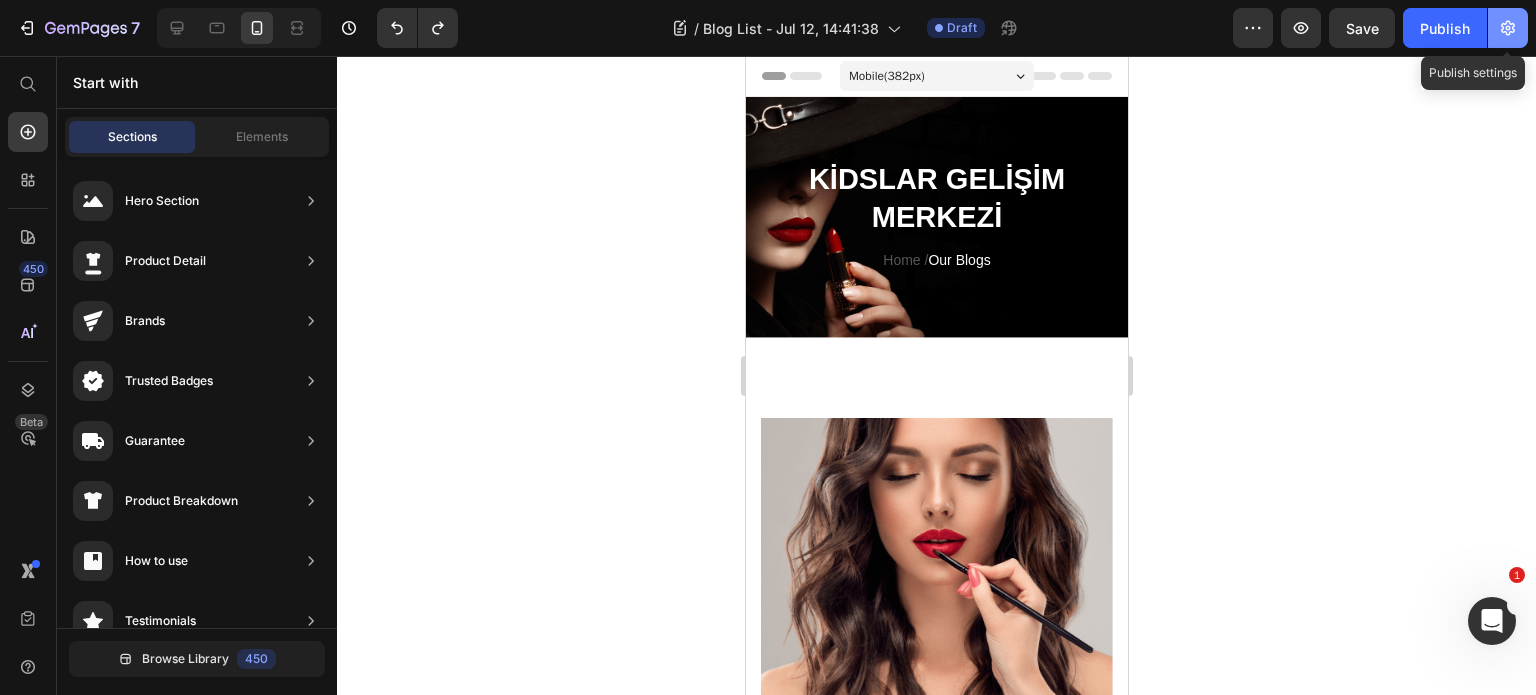 click 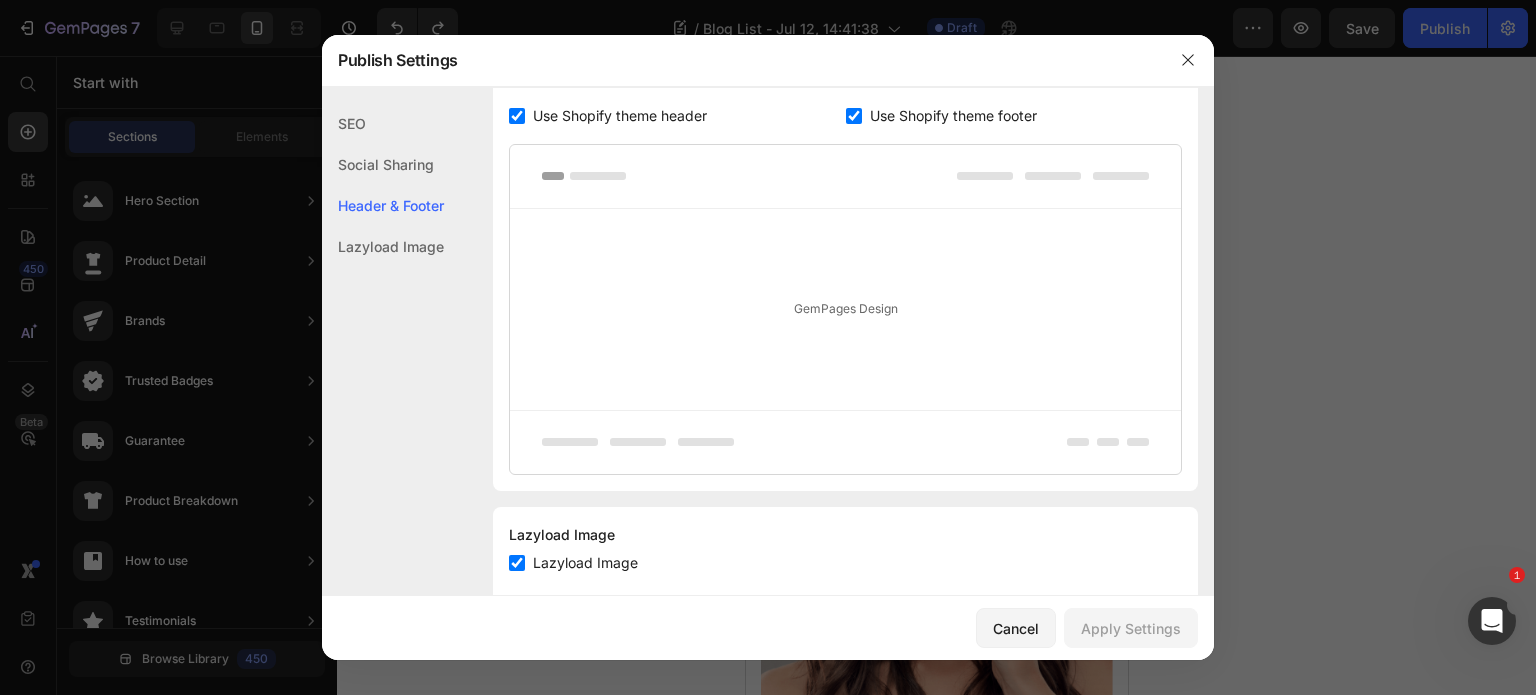 scroll, scrollTop: 1076, scrollLeft: 0, axis: vertical 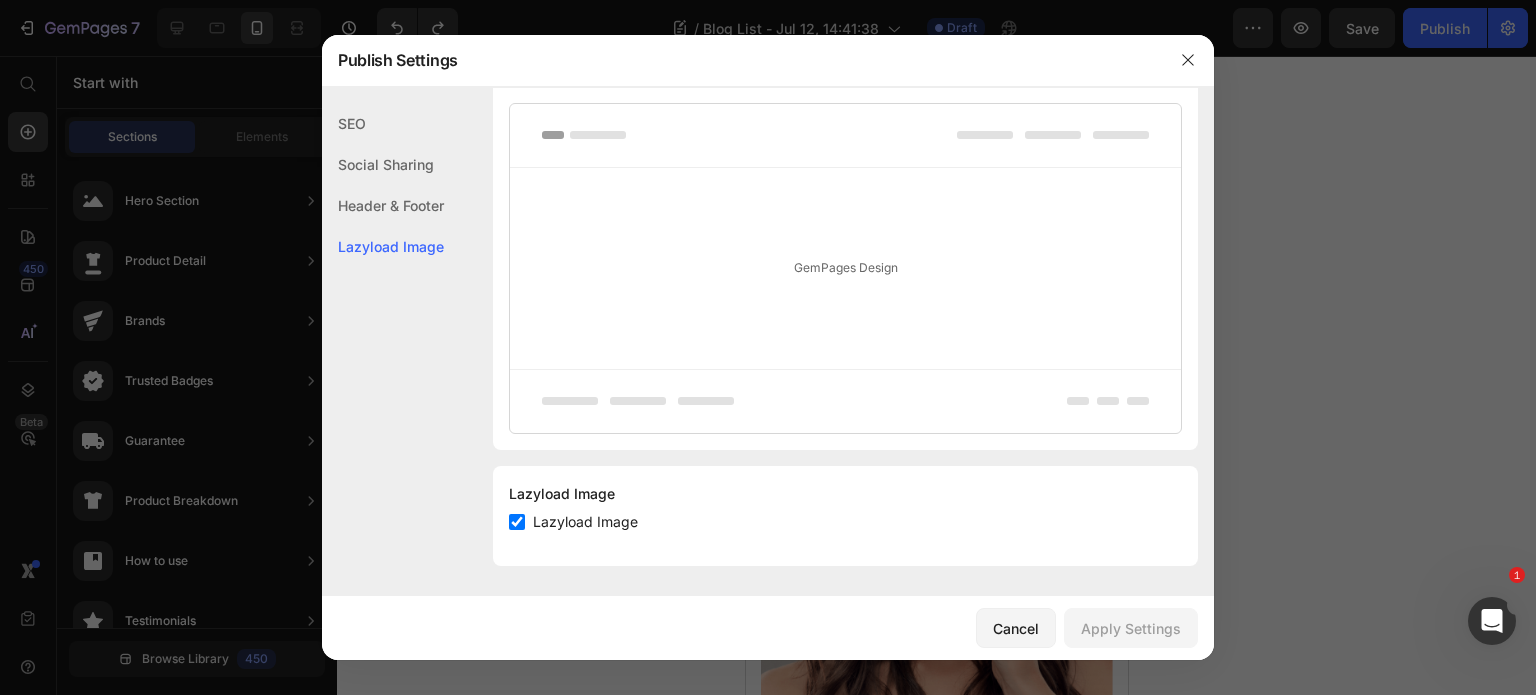 click at bounding box center [768, 347] 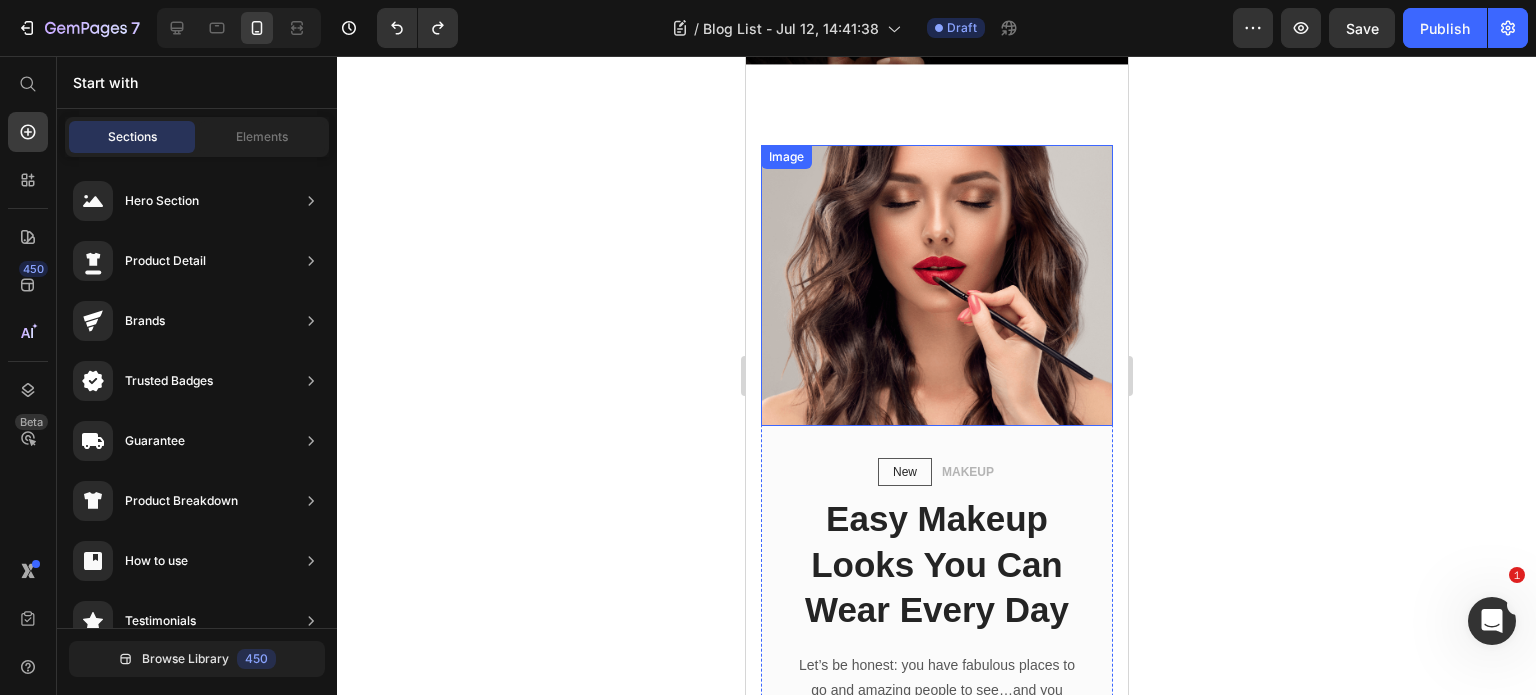 scroll, scrollTop: 0, scrollLeft: 0, axis: both 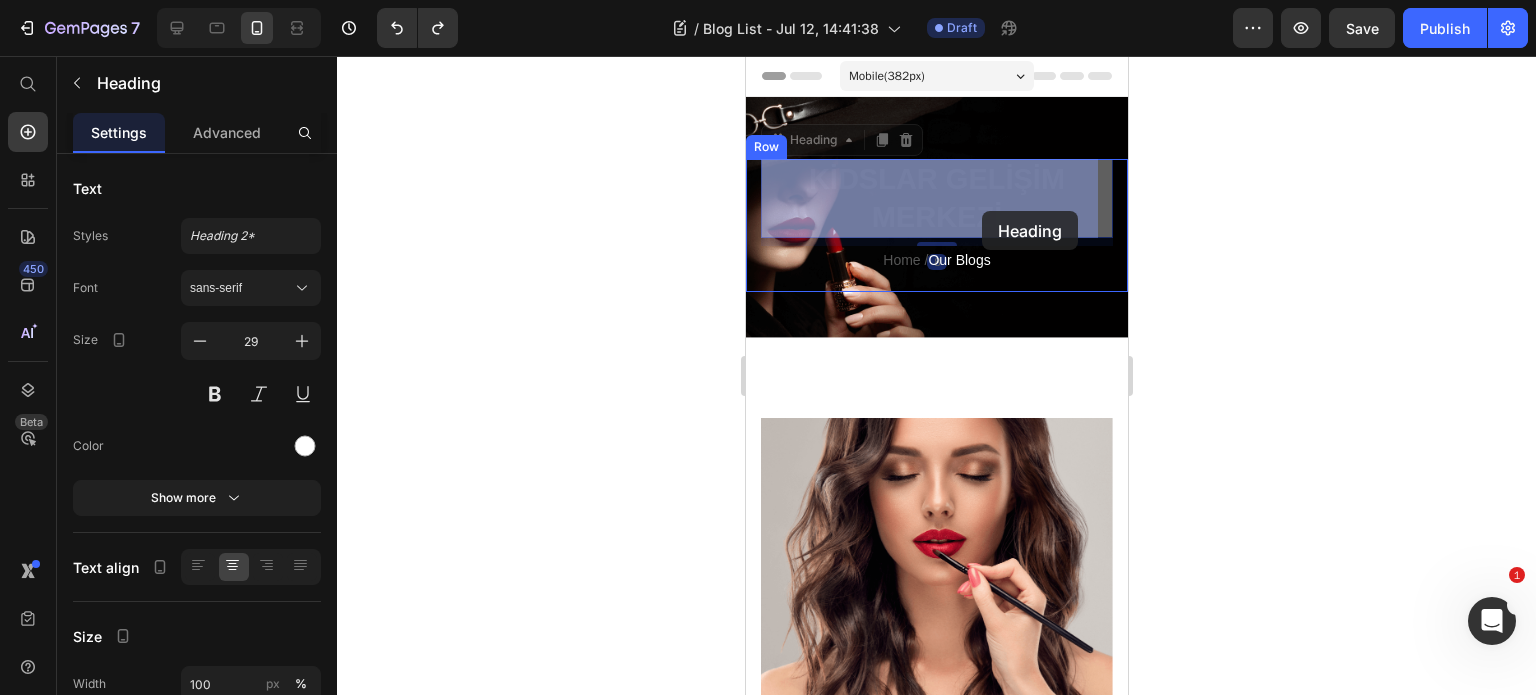 drag, startPoint x: 941, startPoint y: 200, endPoint x: 982, endPoint y: 211, distance: 42.44997 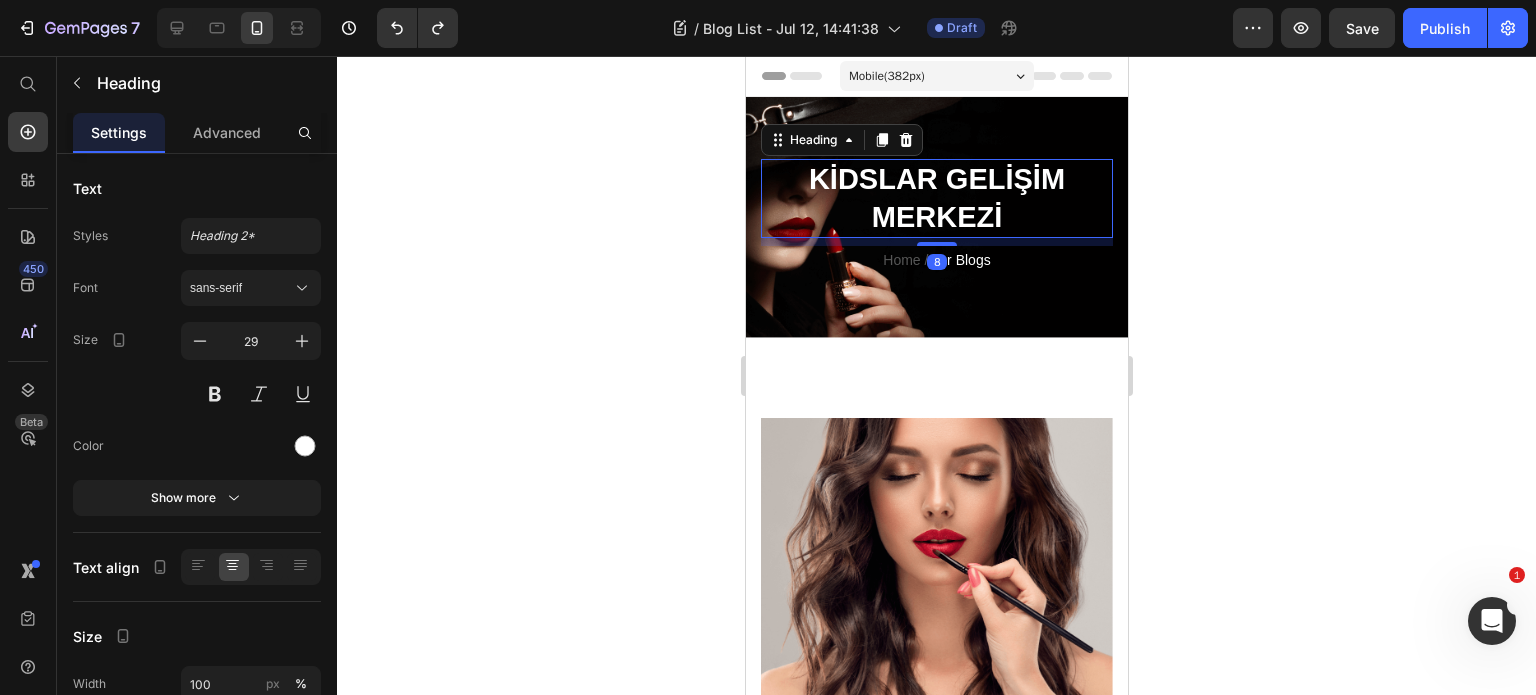 click 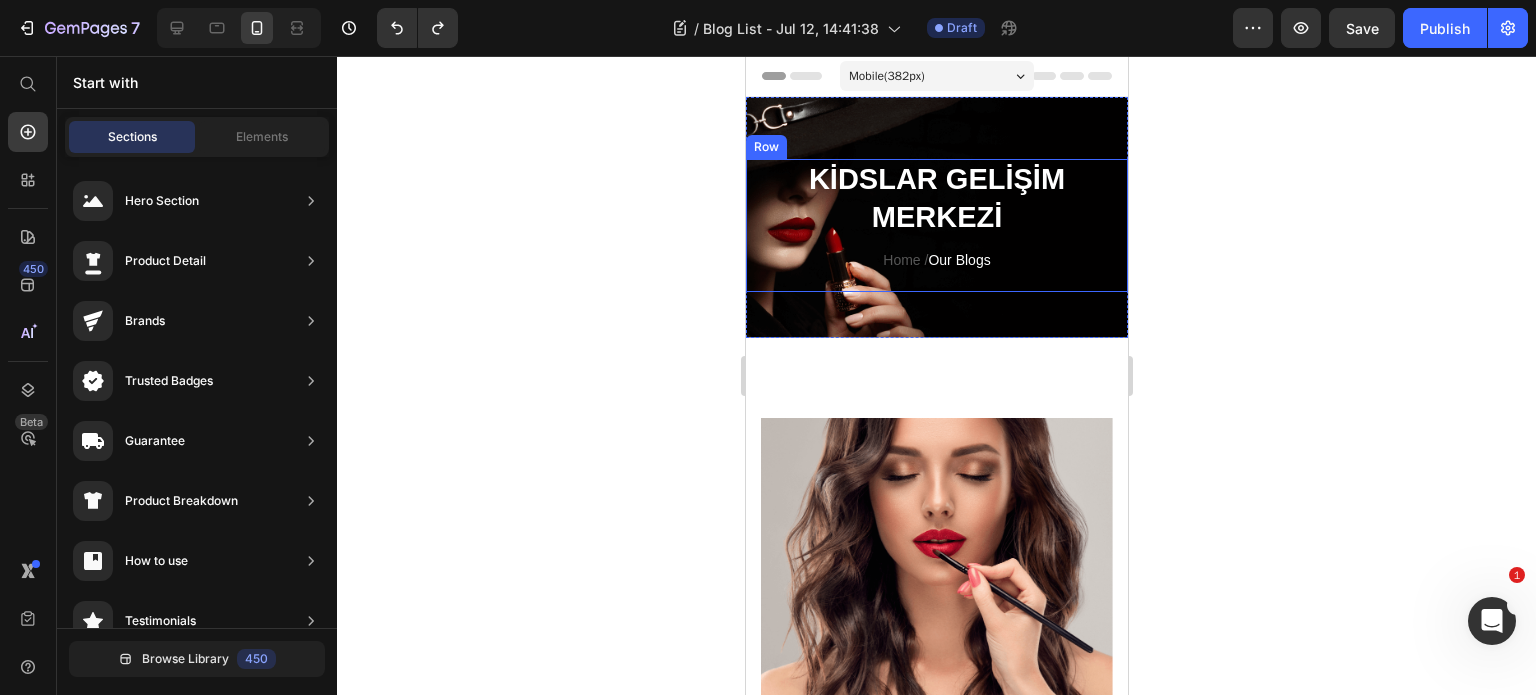 click on "KİDSLAR GELİŞİM MERKEZİ" at bounding box center (936, 198) 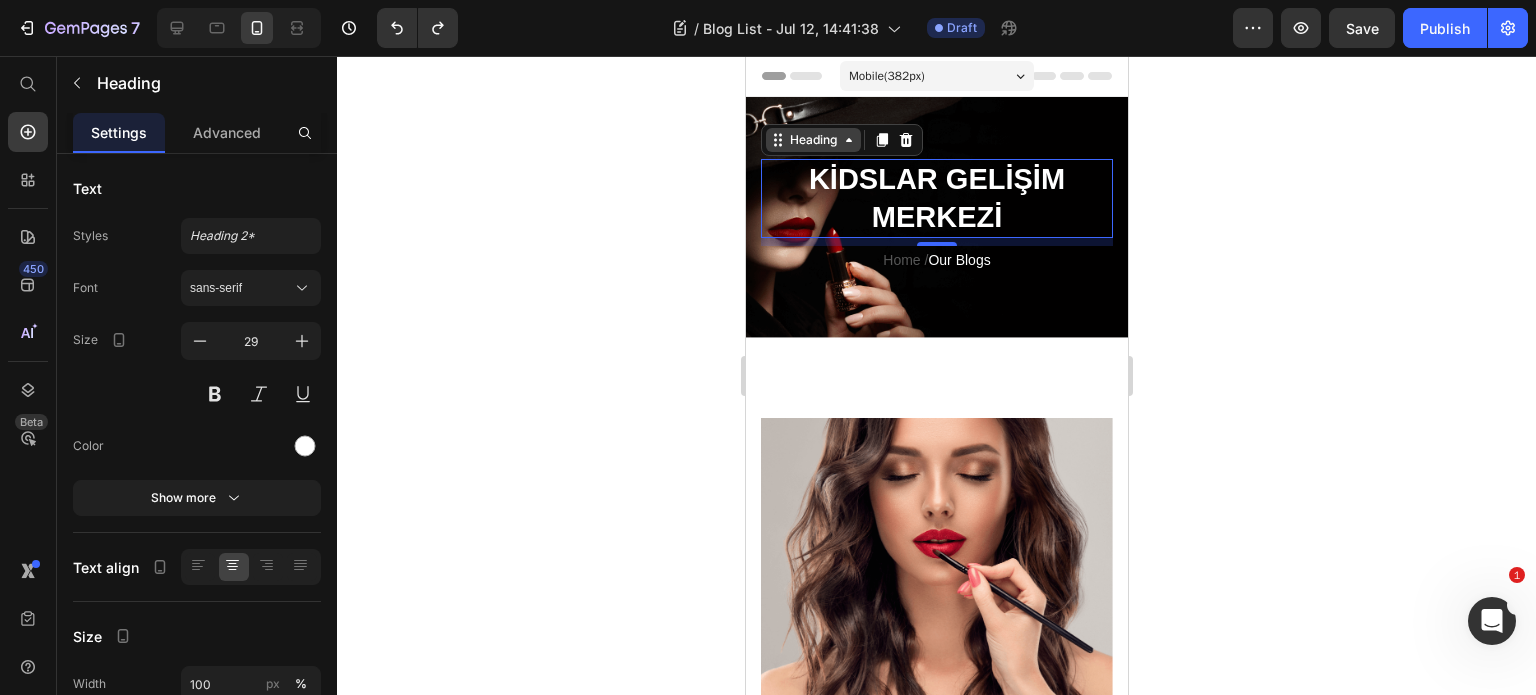 click on "Heading" at bounding box center (812, 140) 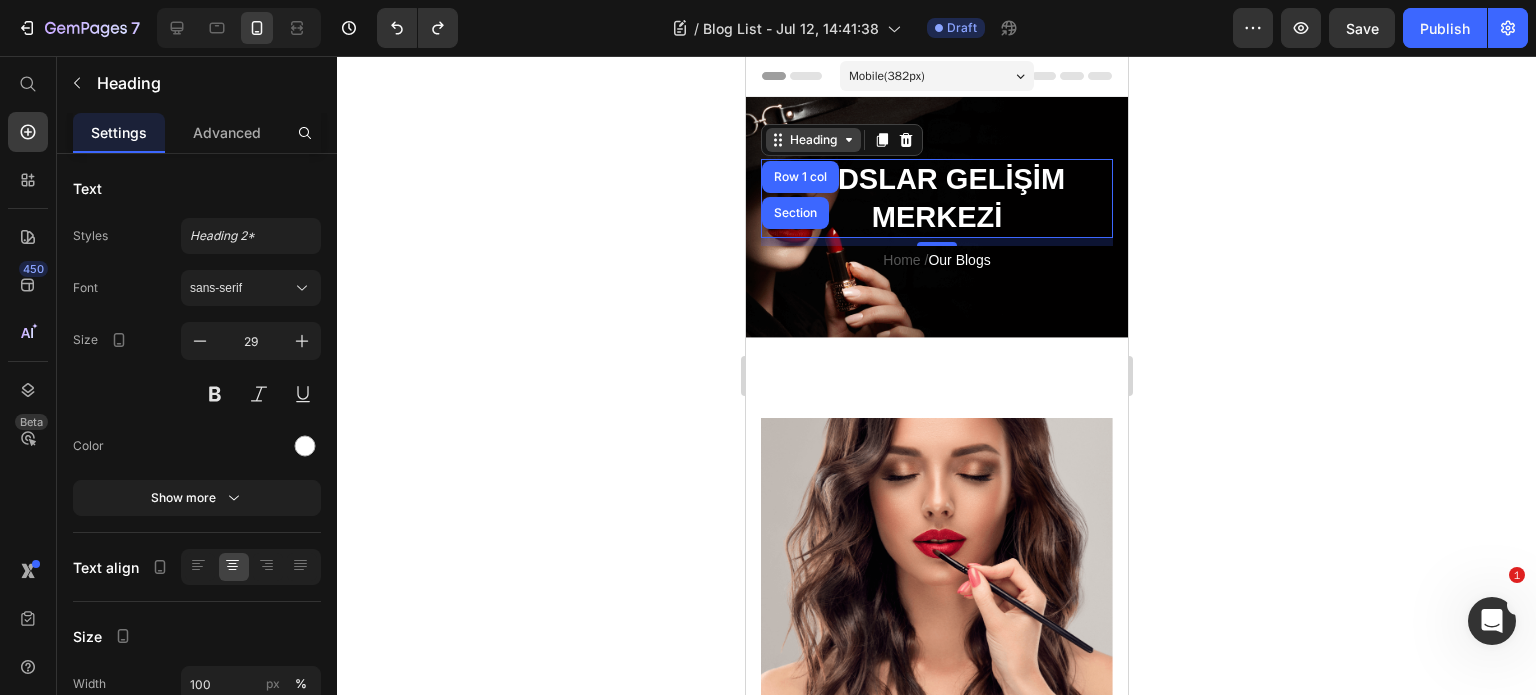 click on "Heading" at bounding box center [812, 140] 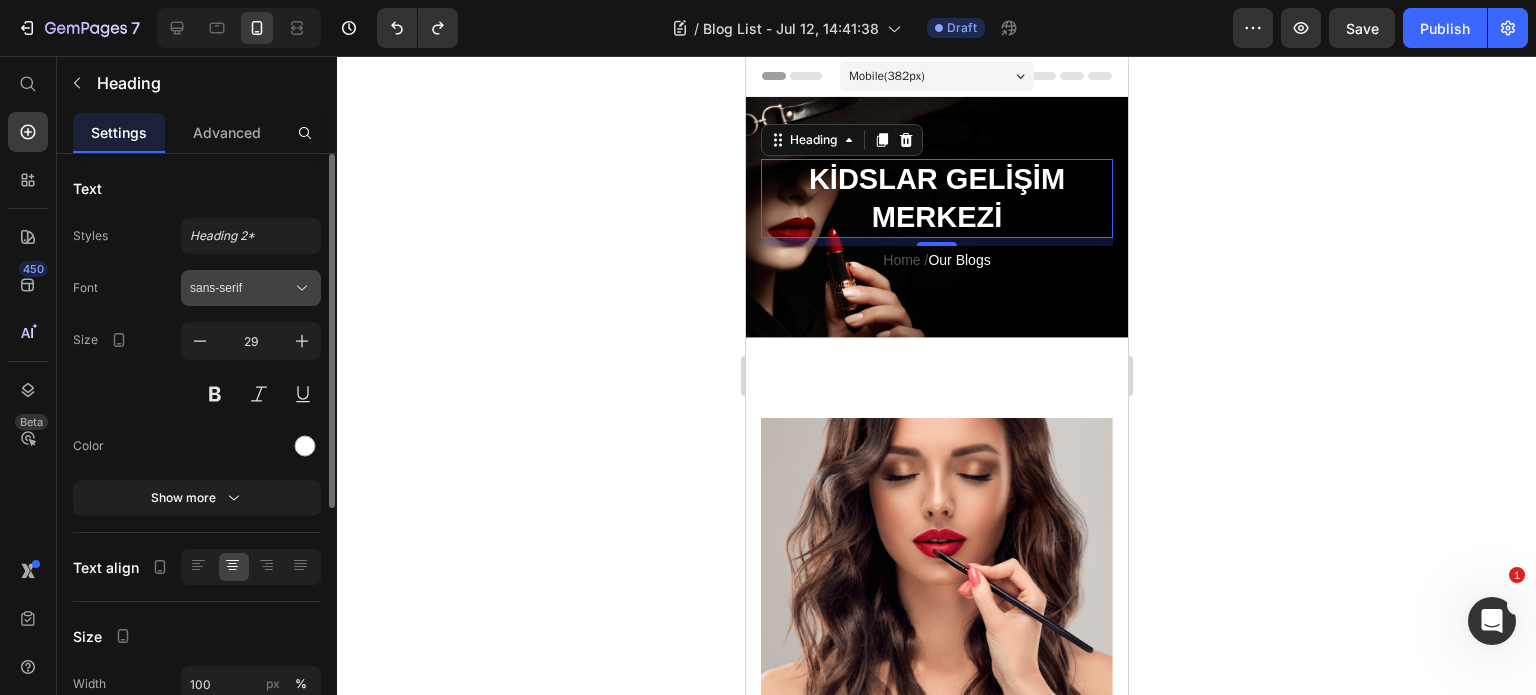 click on "sans-serif" at bounding box center [241, 288] 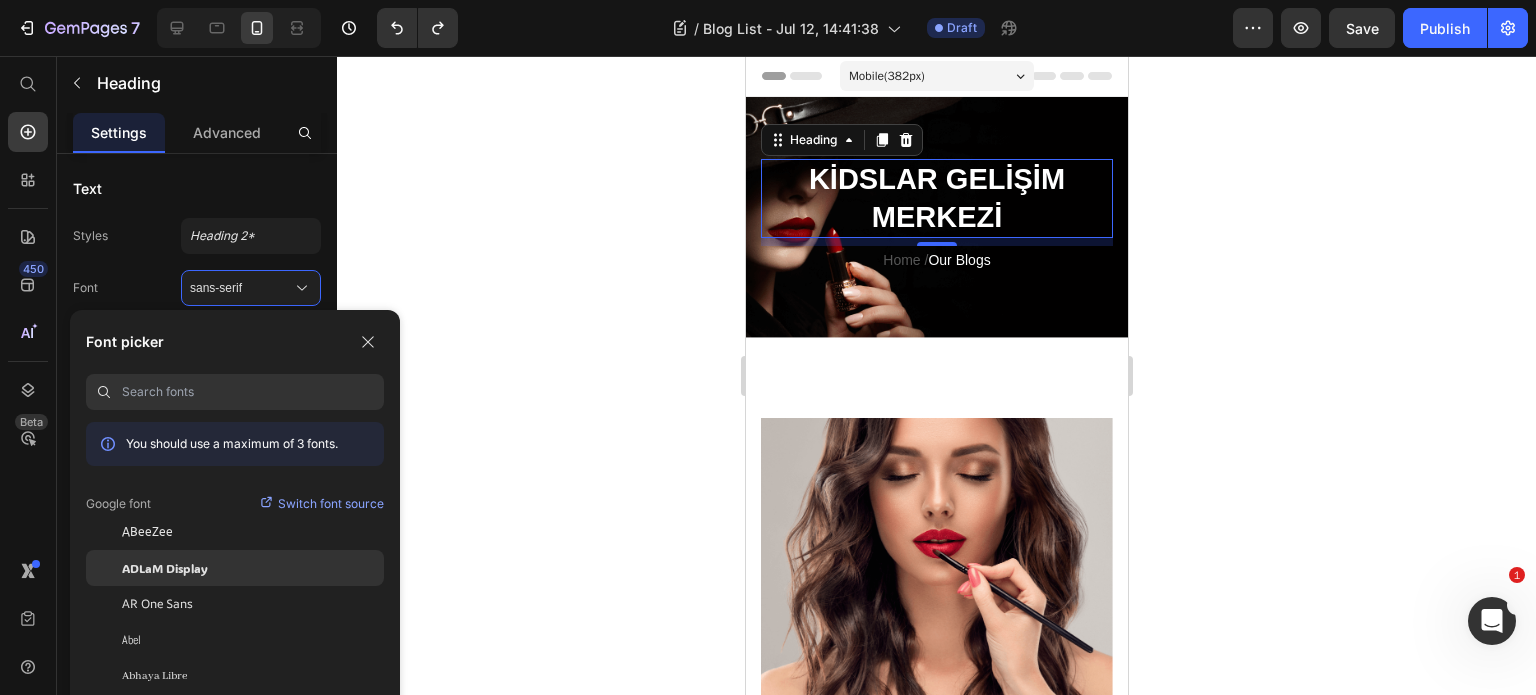 click on "ADLaM Display" 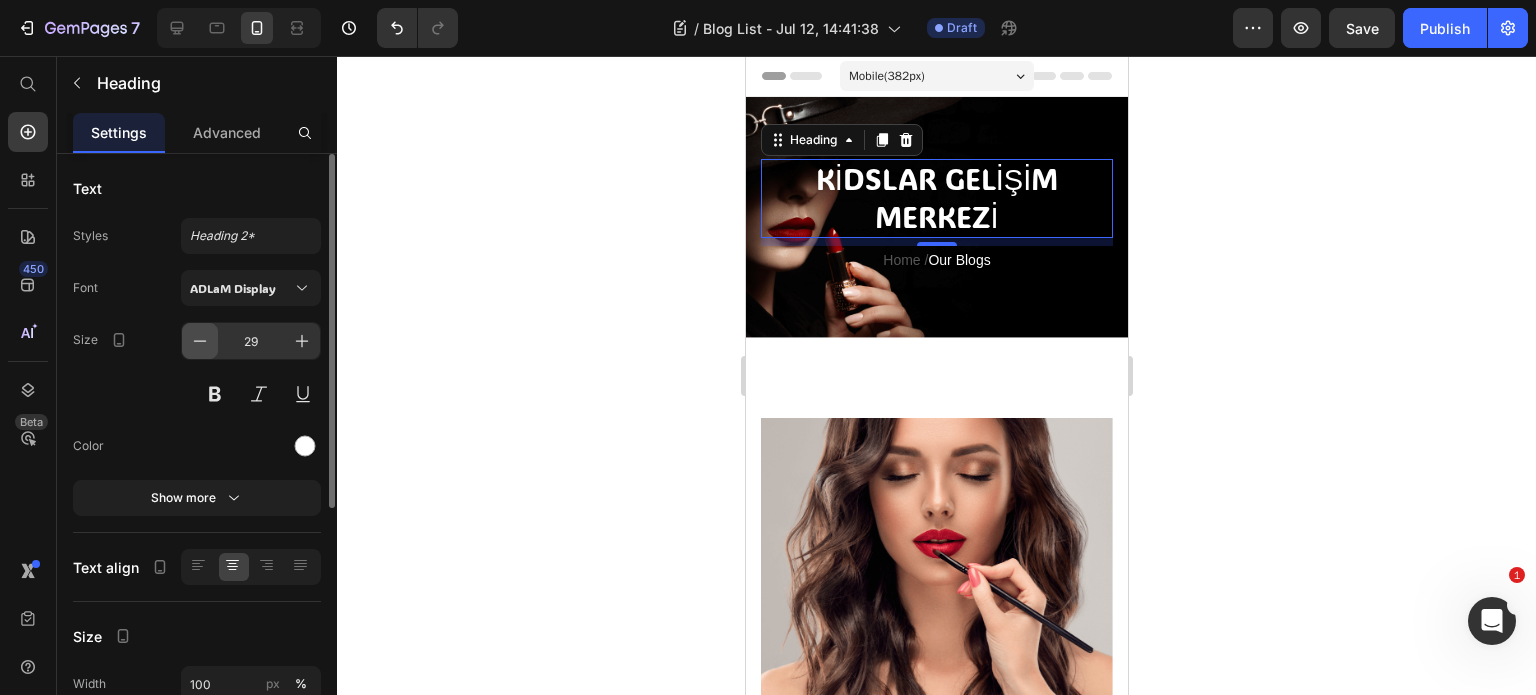 click 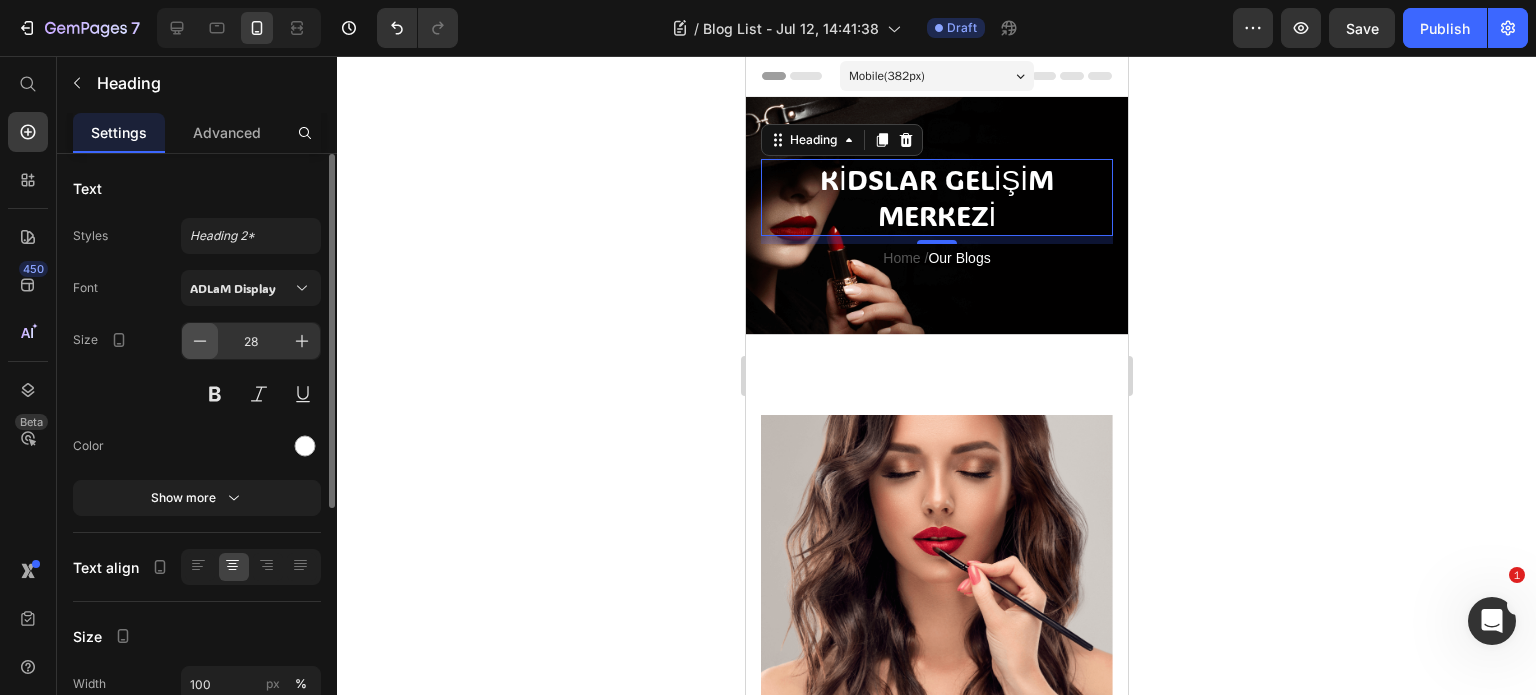 click 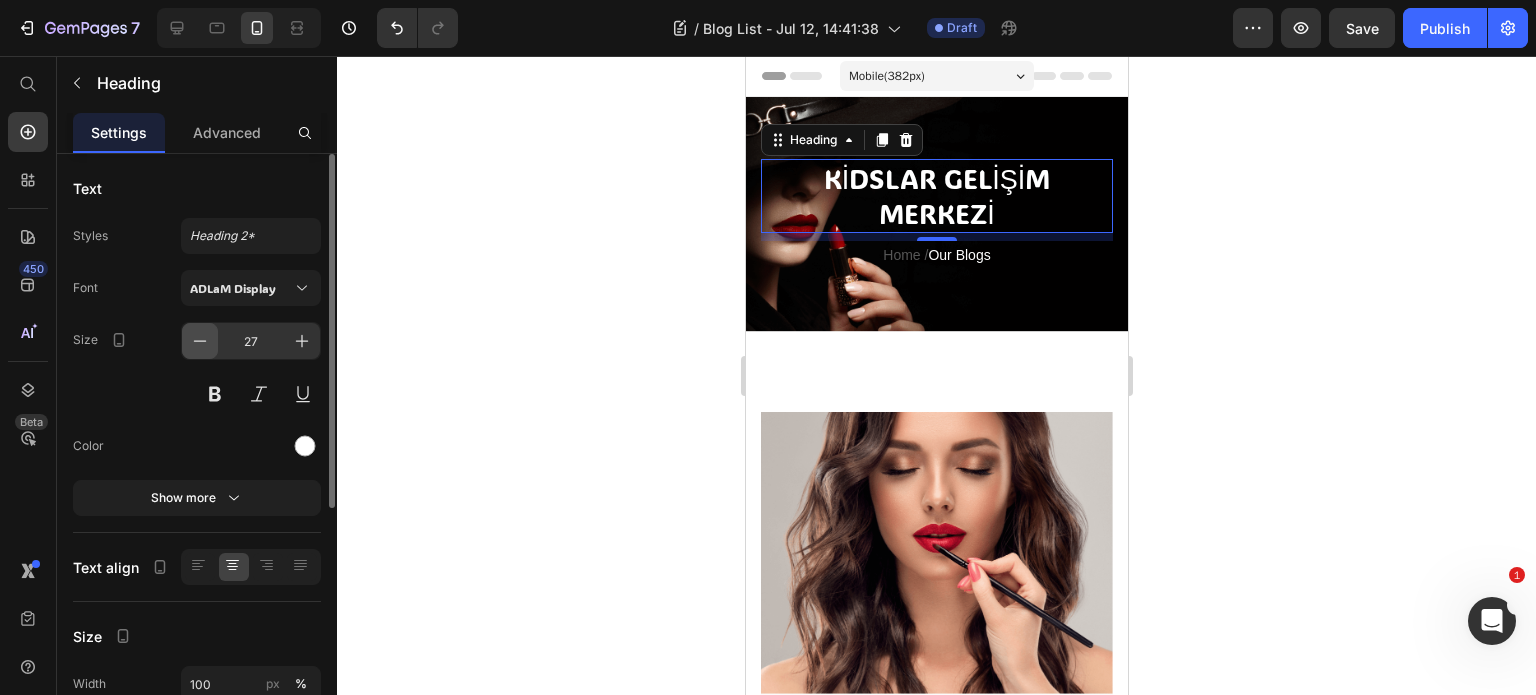 click 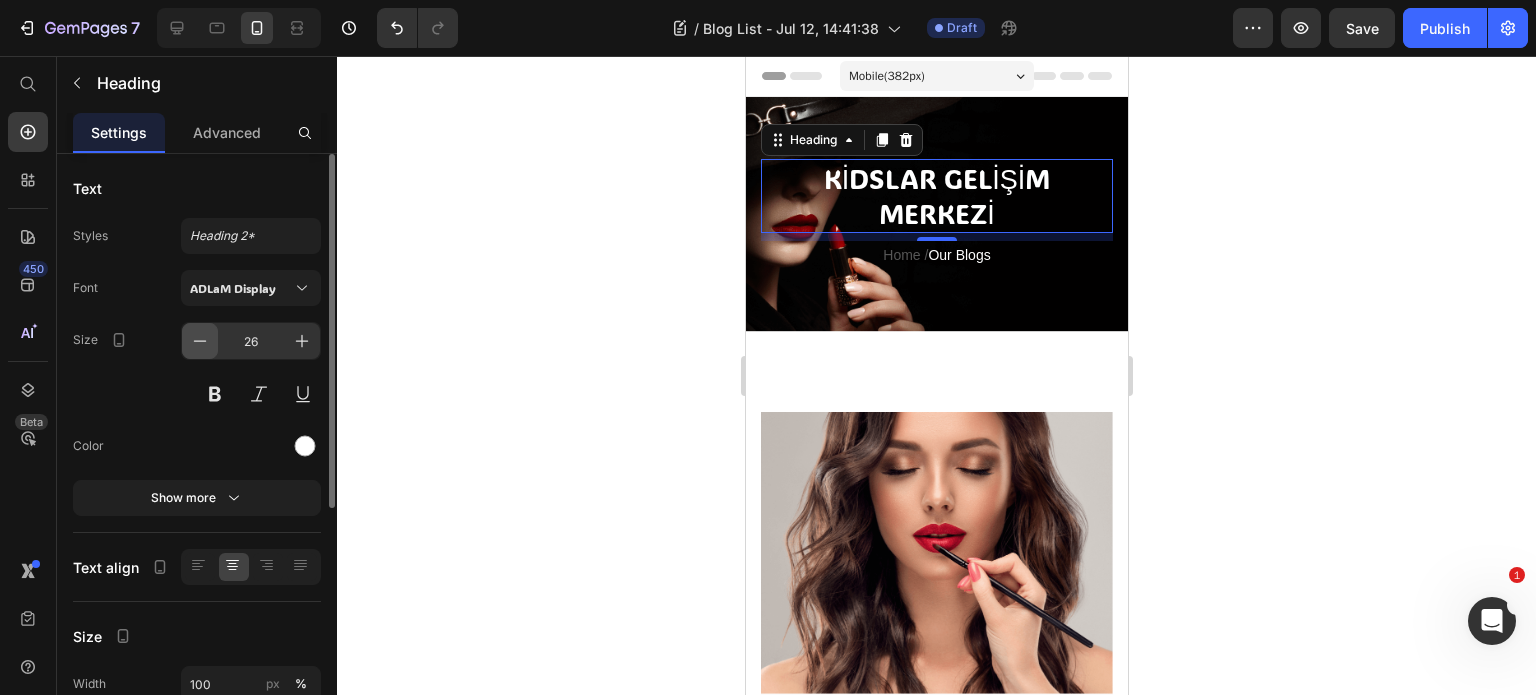 click 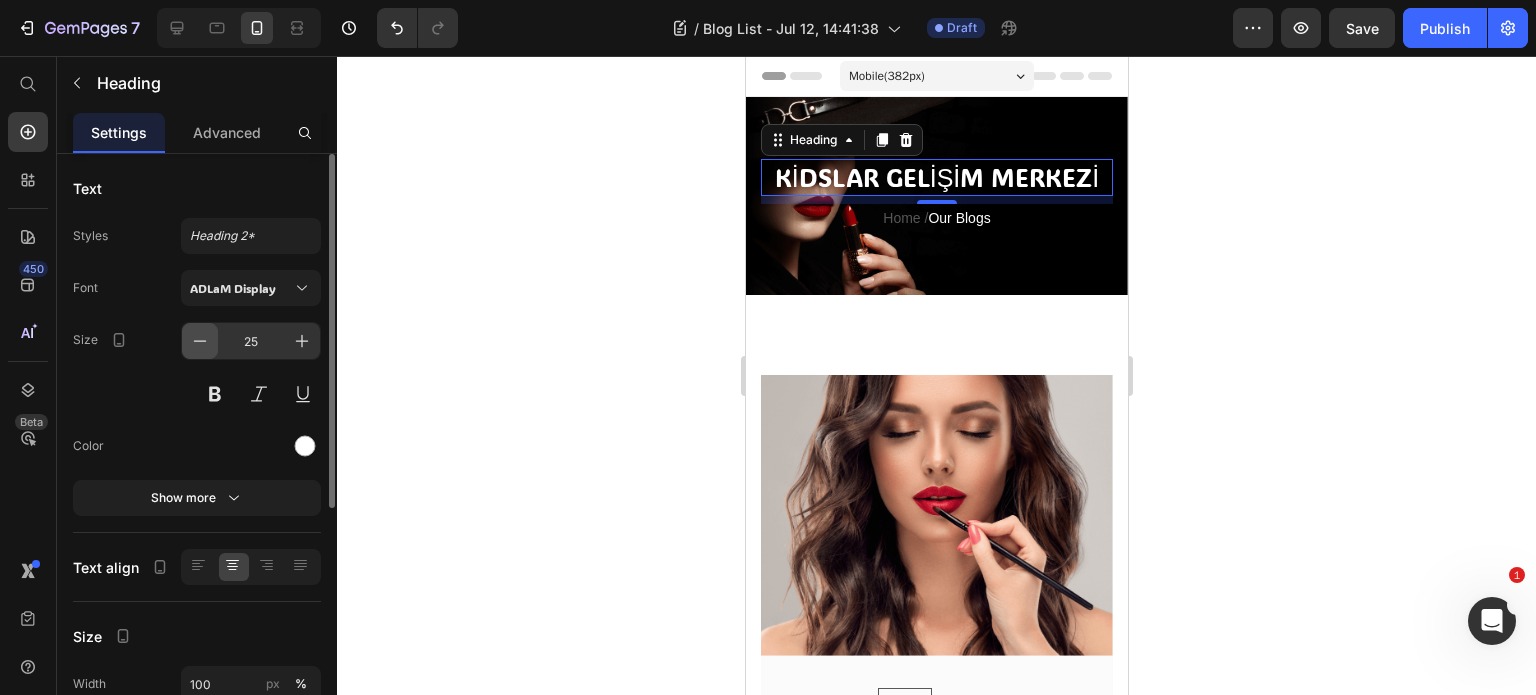 click 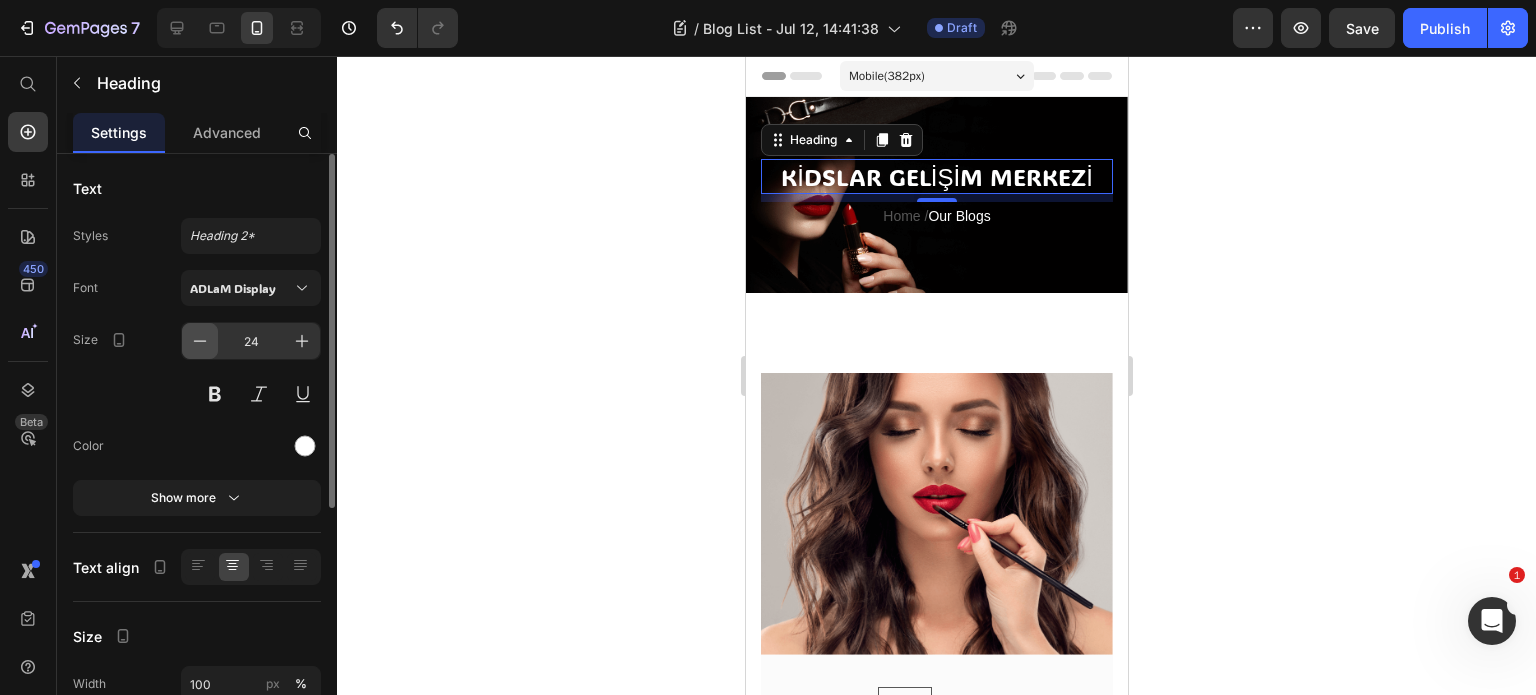 click 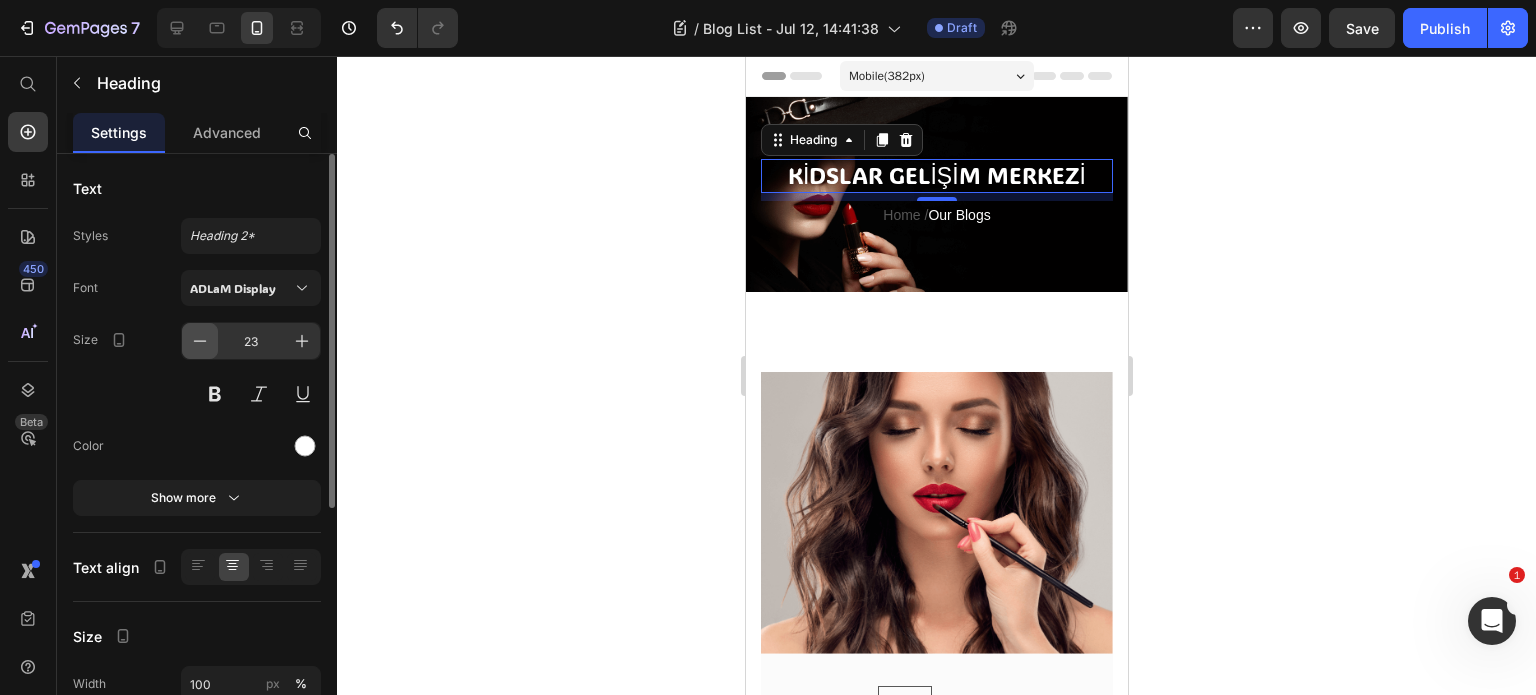 click 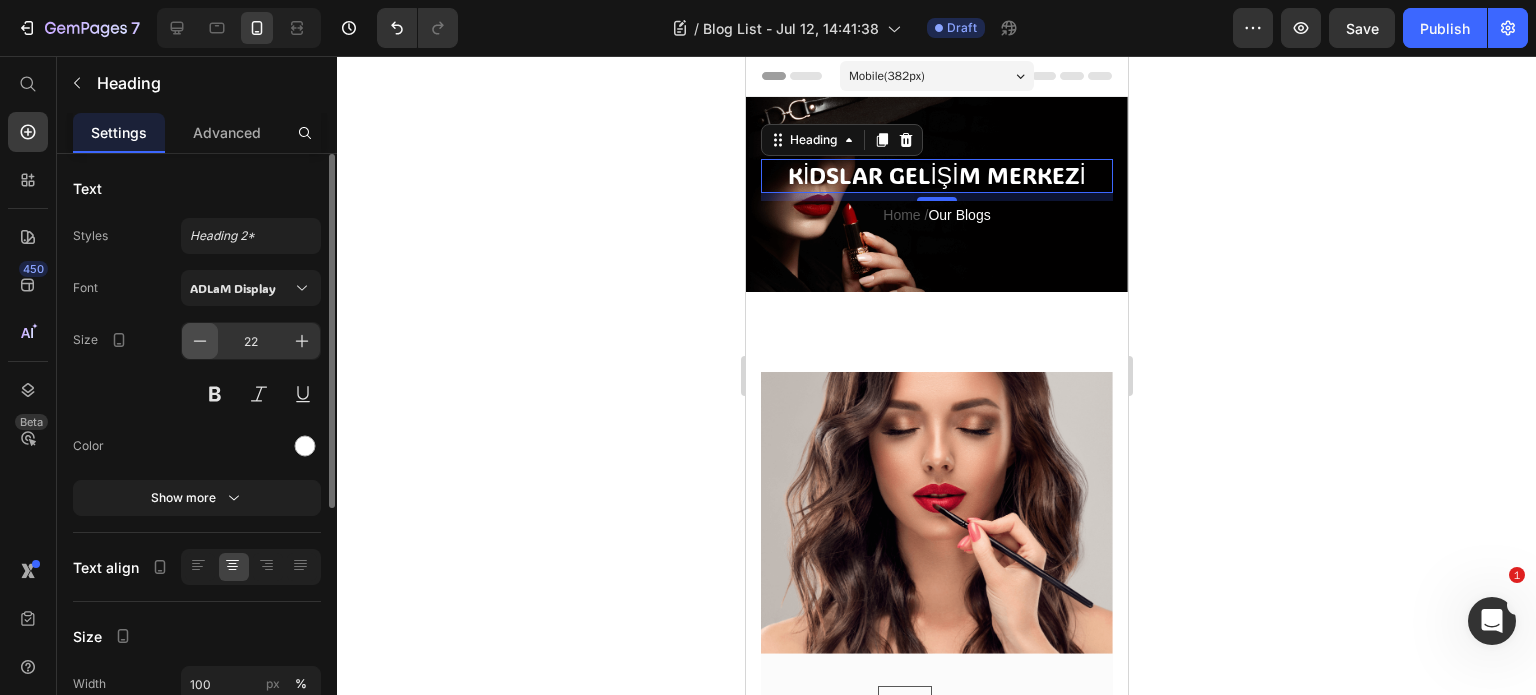 click 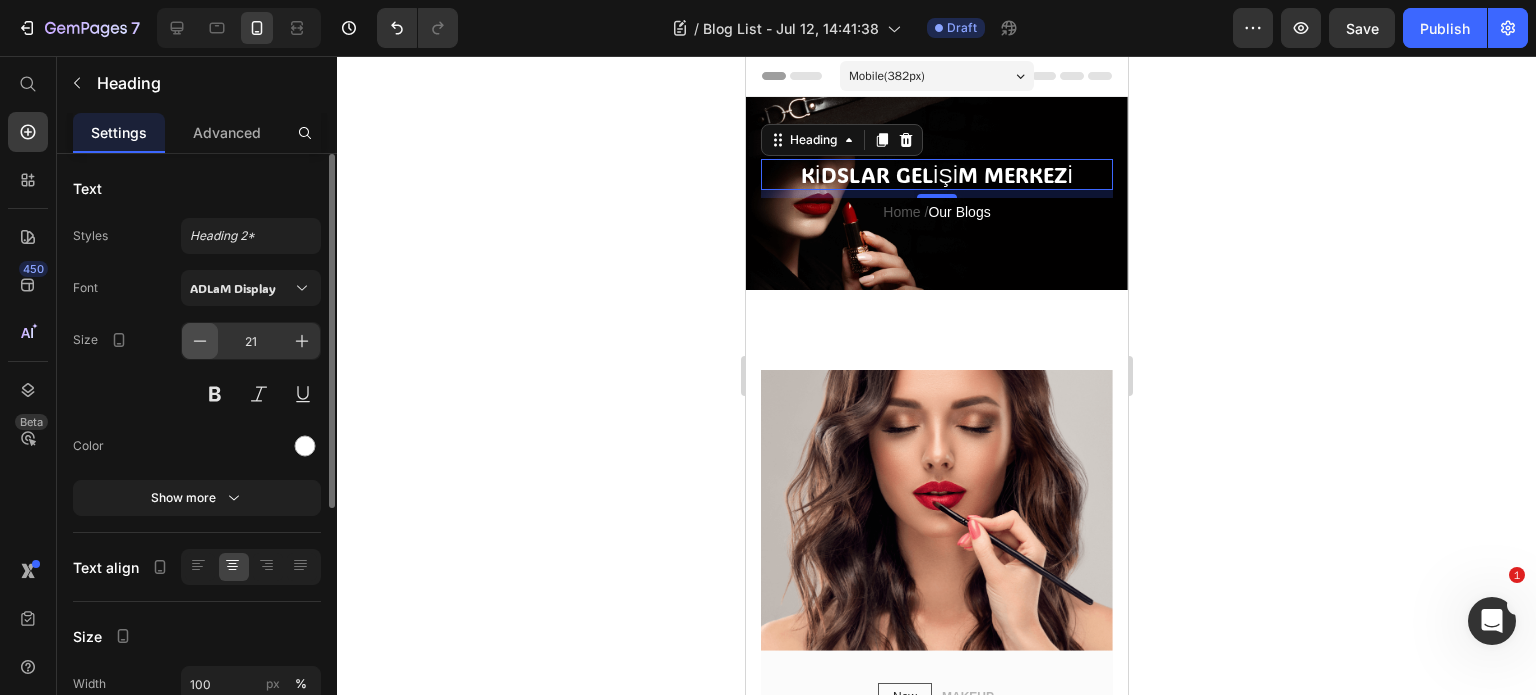 click 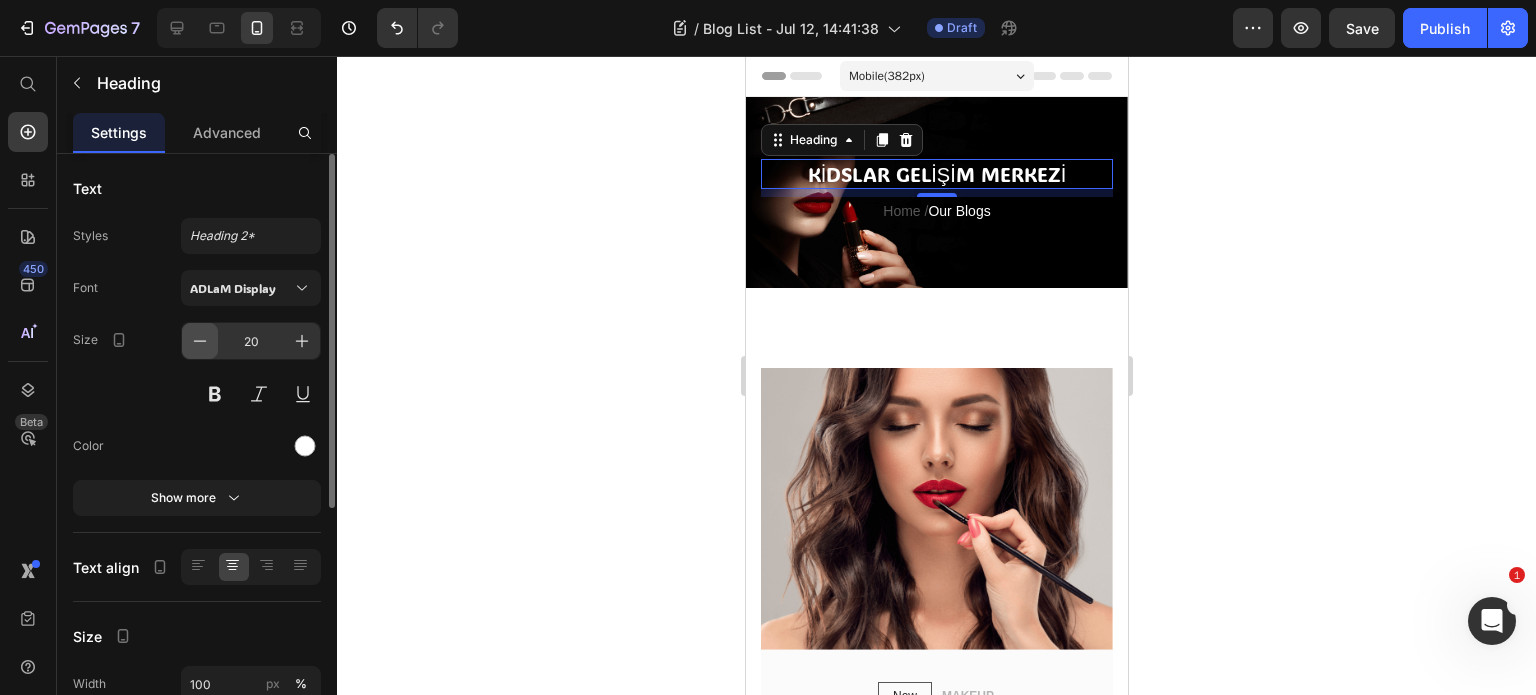 click 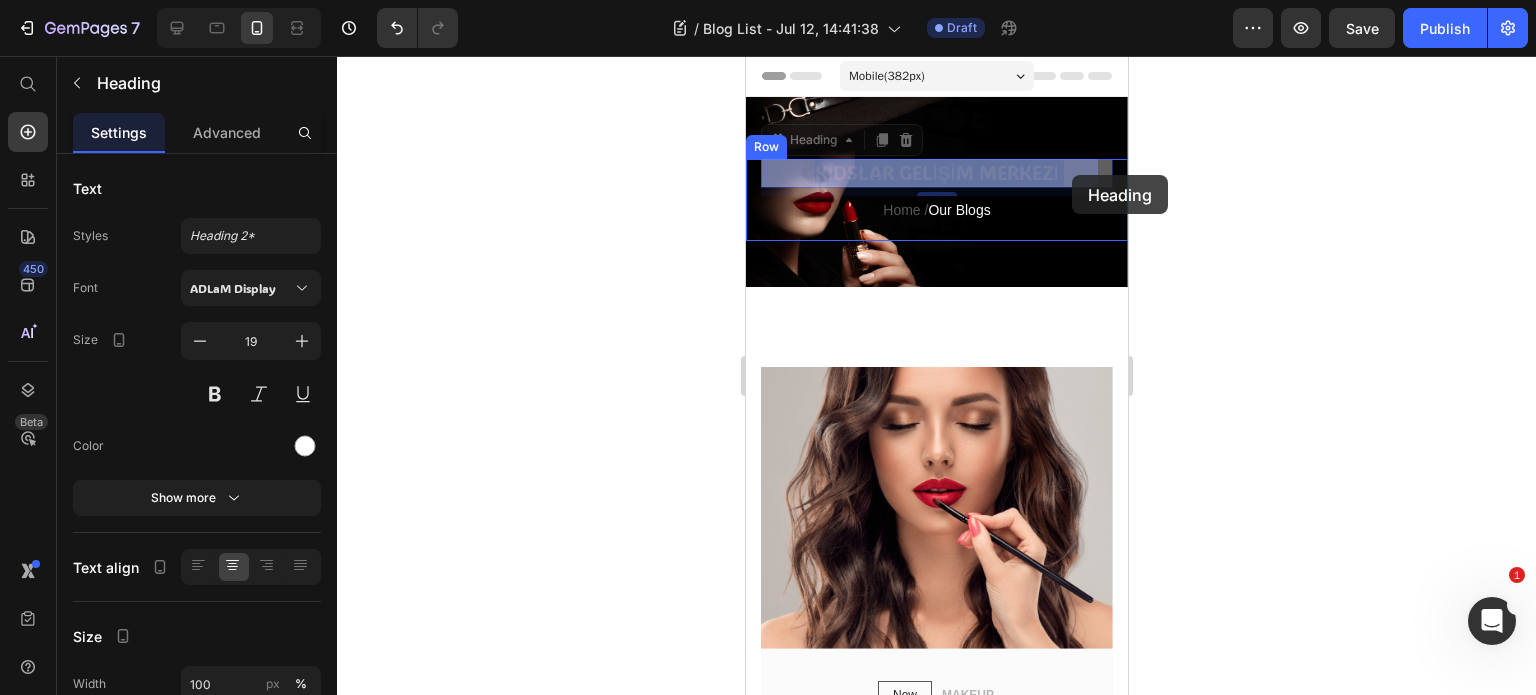 drag, startPoint x: 1009, startPoint y: 169, endPoint x: 1071, endPoint y: 175, distance: 62.289646 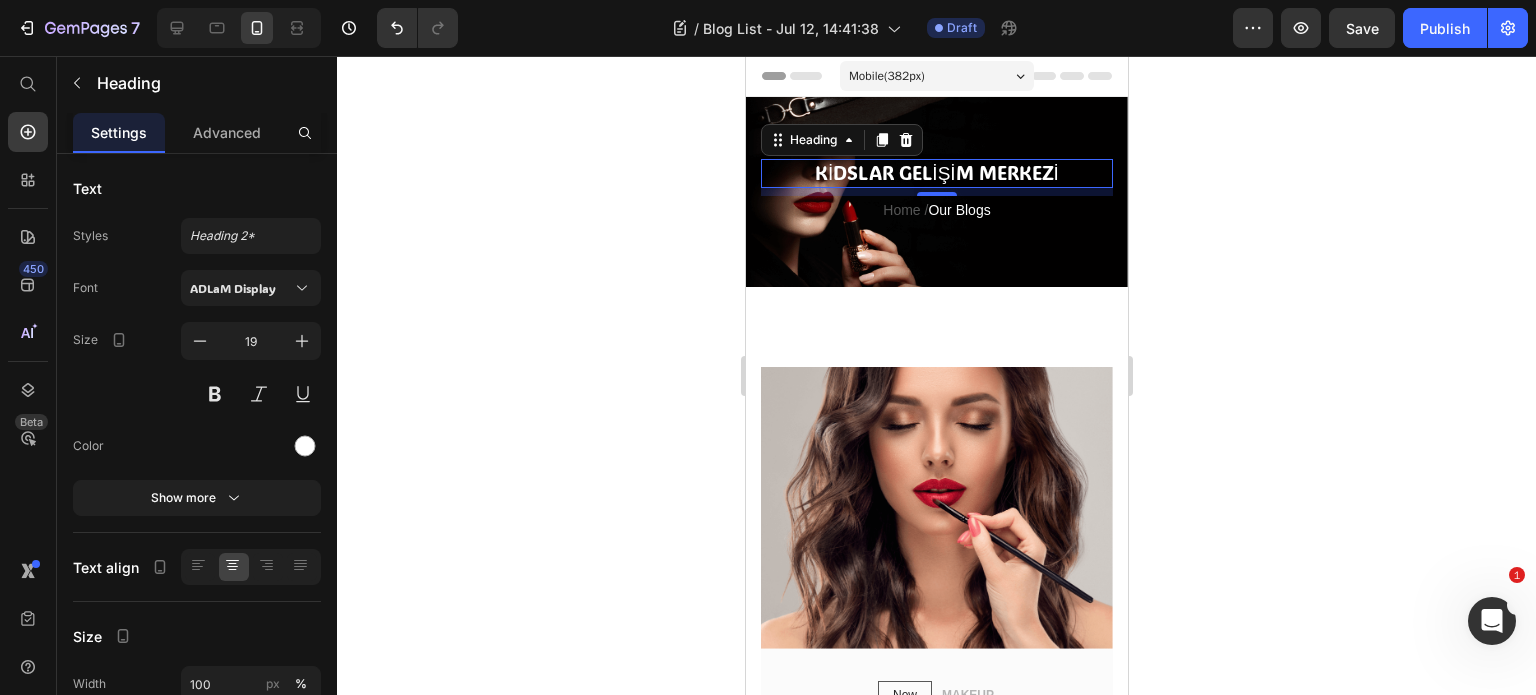 click 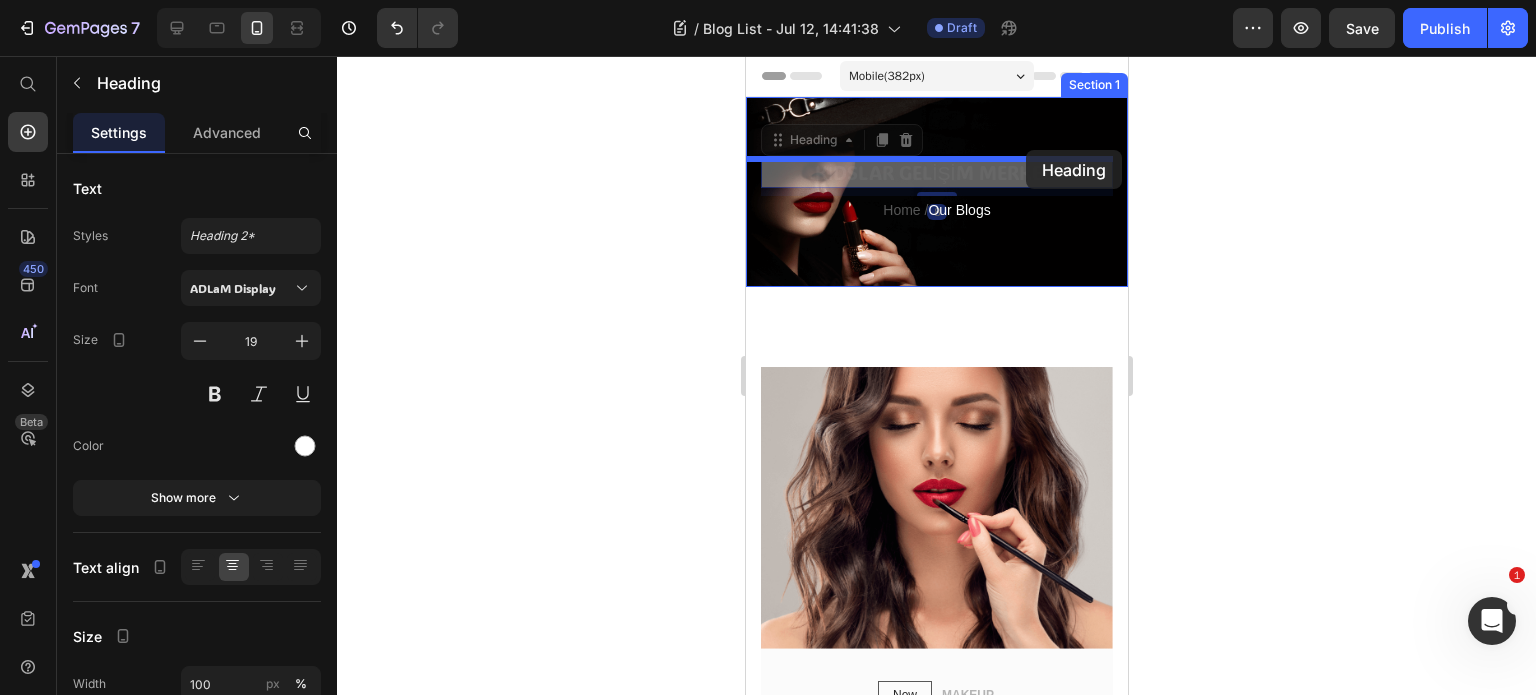 drag, startPoint x: 937, startPoint y: 167, endPoint x: 1025, endPoint y: 150, distance: 89.62701 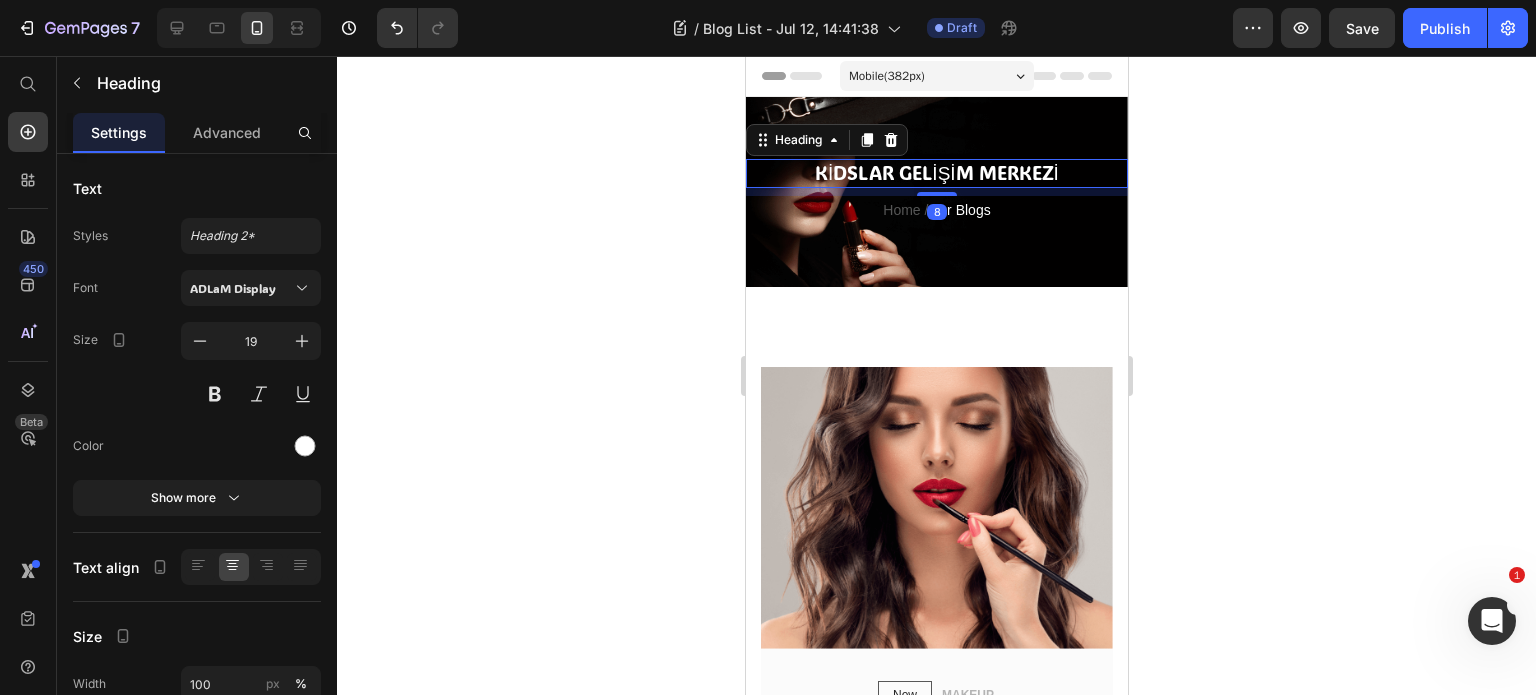 click 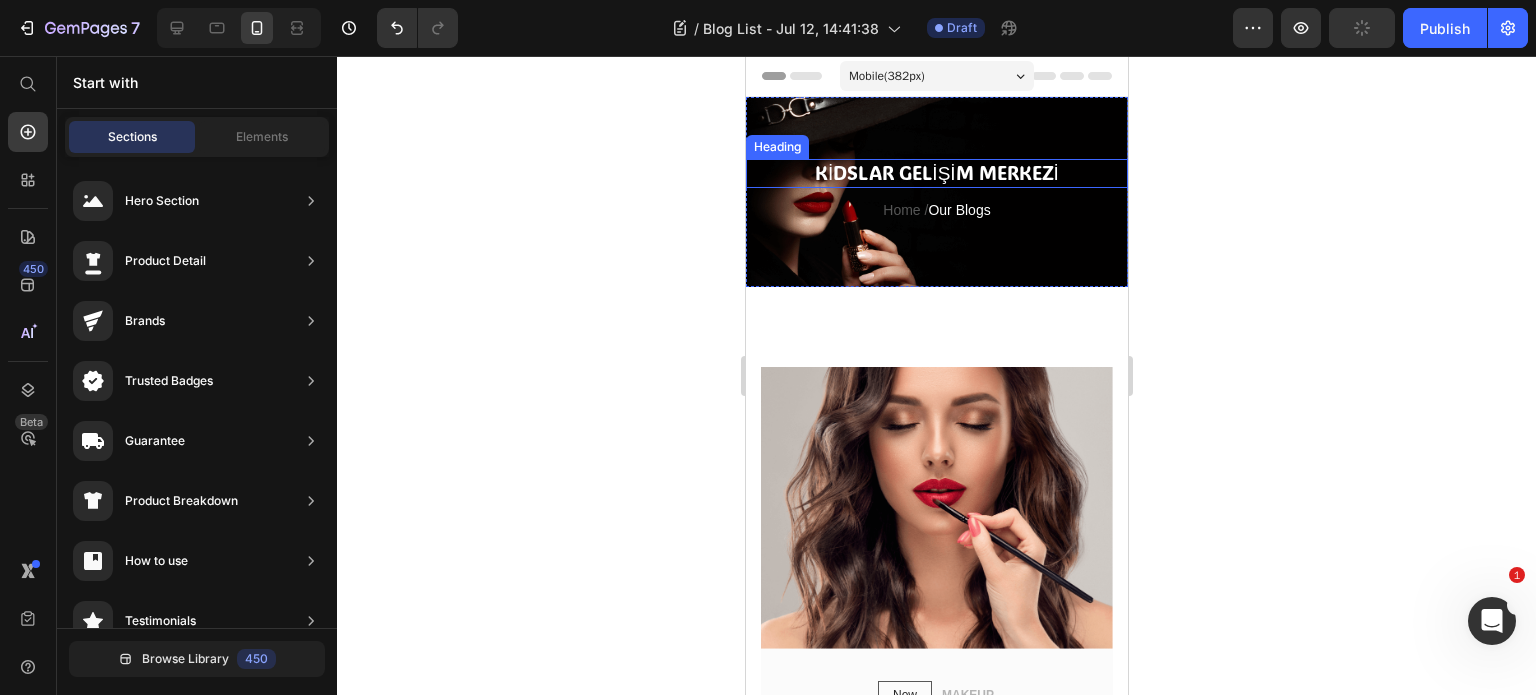 click on "KİDSLAR GELİŞİM MERKEZİ" at bounding box center [936, 173] 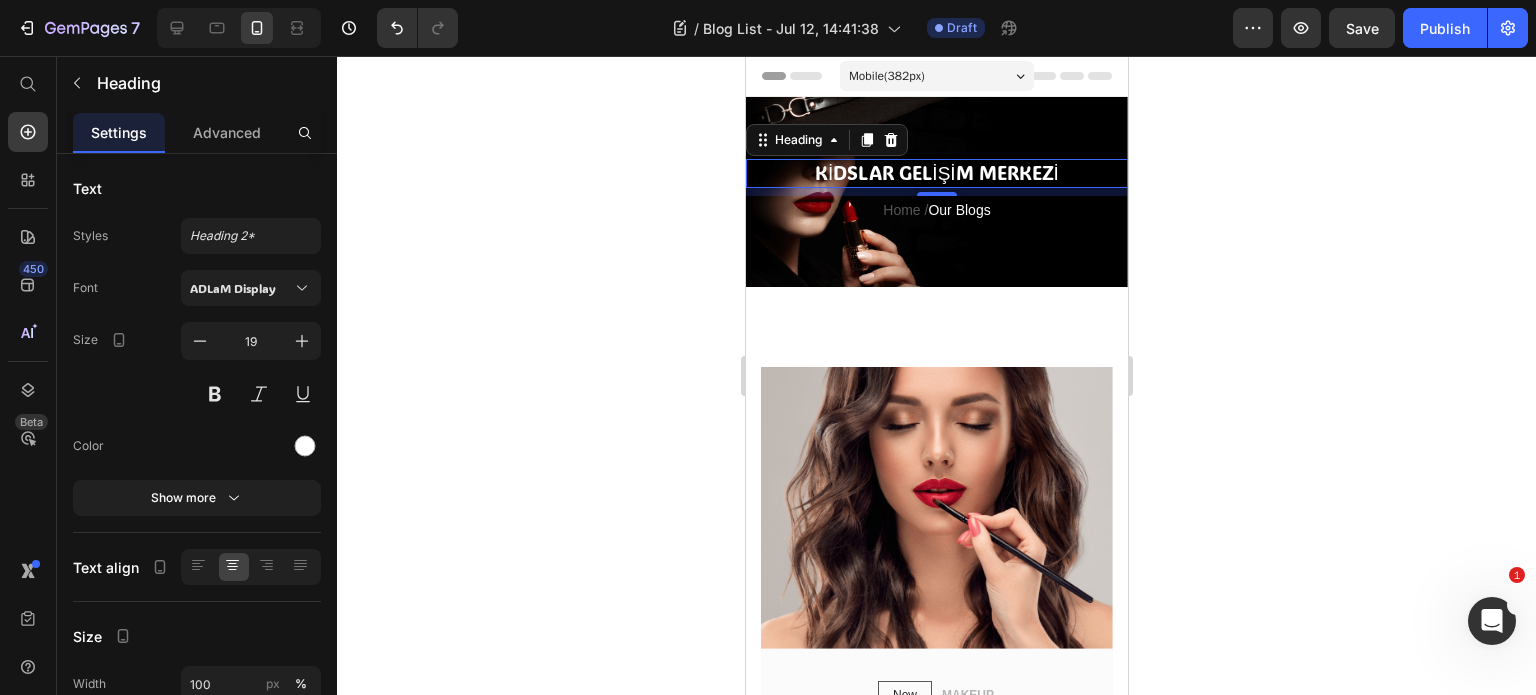 click 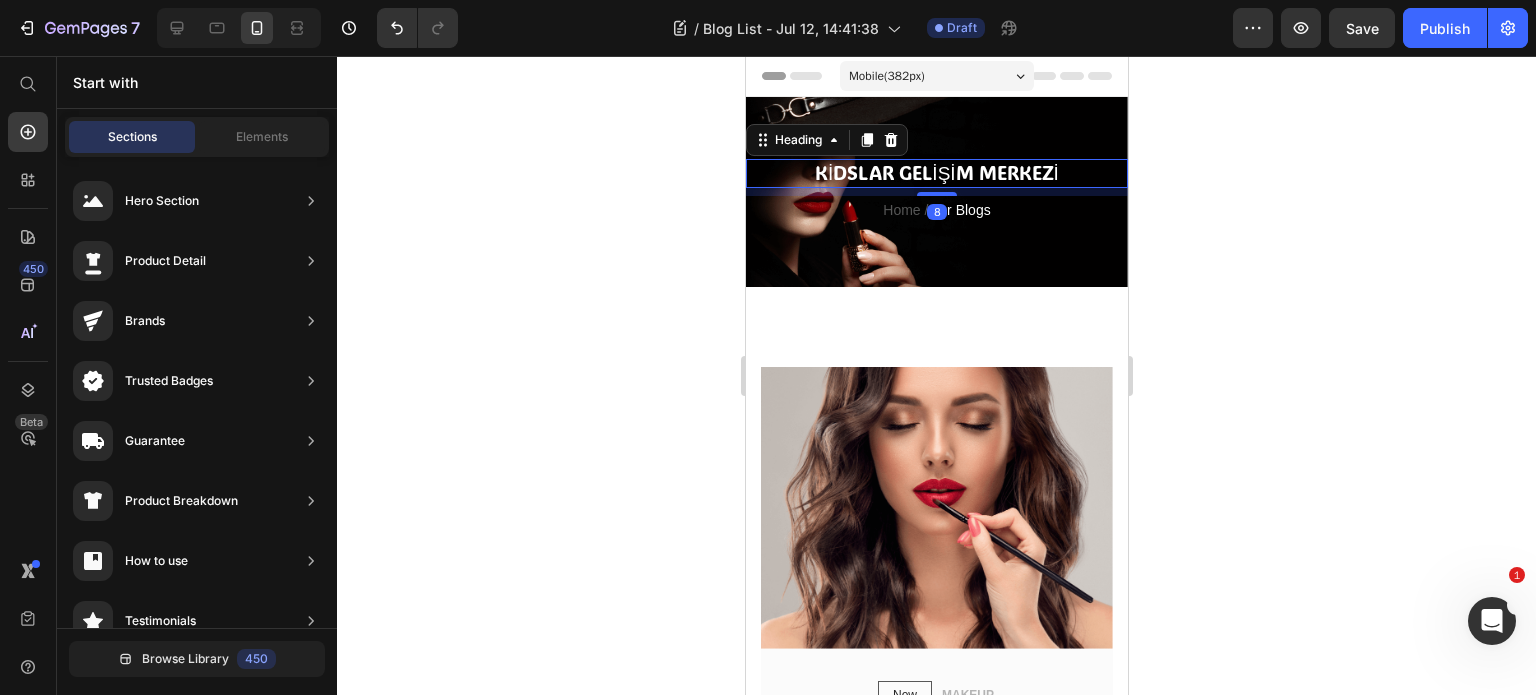 click on "KİDSLAR GELİŞİM MERKEZİ" at bounding box center [936, 173] 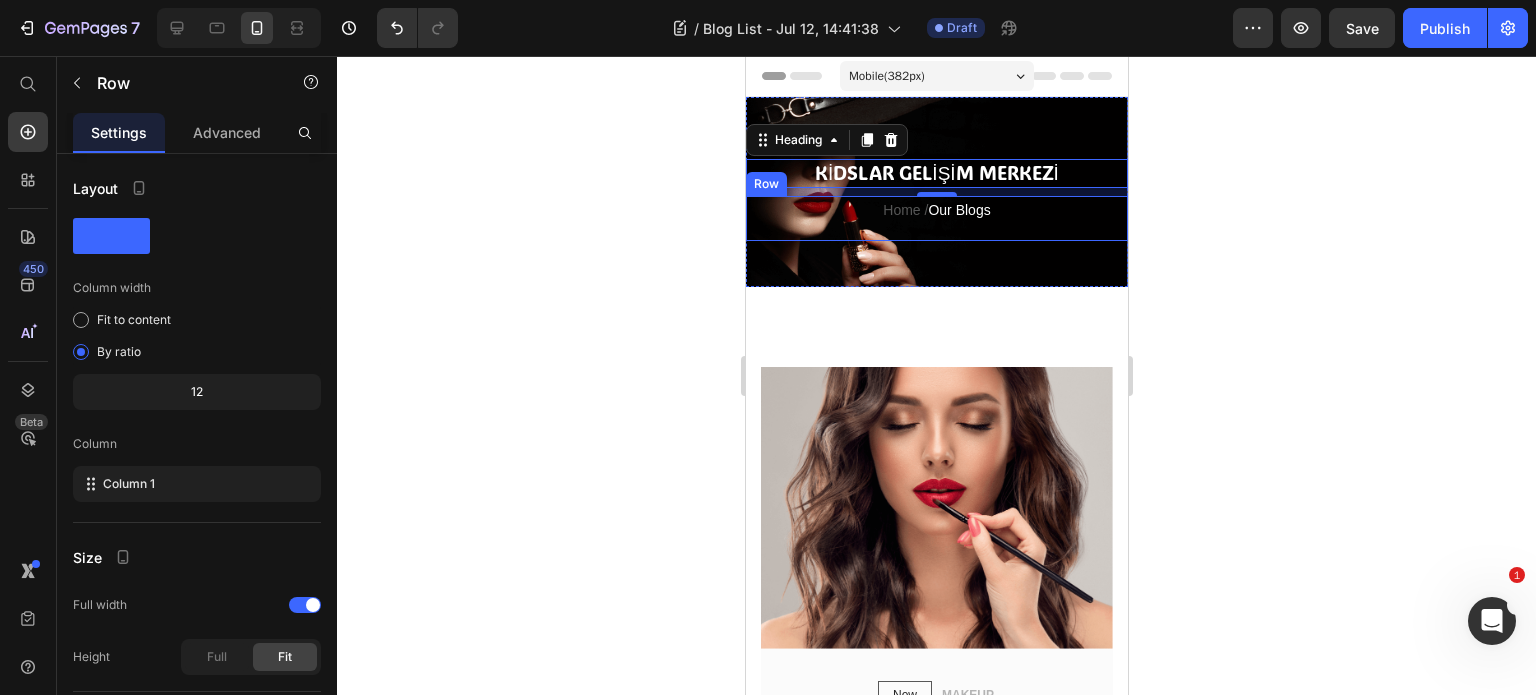 click on "Home /  Our Blogs Text block" at bounding box center [936, 218] 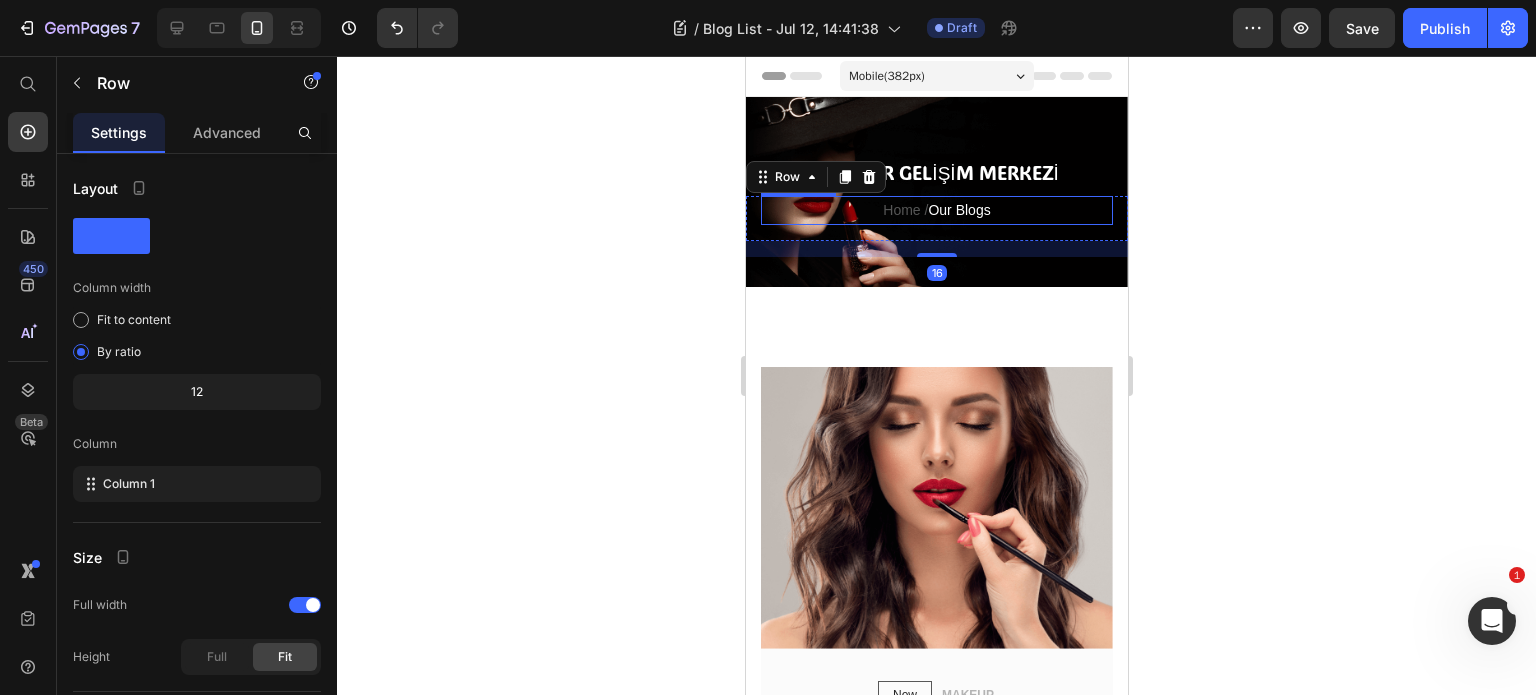 click on "KİDSLAR GELİŞİM MERKEZİ" at bounding box center [936, 173] 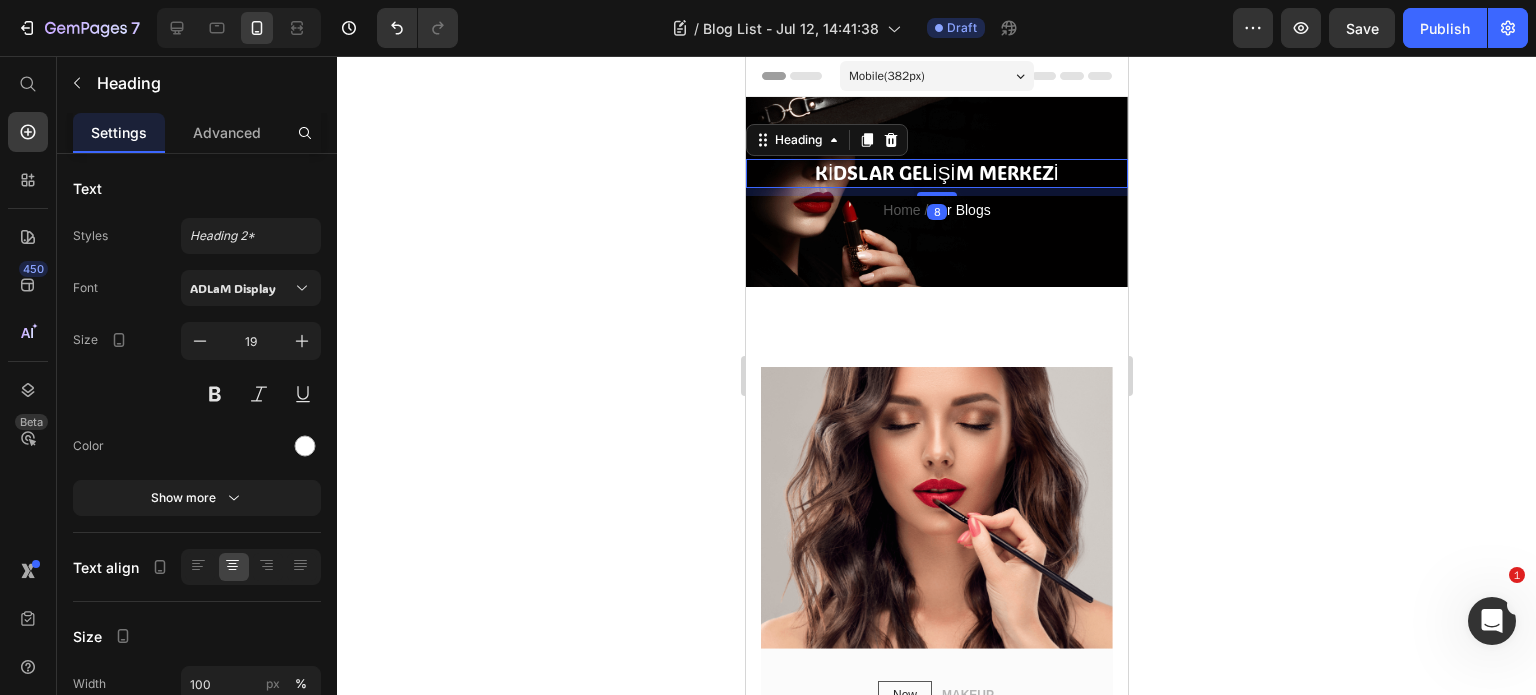 click on "Mobile  ( 382 px)" at bounding box center (936, 76) 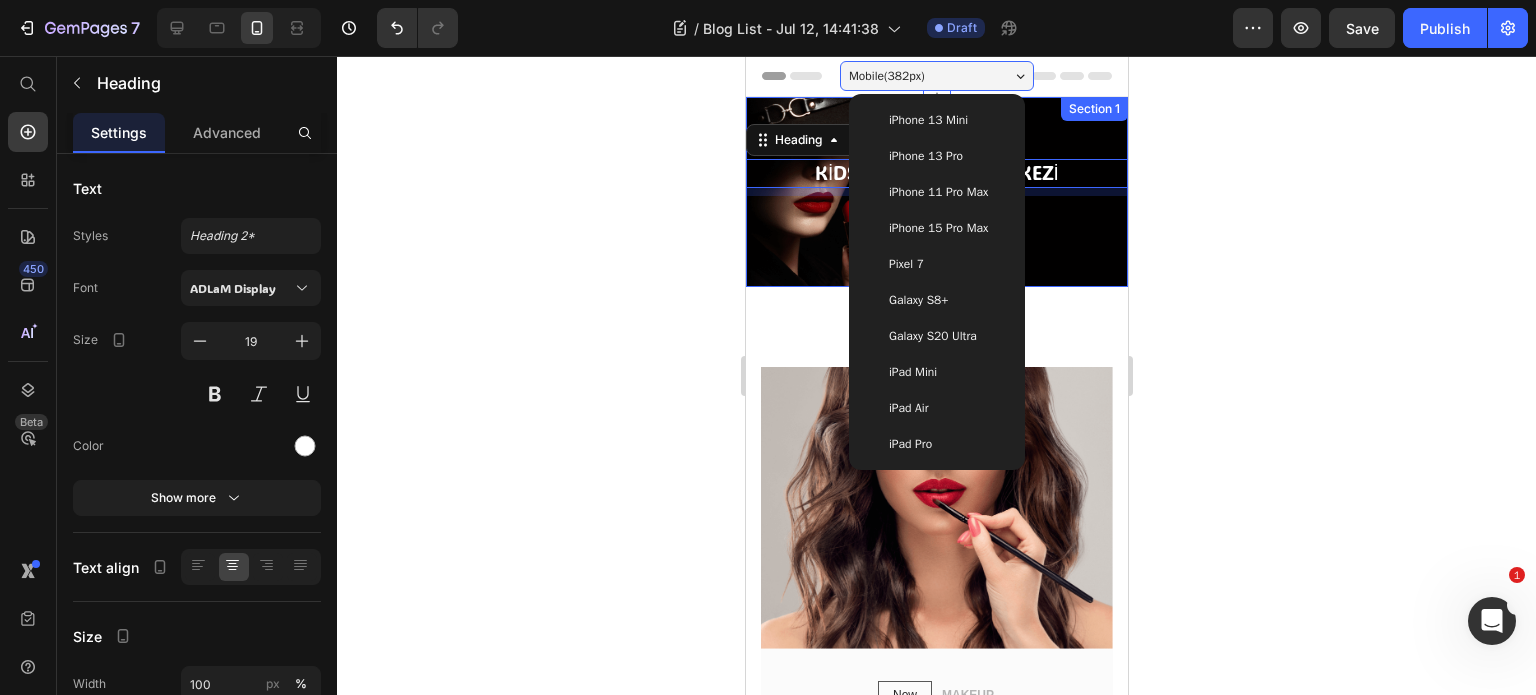 click 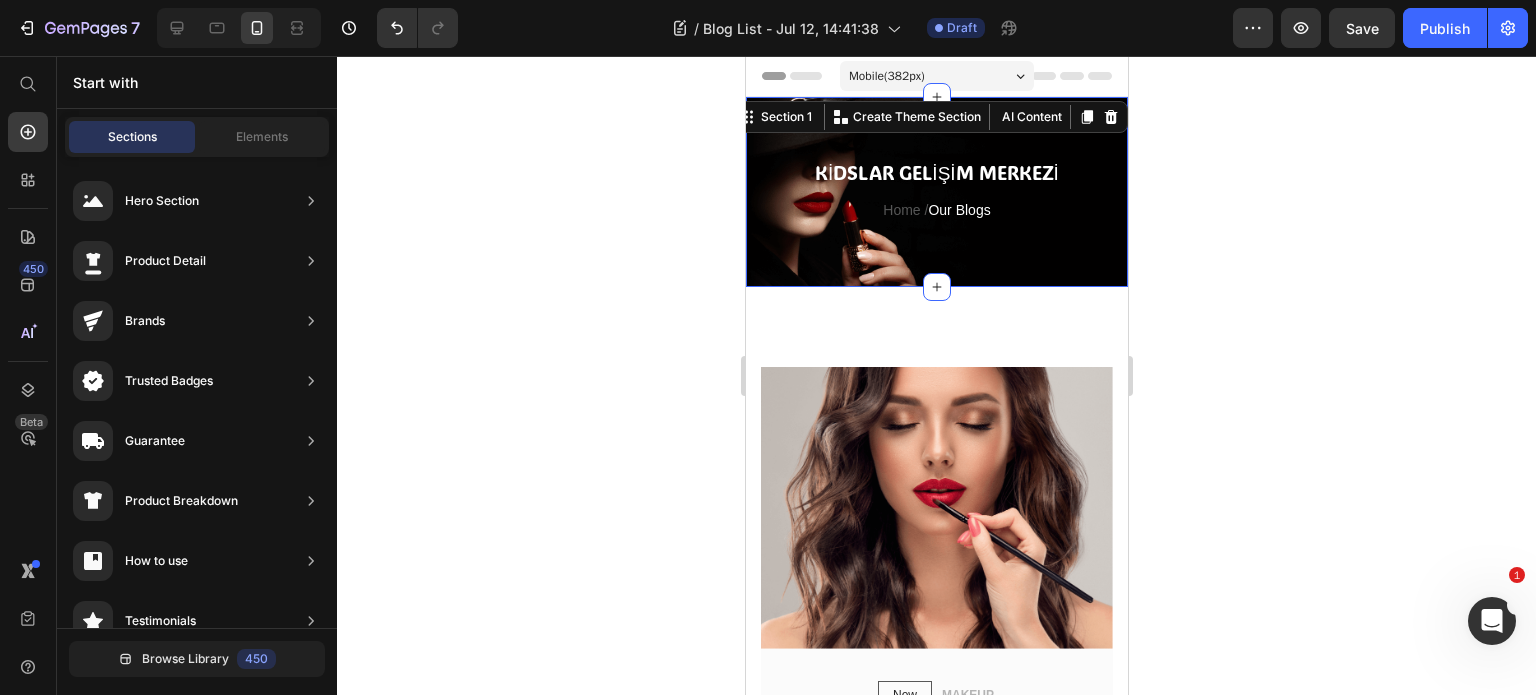 click on "KİDSLAR GELİŞİM MERKEZİ Heading Home /  Our Blogs Text block Row Section 1   Create Theme Section AI Content Write with GemAI What would you like to describe here? Tone and Voice Persuasive Product Kapıda ödeme ücreti Show more Generate" at bounding box center [936, 192] 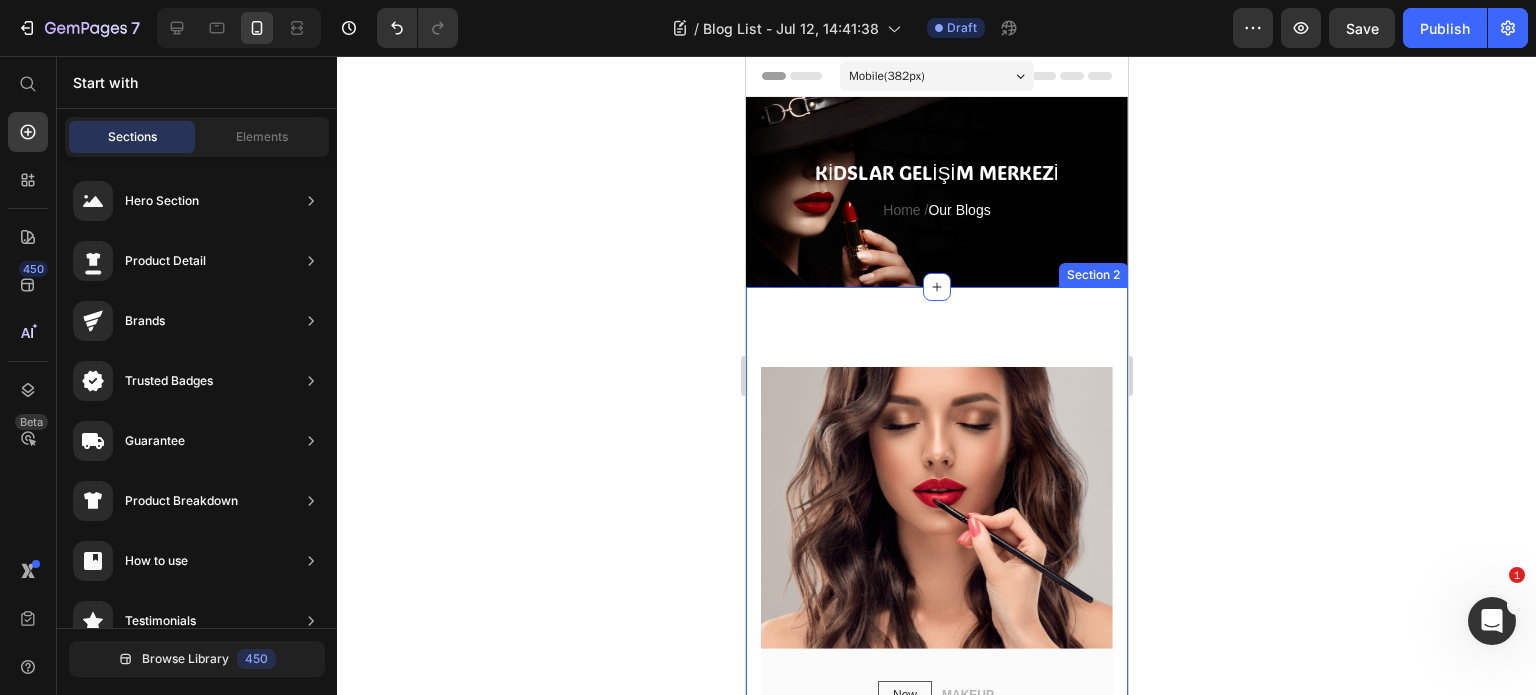 scroll, scrollTop: 0, scrollLeft: 0, axis: both 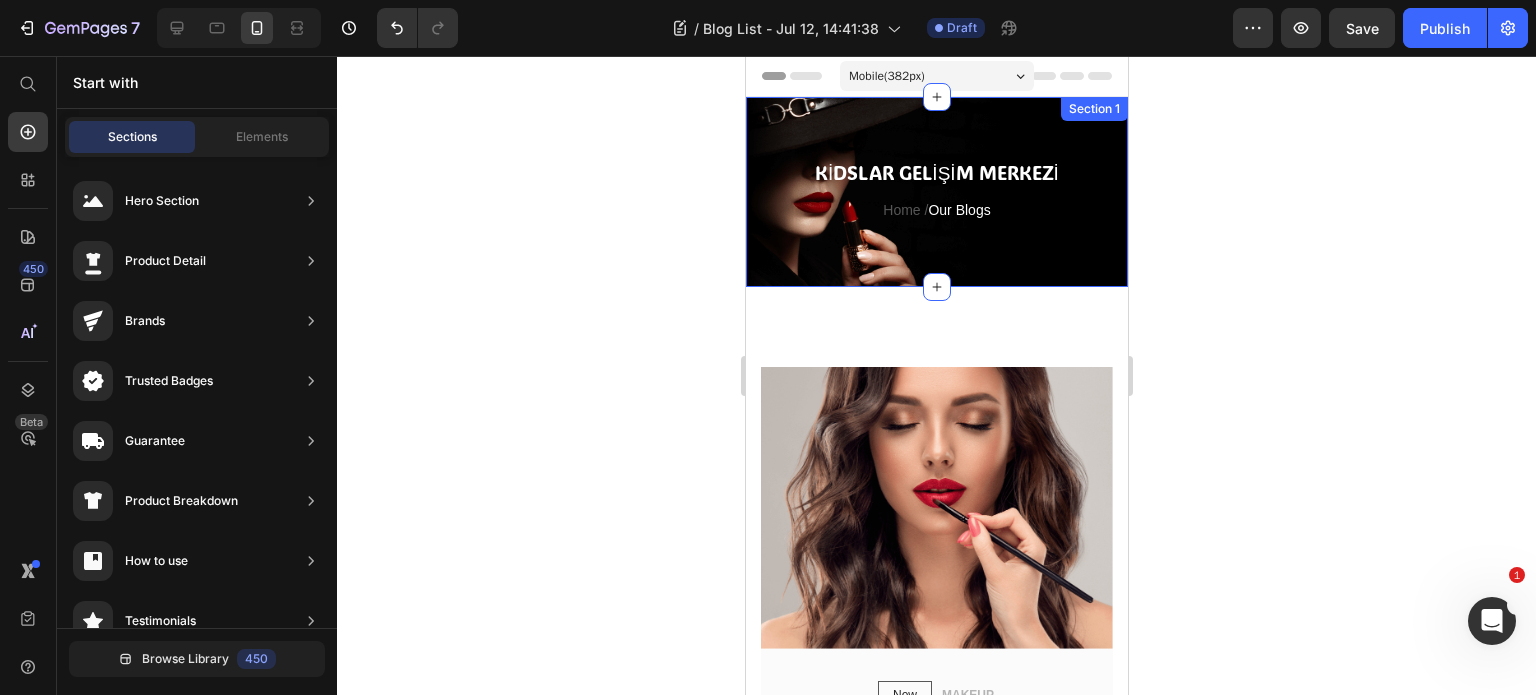 click on "KİDSLAR GELİŞİM MERKEZİ Heading Home /  Our Blogs Text block Row Section 1" at bounding box center [936, 192] 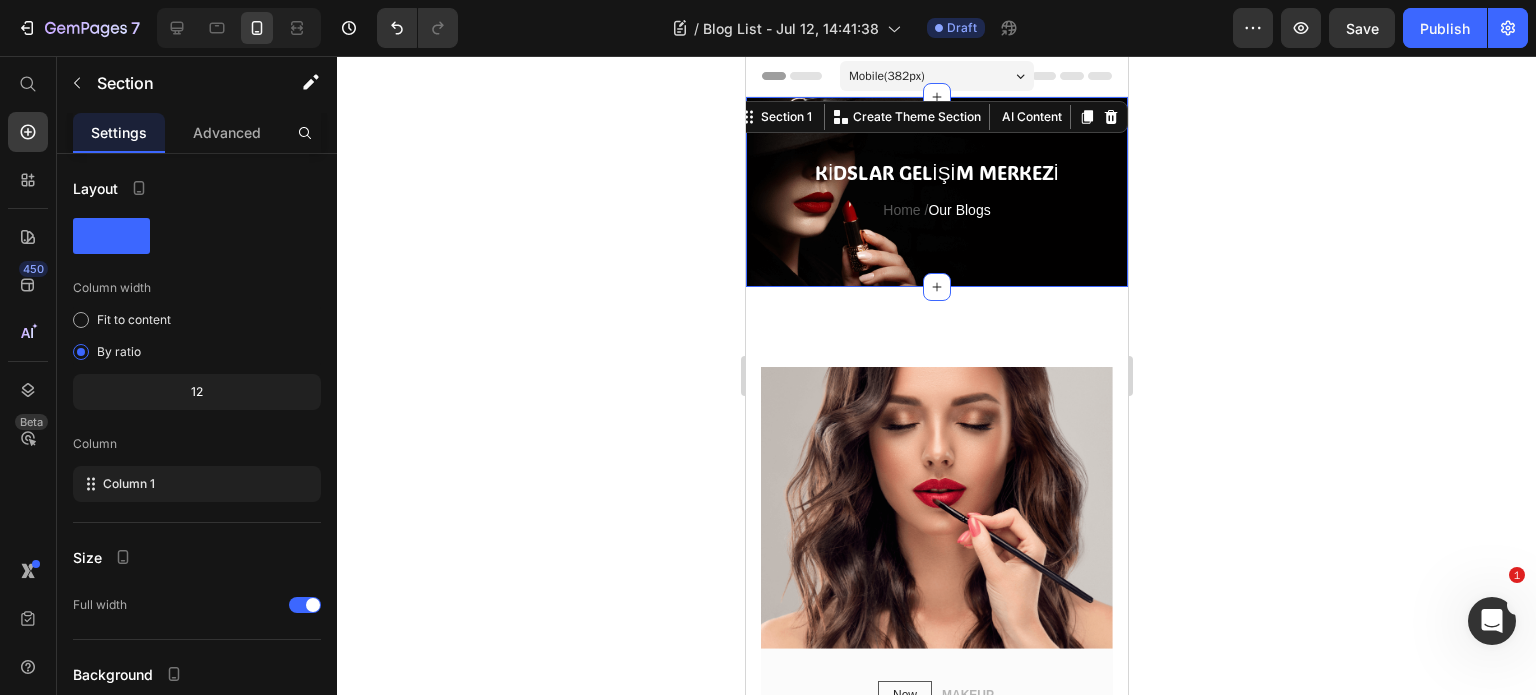 click on "KİDSLAR GELİŞİM MERKEZİ Heading Home /  Our Blogs Text block Row Section 1   Create Theme Section AI Content Write with GemAI What would you like to describe here? Tone and Voice Persuasive Product Kapıda ödeme ücreti Show more Generate" at bounding box center [936, 192] 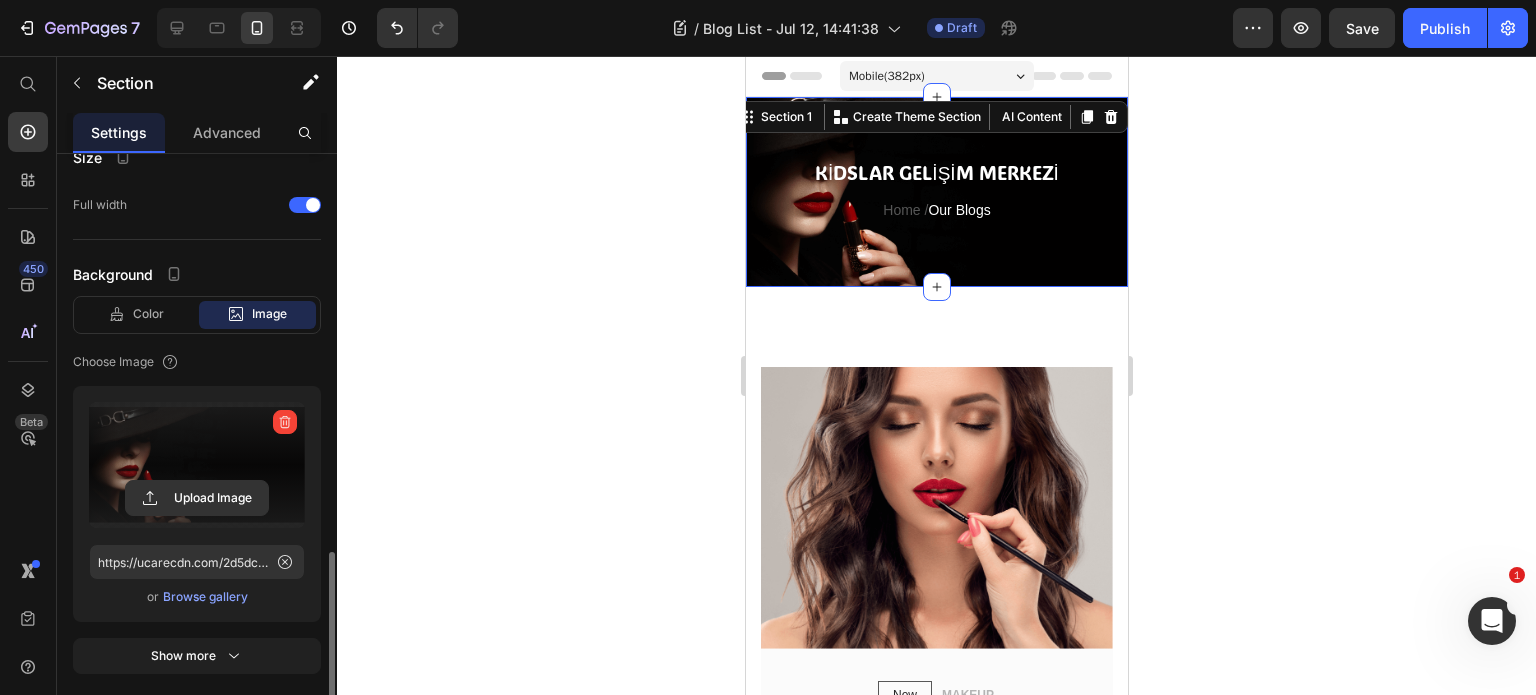 scroll, scrollTop: 520, scrollLeft: 0, axis: vertical 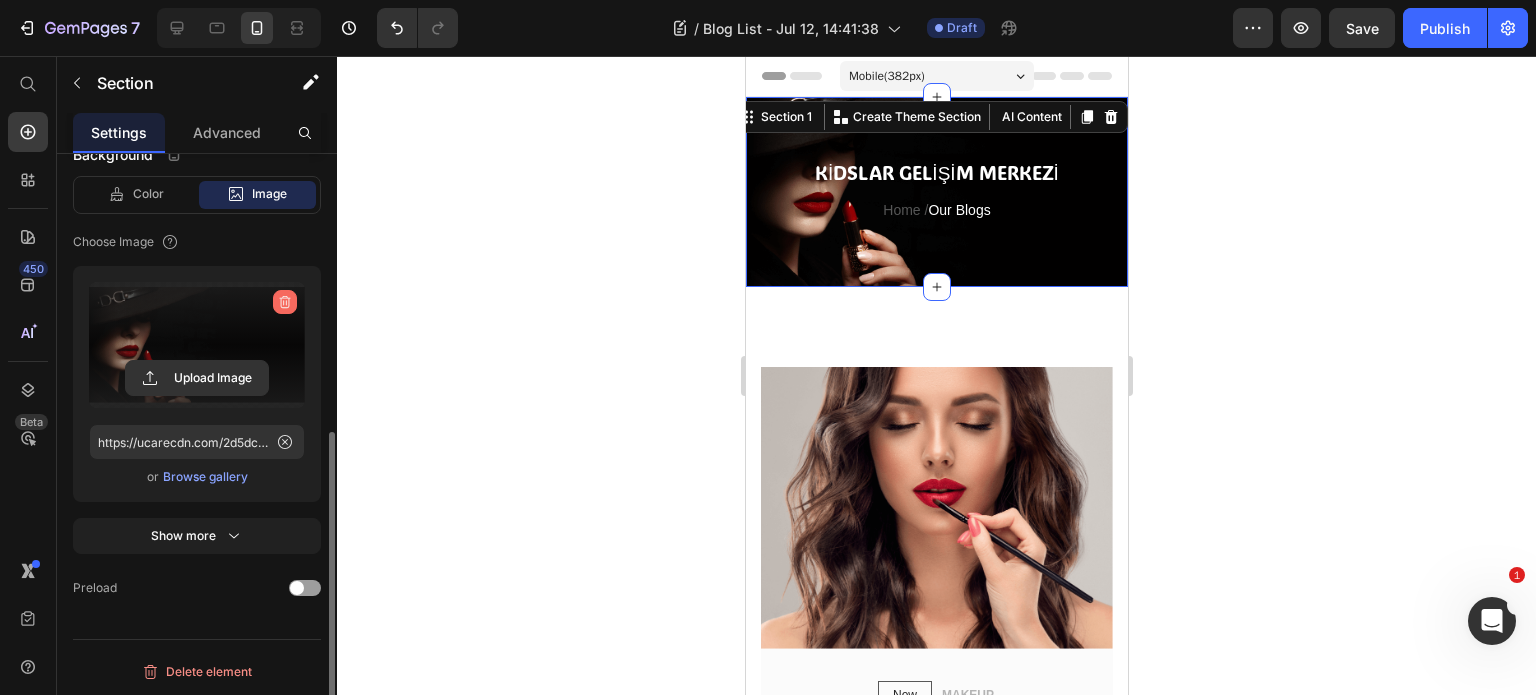 click 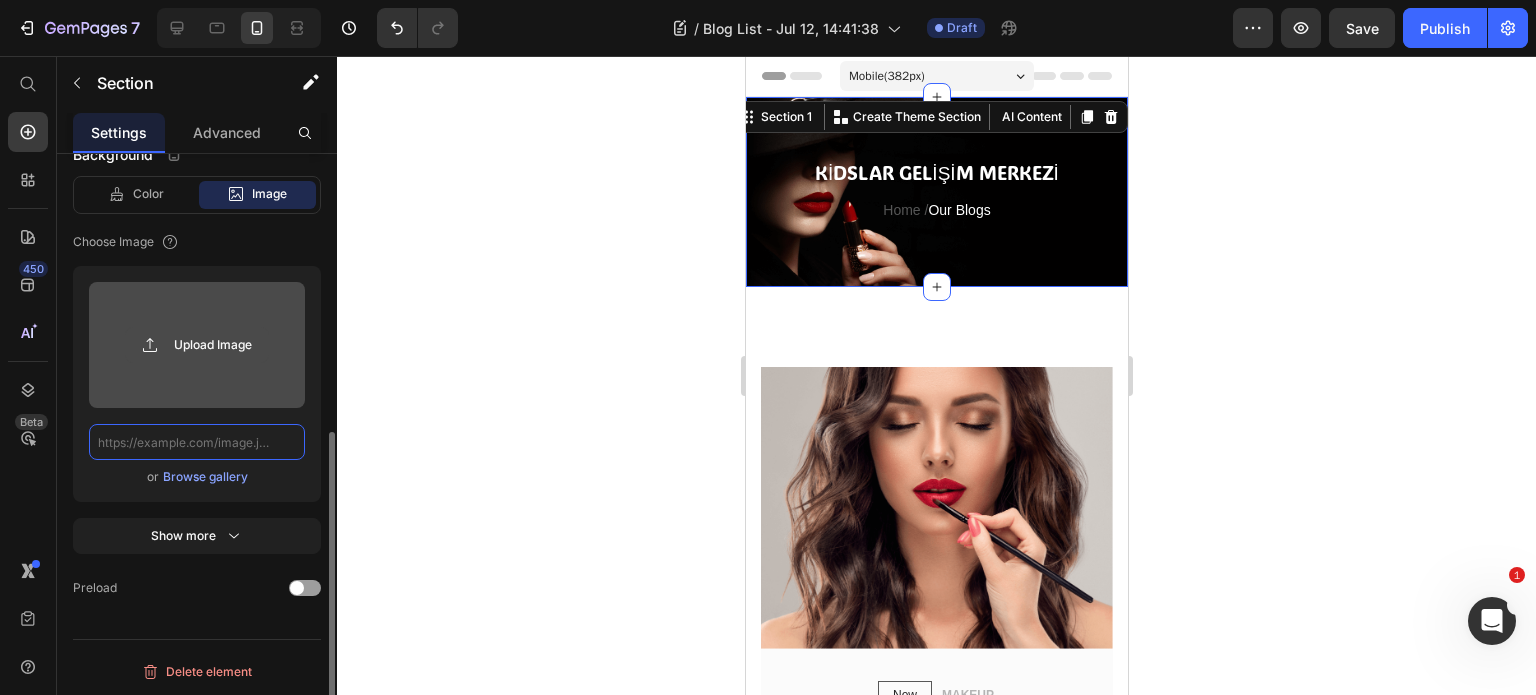 scroll, scrollTop: 0, scrollLeft: 0, axis: both 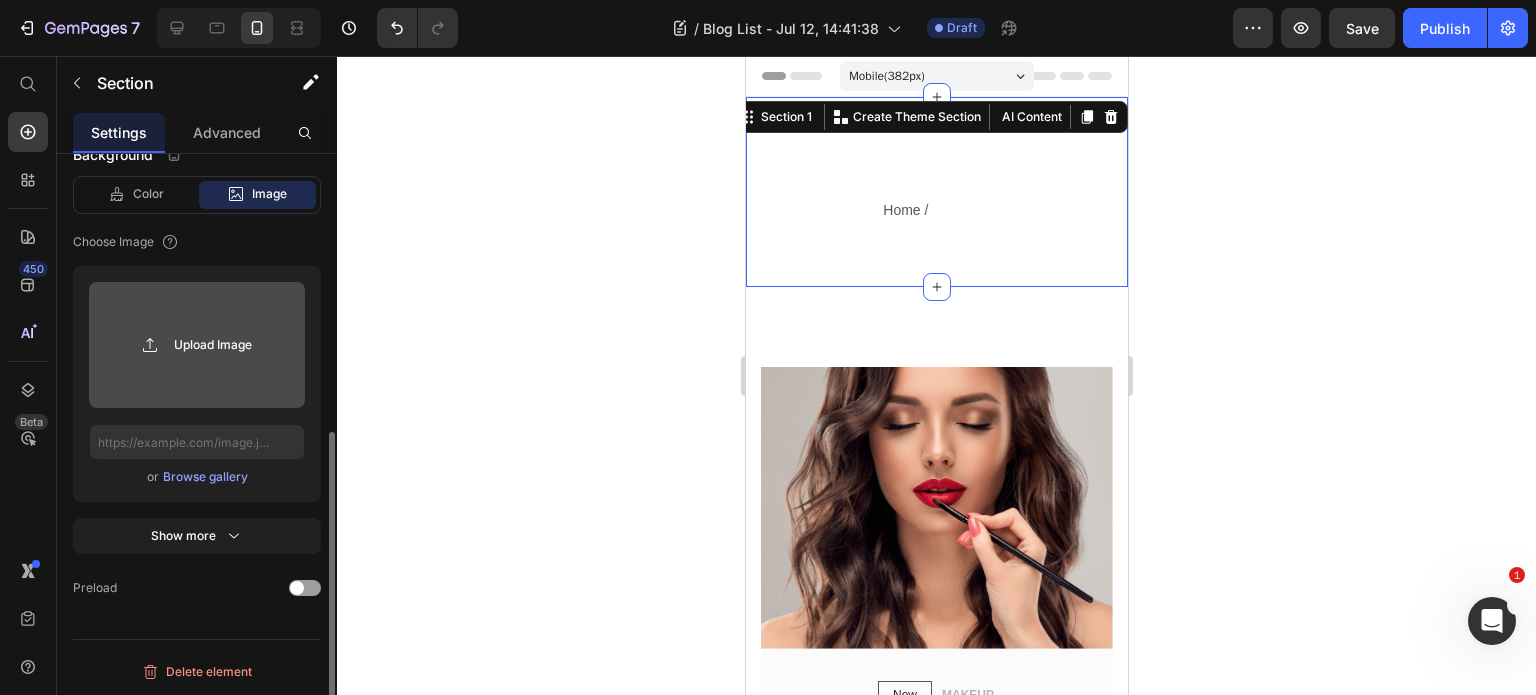 click on "Upload Image" at bounding box center (197, 345) 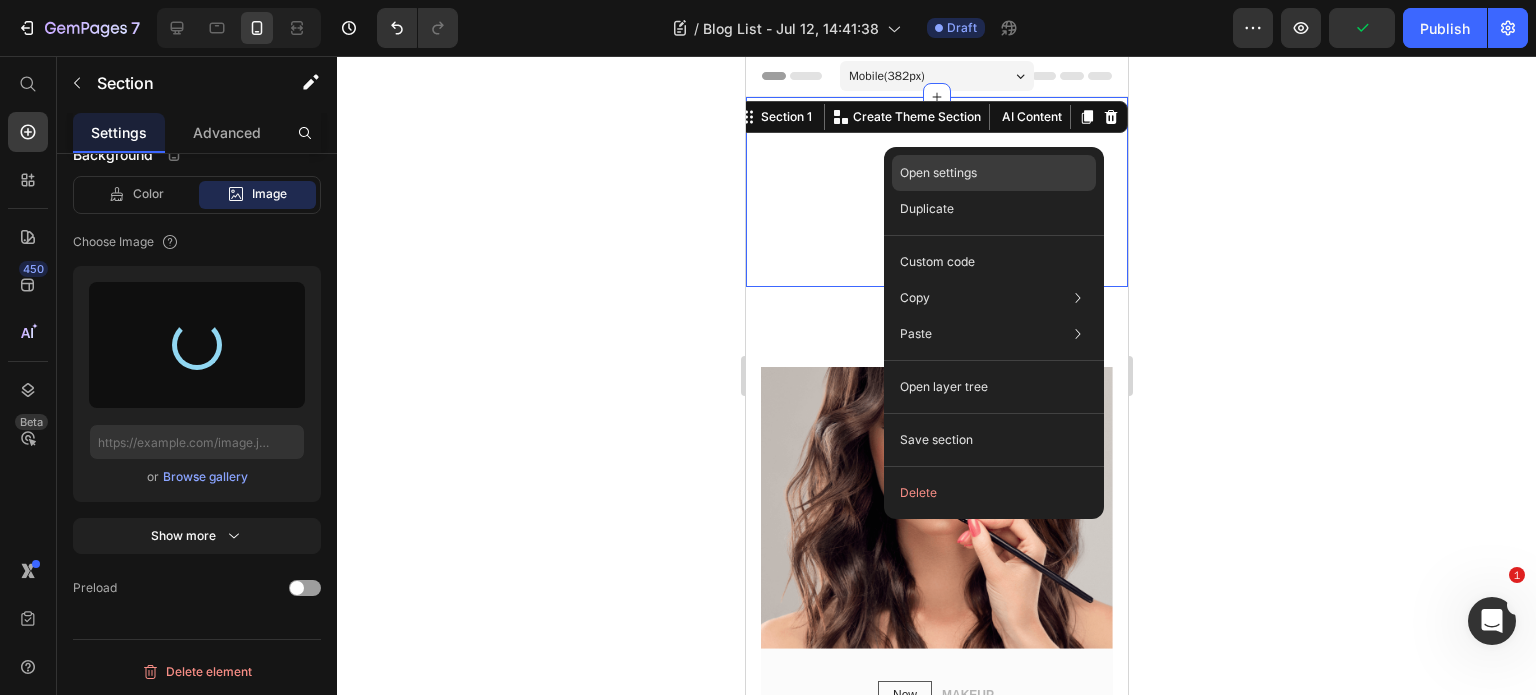 type on "https://cdn.shopify.com/s/files/1/0824/7751/5097/files/gempages_536291257324930257-8ecf3bd1-1805-41a3-b198-07f97ccf5e28.png" 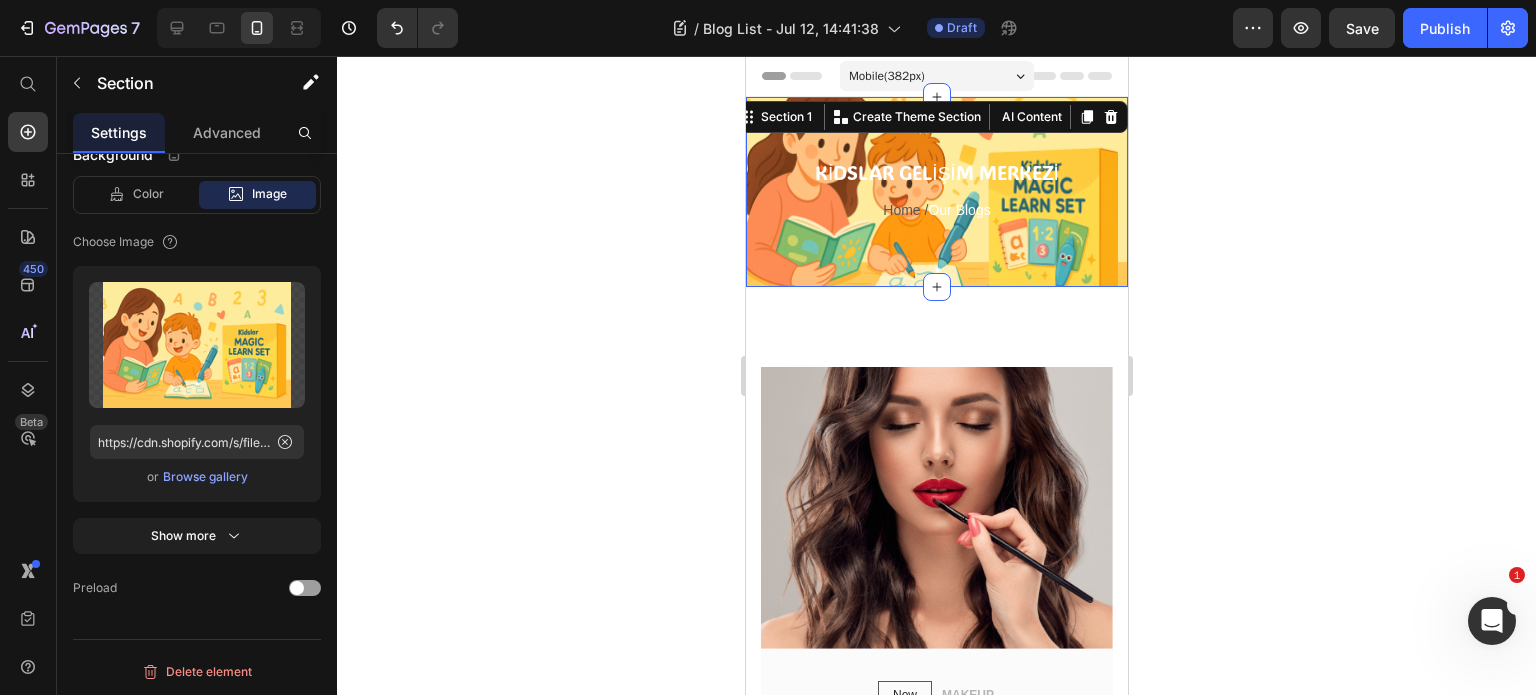 click 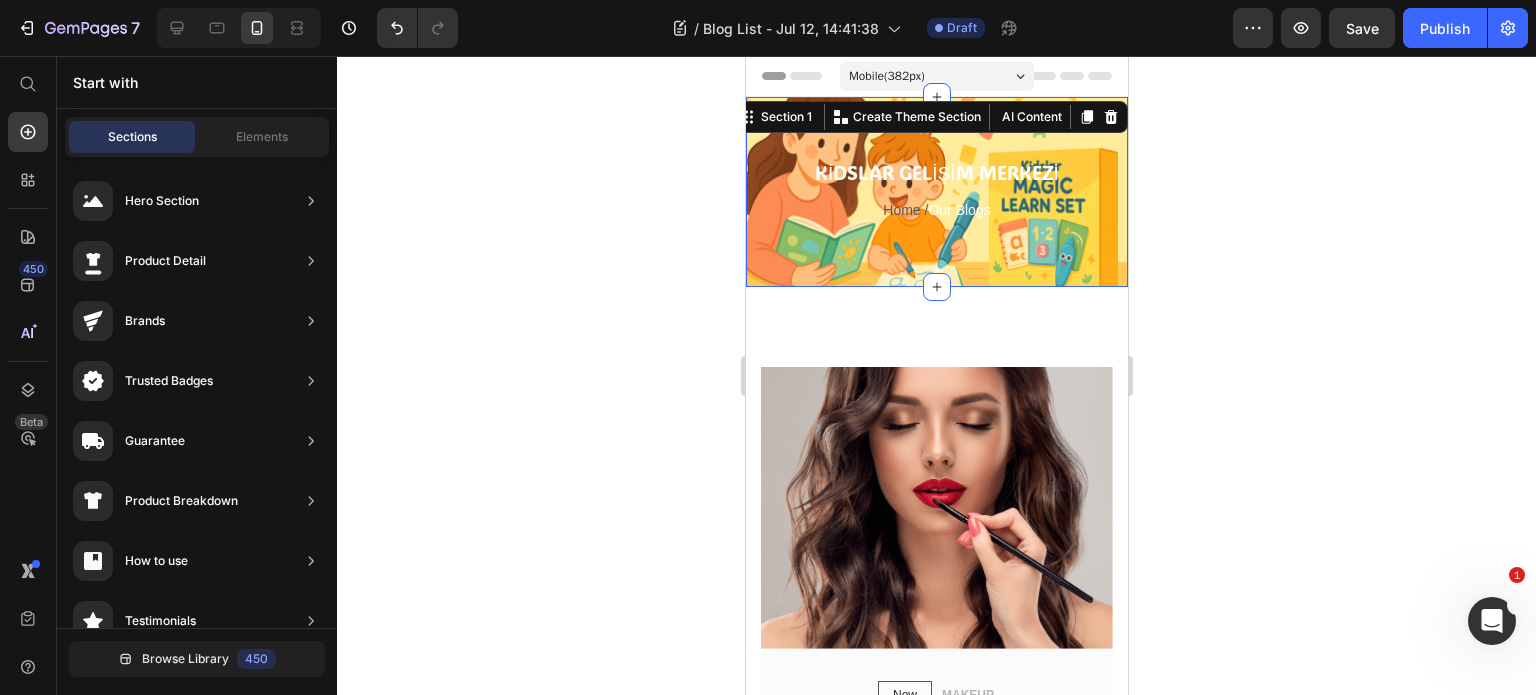click on "KİDSLAR GELİŞİM MERKEZİ Heading Home /  Our Blogs Text block Row" at bounding box center [936, 208] 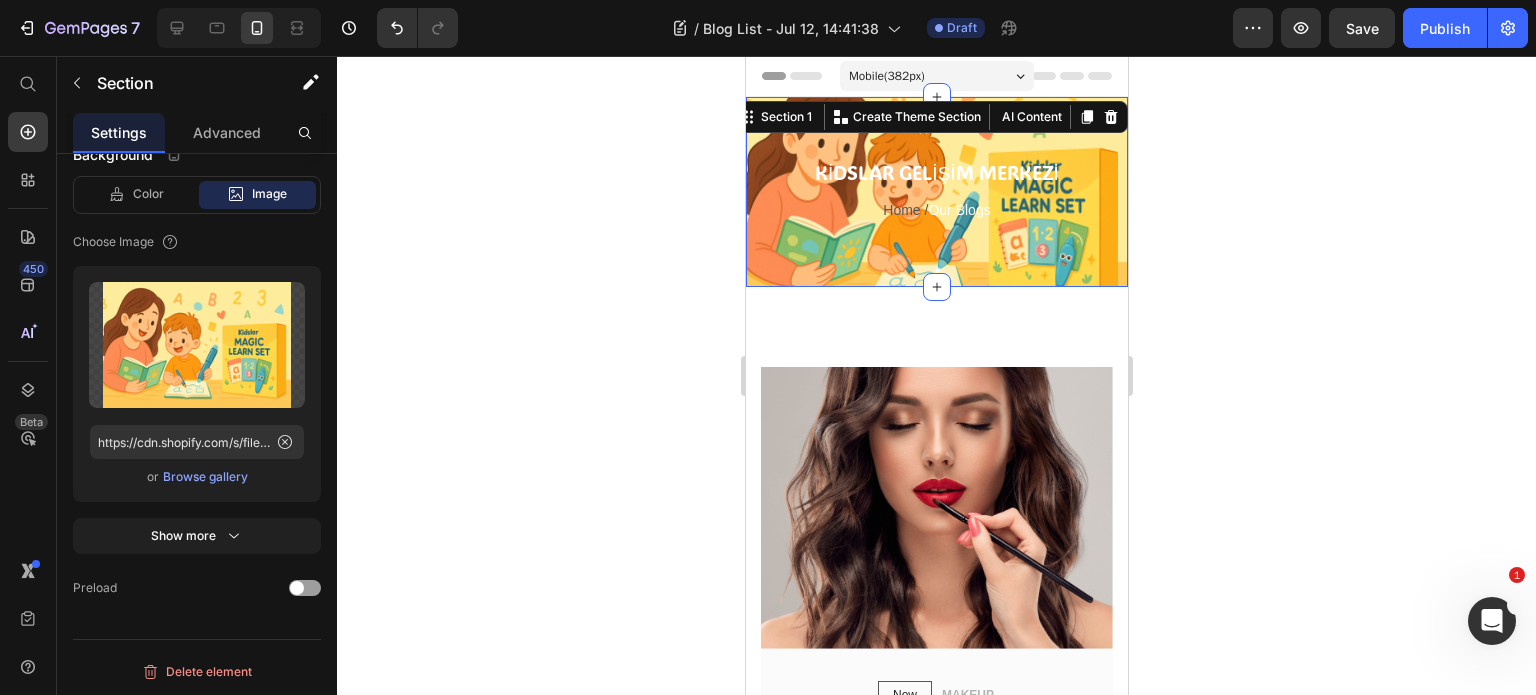 click on "KİDSLAR GELİŞİM MERKEZİ Heading Home /  Our Blogs Text block Row" at bounding box center [936, 208] 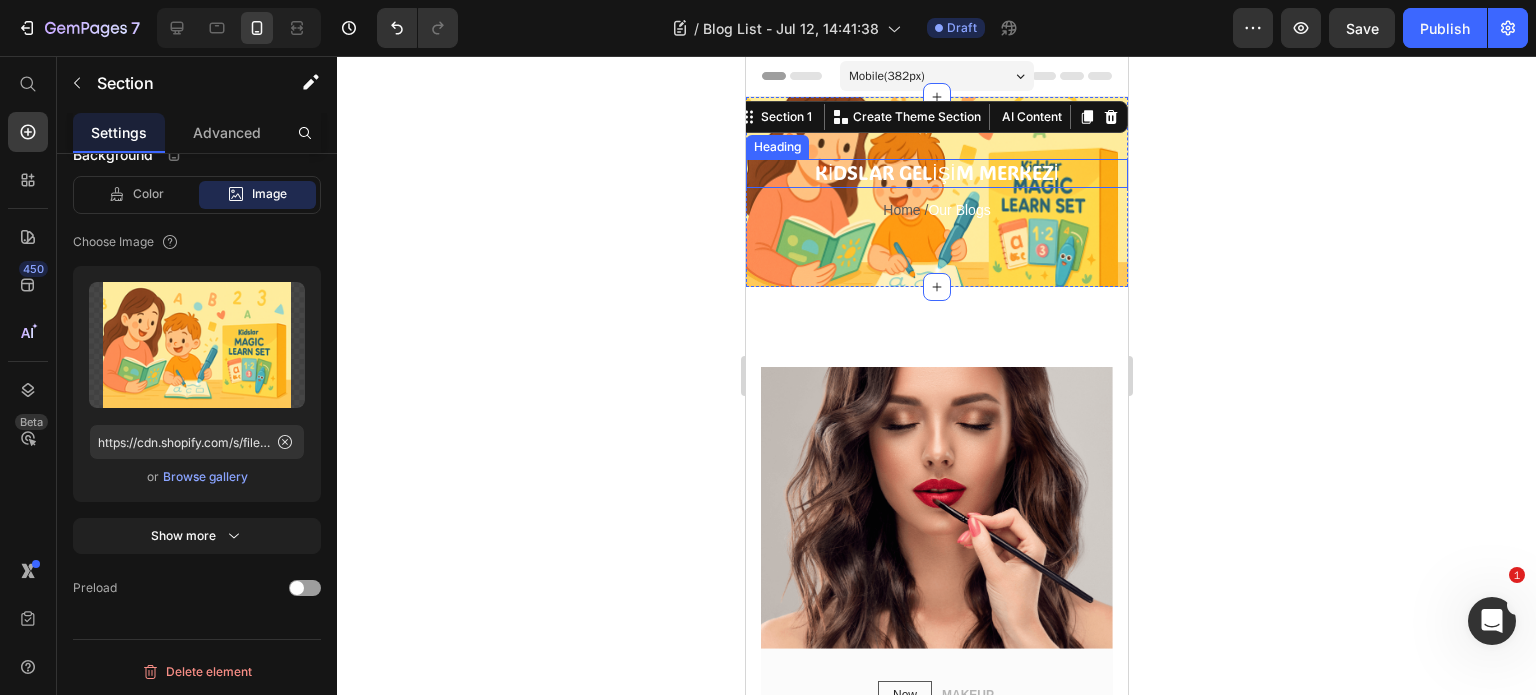 click on "KİDSLAR GELİŞİM MERKEZİ" at bounding box center [936, 173] 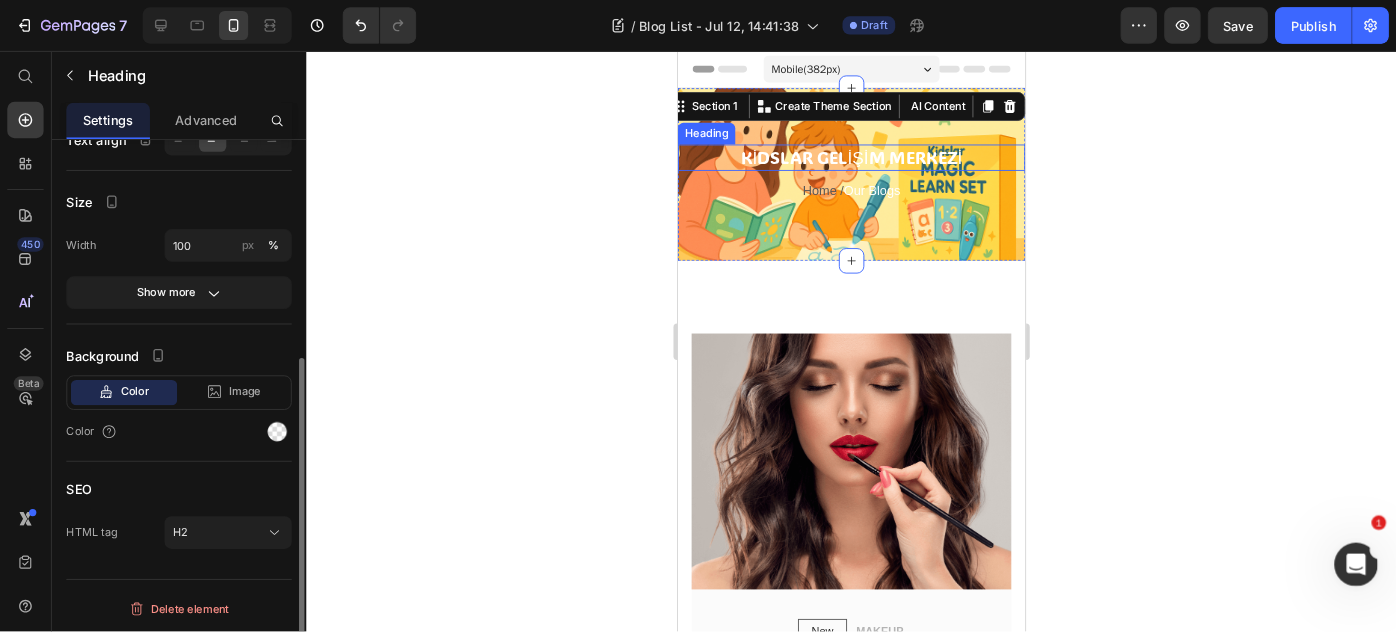 scroll, scrollTop: 0, scrollLeft: 0, axis: both 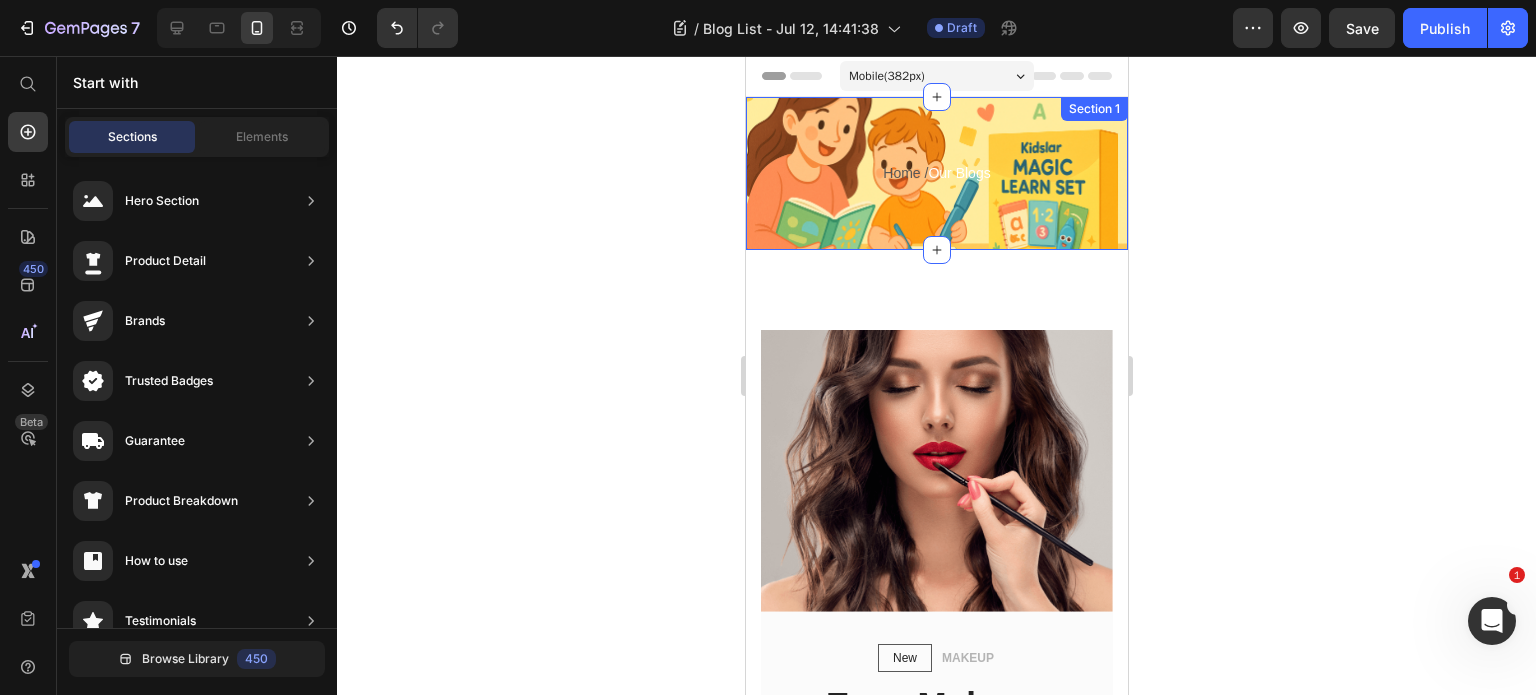 click on "Our Blogs" at bounding box center (958, 173) 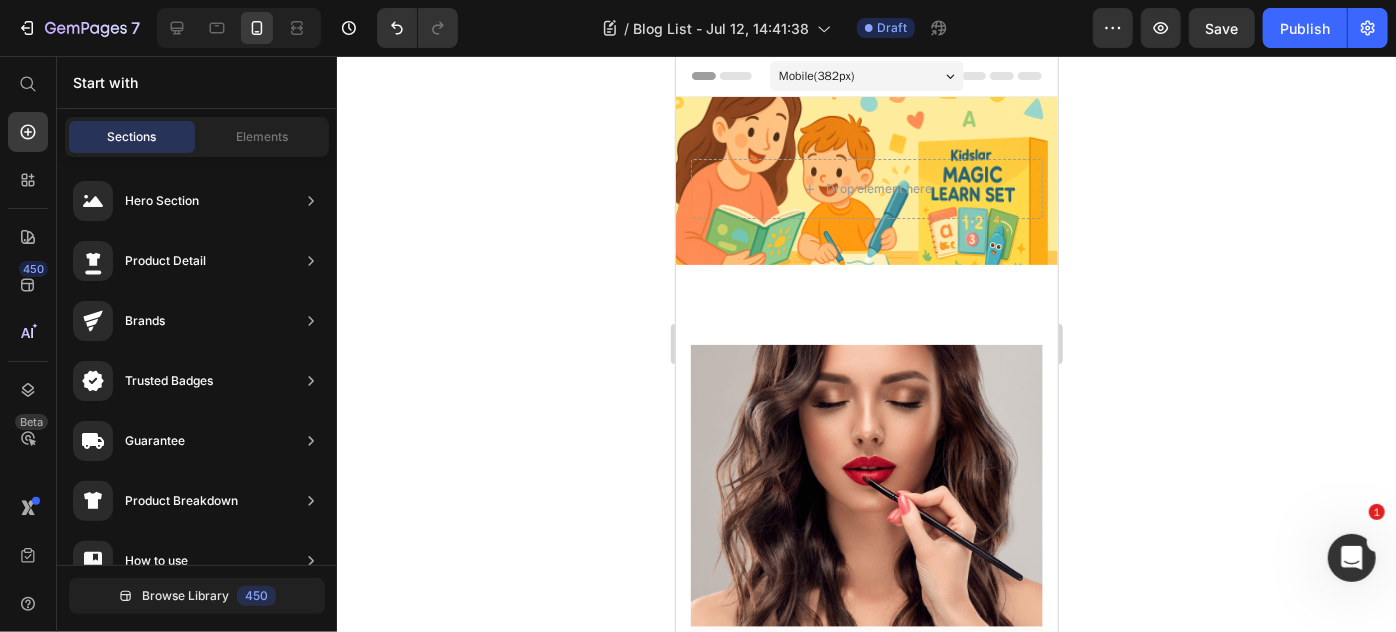 click 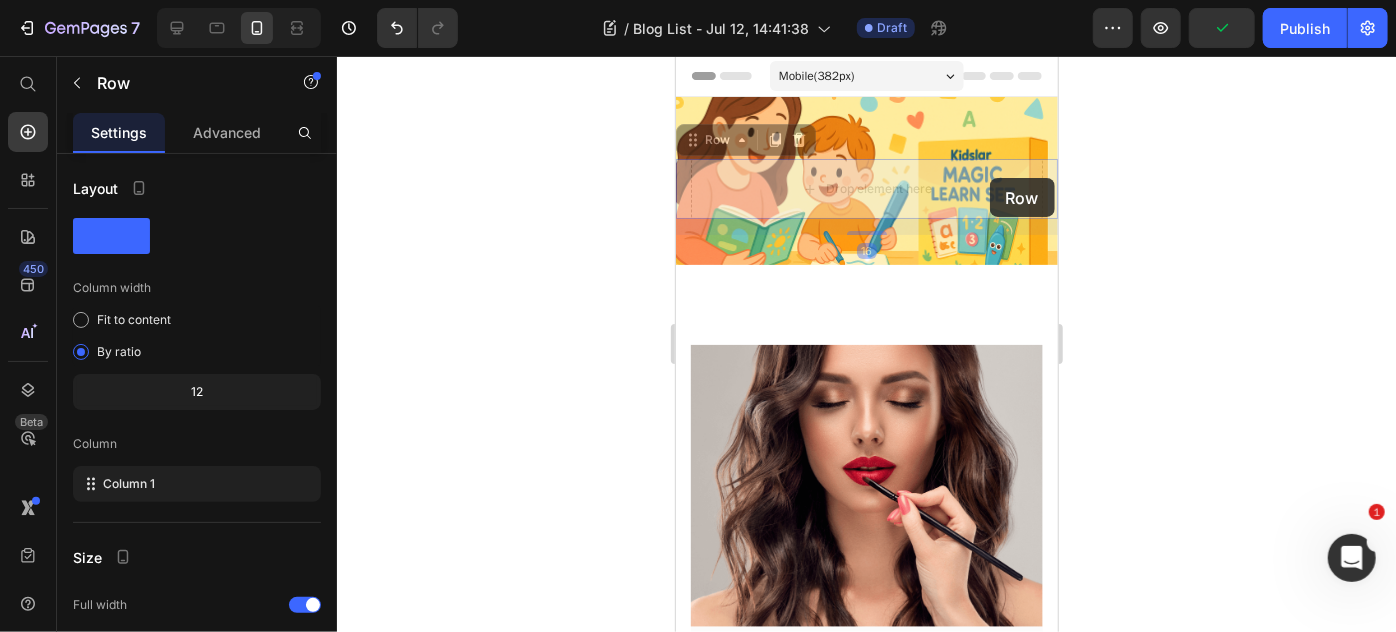 drag, startPoint x: 989, startPoint y: 177, endPoint x: 990, endPoint y: 222, distance: 45.01111 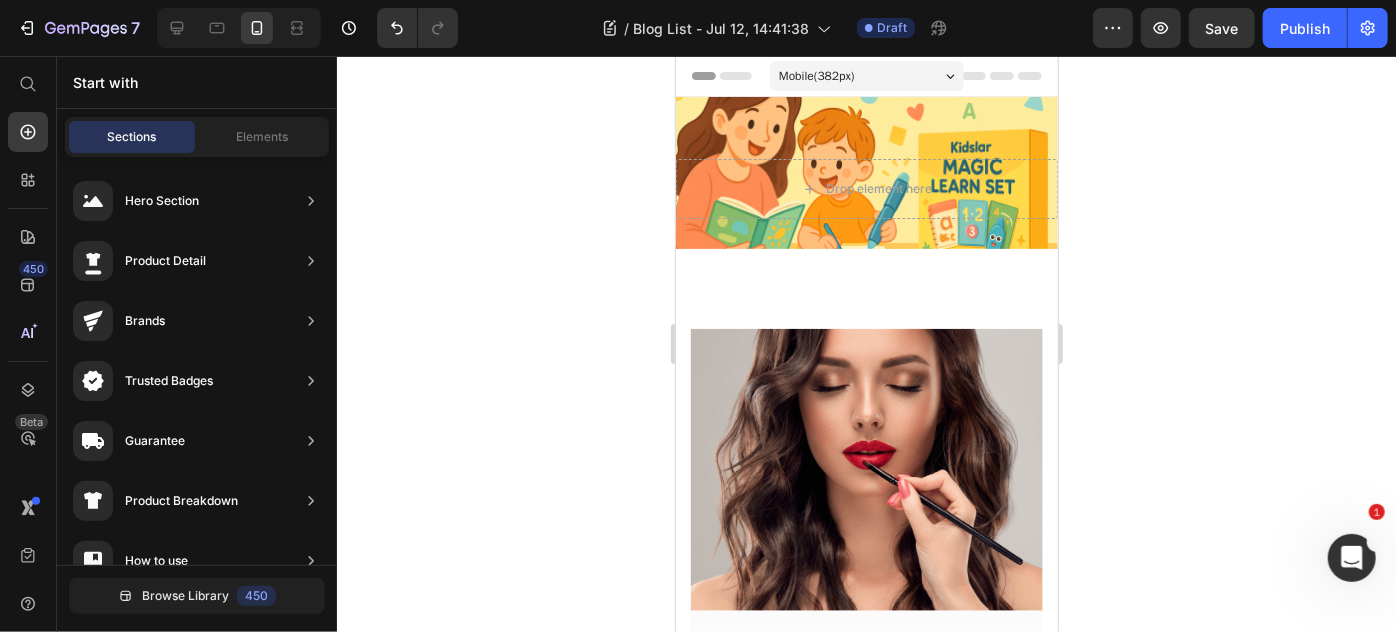 click 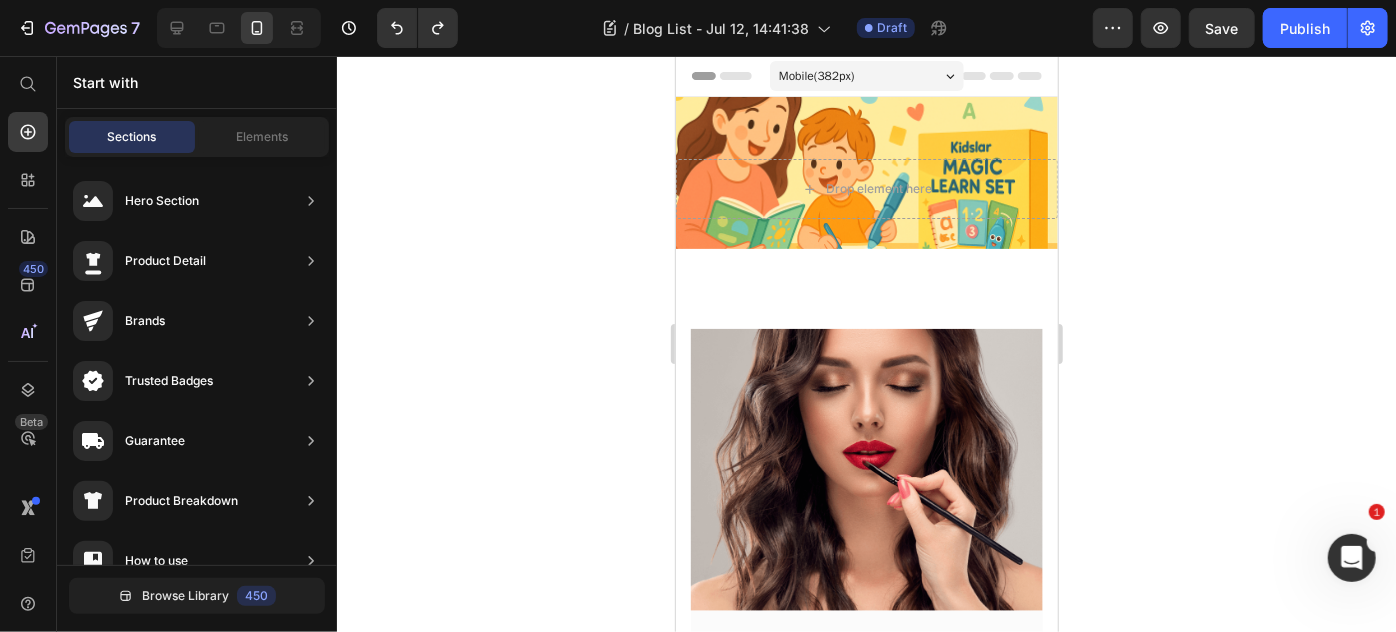 click on "Drop element here" at bounding box center (866, 188) 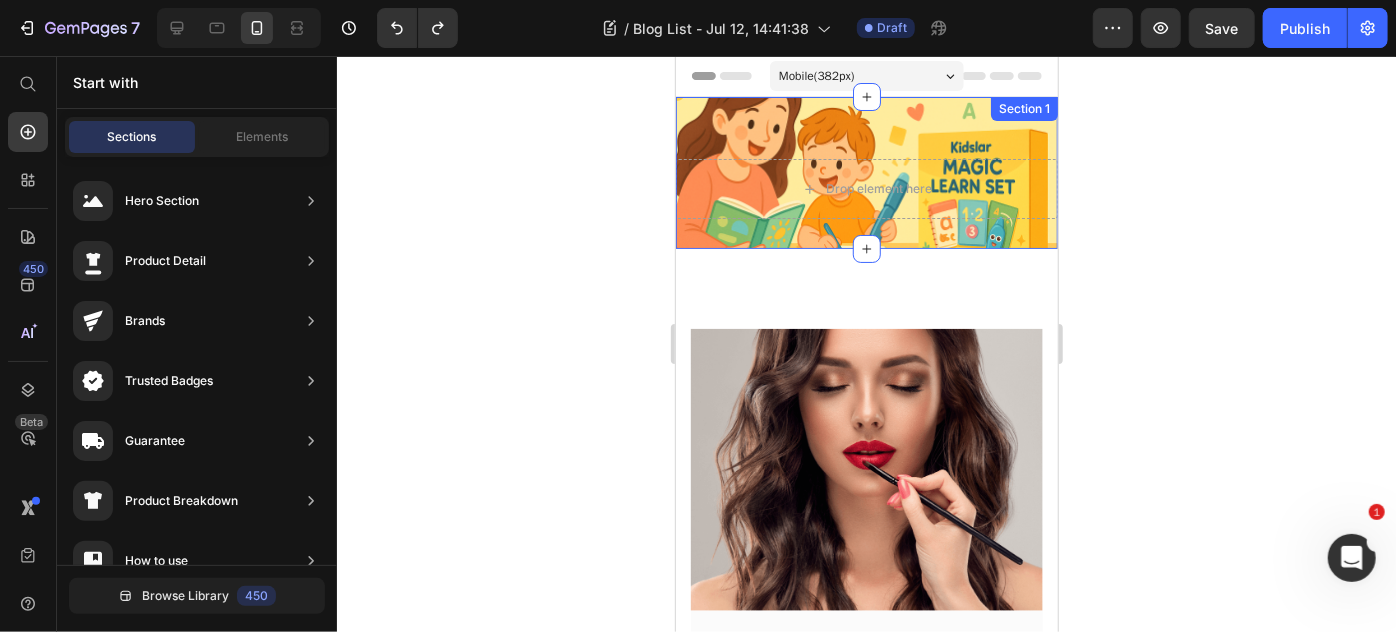 click on "Drop element here Section 1" at bounding box center (866, 172) 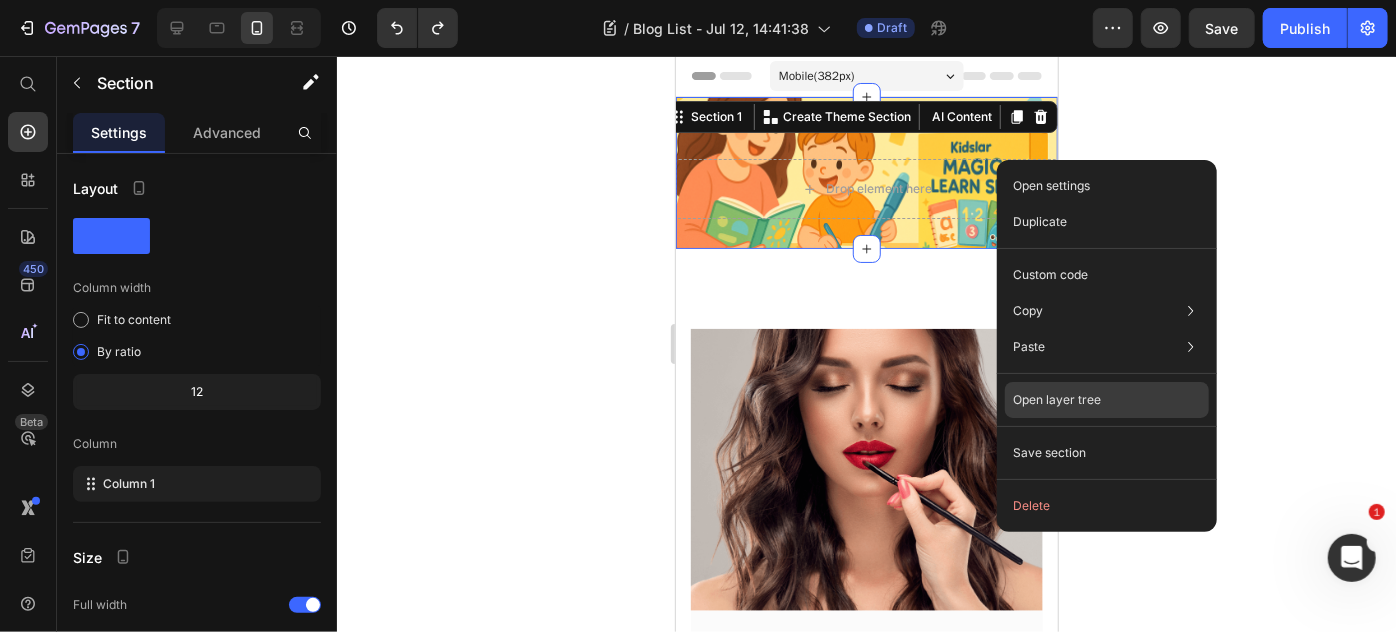 click on "Open layer tree" 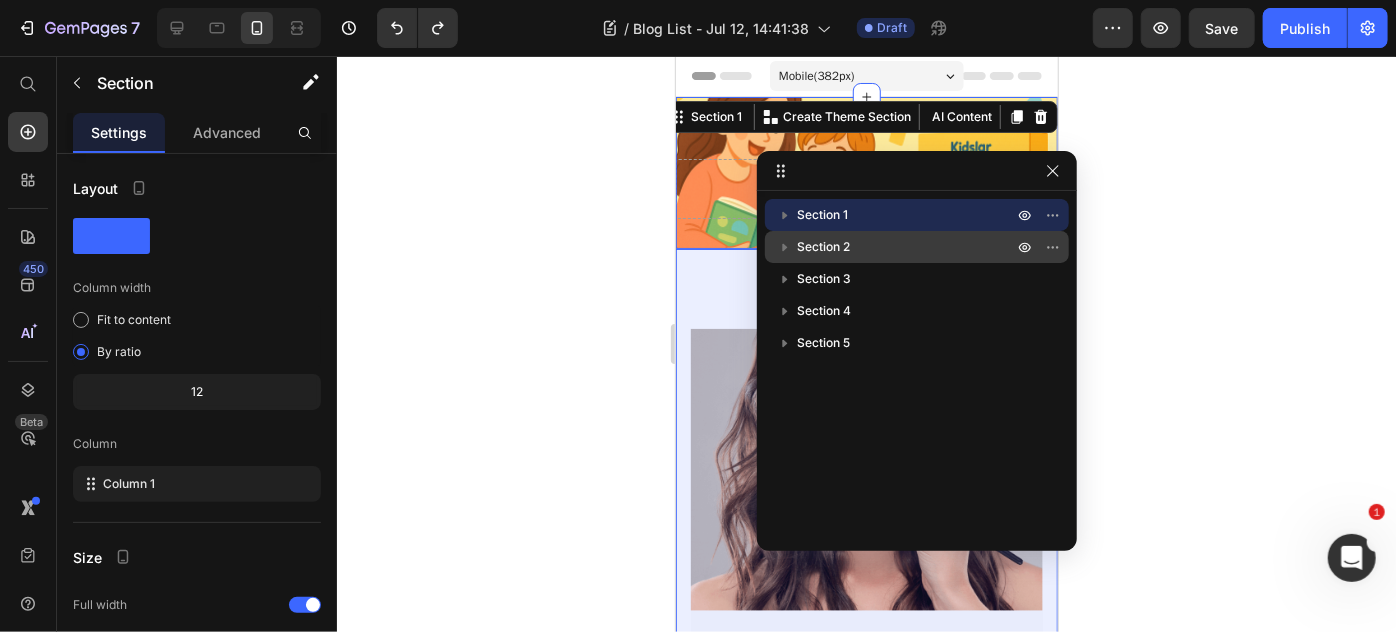 click on "Section 2" at bounding box center (907, 247) 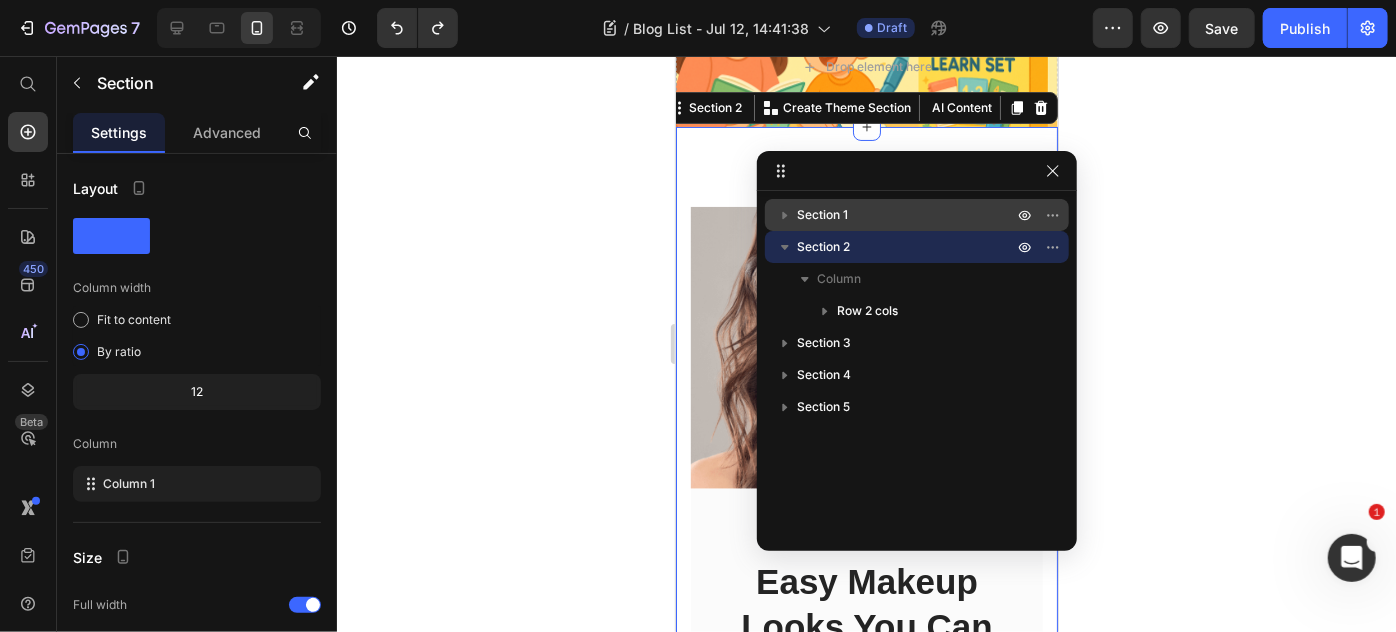 click on "Section 1" at bounding box center [907, 215] 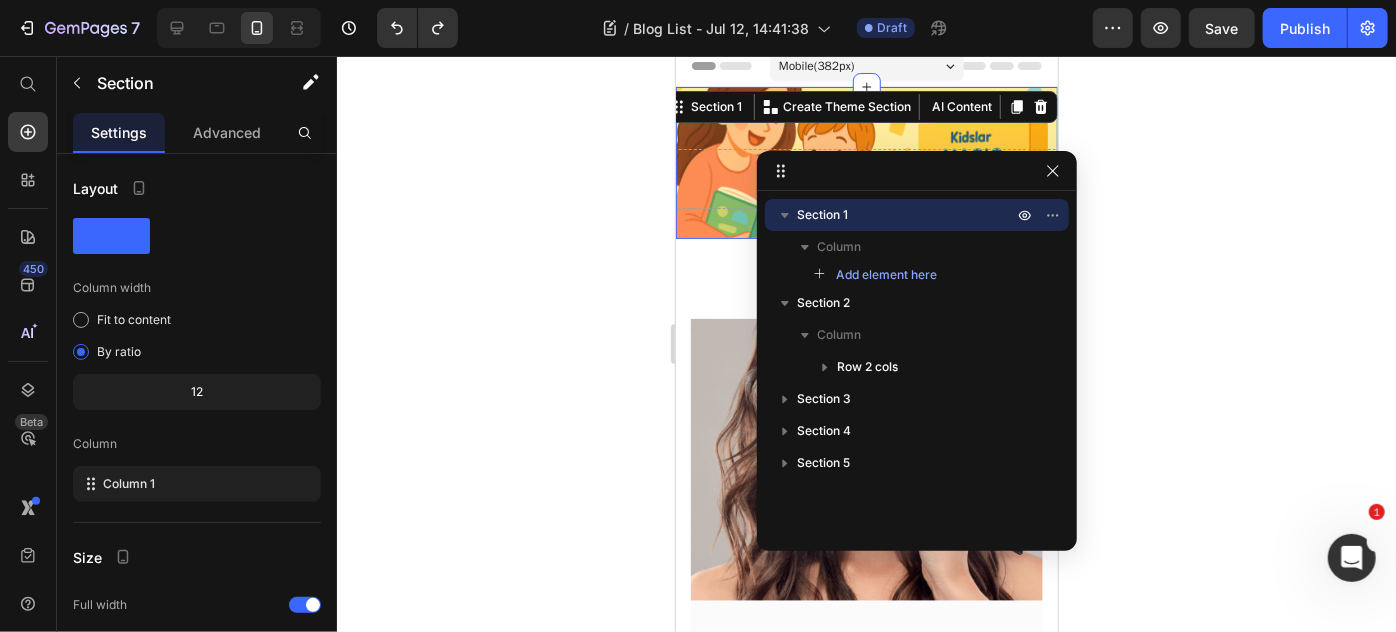 scroll, scrollTop: 0, scrollLeft: 0, axis: both 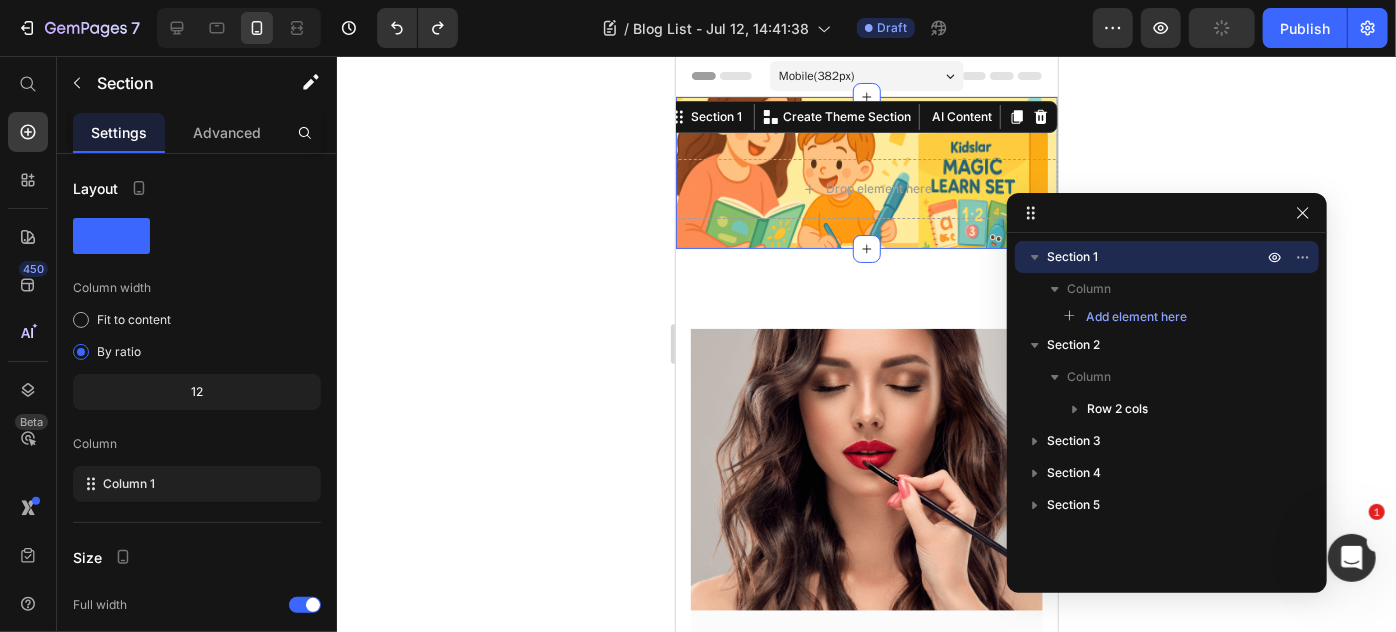 drag, startPoint x: 853, startPoint y: 182, endPoint x: 1151, endPoint y: 258, distance: 307.5386 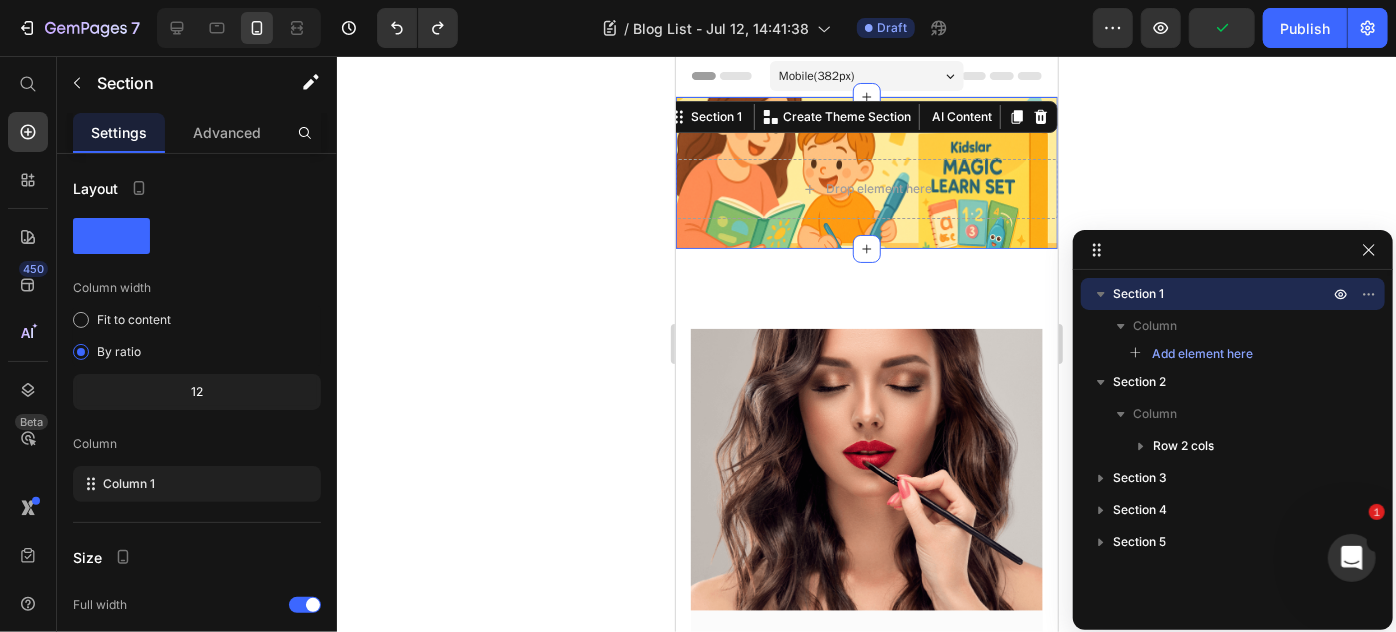 click on "Drop element here Section 1   Create Theme Section AI Content Write with GemAI What would you like to describe here? Tone and Voice Persuasive Product Kapıda ödeme ücreti Show more Generate" at bounding box center [866, 172] 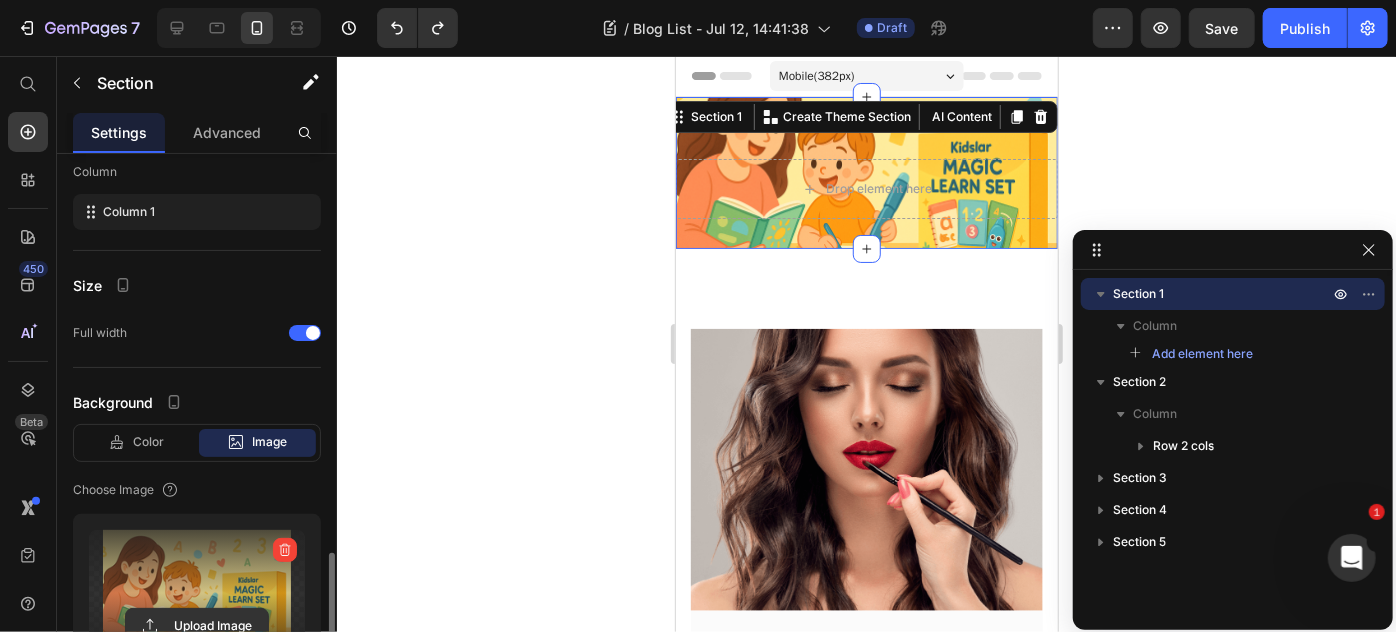 scroll, scrollTop: 454, scrollLeft: 0, axis: vertical 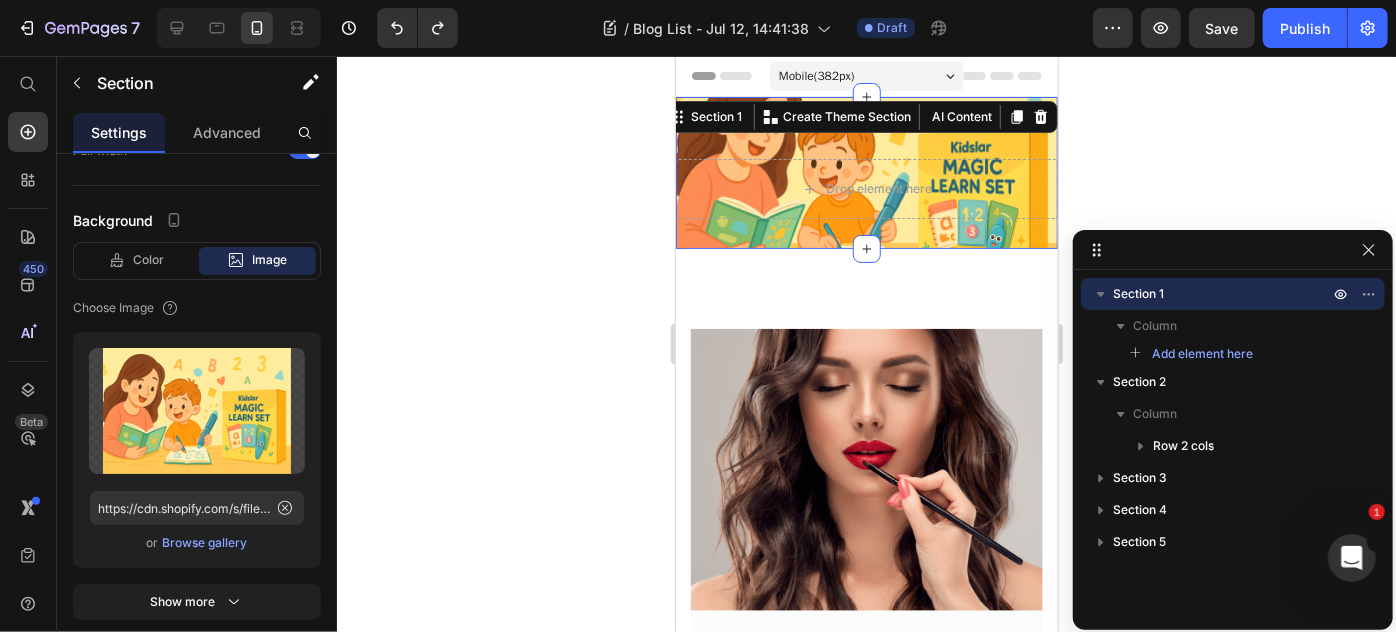 click 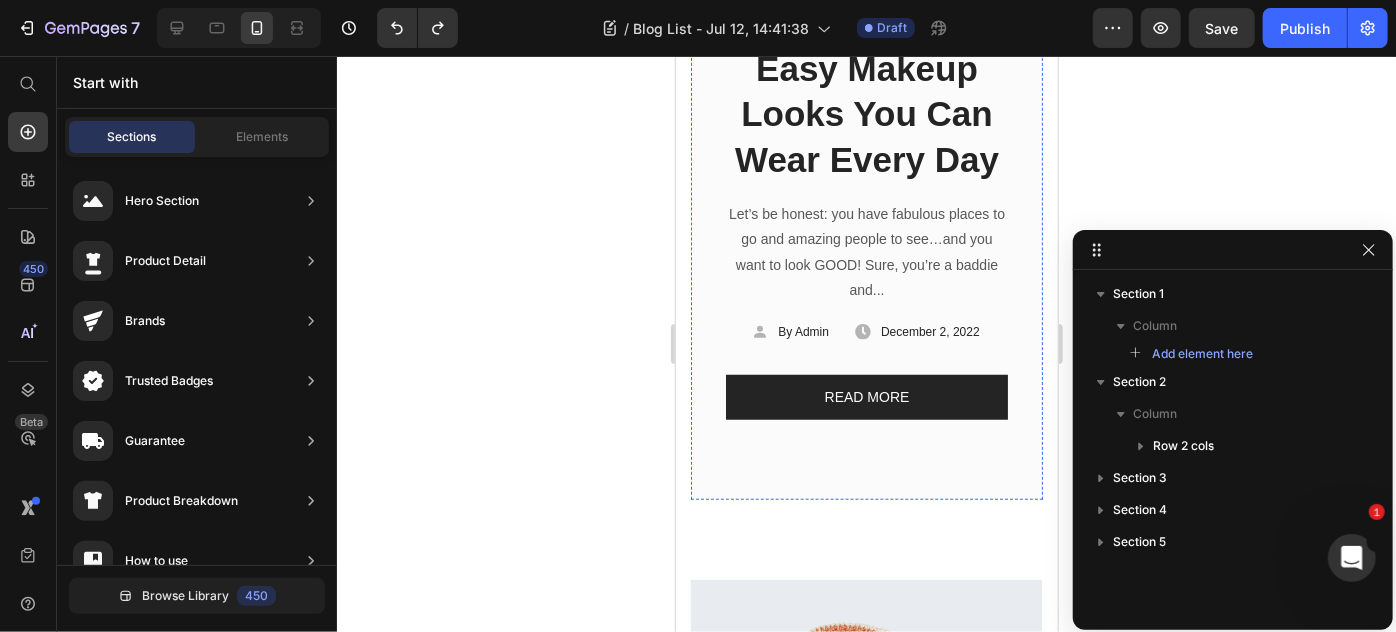 scroll, scrollTop: 636, scrollLeft: 0, axis: vertical 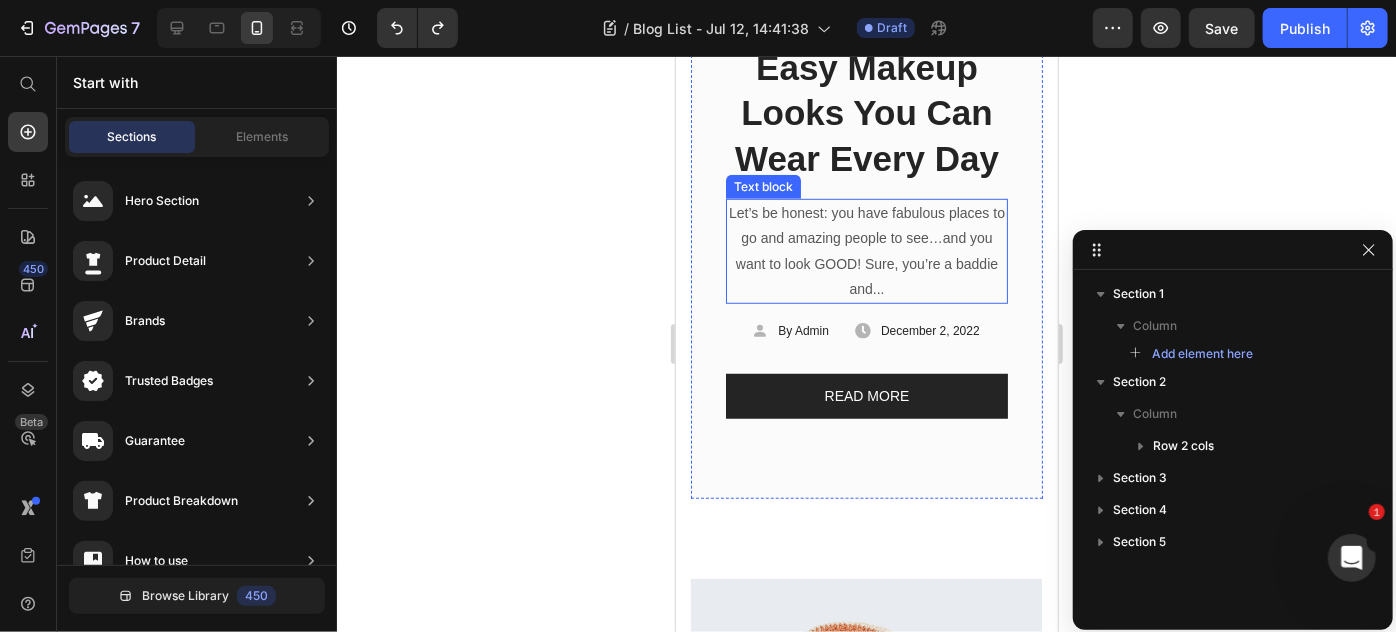 click on "Let’s be honest: you have fabulous places to go and amazing people to see…and you want to look GOOD! Sure, you’re a baddie and..." at bounding box center [866, 250] 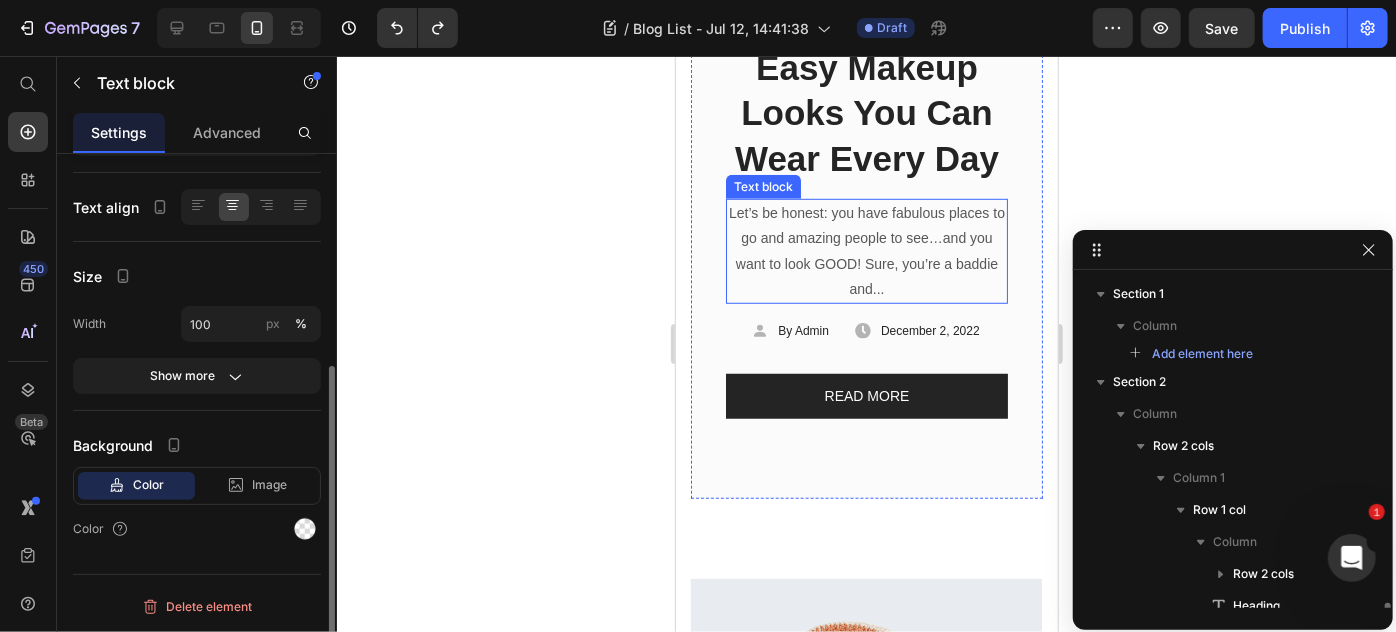 scroll, scrollTop: 210, scrollLeft: 0, axis: vertical 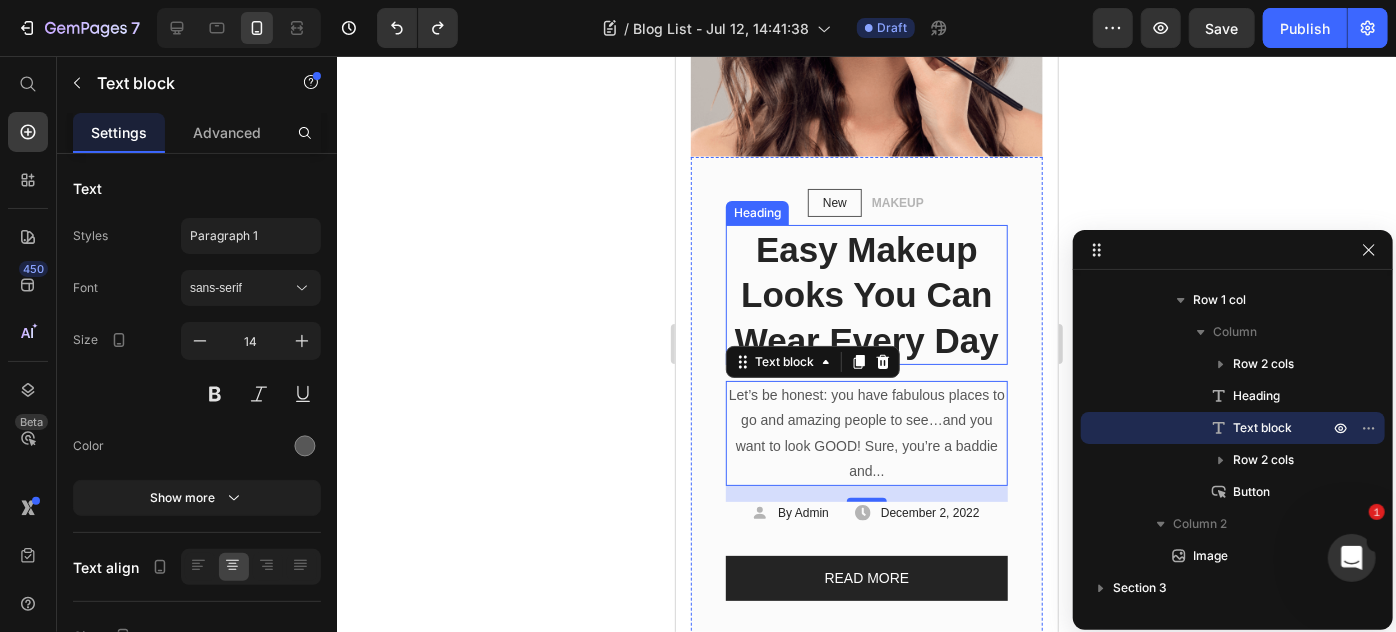 click on "Easy Makeup Looks You Can Wear Every Day" at bounding box center (866, 294) 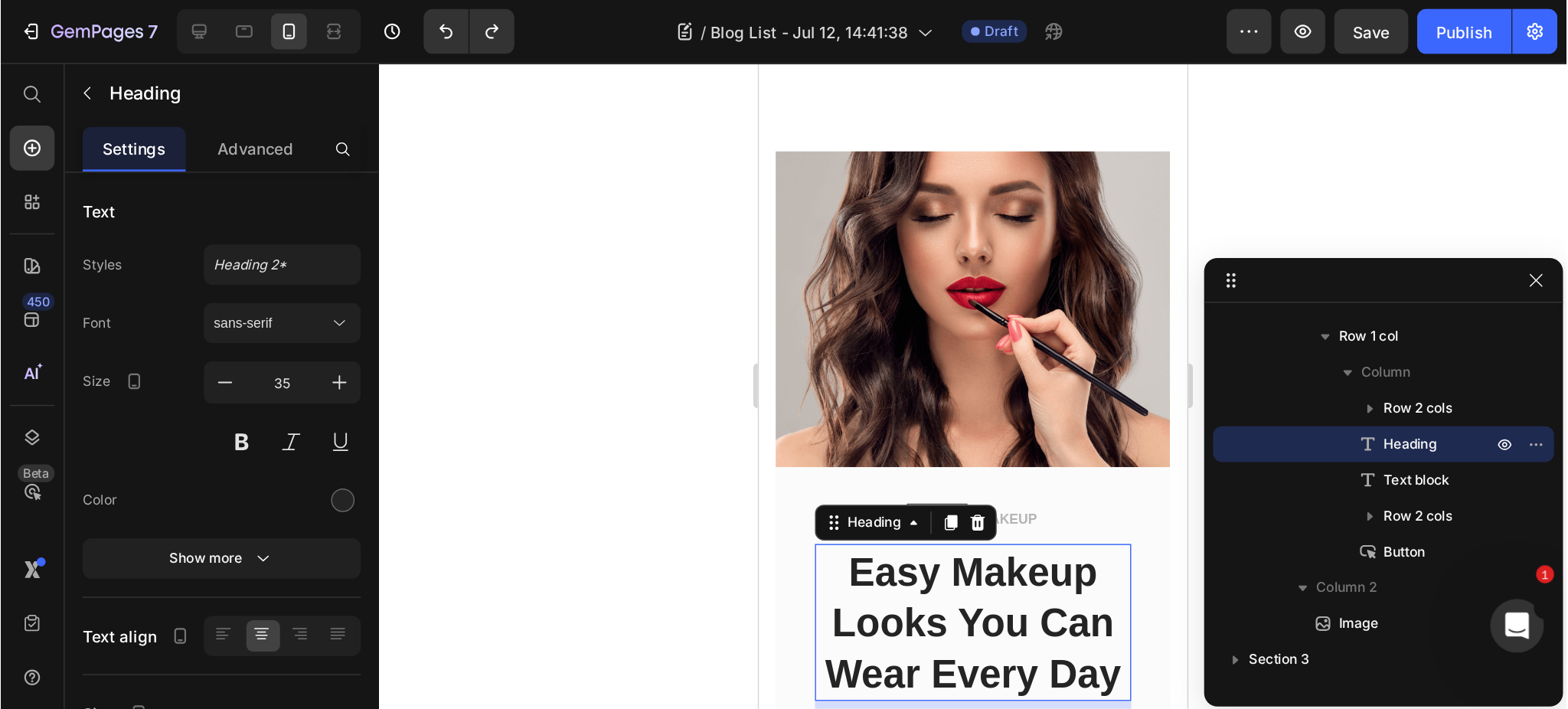 scroll, scrollTop: 139, scrollLeft: 0, axis: vertical 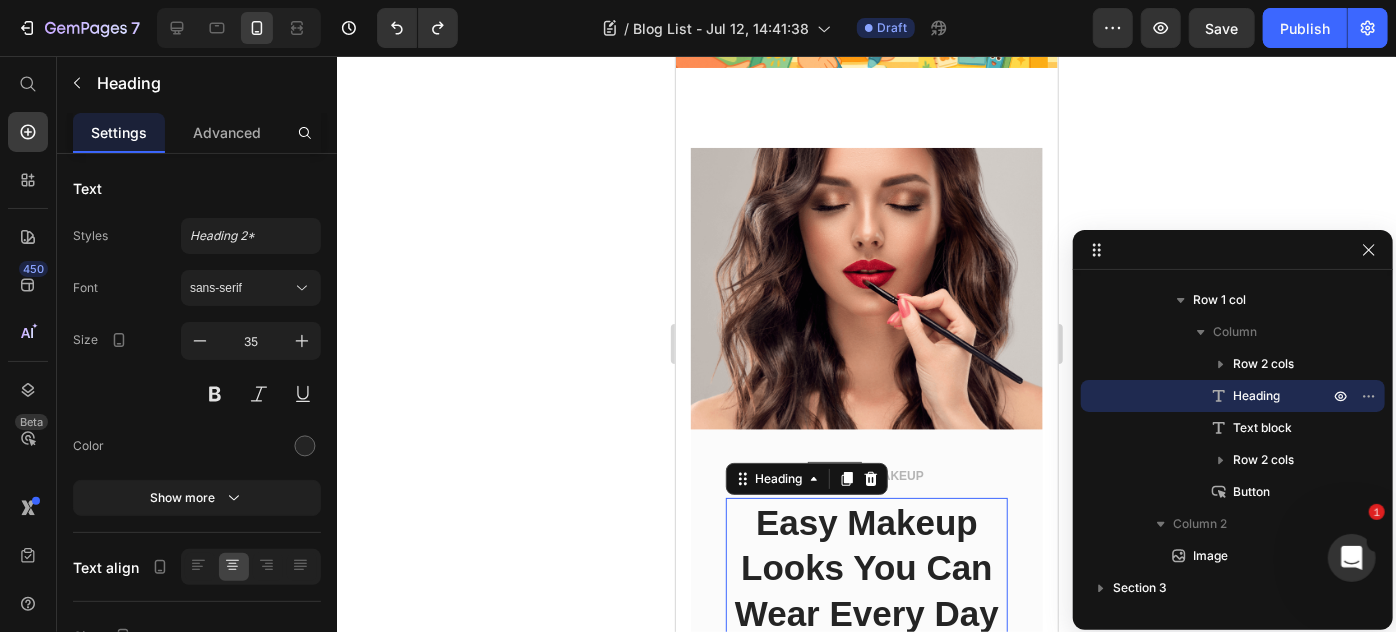click at bounding box center (866, 288) 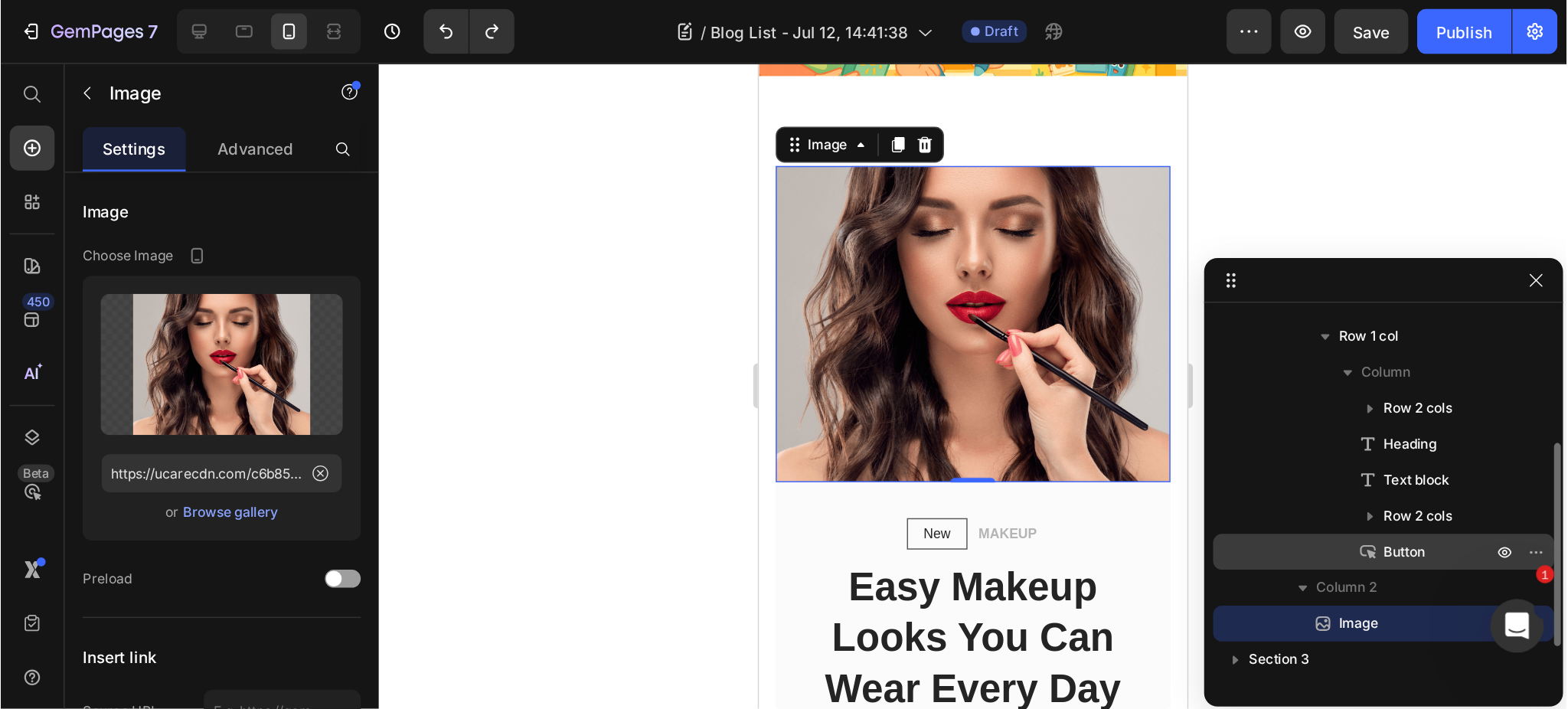 scroll, scrollTop: 162, scrollLeft: 0, axis: vertical 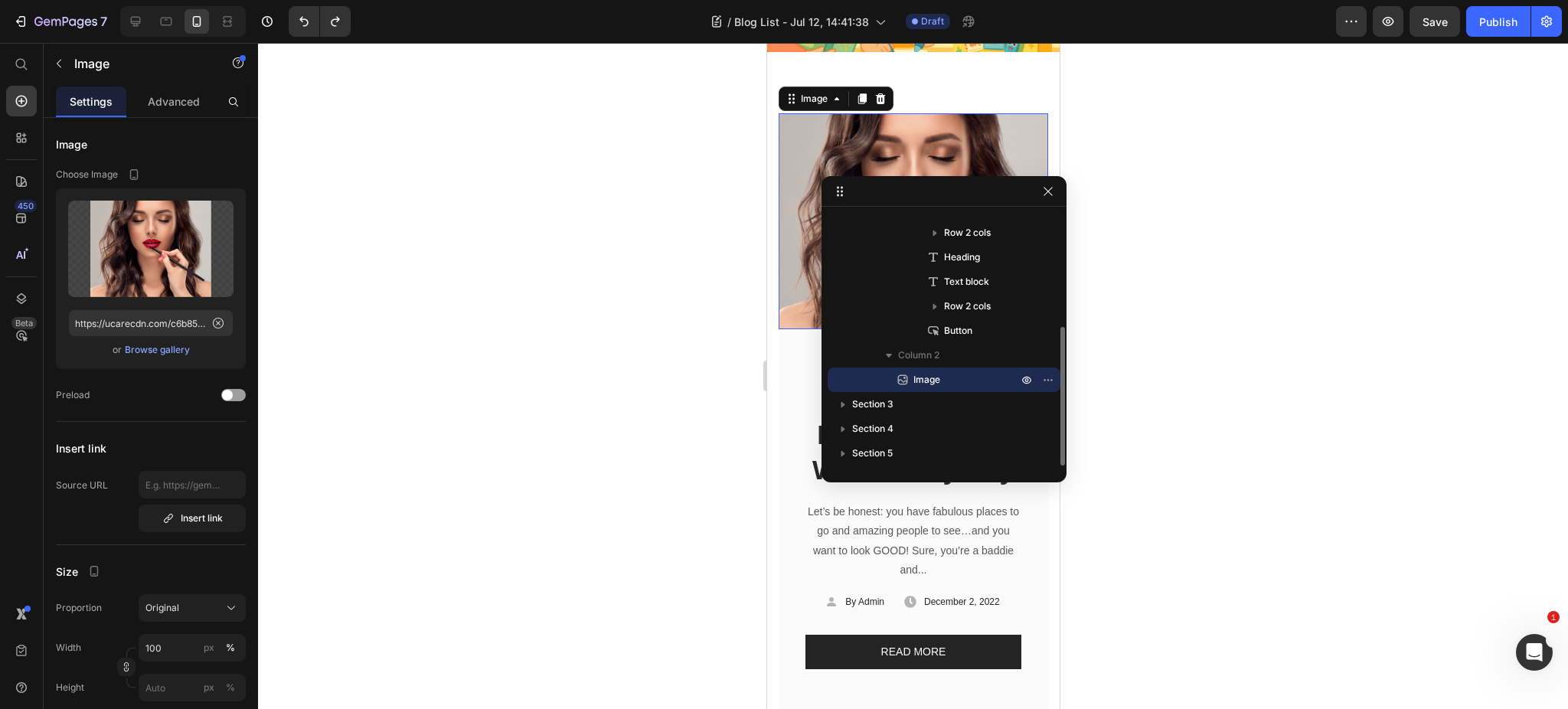 click 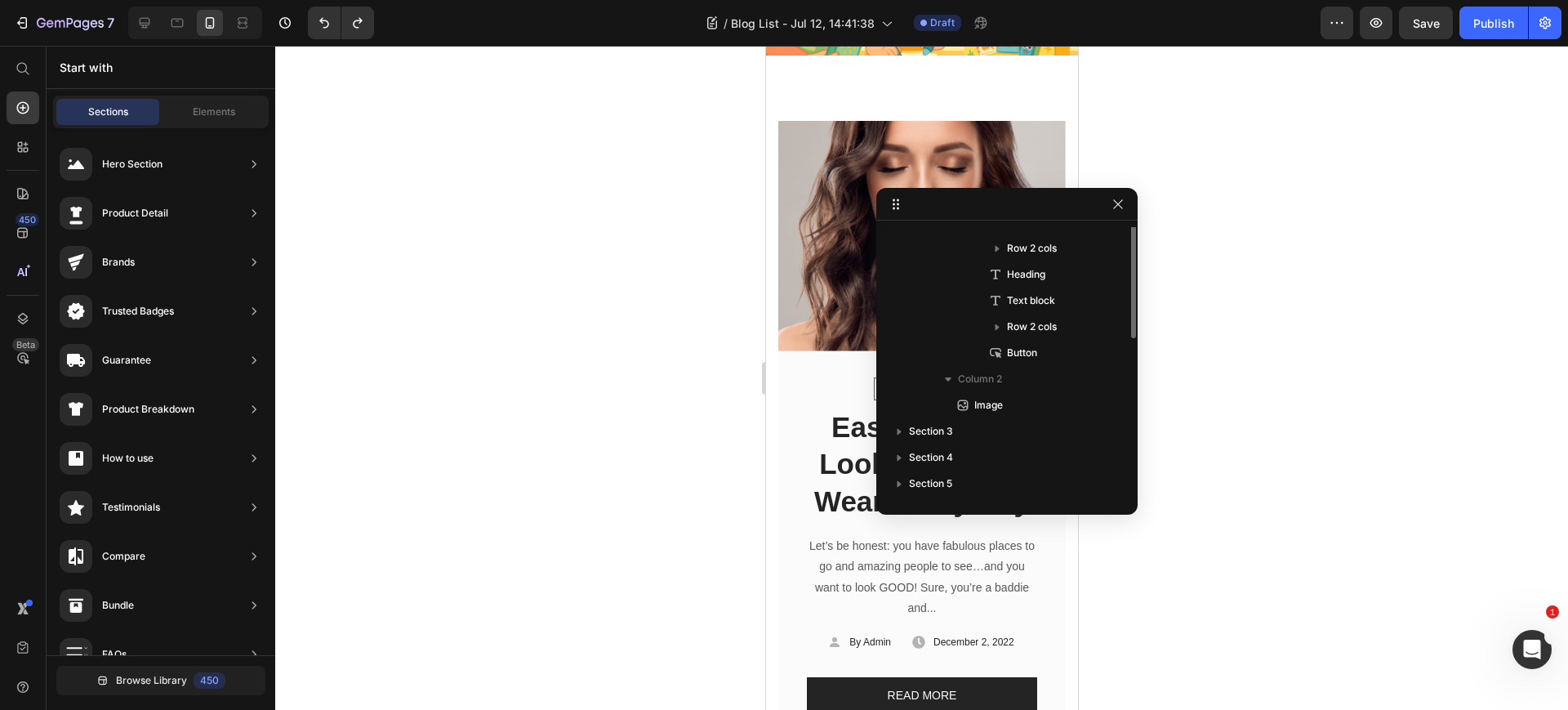 scroll, scrollTop: 148, scrollLeft: 0, axis: vertical 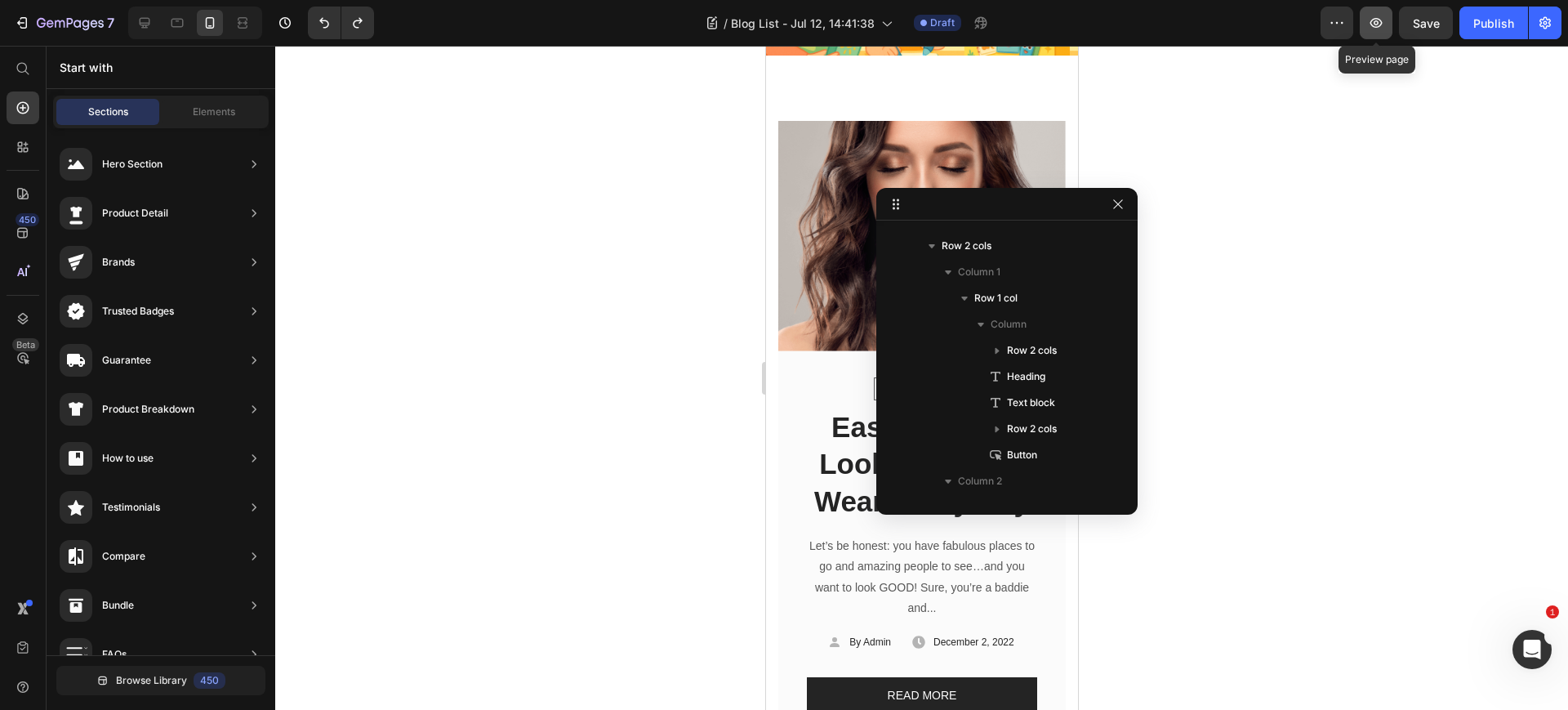 click 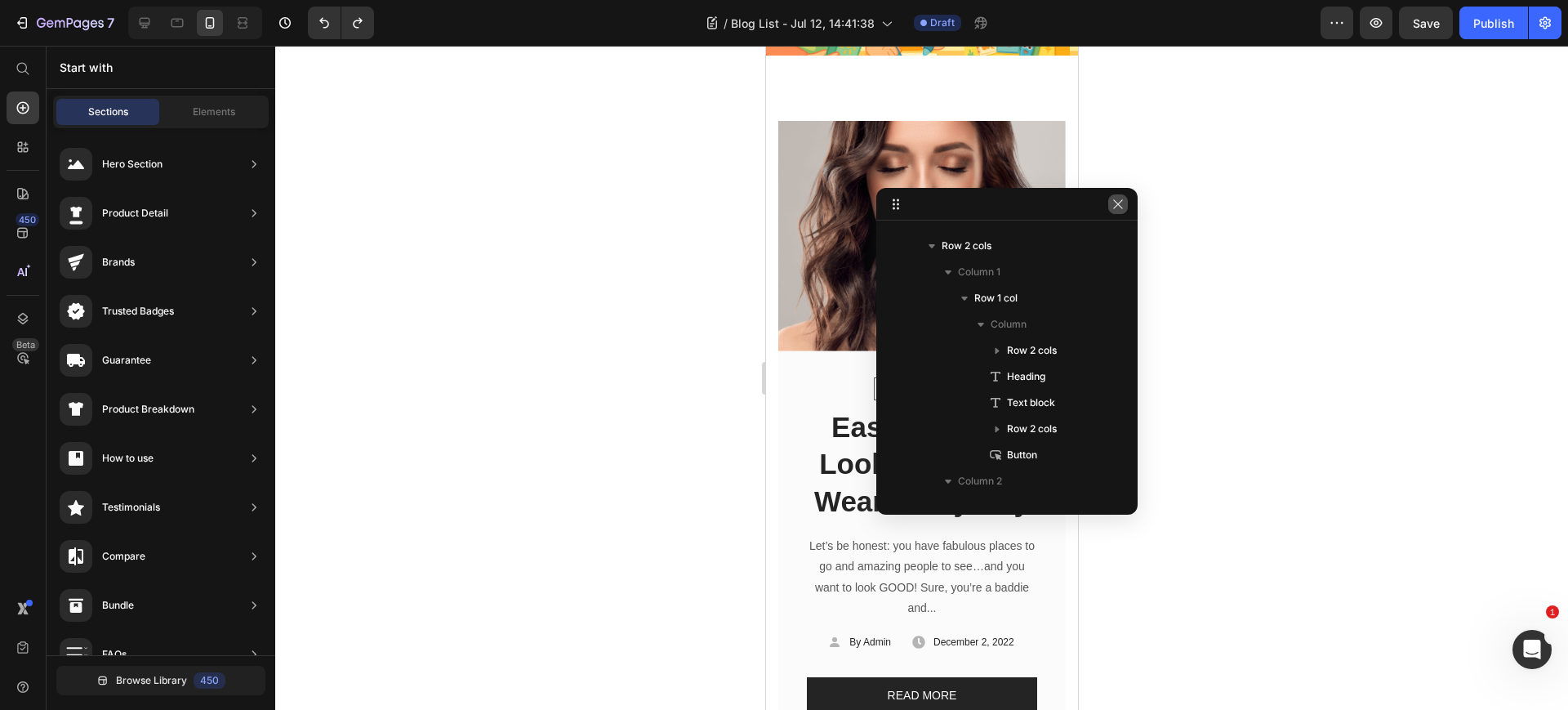 click at bounding box center (1118, 204) 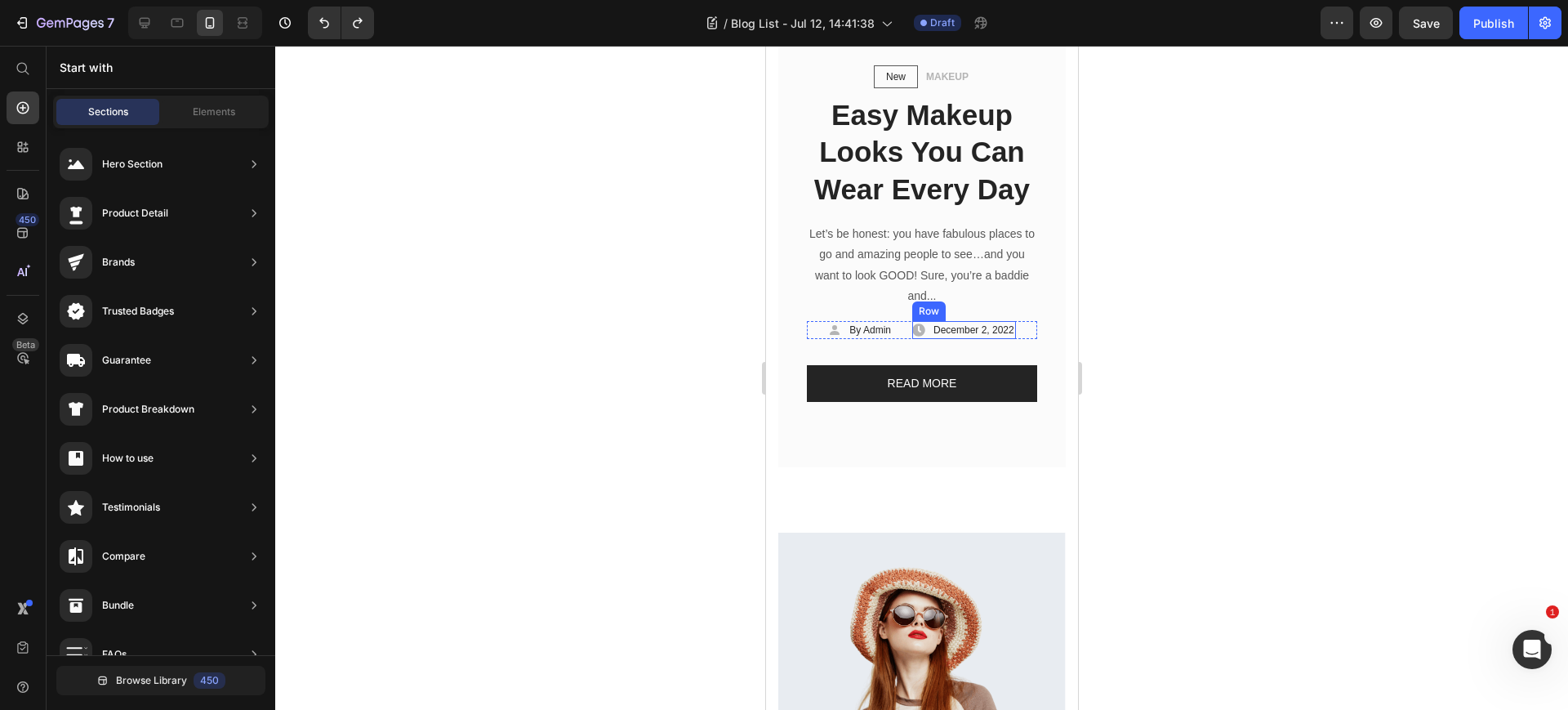 scroll, scrollTop: 409, scrollLeft: 0, axis: vertical 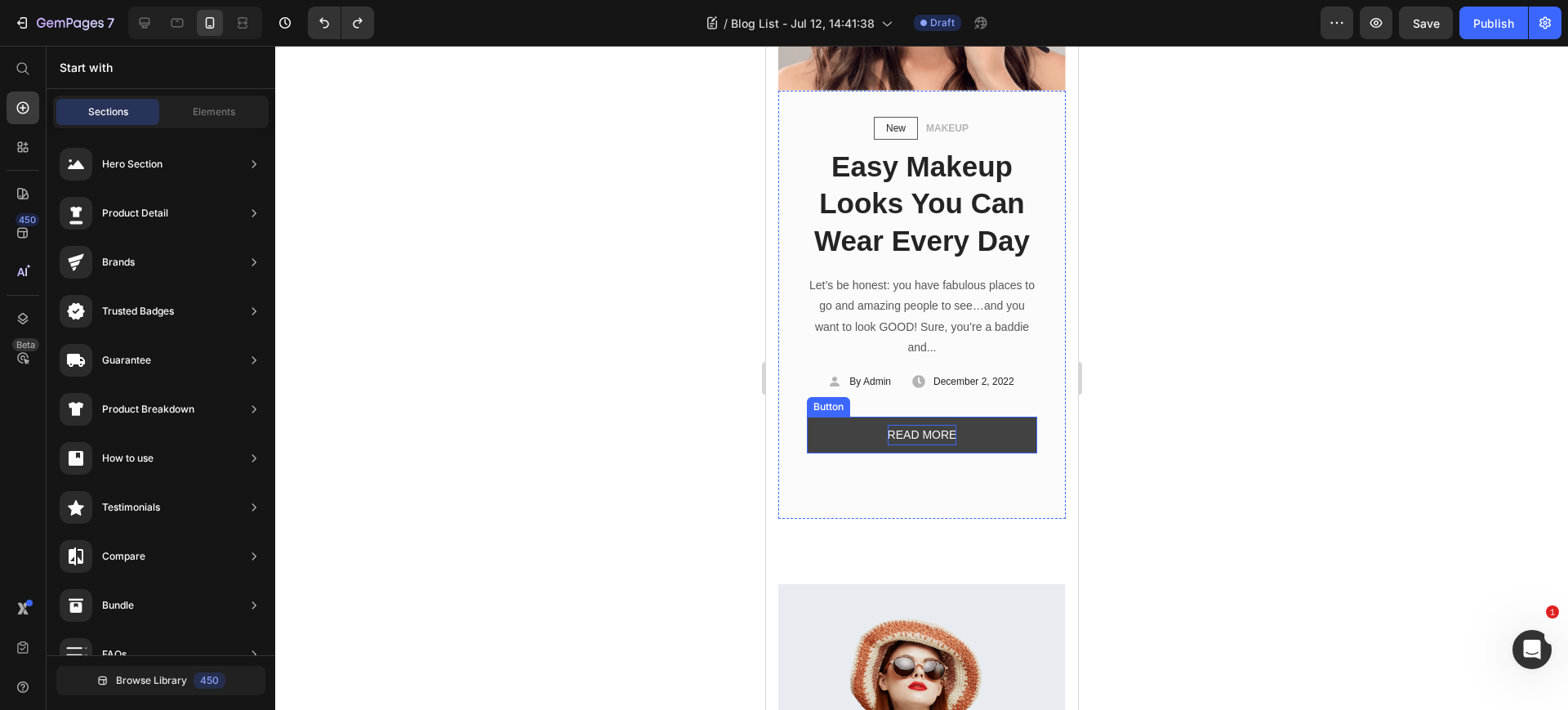 click on "READ MORE" at bounding box center [921, 435] 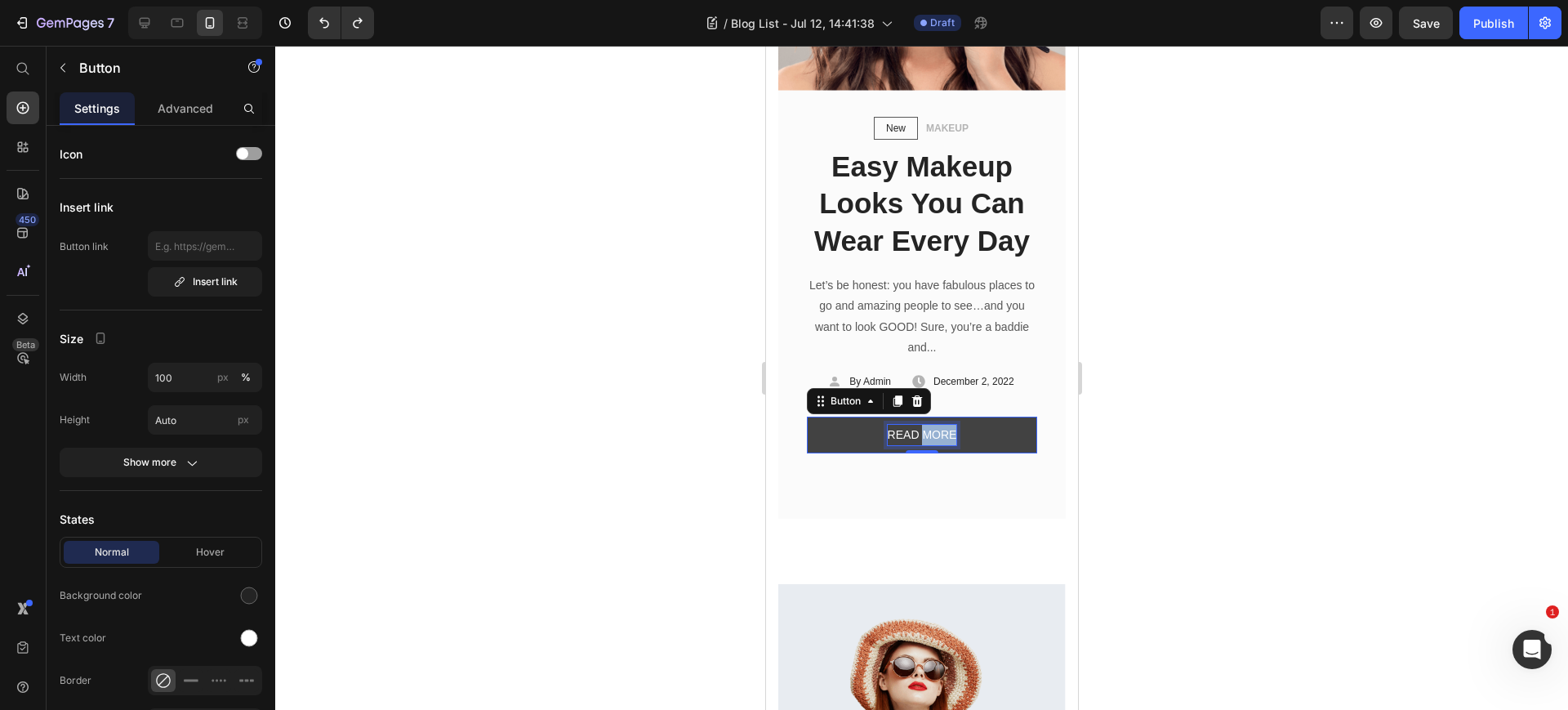 click on "READ MORE" at bounding box center (921, 435) 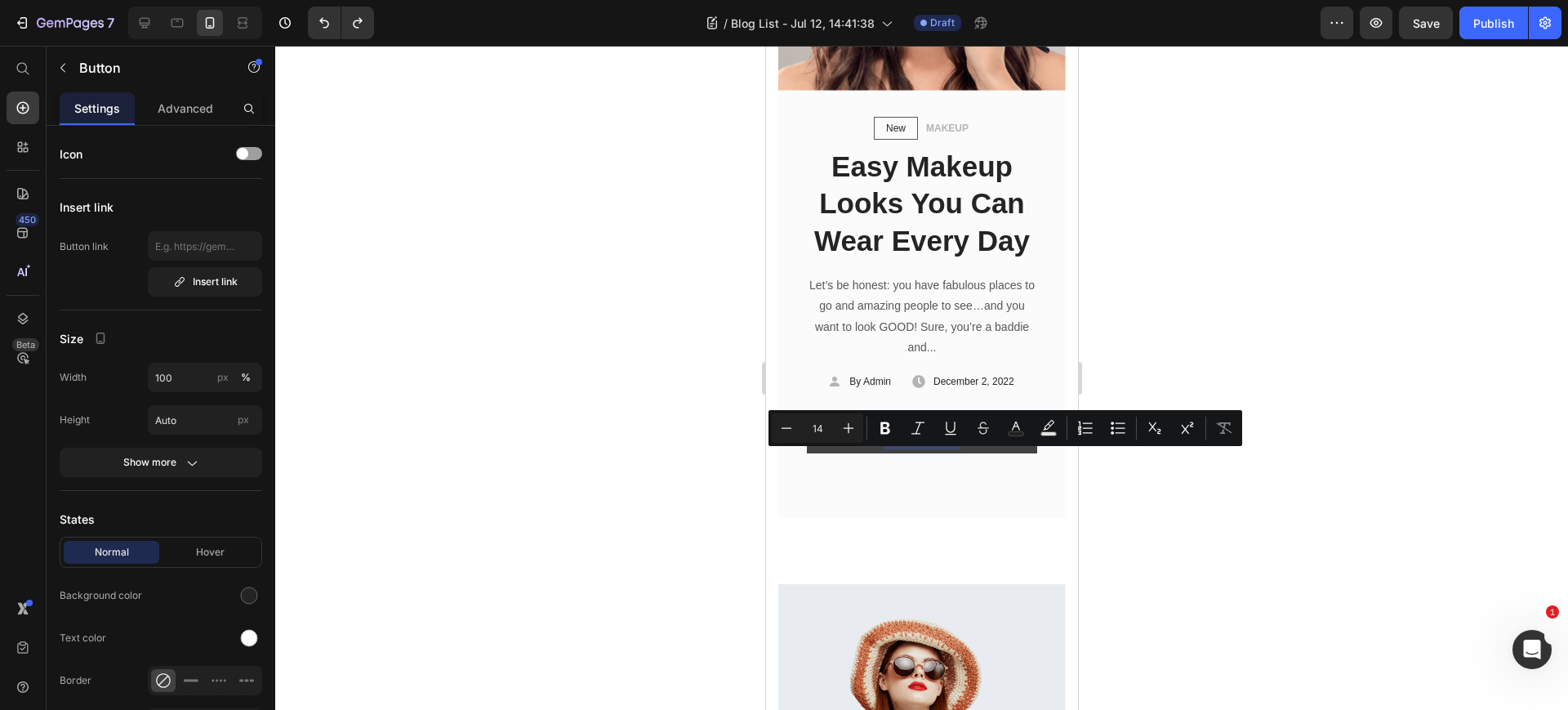 click on "READ MORE" at bounding box center (921, 435) 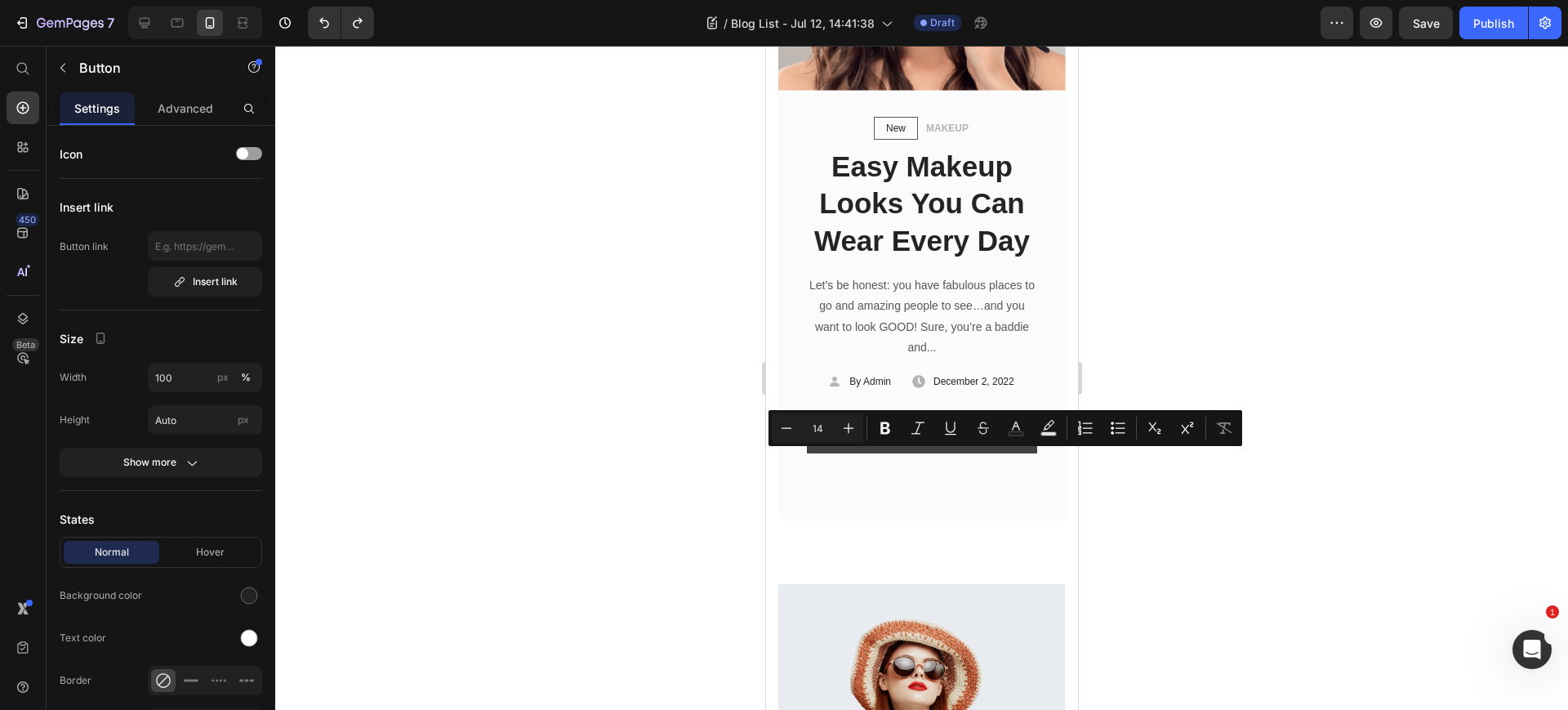 click on "READ MORE" at bounding box center (921, 435) 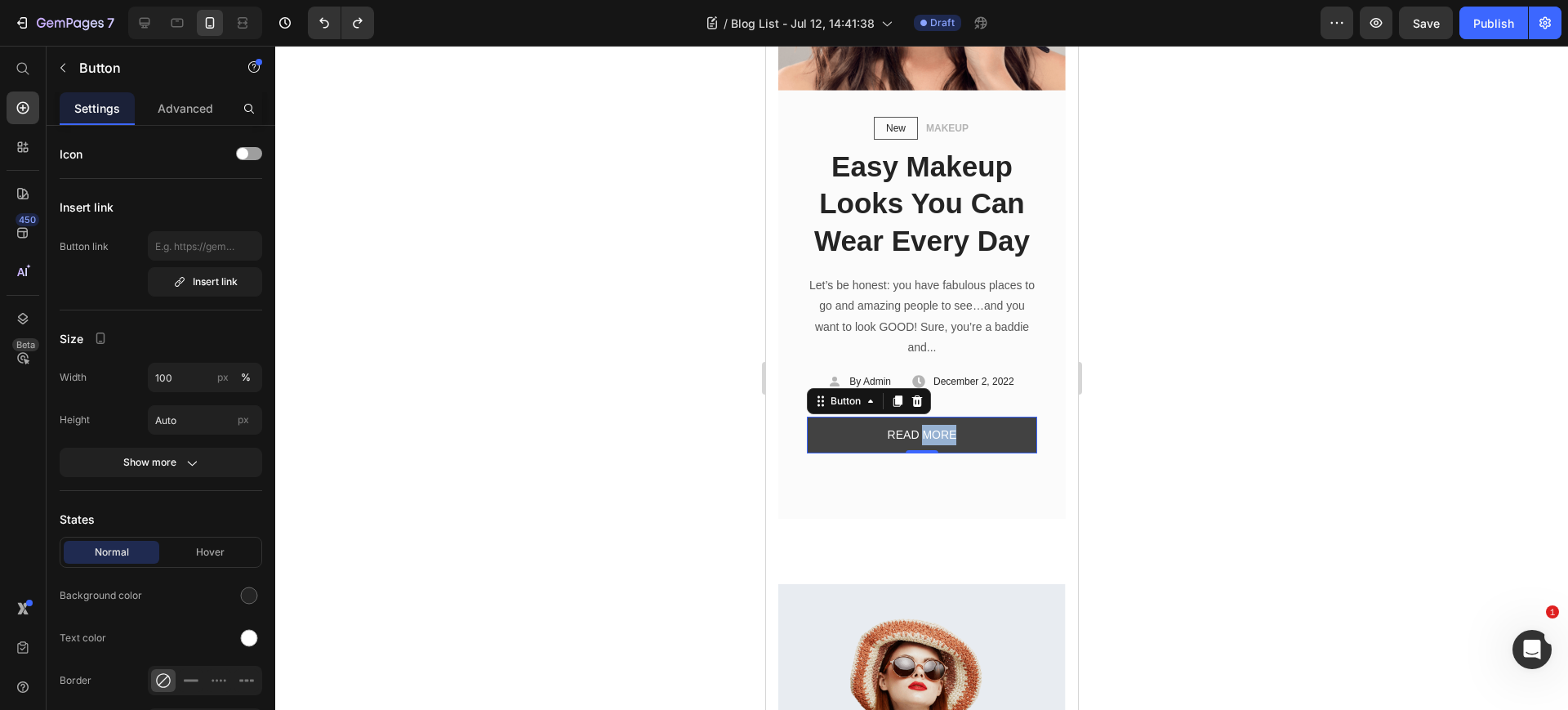 click on "READ MORE" at bounding box center [921, 435] 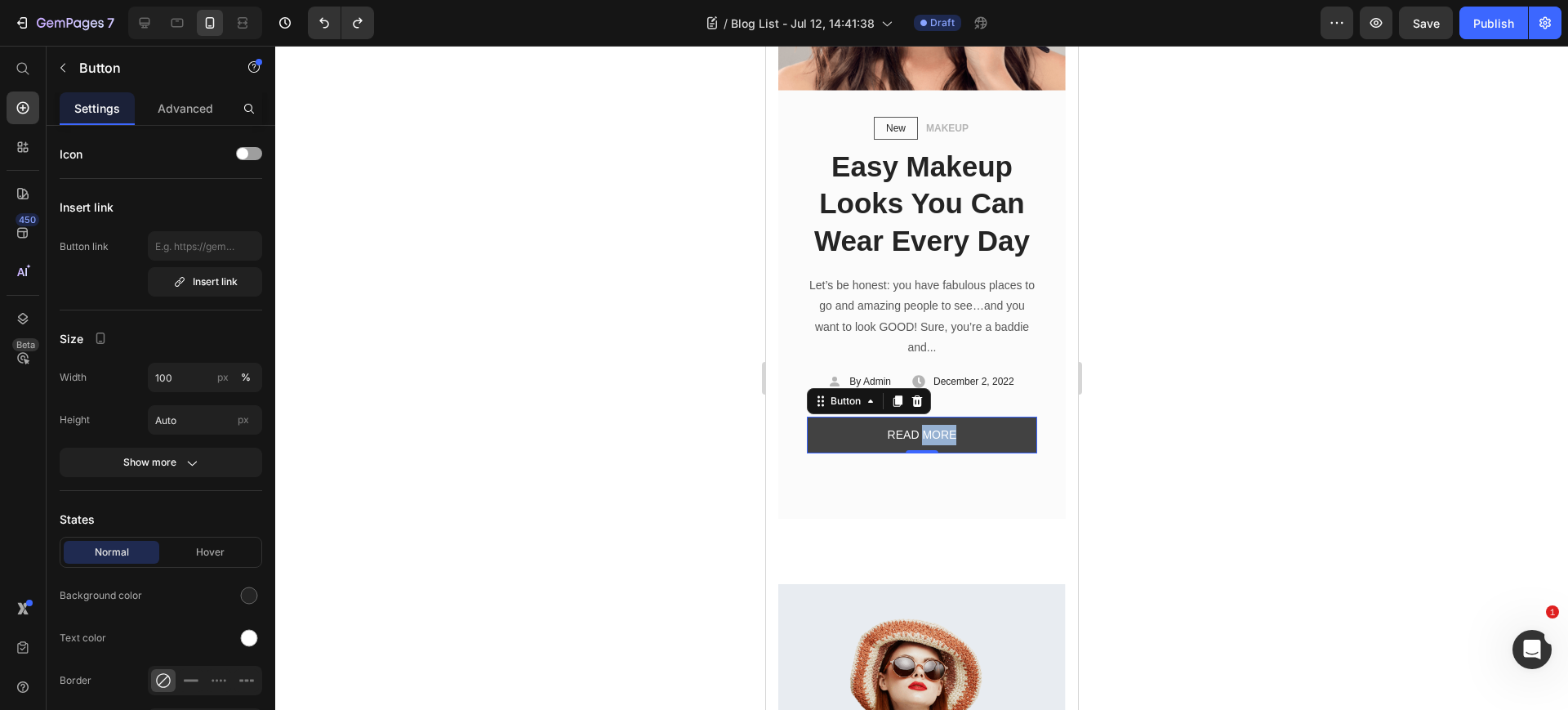 click on "READ MORE" at bounding box center (921, 435) 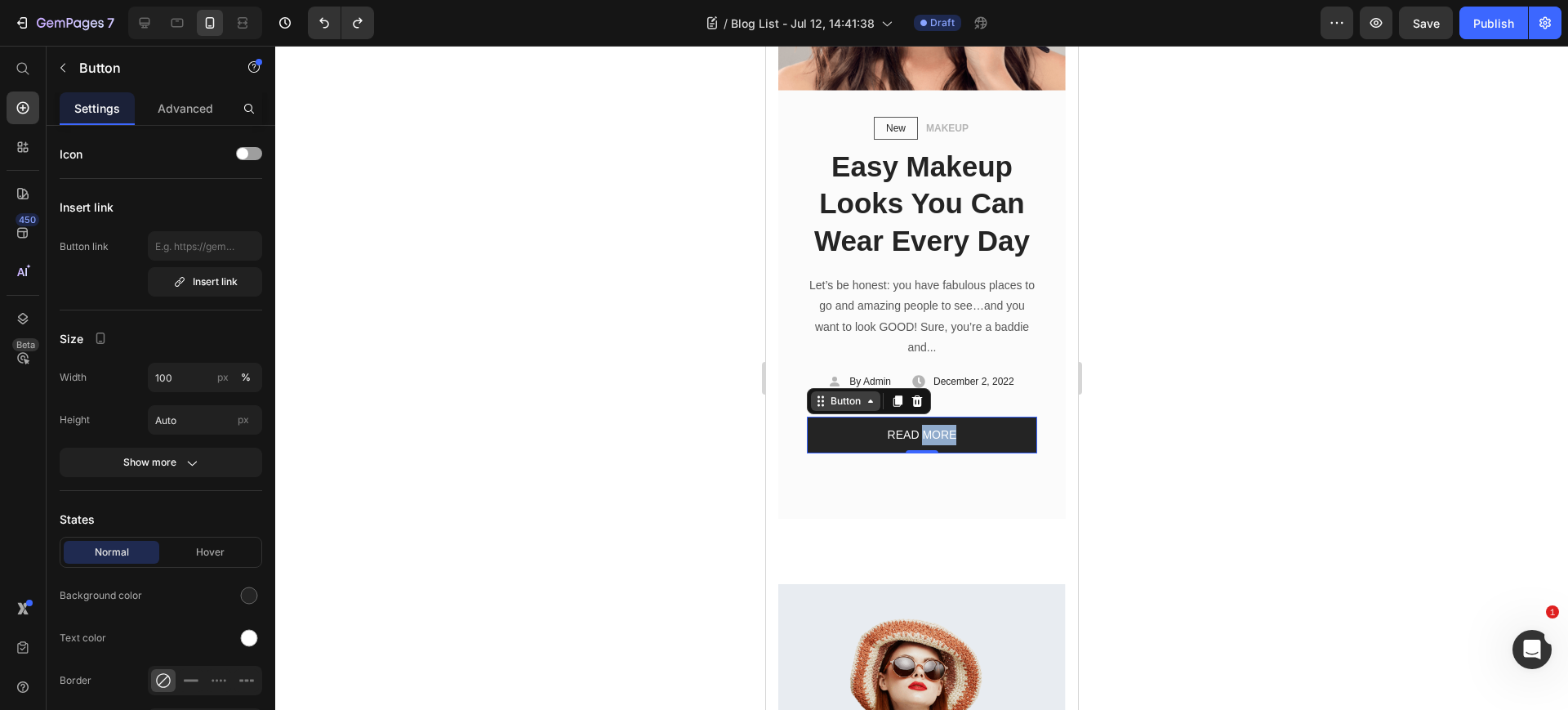 click on "Button" at bounding box center (844, 401) 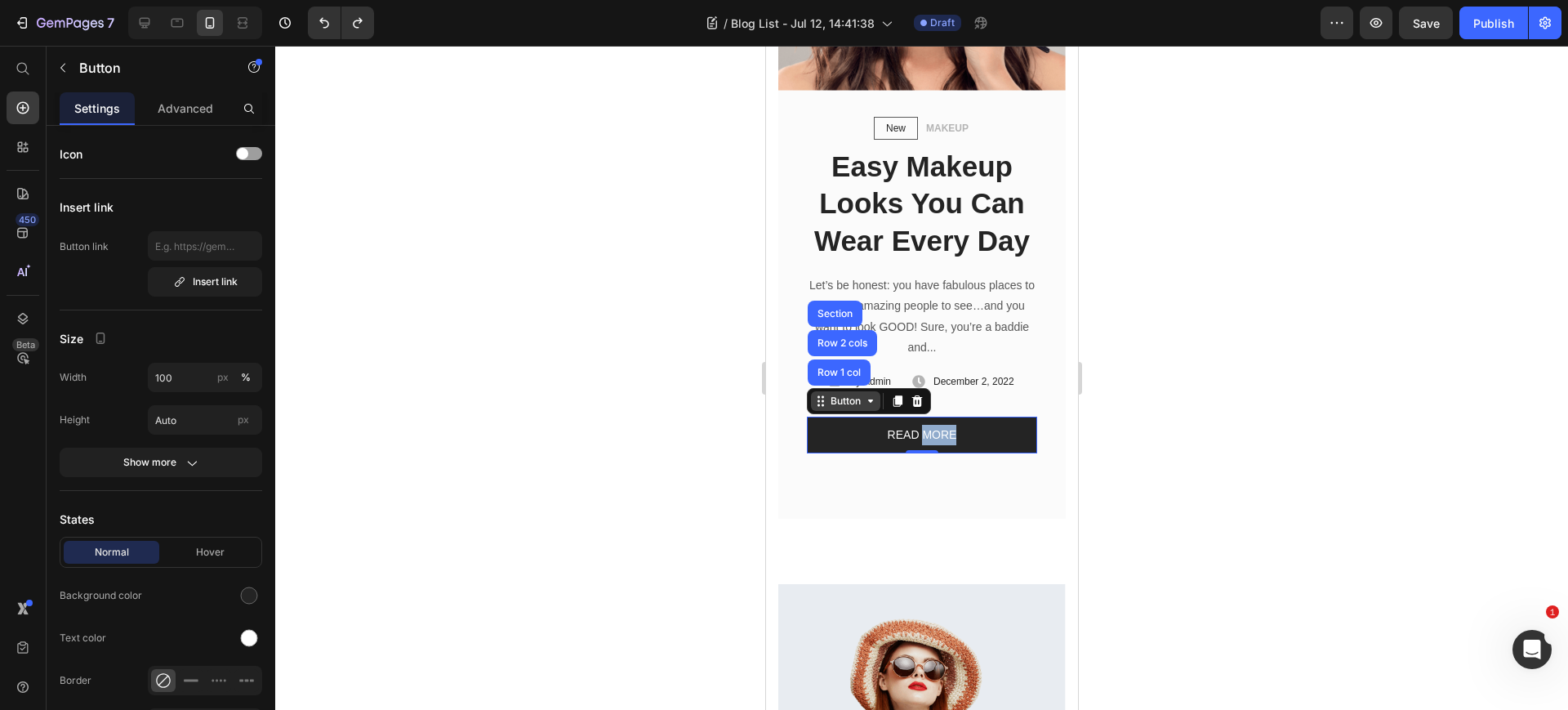 click on "Button" at bounding box center (844, 401) 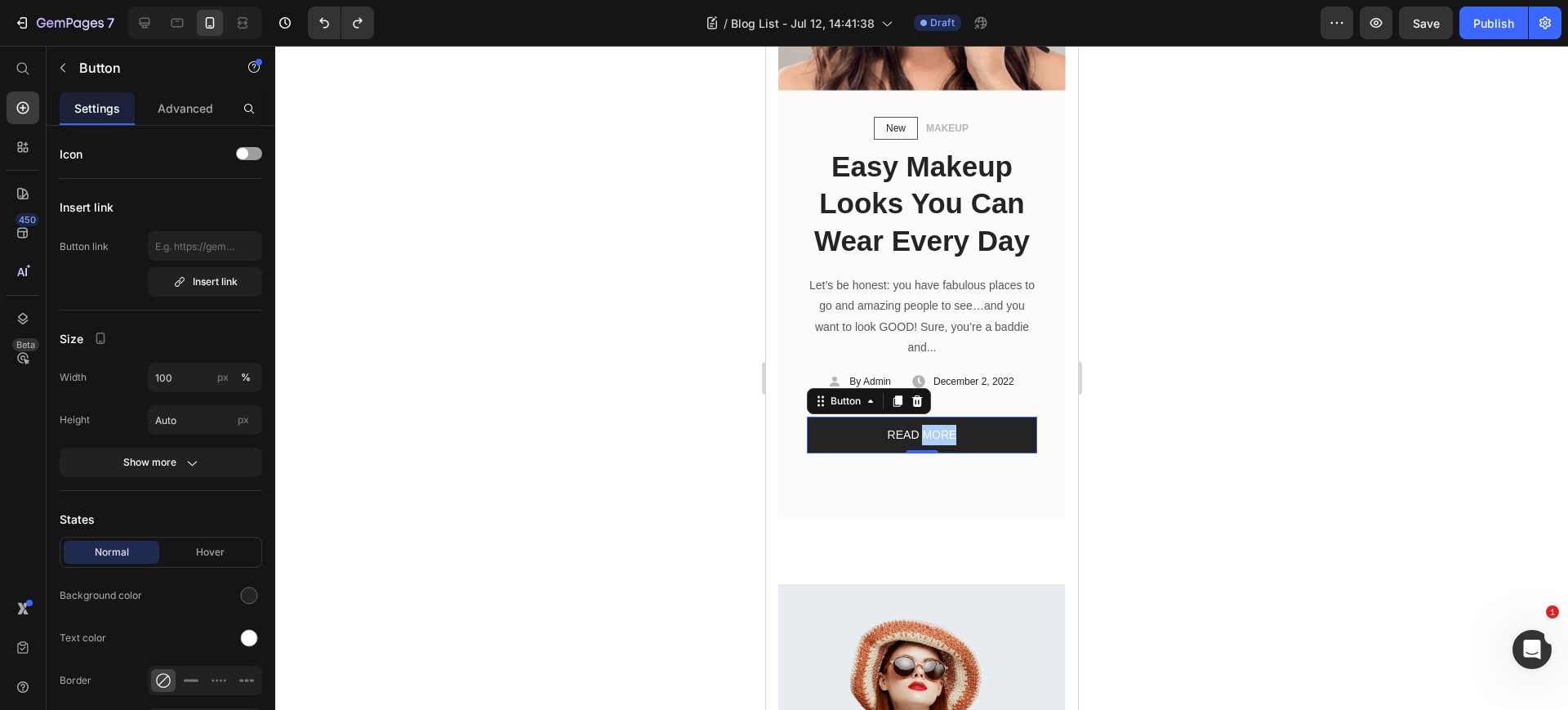click 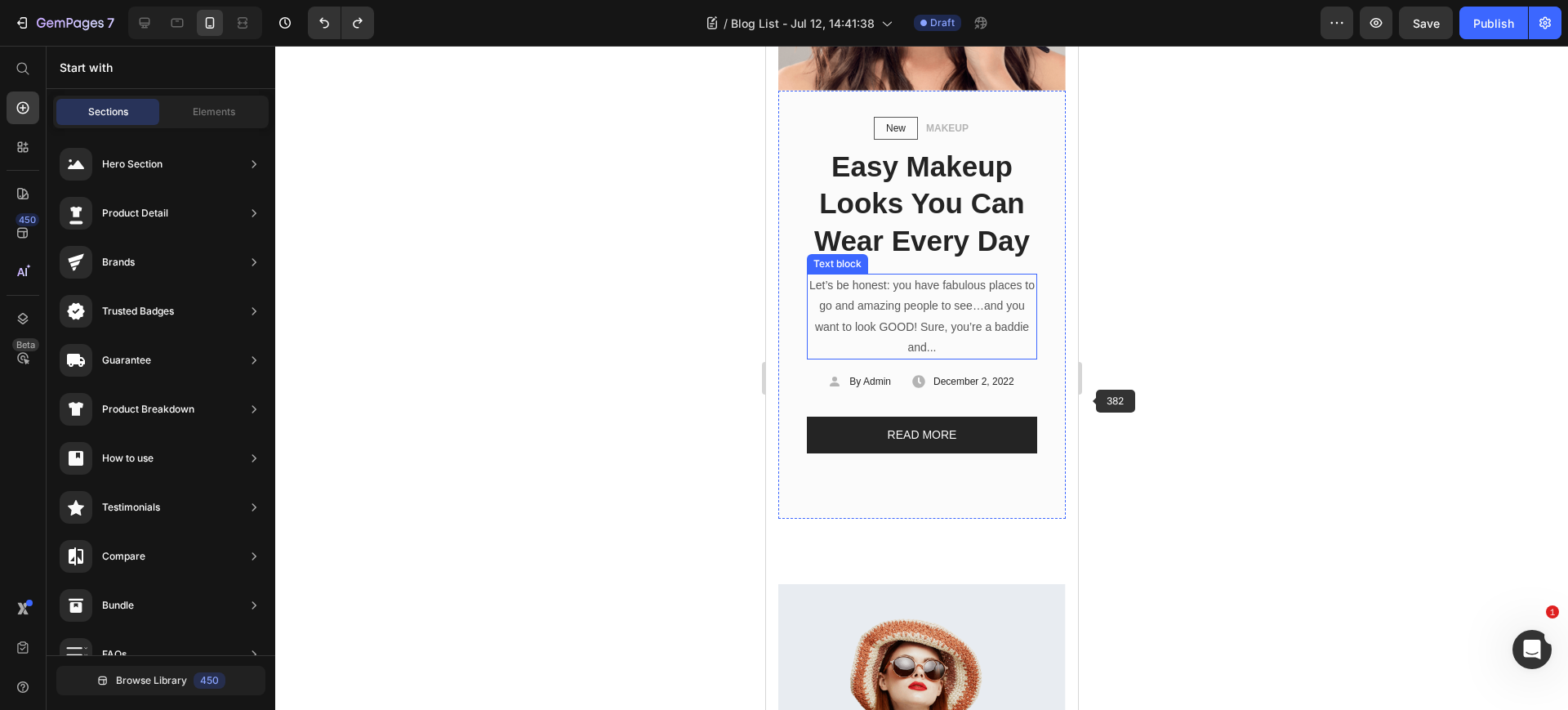click on "Let’s be honest: you have fabulous places to go and amazing people to see…and you want to look GOOD! Sure, you’re a baddie and..." at bounding box center [921, 316] 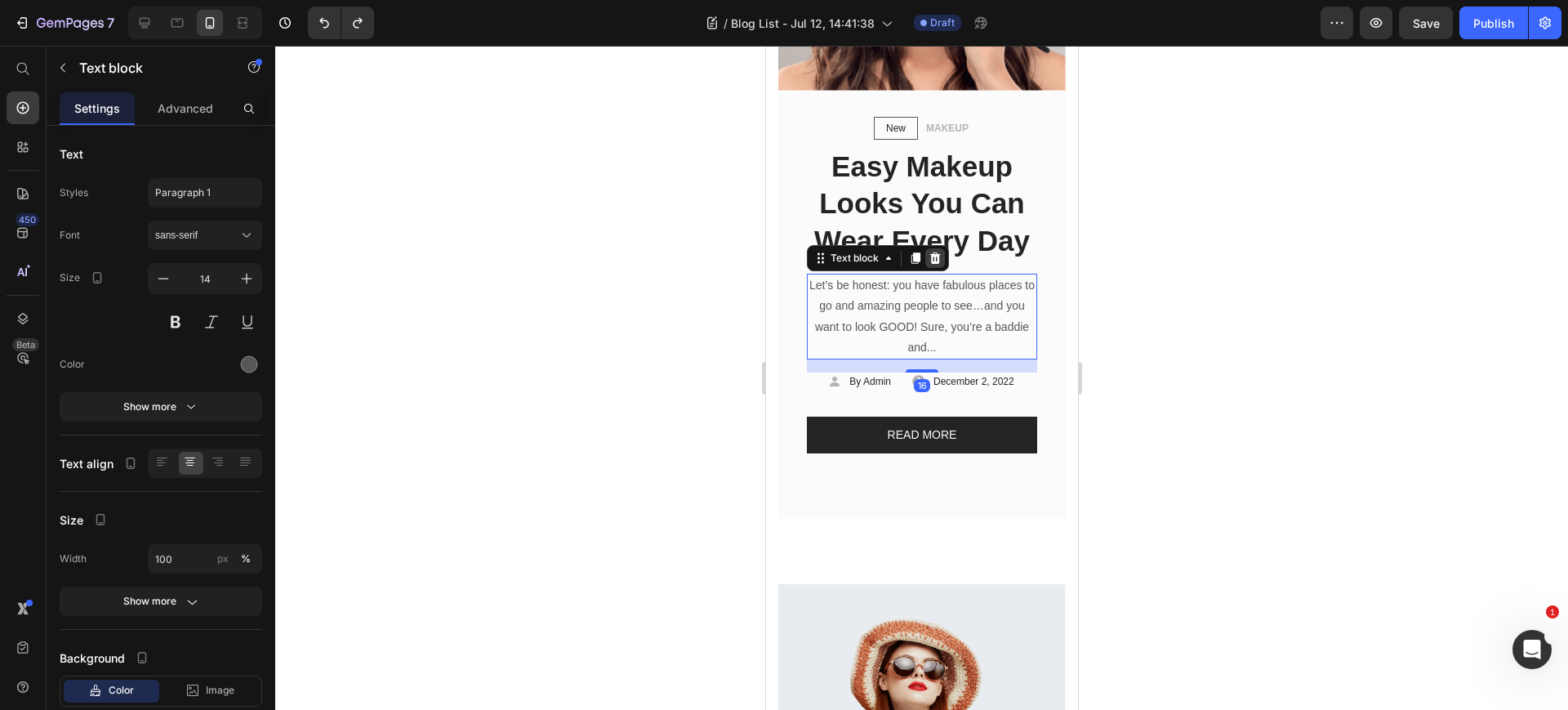 click at bounding box center (934, 258) 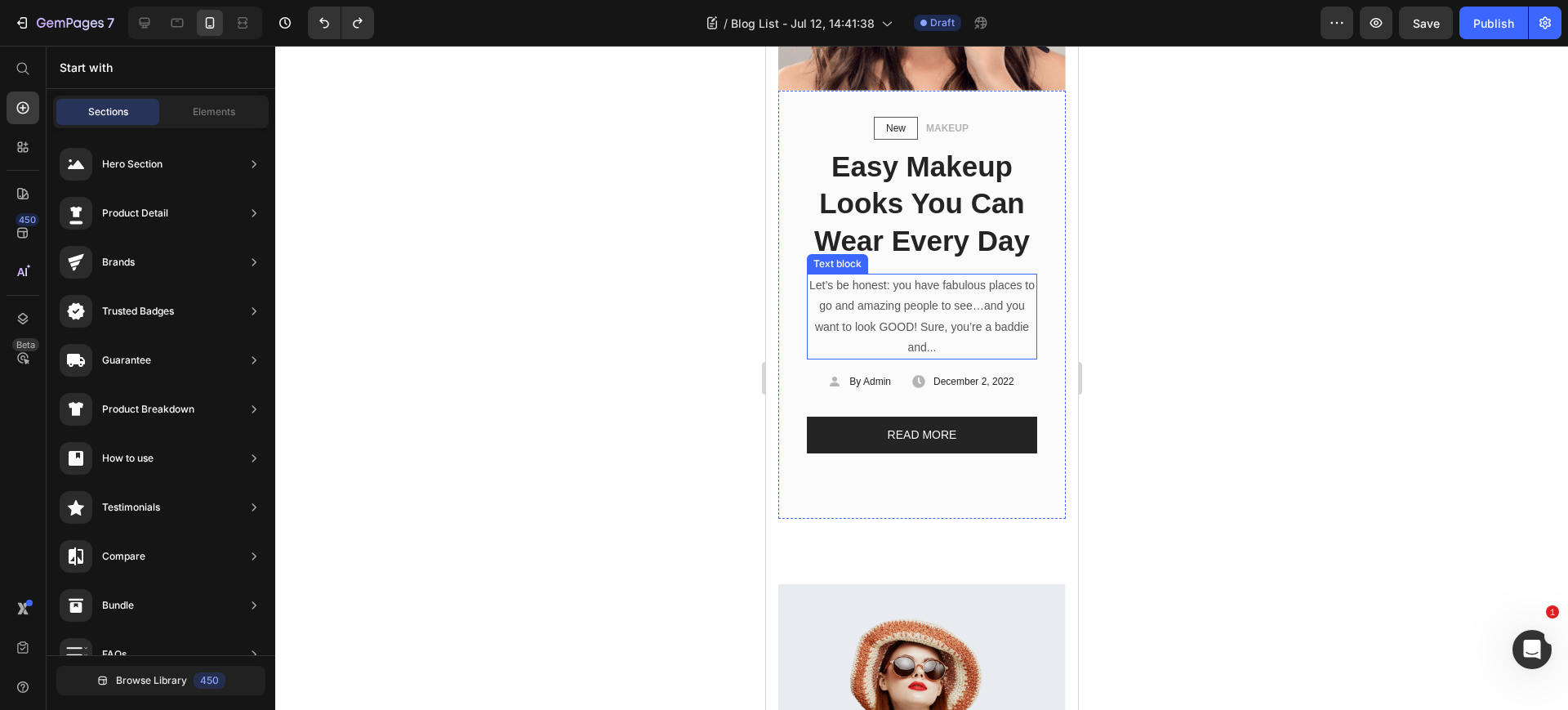 click on "Let’s be honest: you have fabulous places to go and amazing people to see…and you want to look GOOD! Sure, you’re a baddie and..." at bounding box center (921, 316) 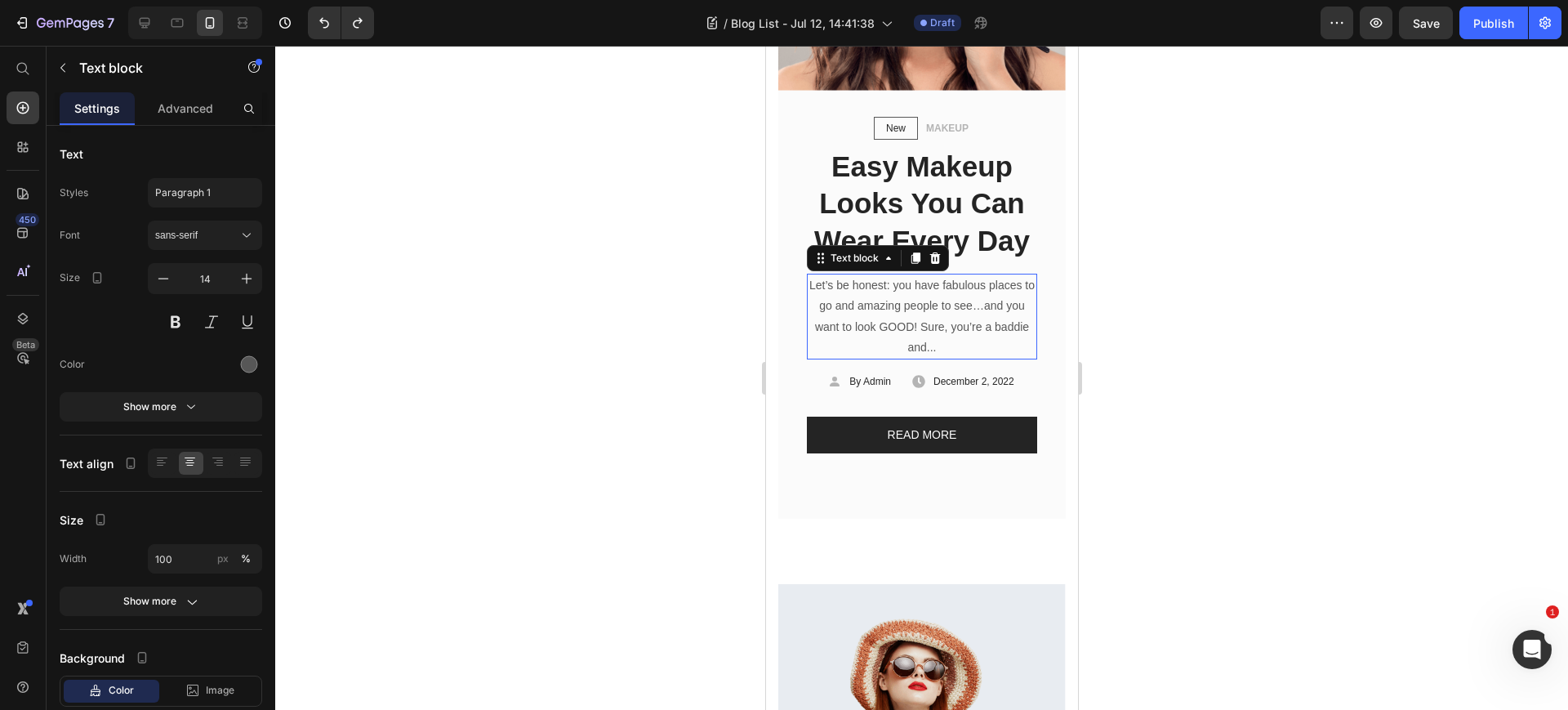 click on "Let’s be honest: you have fabulous places to go and amazing people to see…and you want to look GOOD! Sure, you’re a baddie and..." at bounding box center [921, 316] 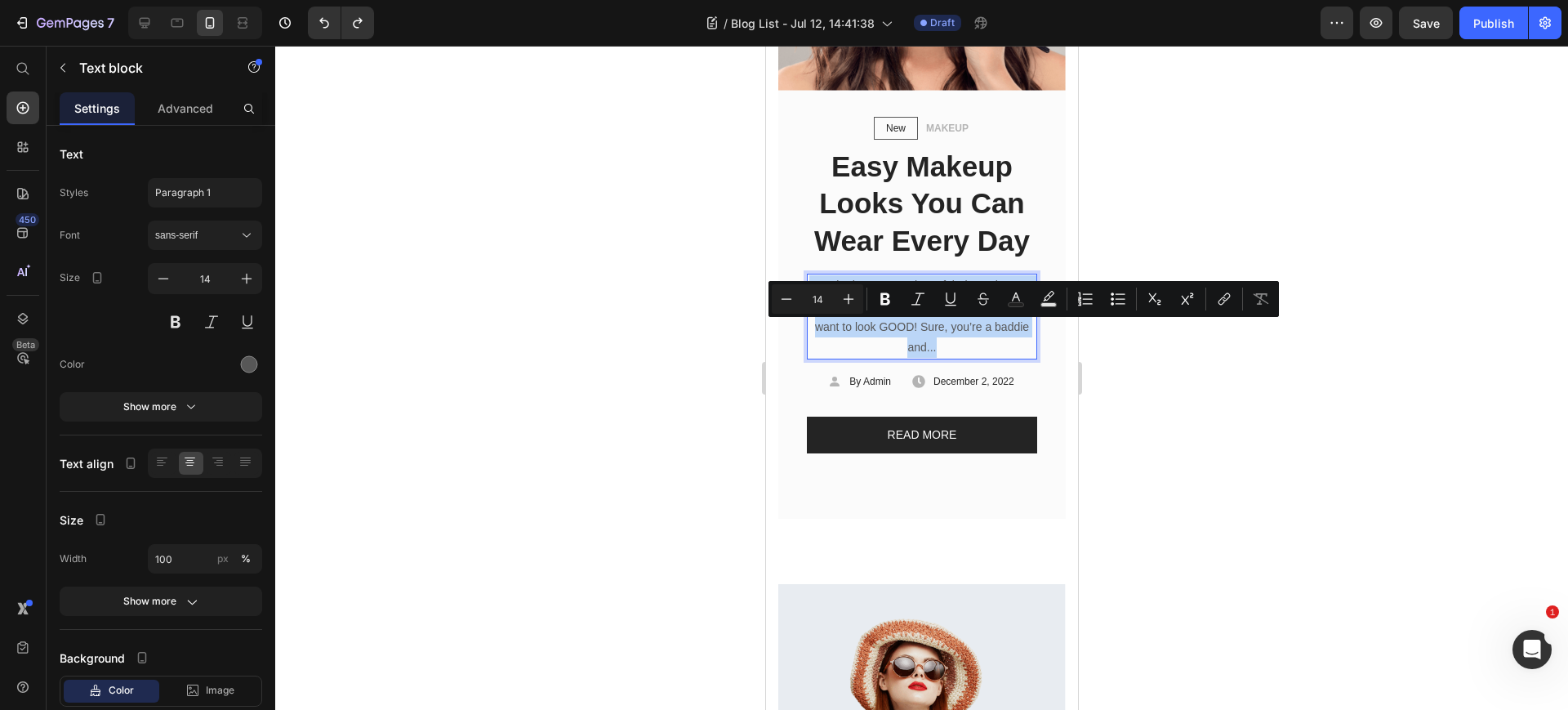 click on "Let’s be honest: you have fabulous places to go and amazing people to see…and you want to look GOOD! Sure, you’re a baddie and..." at bounding box center (921, 316) 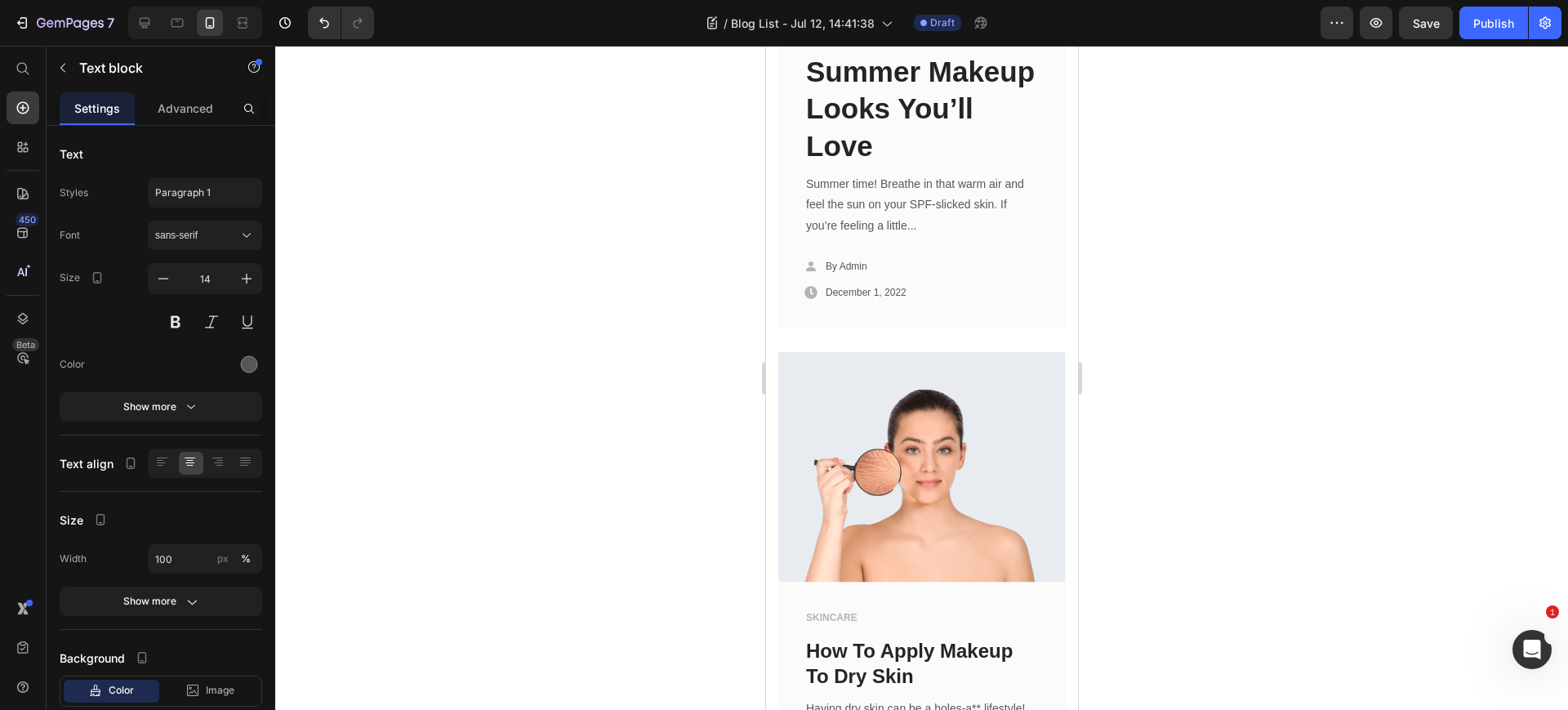 click 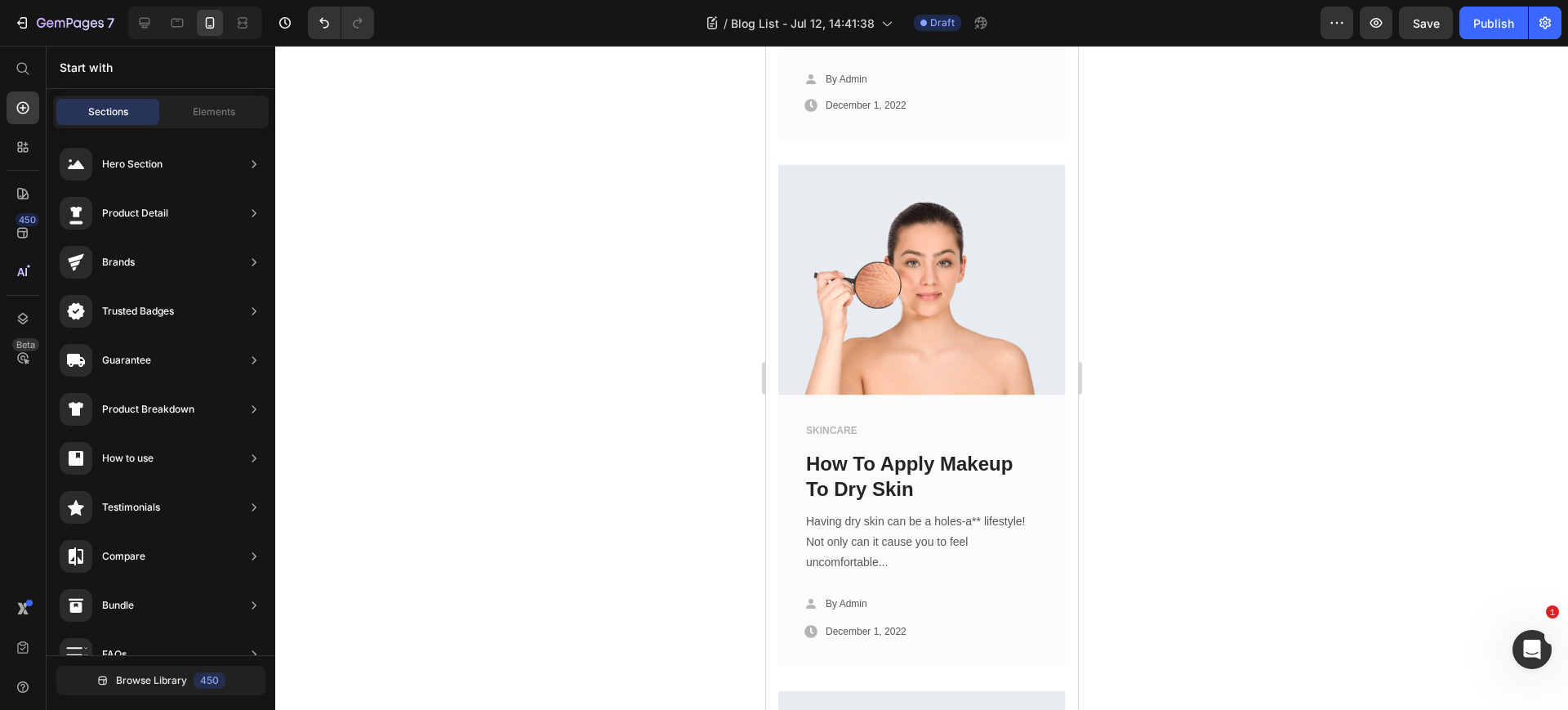 scroll, scrollTop: 15020, scrollLeft: 0, axis: vertical 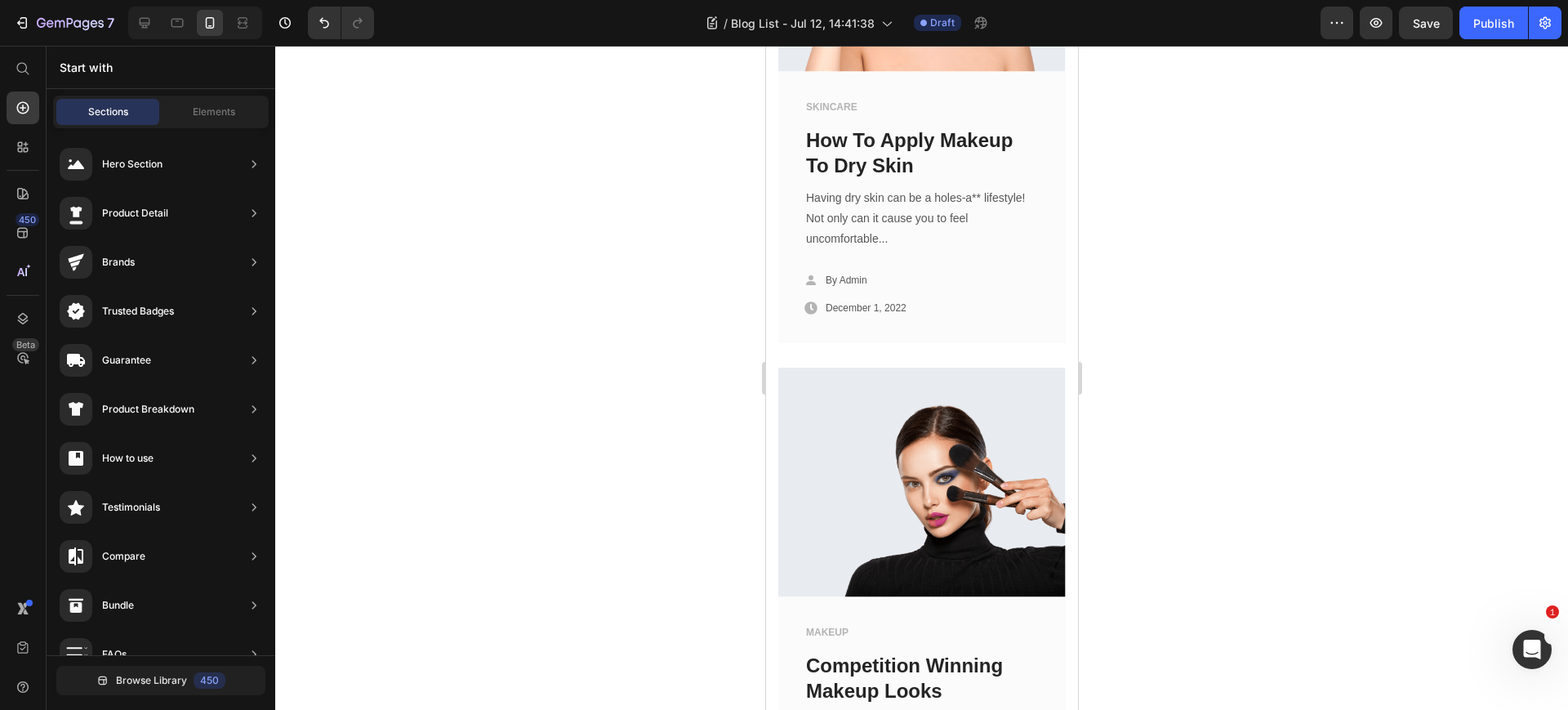 click on "READ MORE" at bounding box center (921, -893) 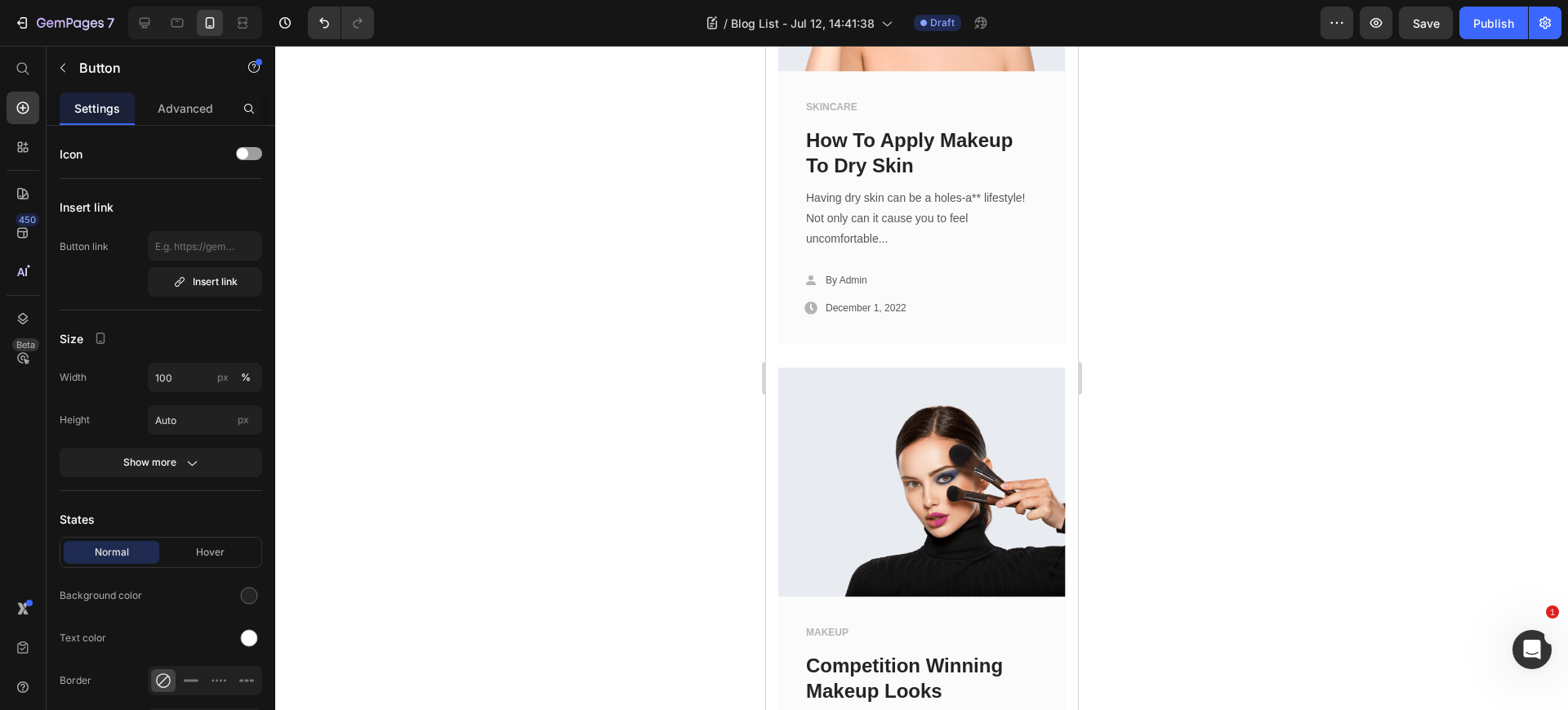 type 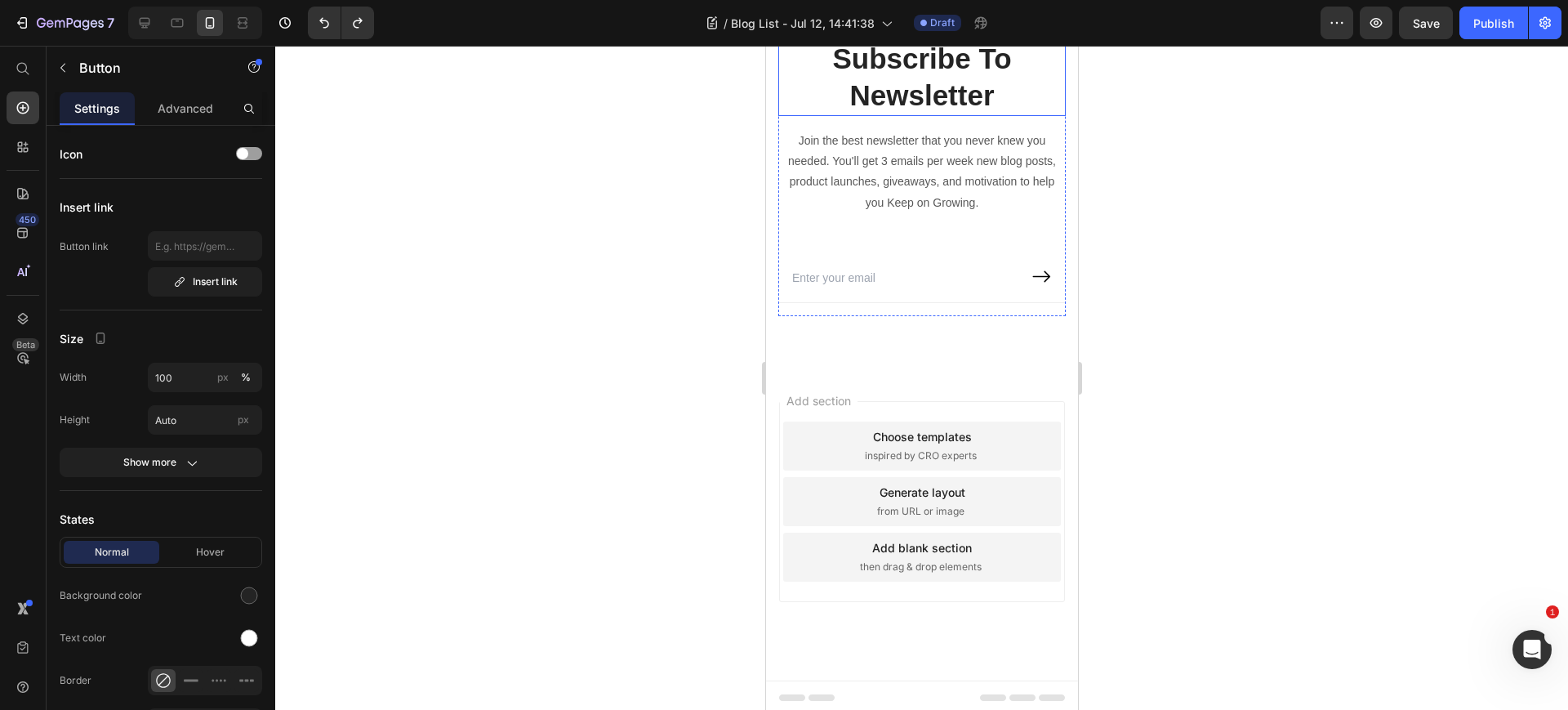 scroll, scrollTop: 5202, scrollLeft: 0, axis: vertical 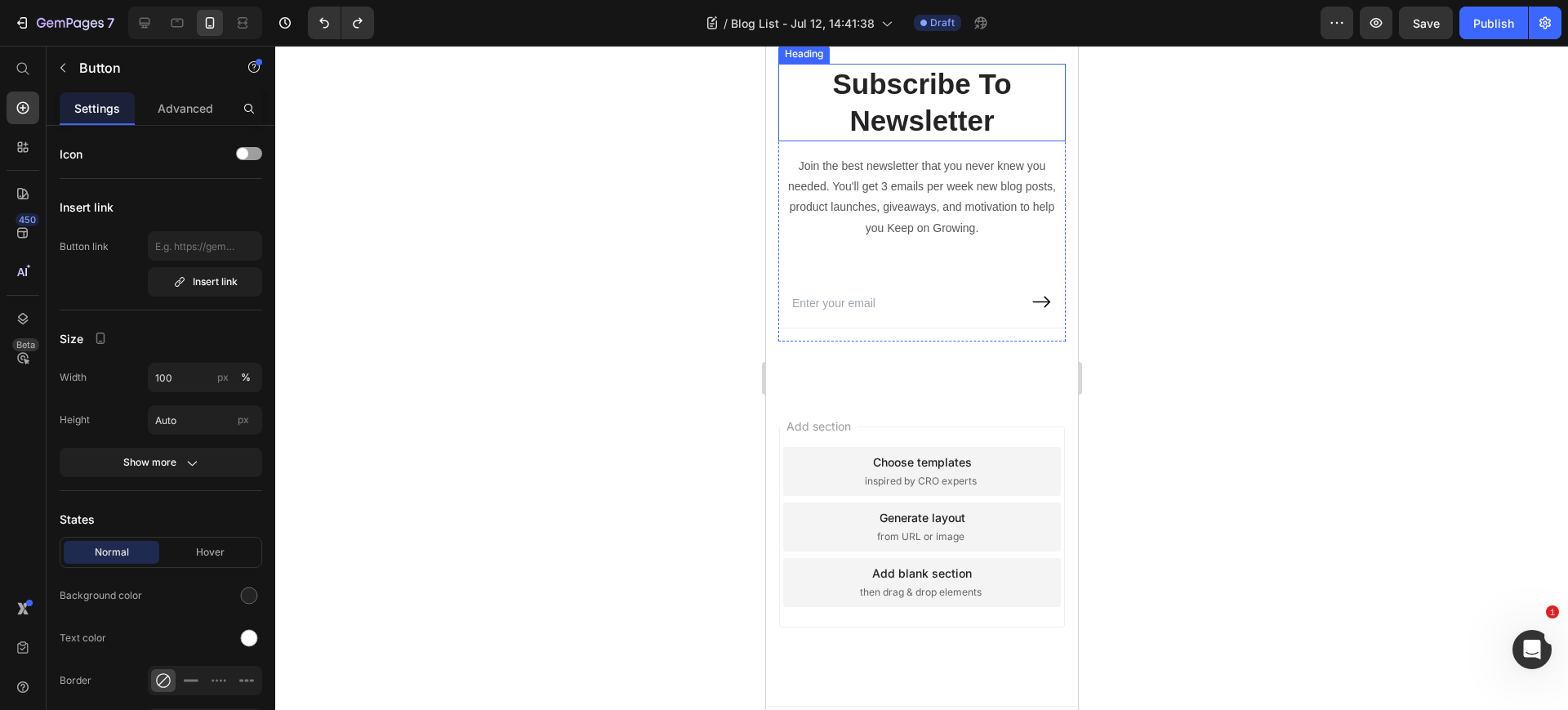 click 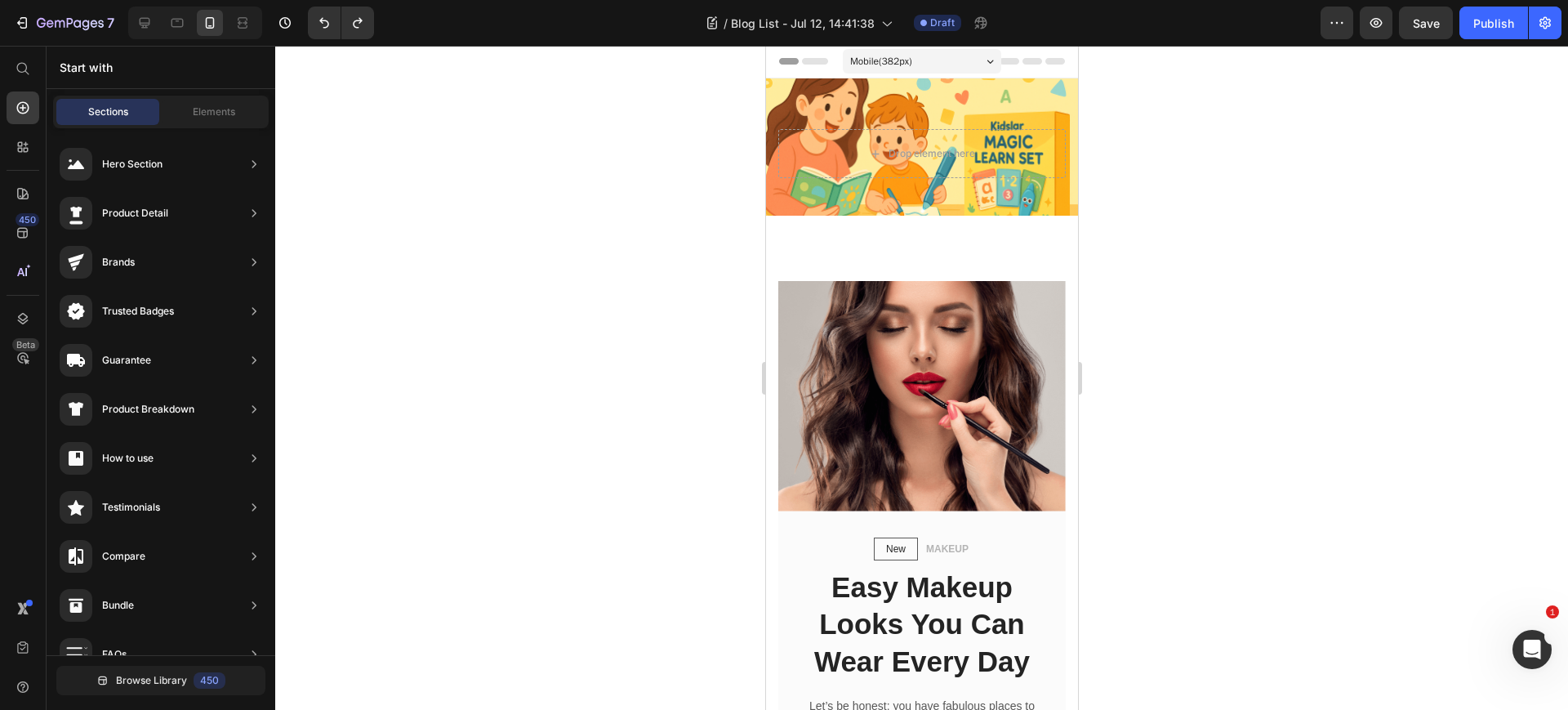 scroll, scrollTop: 0, scrollLeft: 0, axis: both 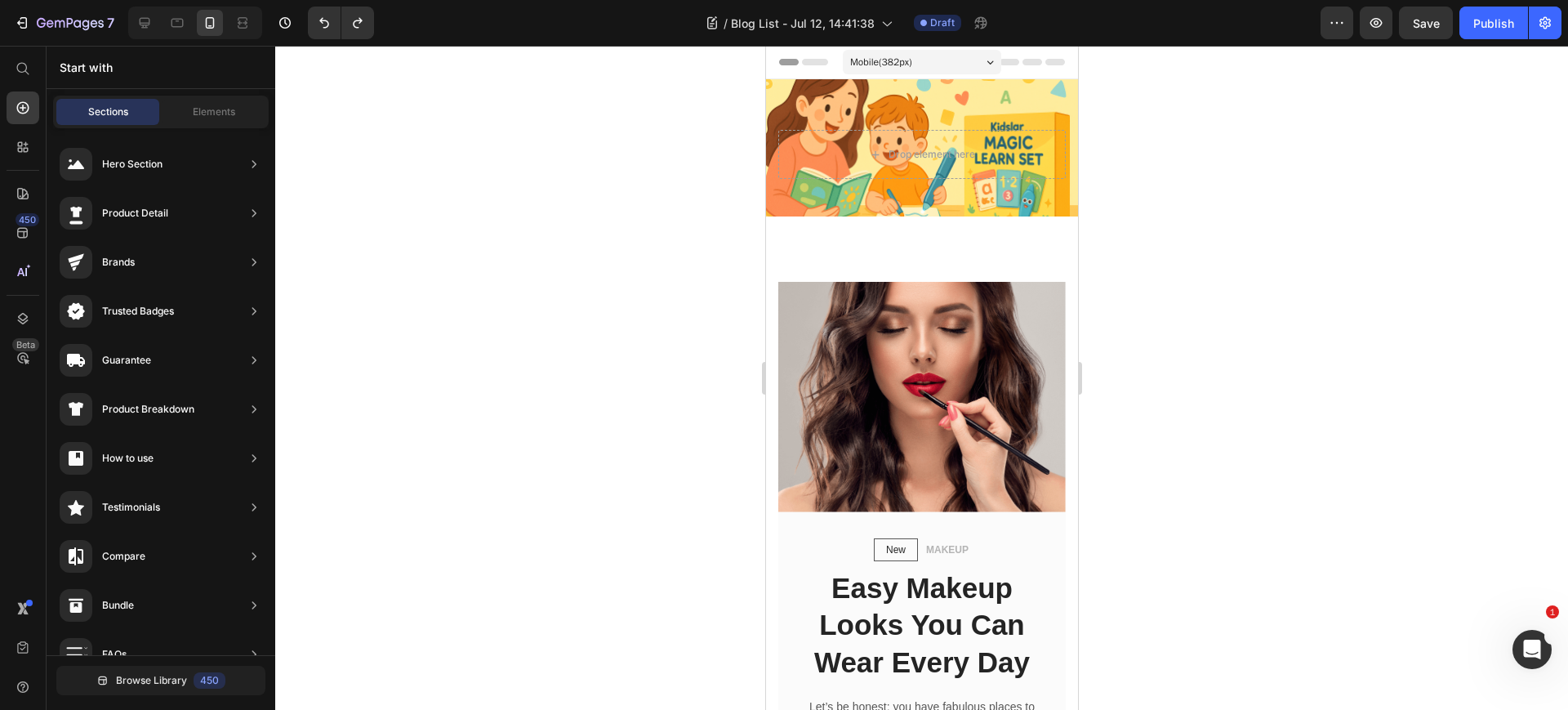 click 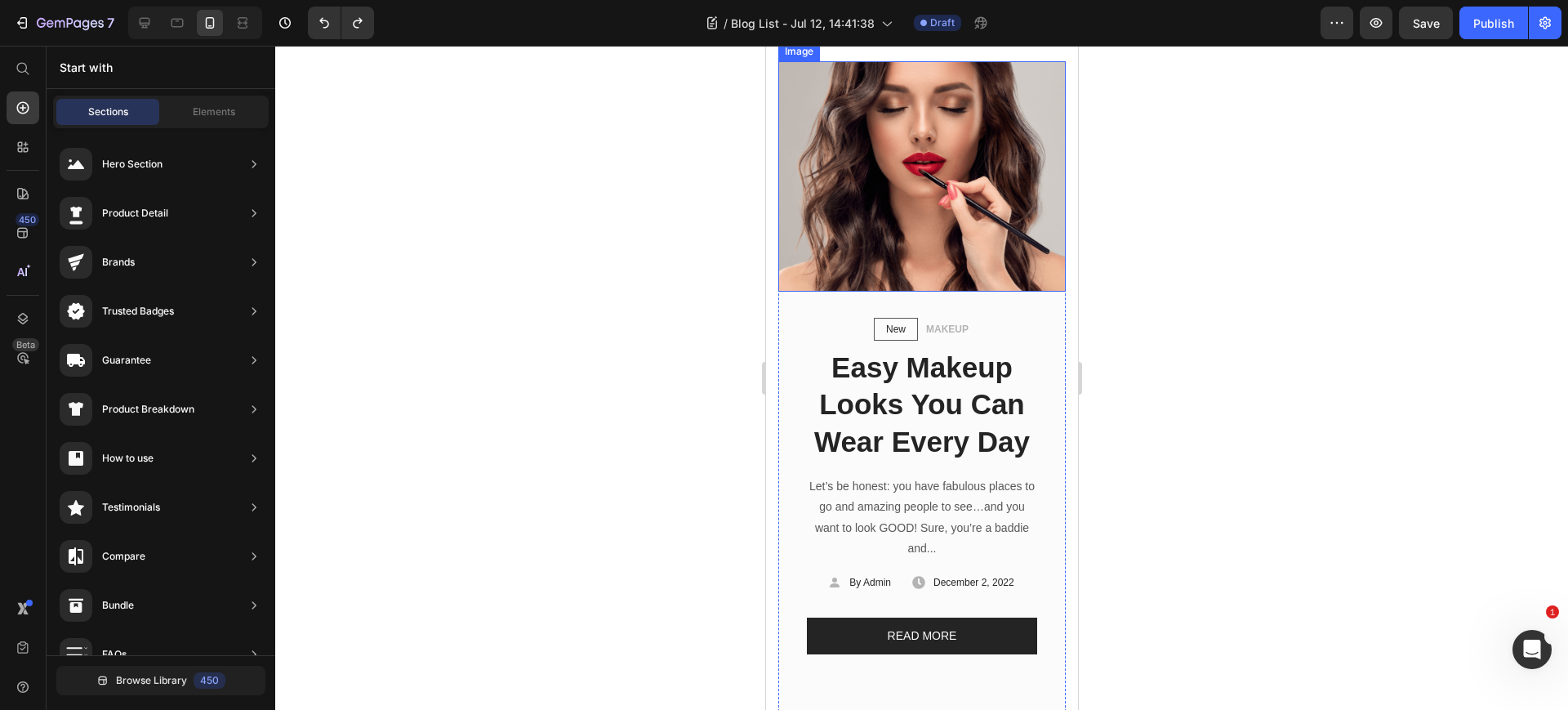 scroll, scrollTop: 306, scrollLeft: 0, axis: vertical 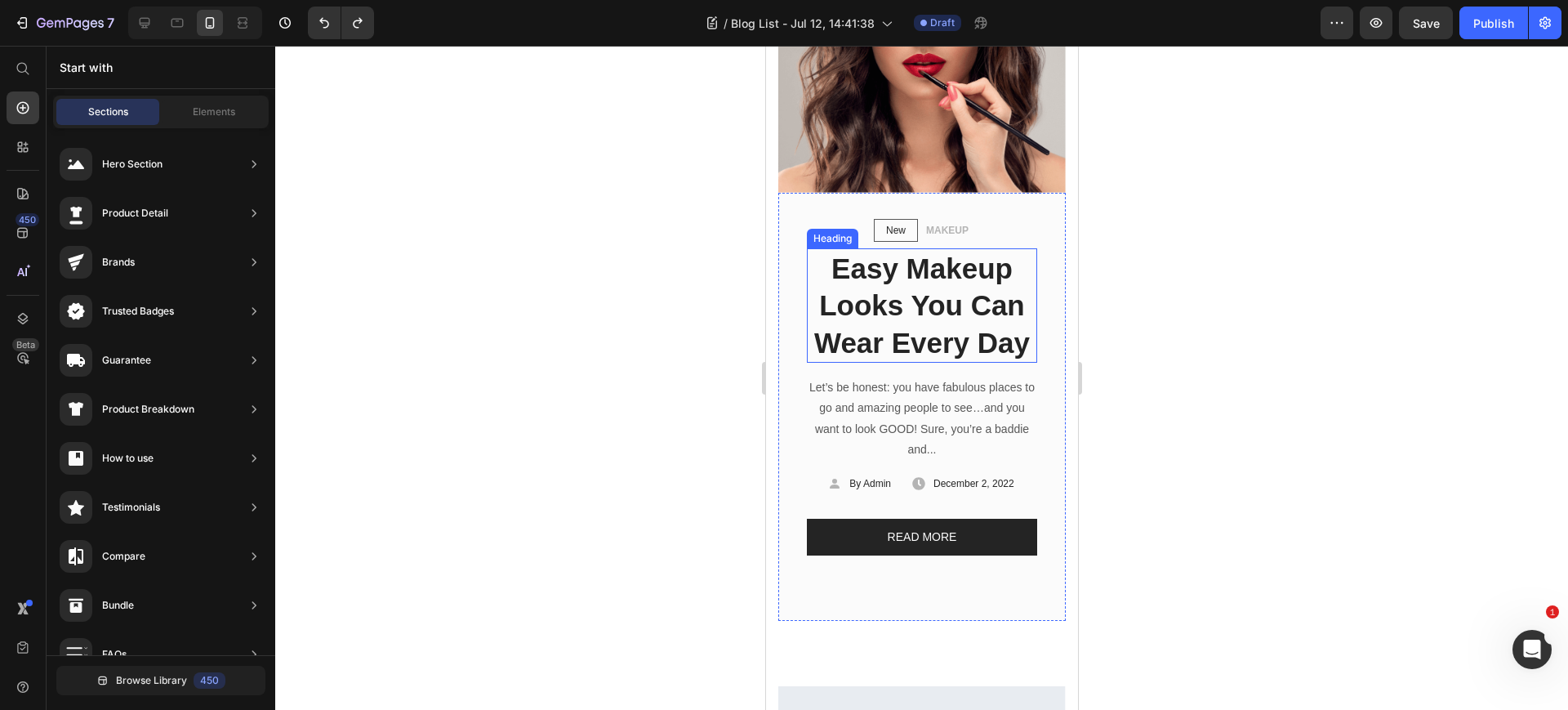 click on "MAKEUP" at bounding box center (947, 230) 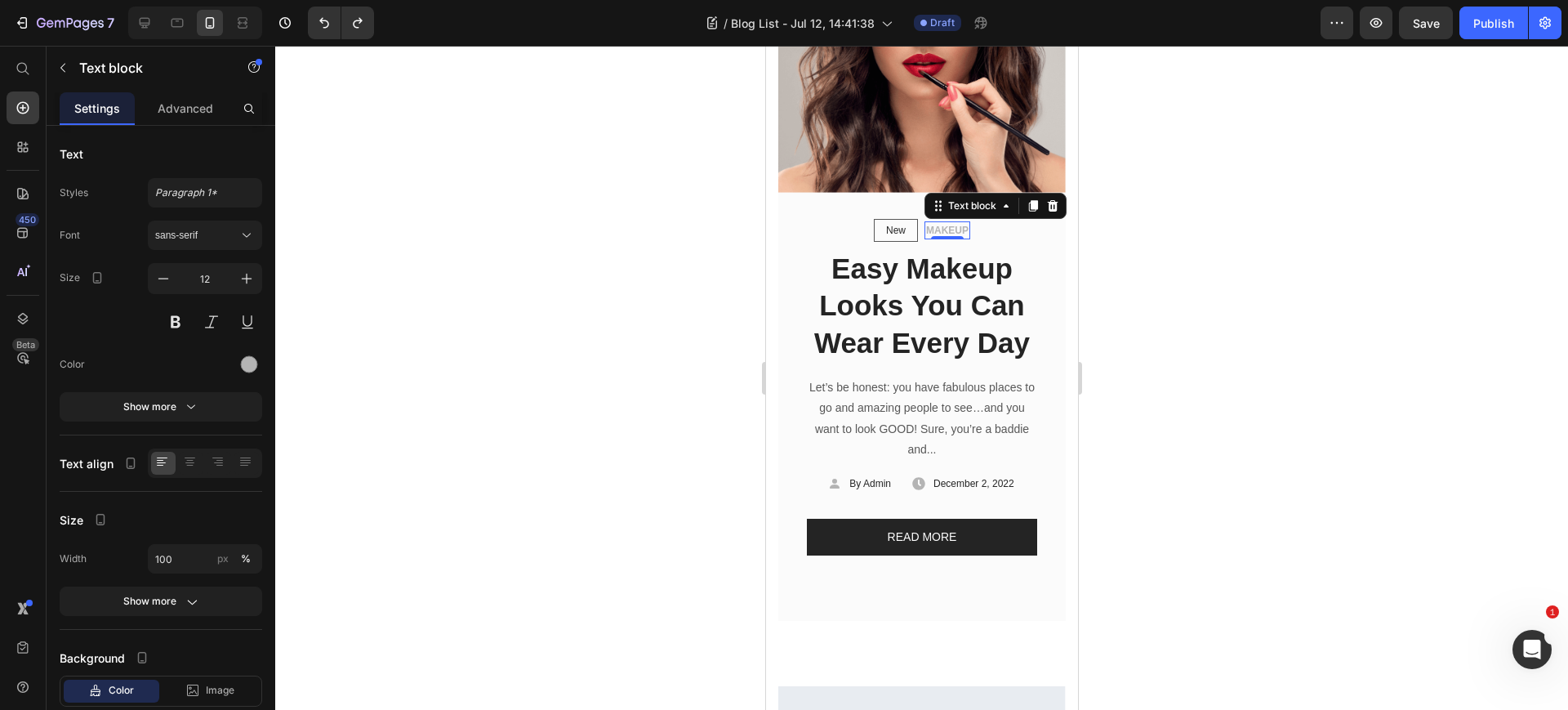 click on "MAKEUP" at bounding box center [947, 230] 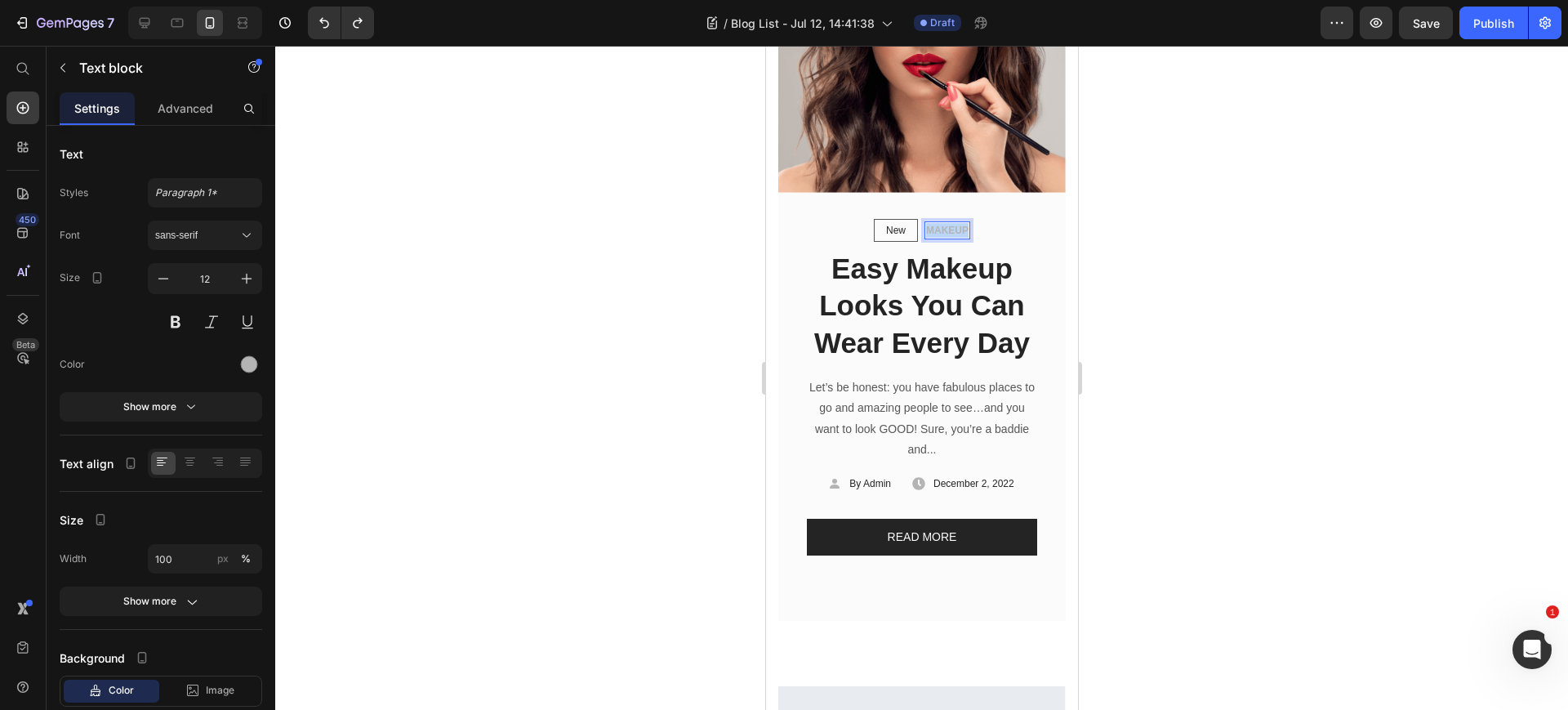 click on "MAKEUP" at bounding box center (947, 230) 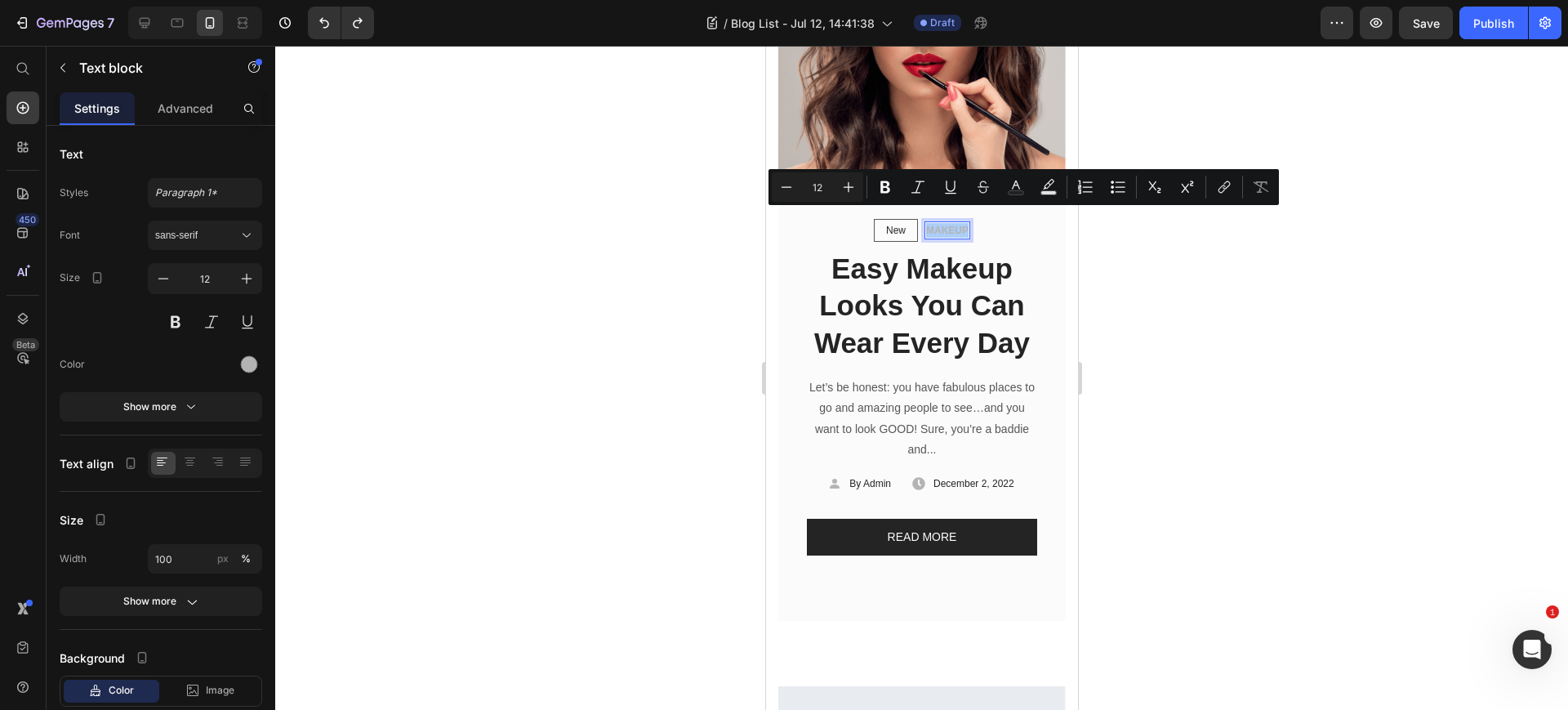 click 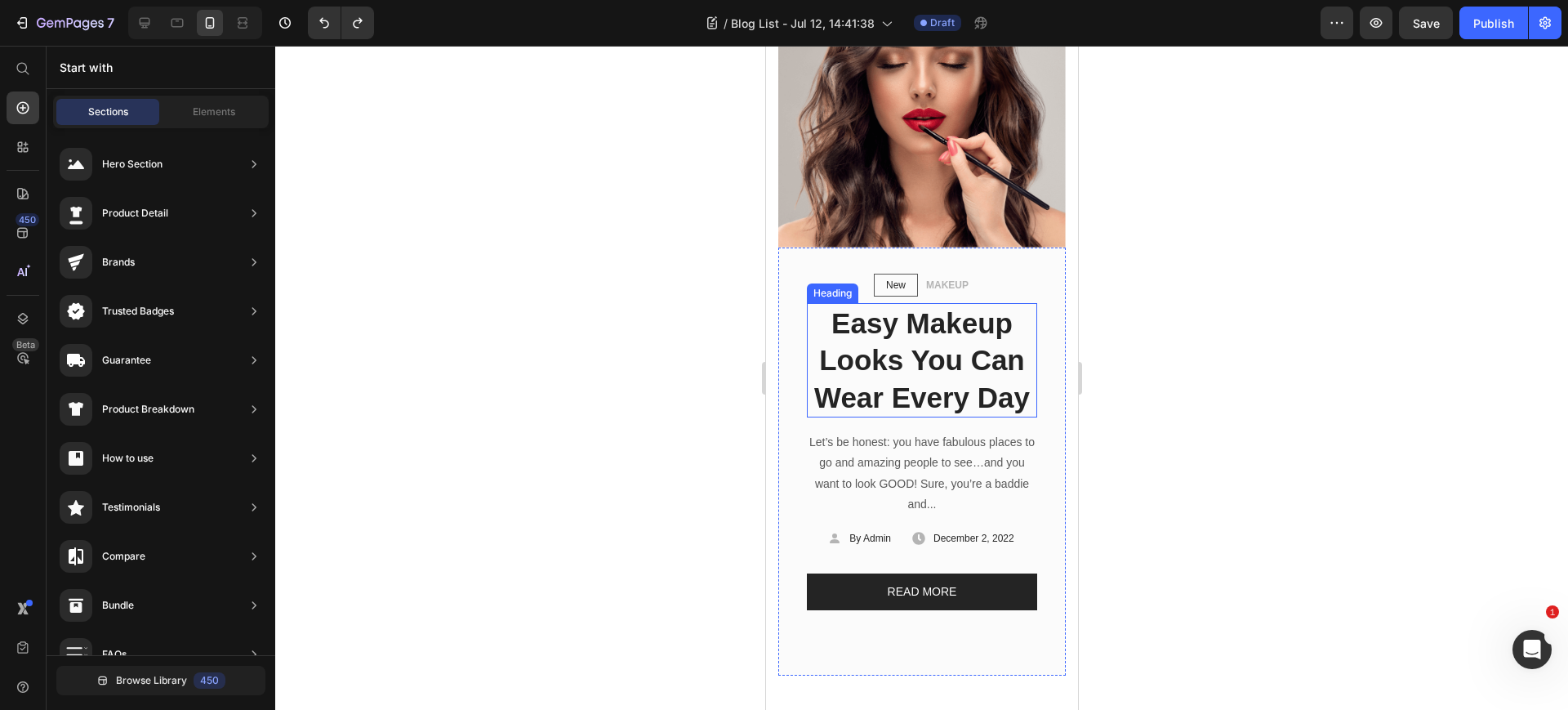 scroll, scrollTop: 0, scrollLeft: 0, axis: both 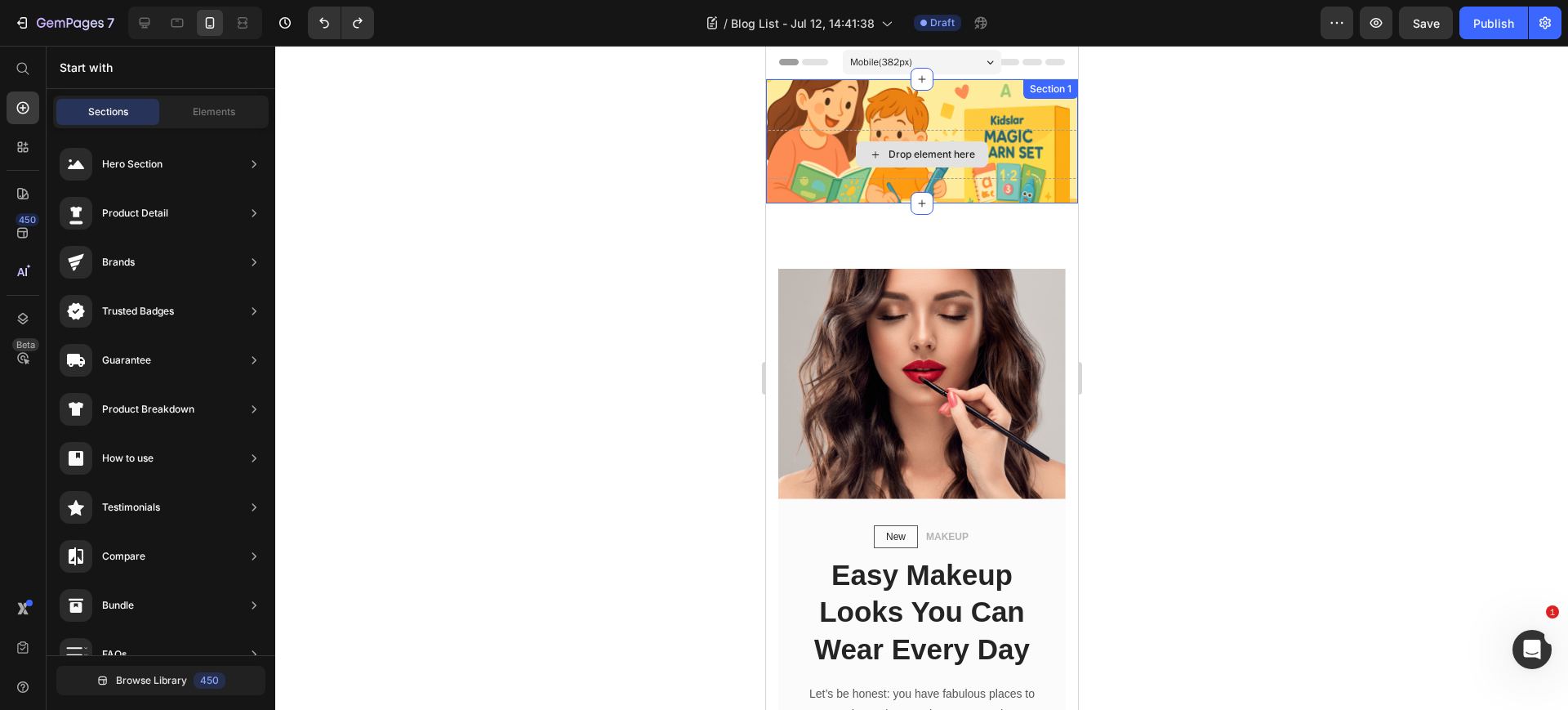 click at bounding box center (921, 384) 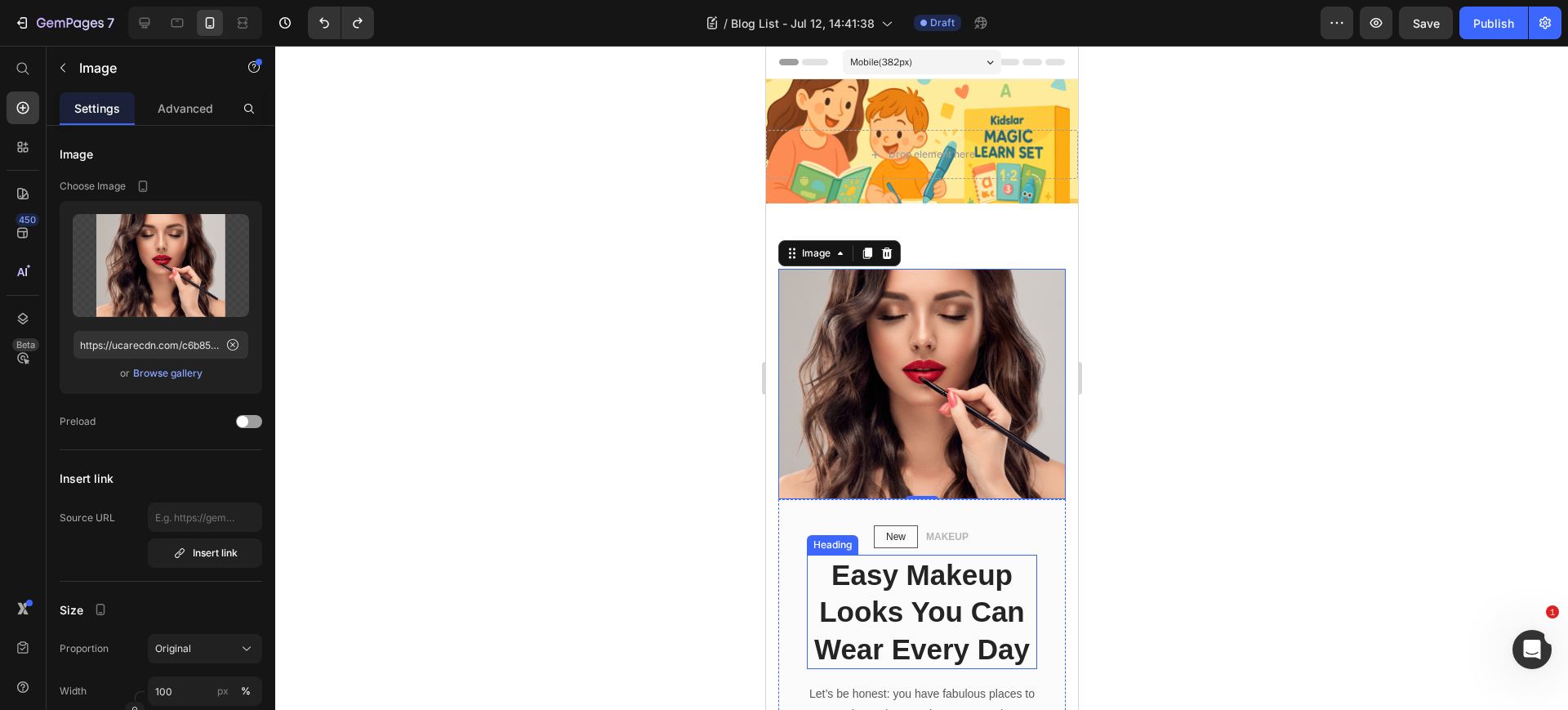 click on "Easy Makeup Looks You Can Wear Every Day" at bounding box center (921, 612) 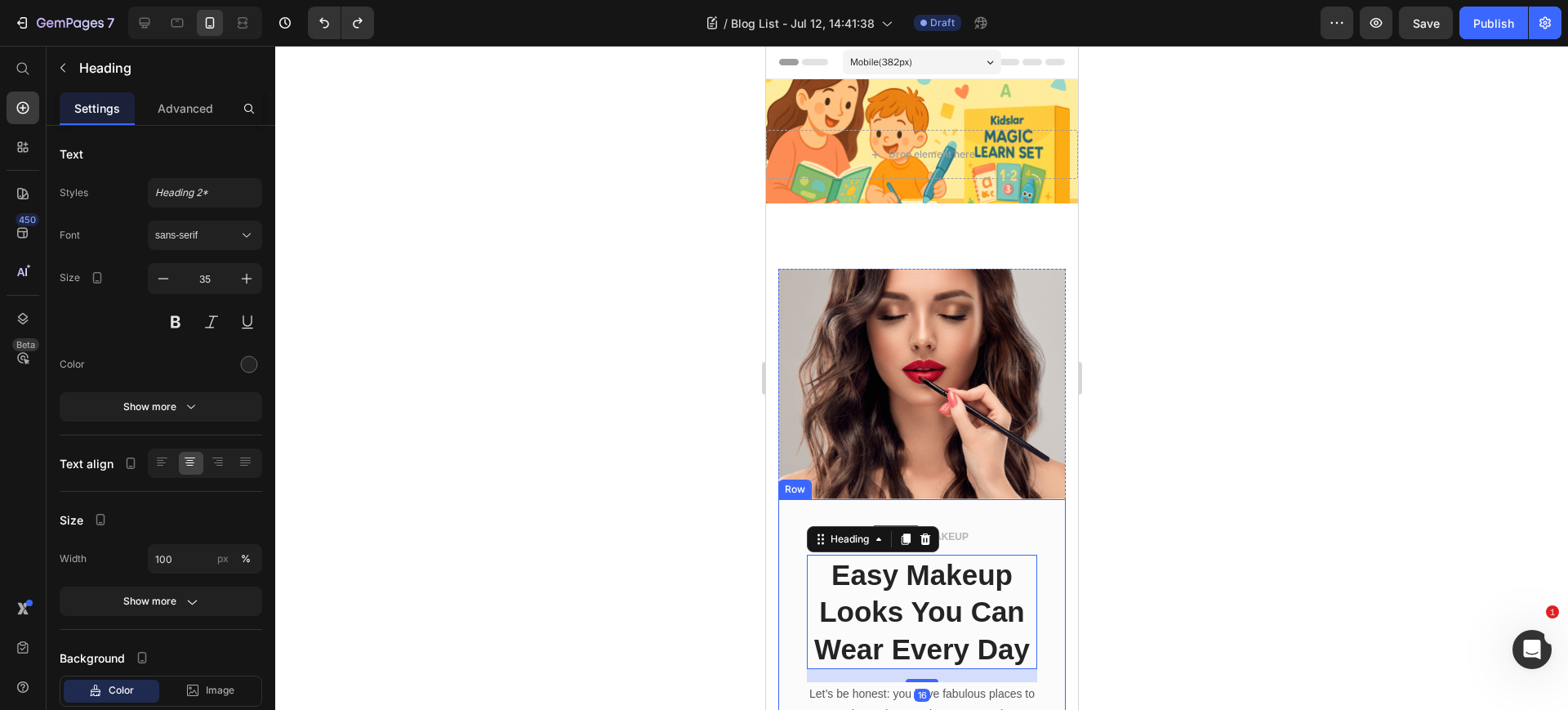 click on "New Text block Row MAKEUP Text block Row Easy Makeup Looks You Can Wear Every Day Heading   16 Let’s be honest: you have fabulous places to go and amazing people to see…and you want to look GOOD! Sure, you’re a baddie and... Text block
Icon By Admin Text block Row
Icon December 2, 2022 Text block Row Row READ MORE Button Row" at bounding box center [921, 713] 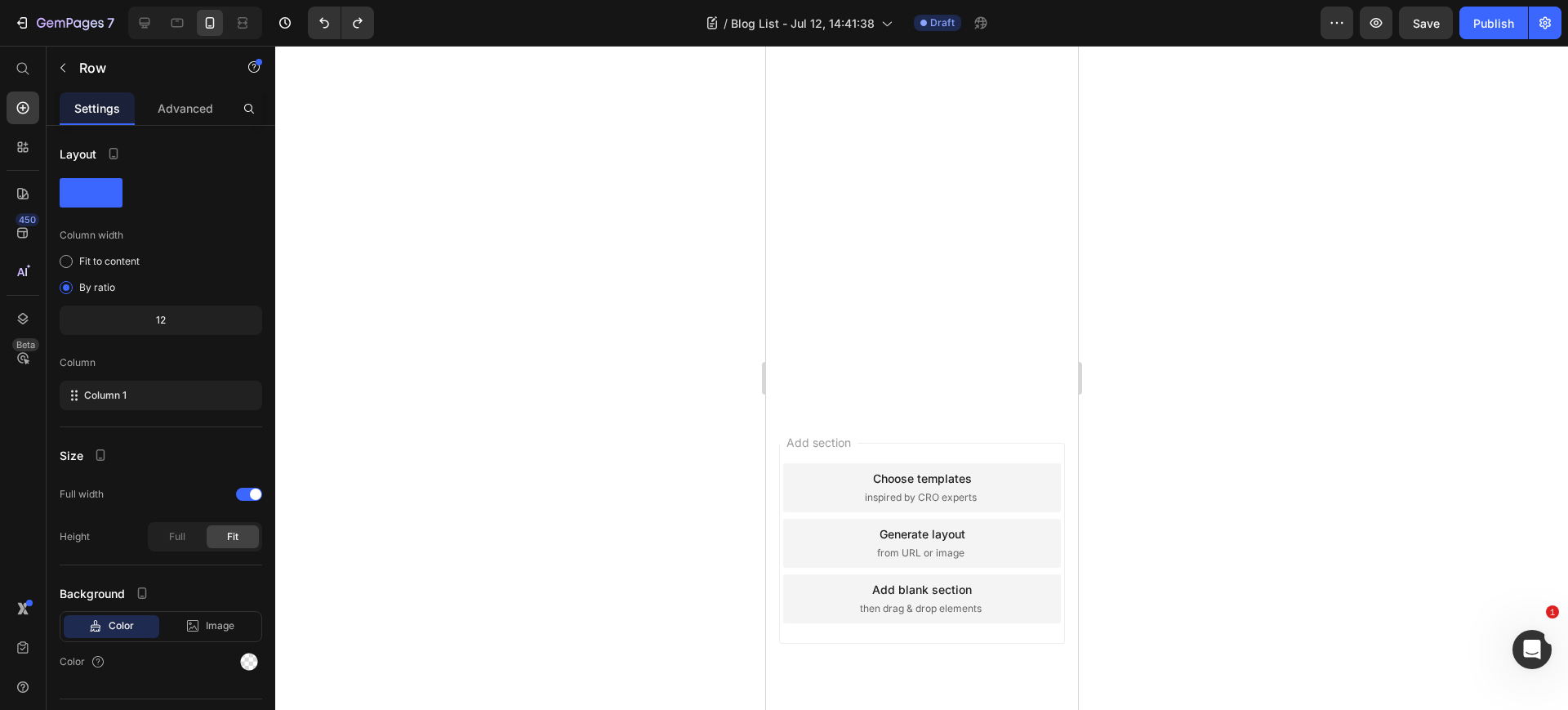 scroll, scrollTop: 5209, scrollLeft: 0, axis: vertical 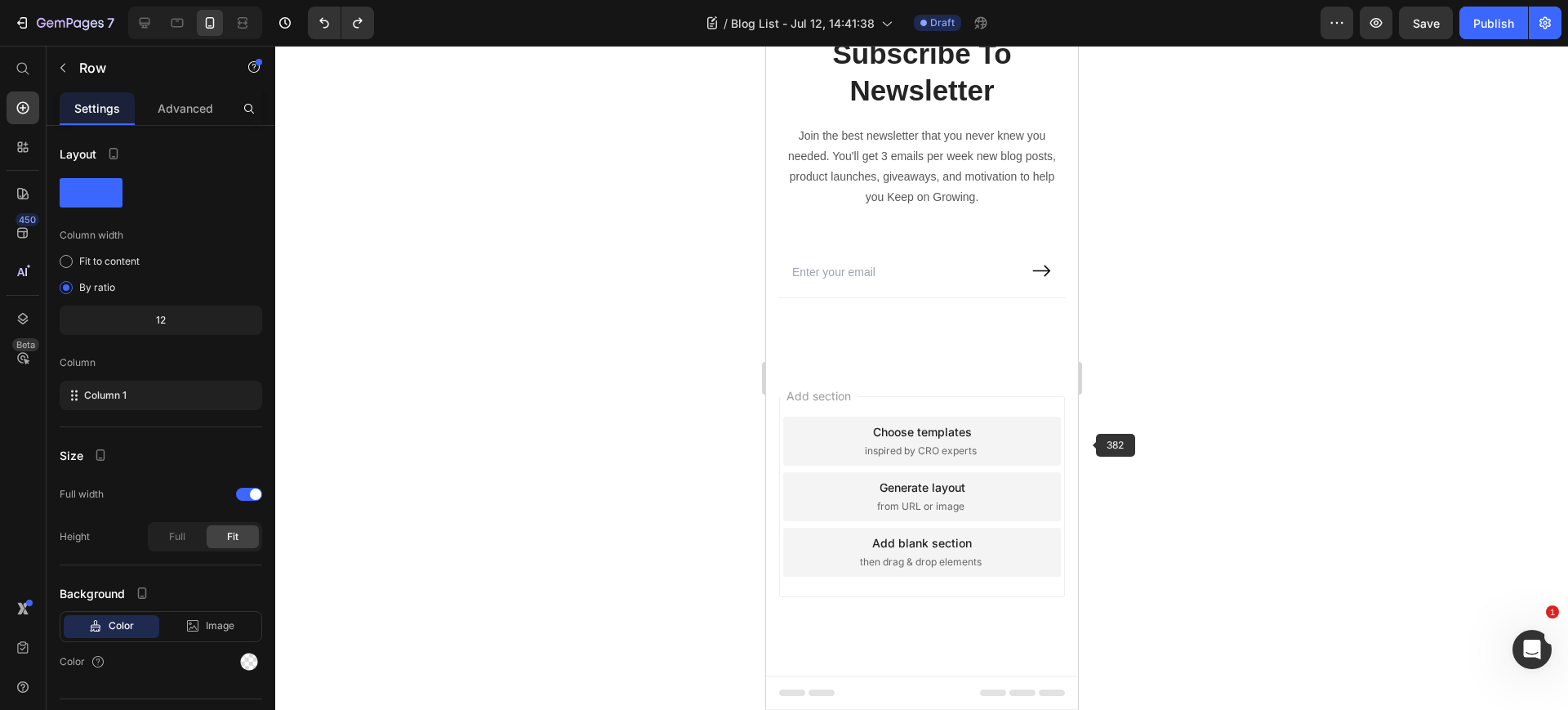 click 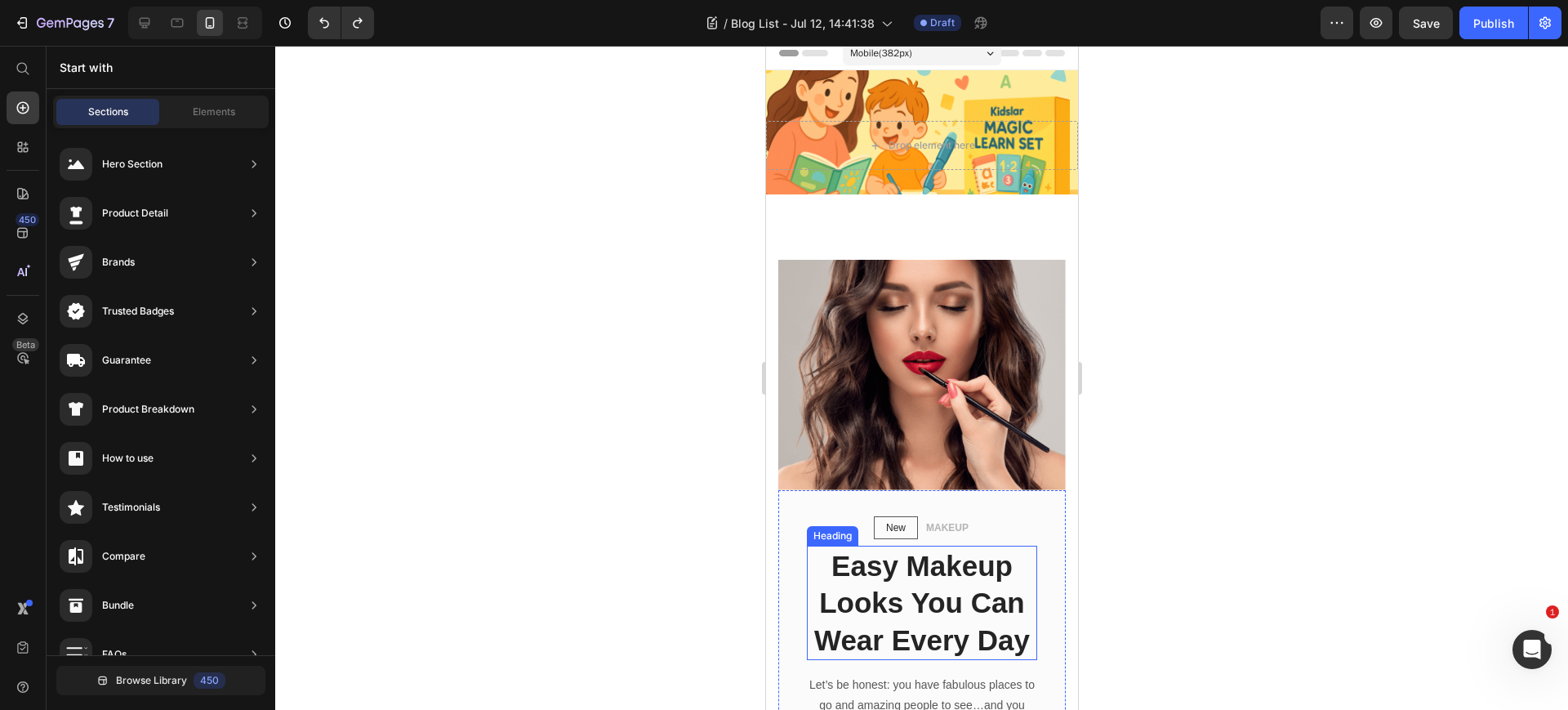 scroll, scrollTop: 0, scrollLeft: 0, axis: both 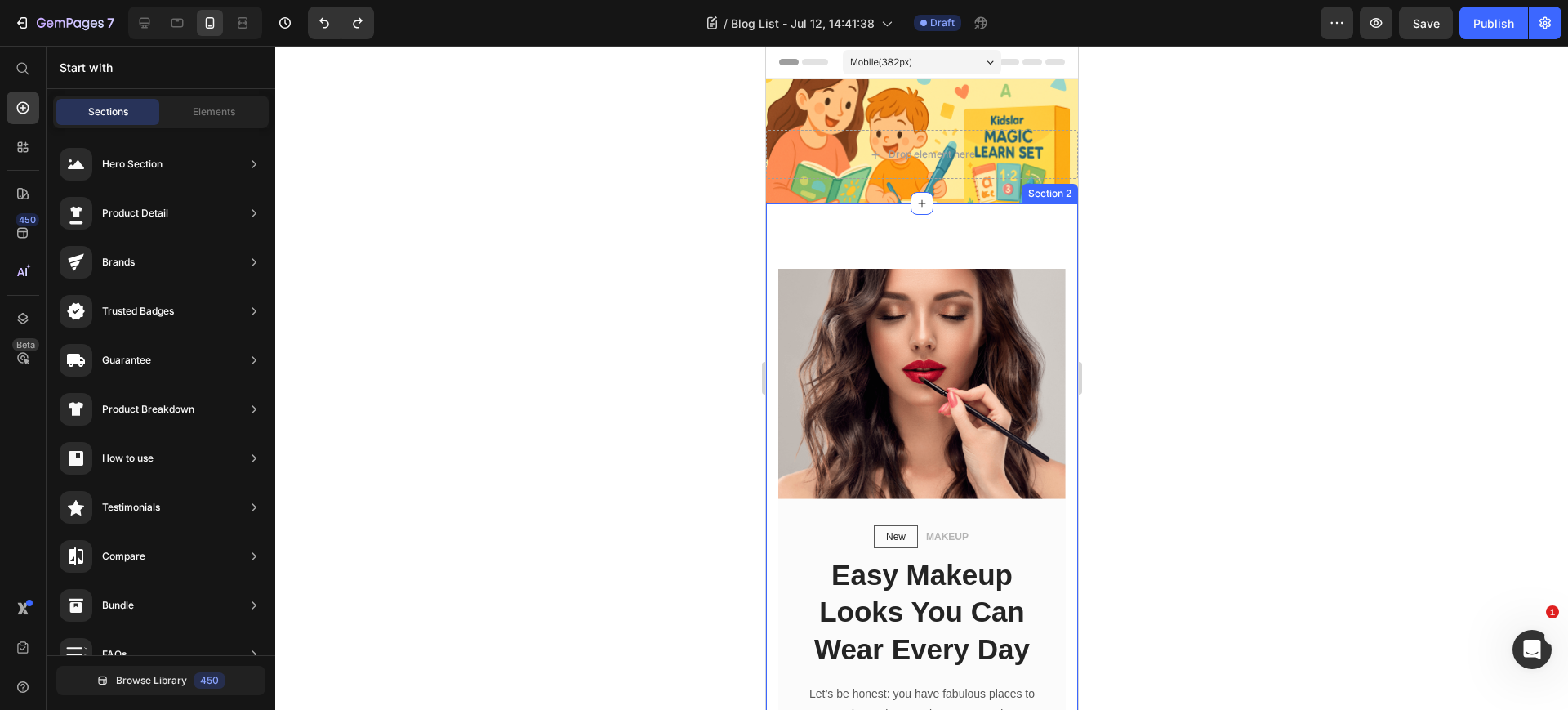 click at bounding box center (921, 384) 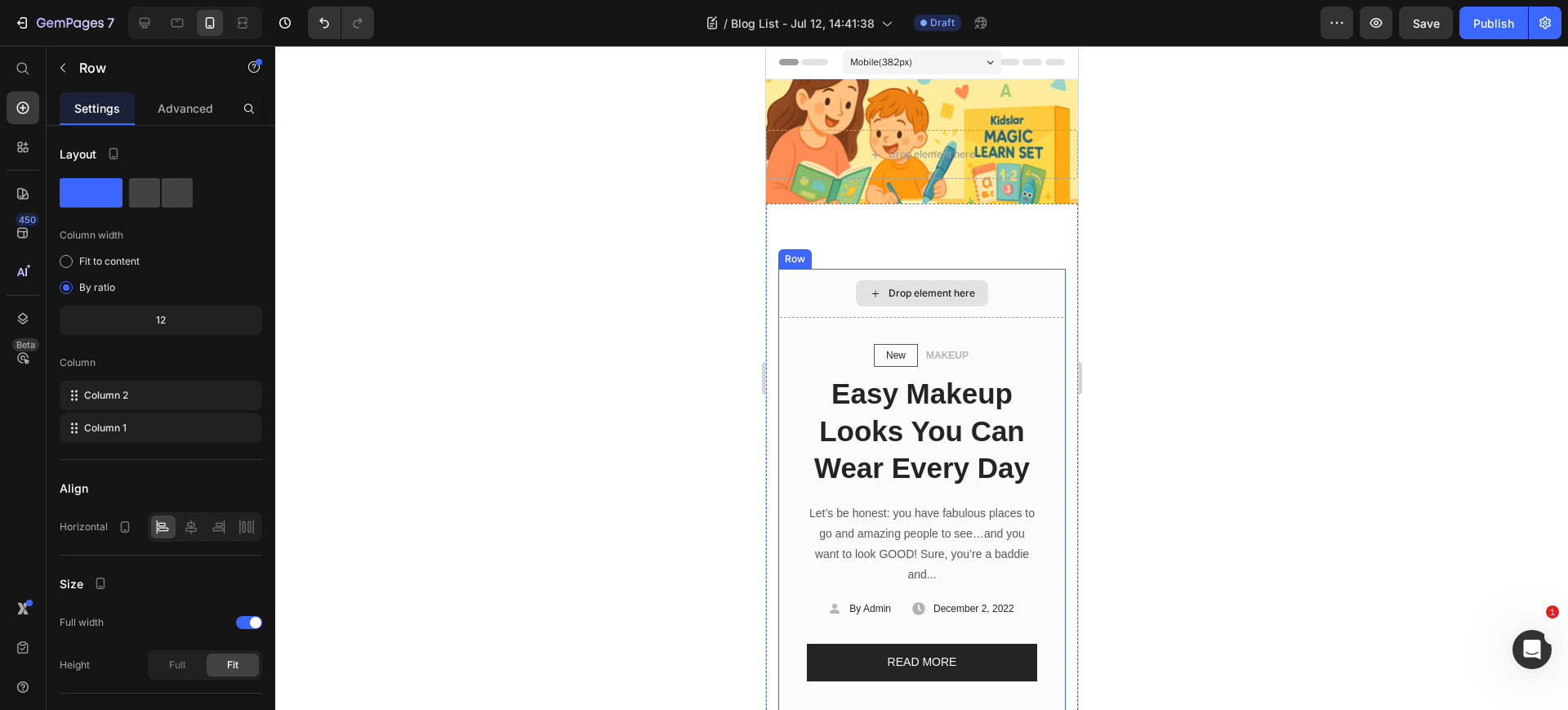 click on "Drop element here" at bounding box center [921, 293] 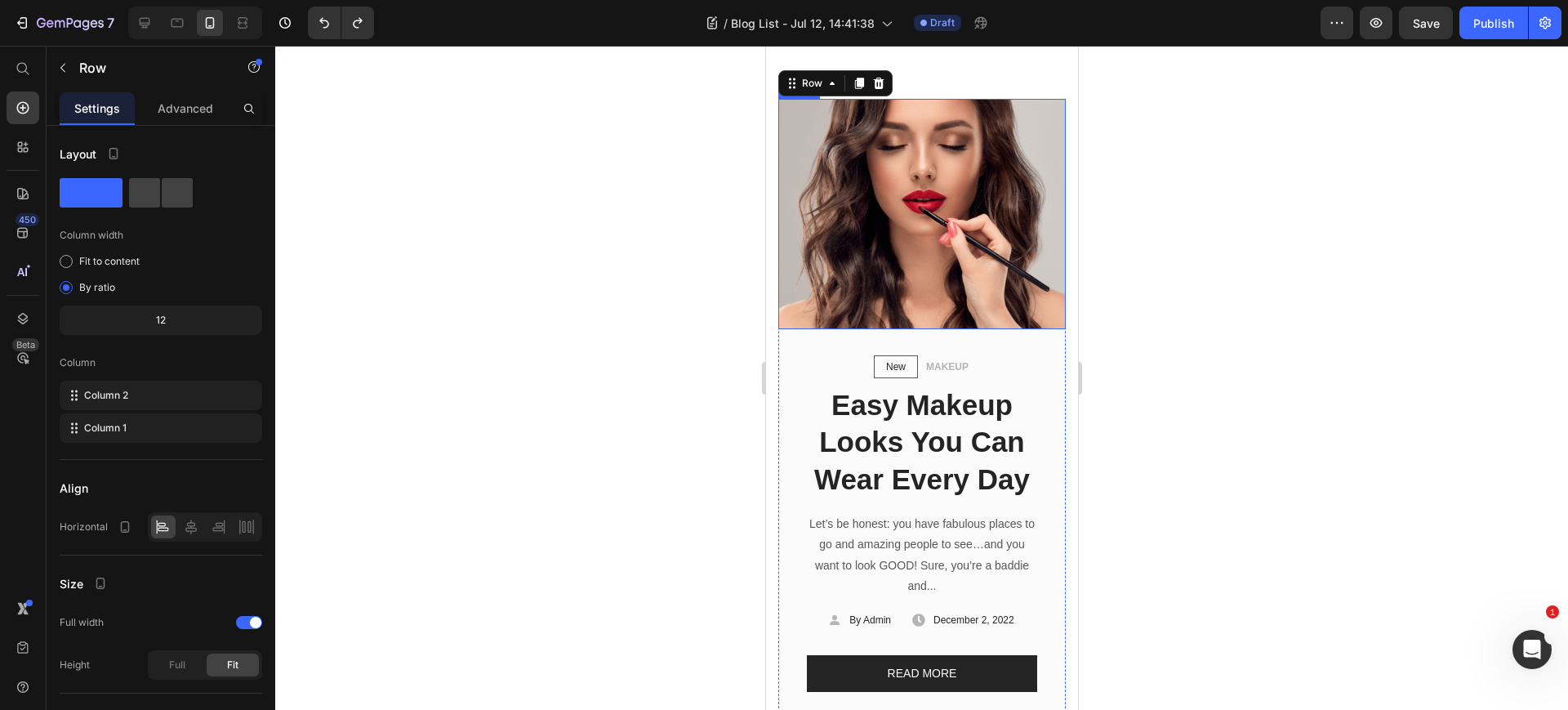 scroll, scrollTop: 204, scrollLeft: 0, axis: vertical 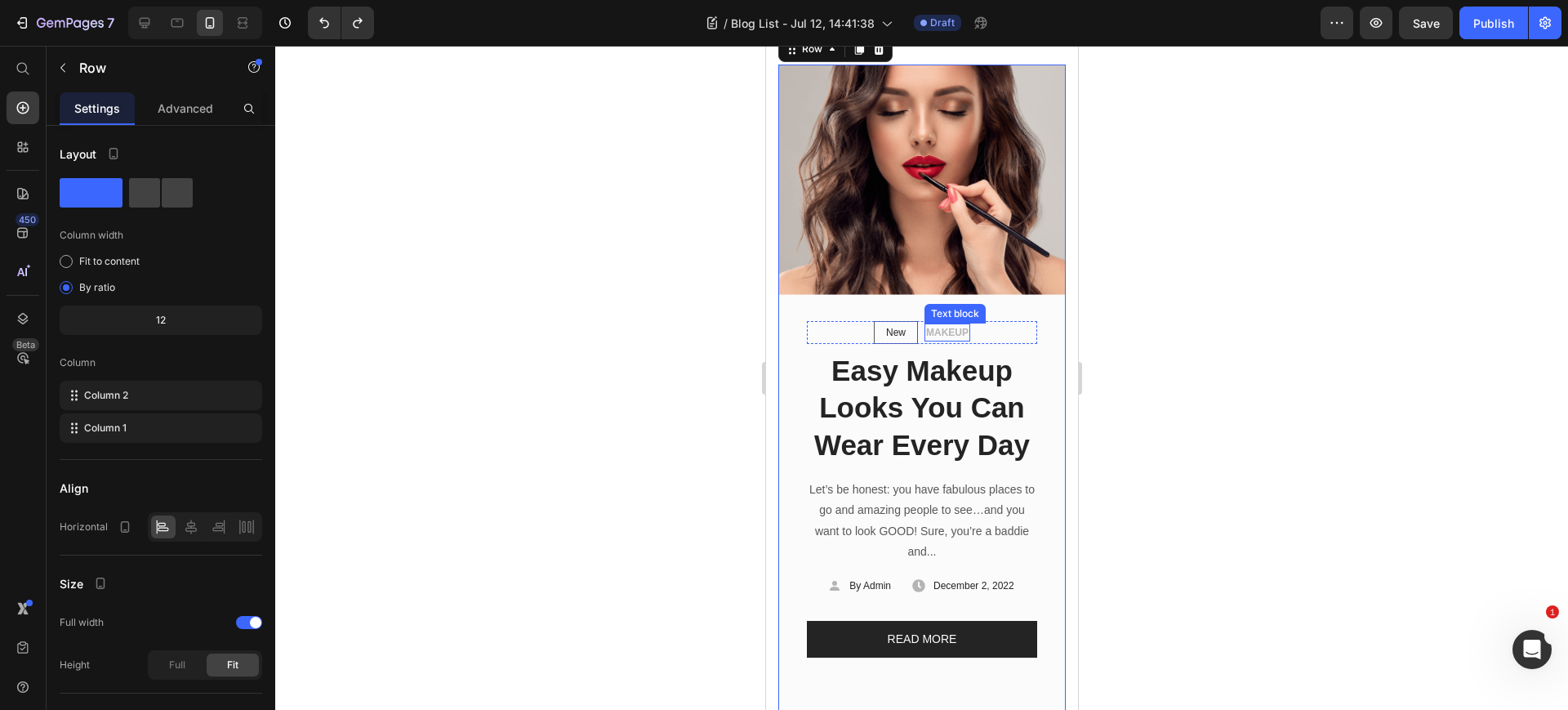 click on "MAKEUP" at bounding box center [947, 333] 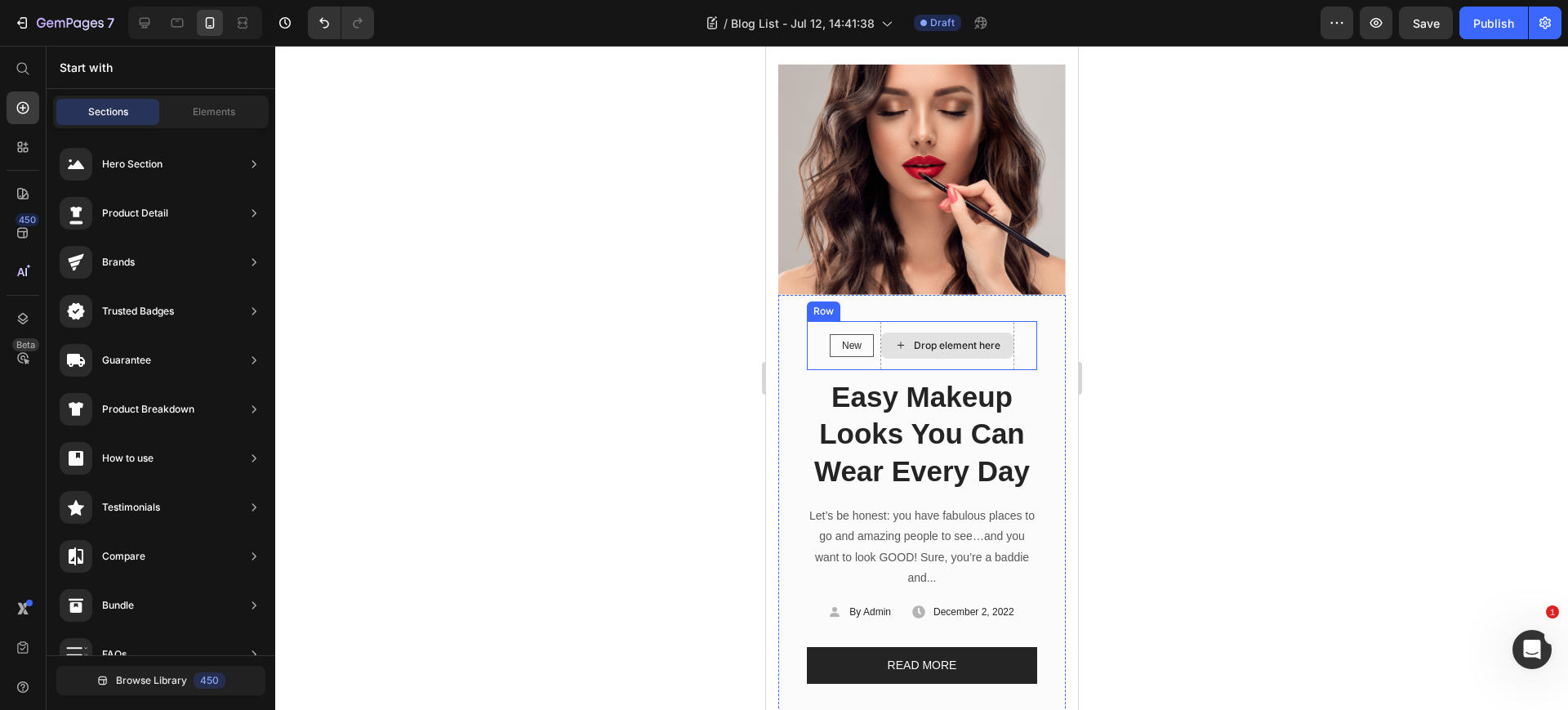 click on "New" at bounding box center (851, 346) 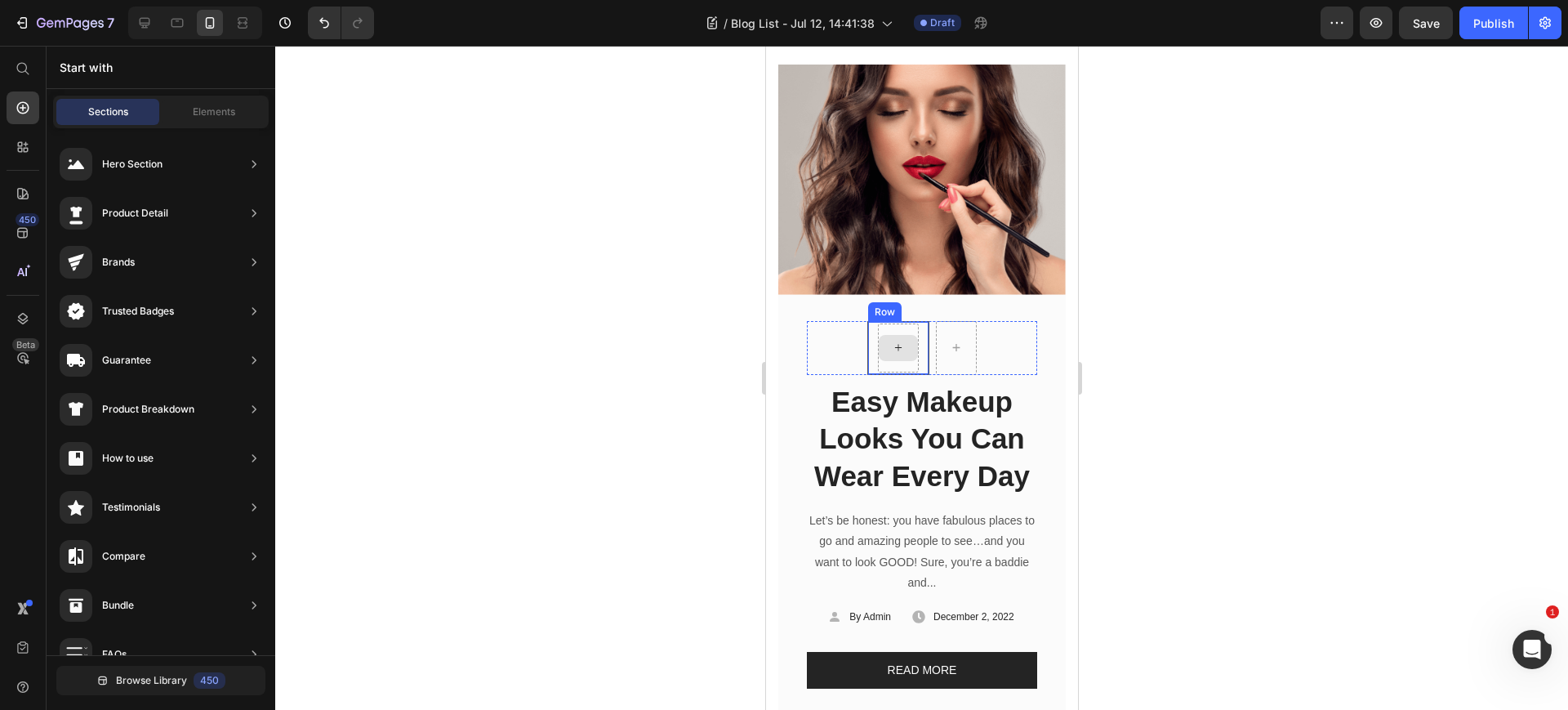 click 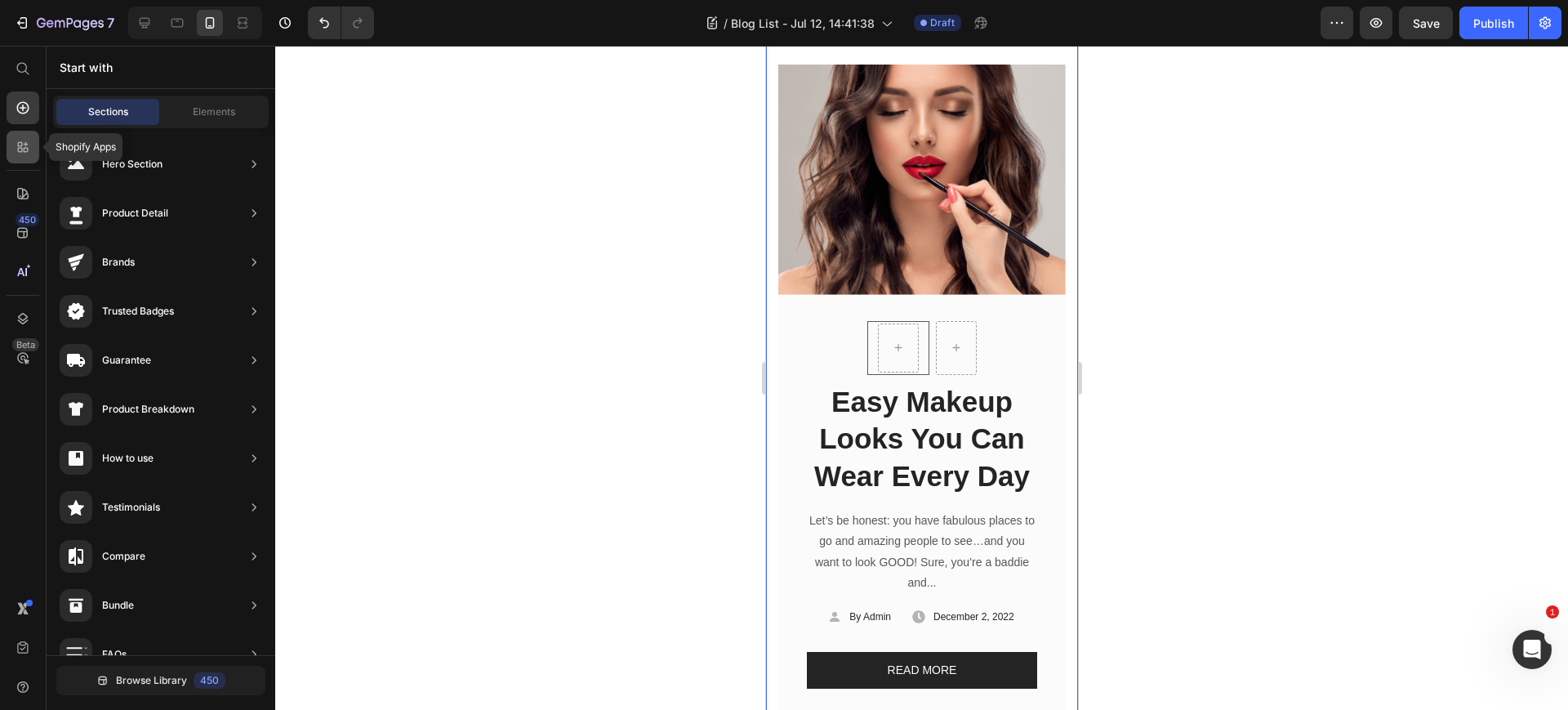 click 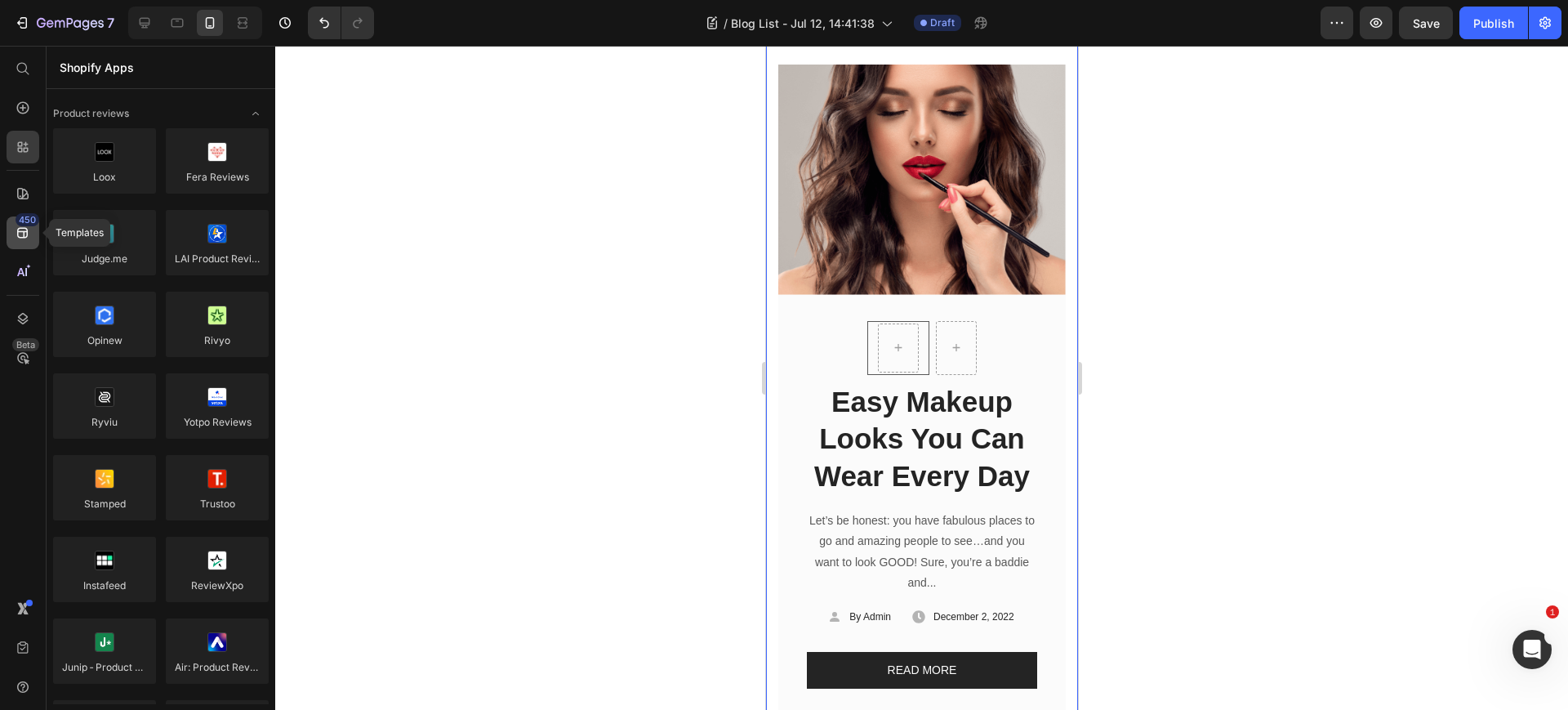 click on "450" at bounding box center [27, 220] 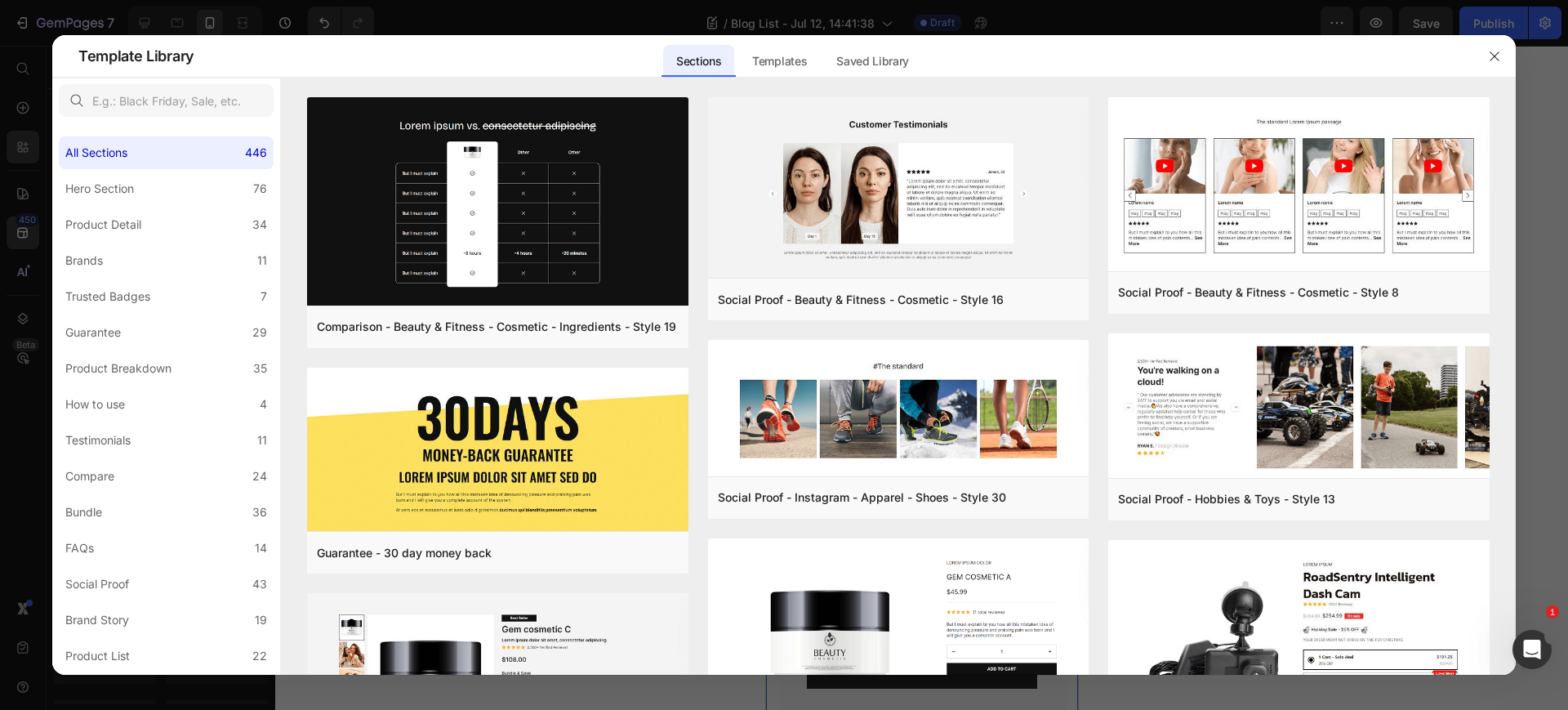 click at bounding box center (784, 355) 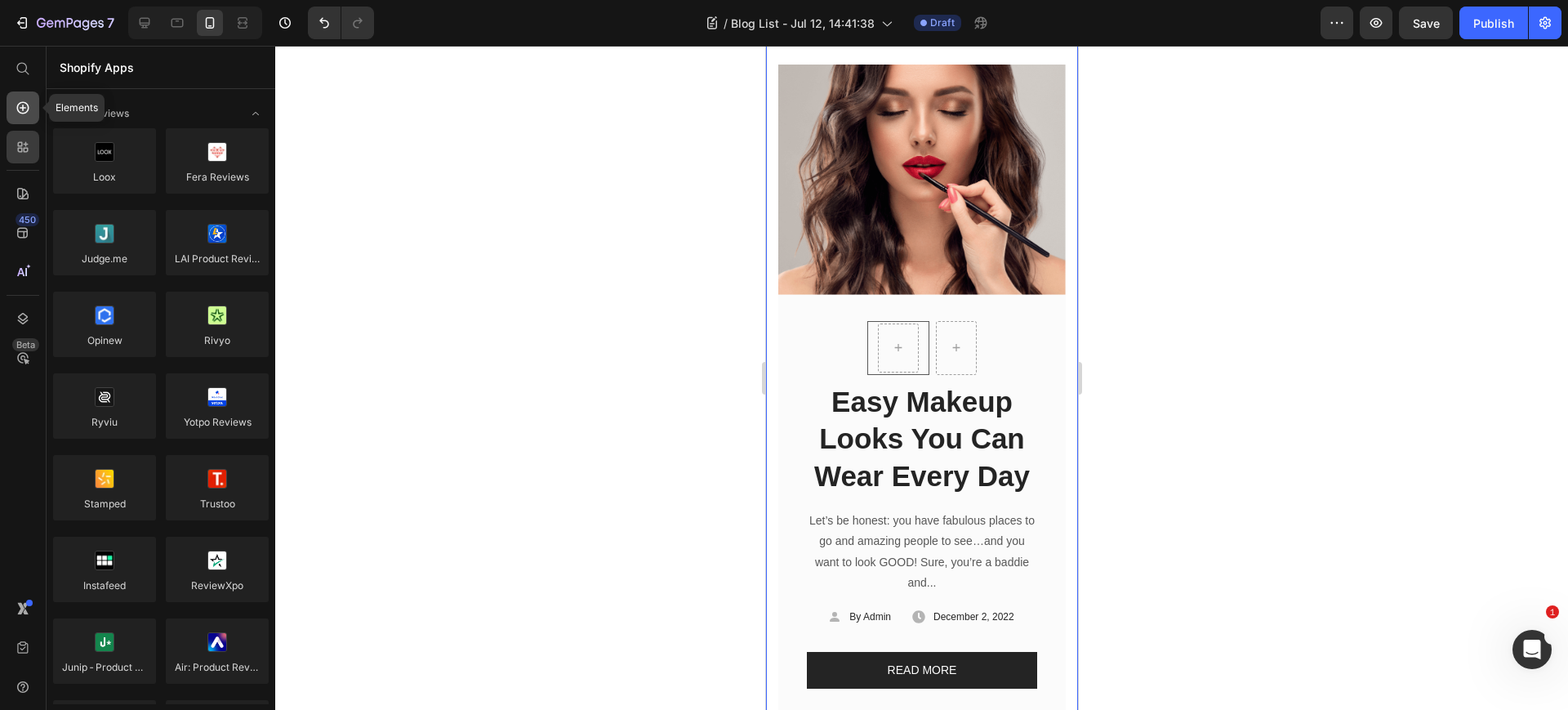 click 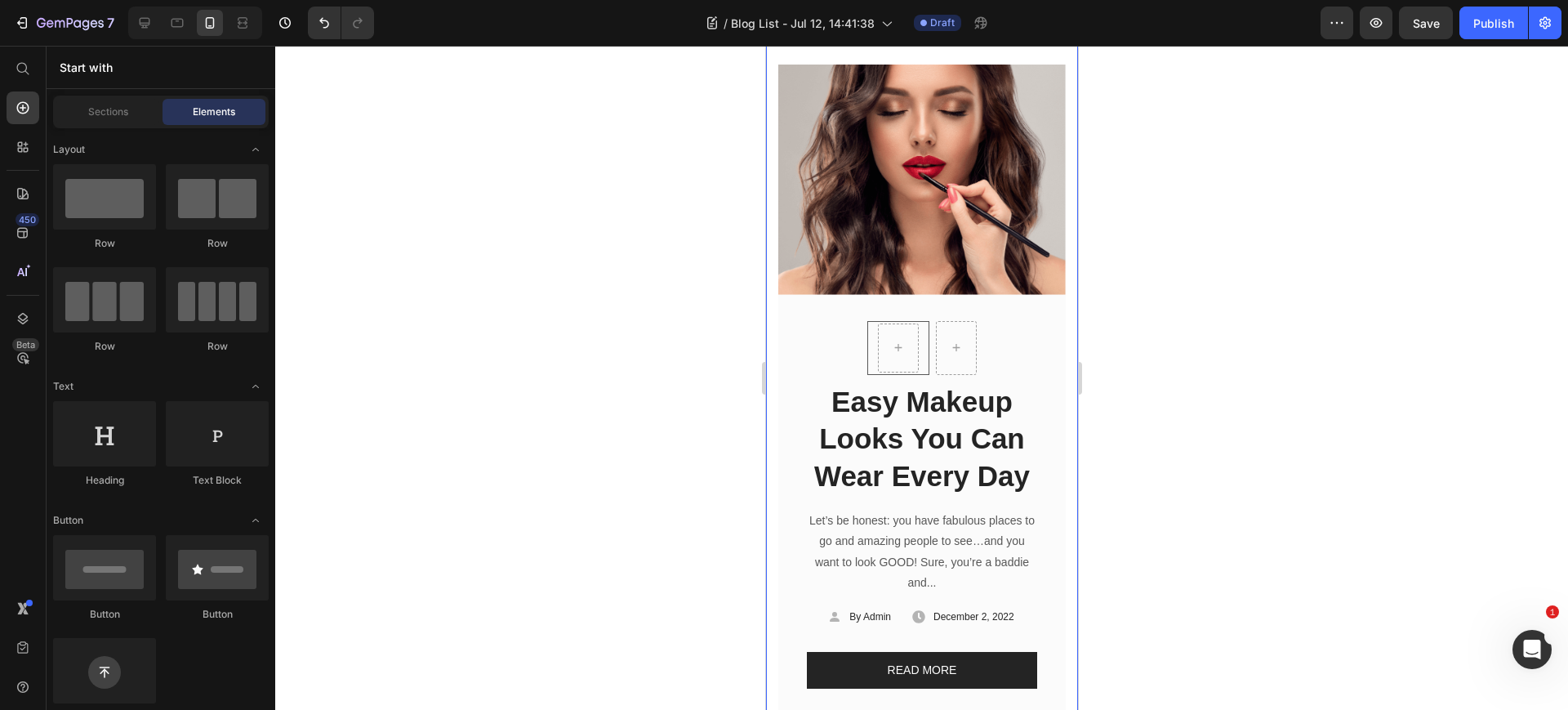 click on "Start with" at bounding box center (161, 67) 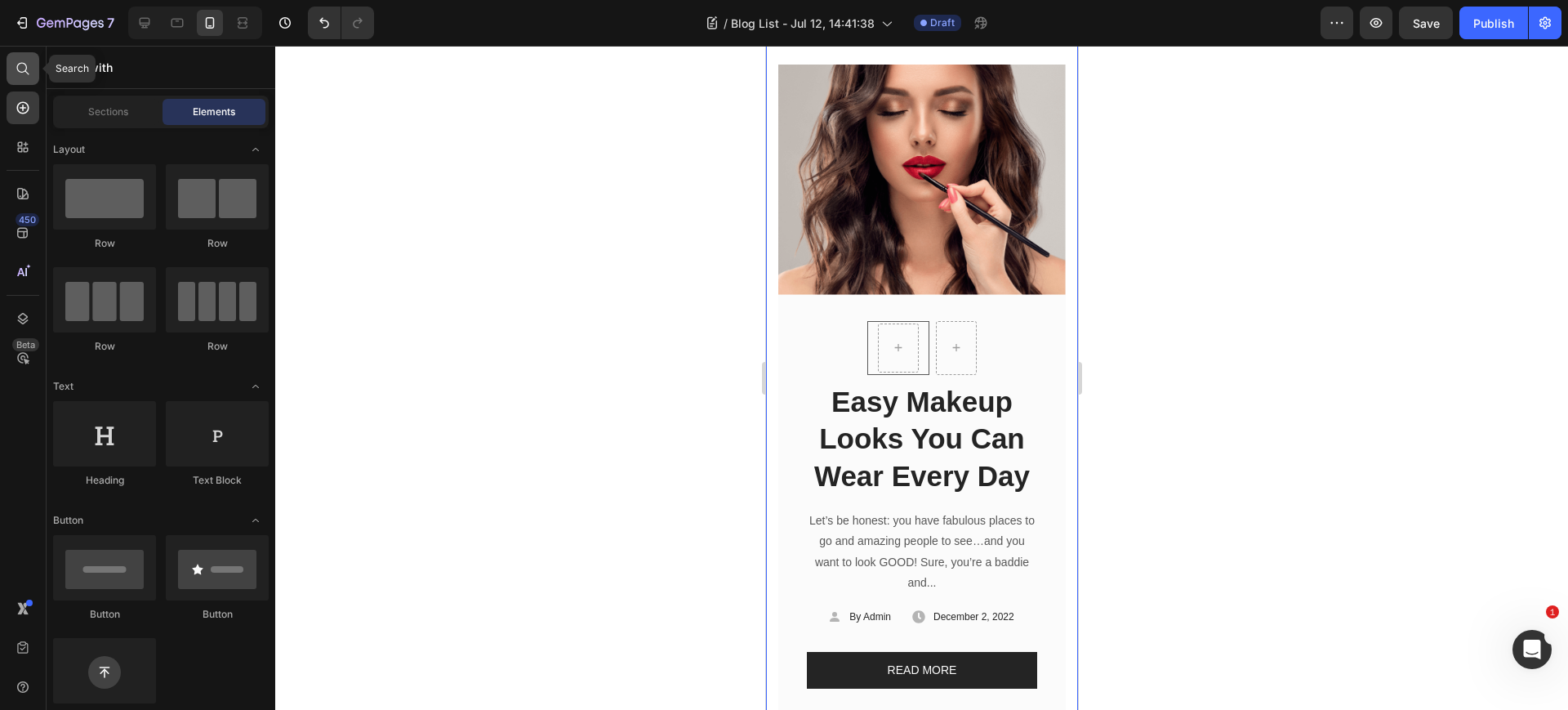 click 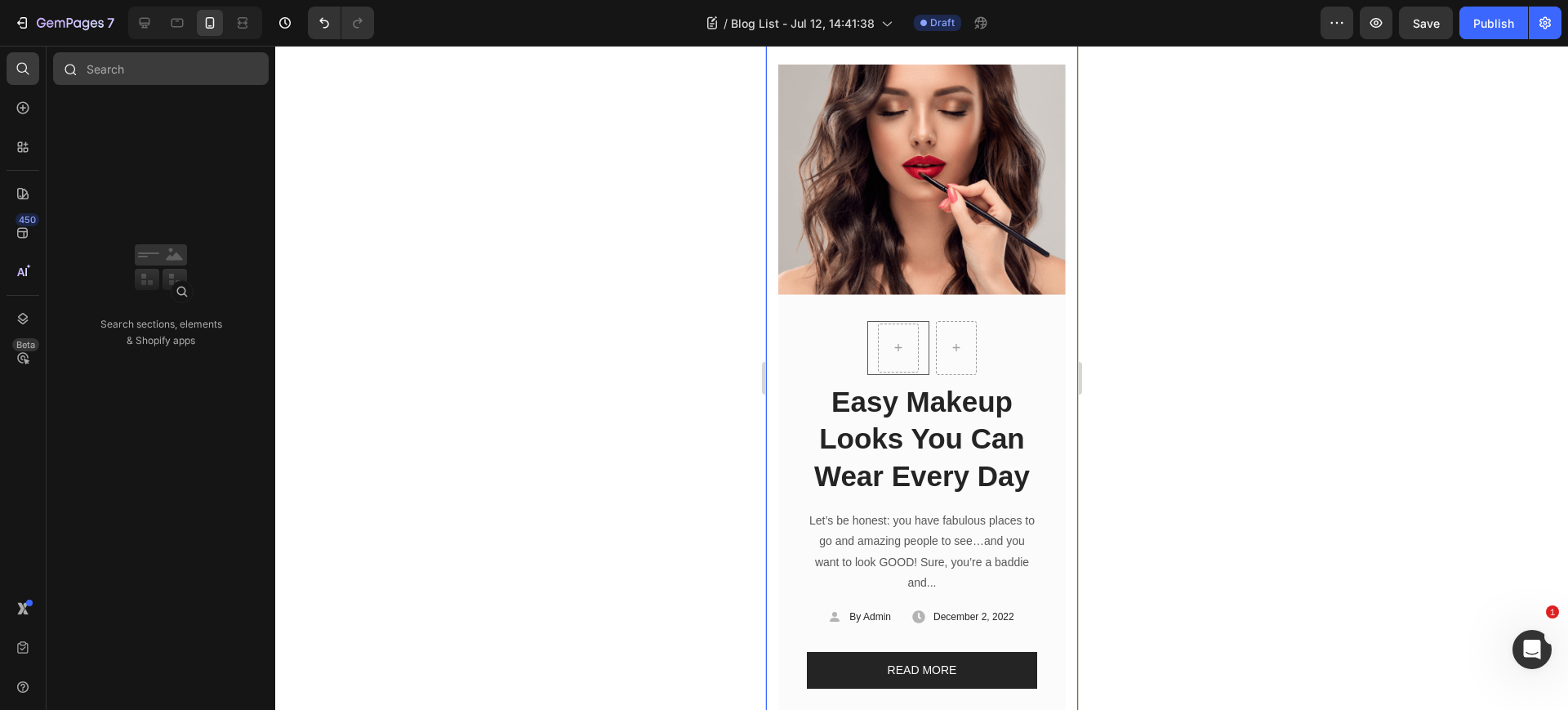 click at bounding box center [161, 69] 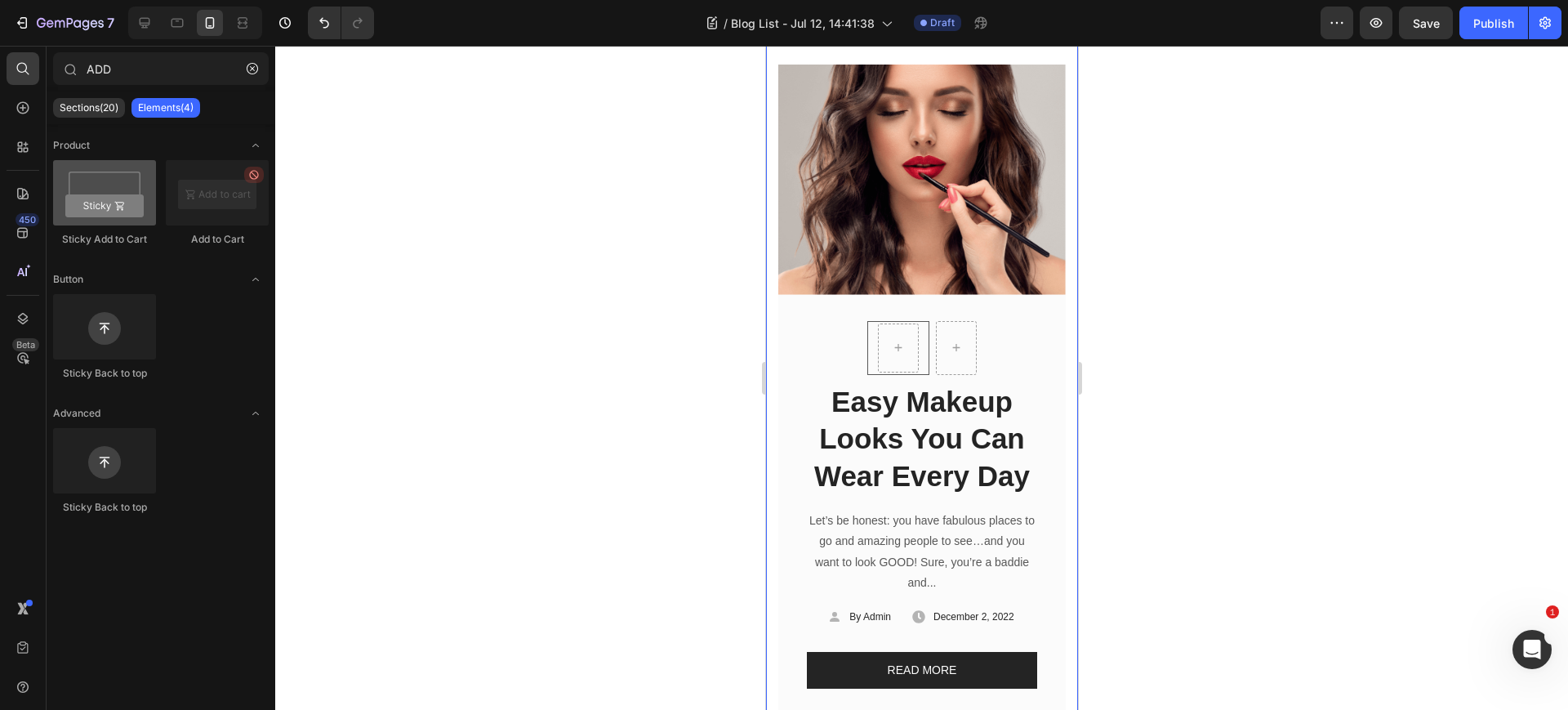 type on "ADD" 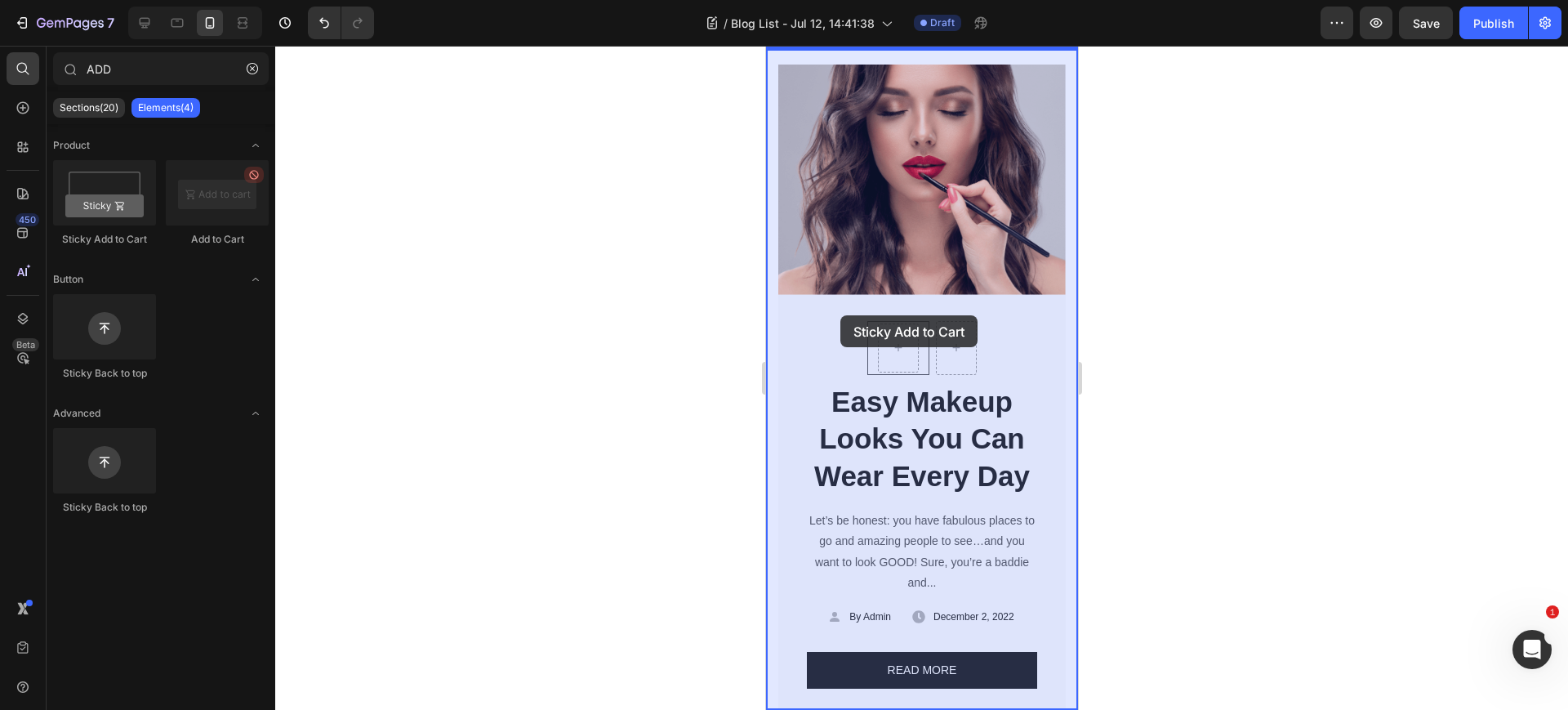 drag, startPoint x: 889, startPoint y: 225, endPoint x: 840, endPoint y: 315, distance: 102.474387 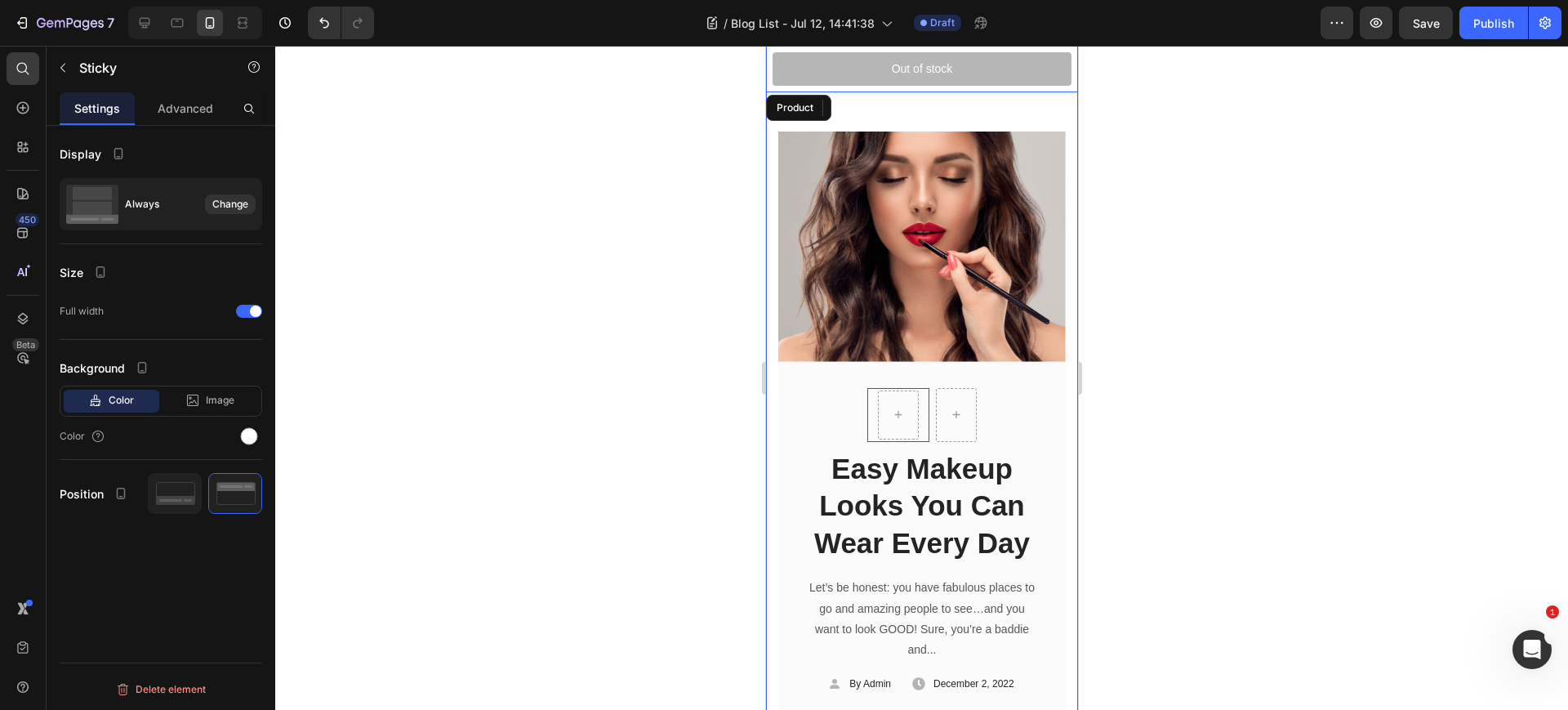 scroll, scrollTop: 47, scrollLeft: 0, axis: vertical 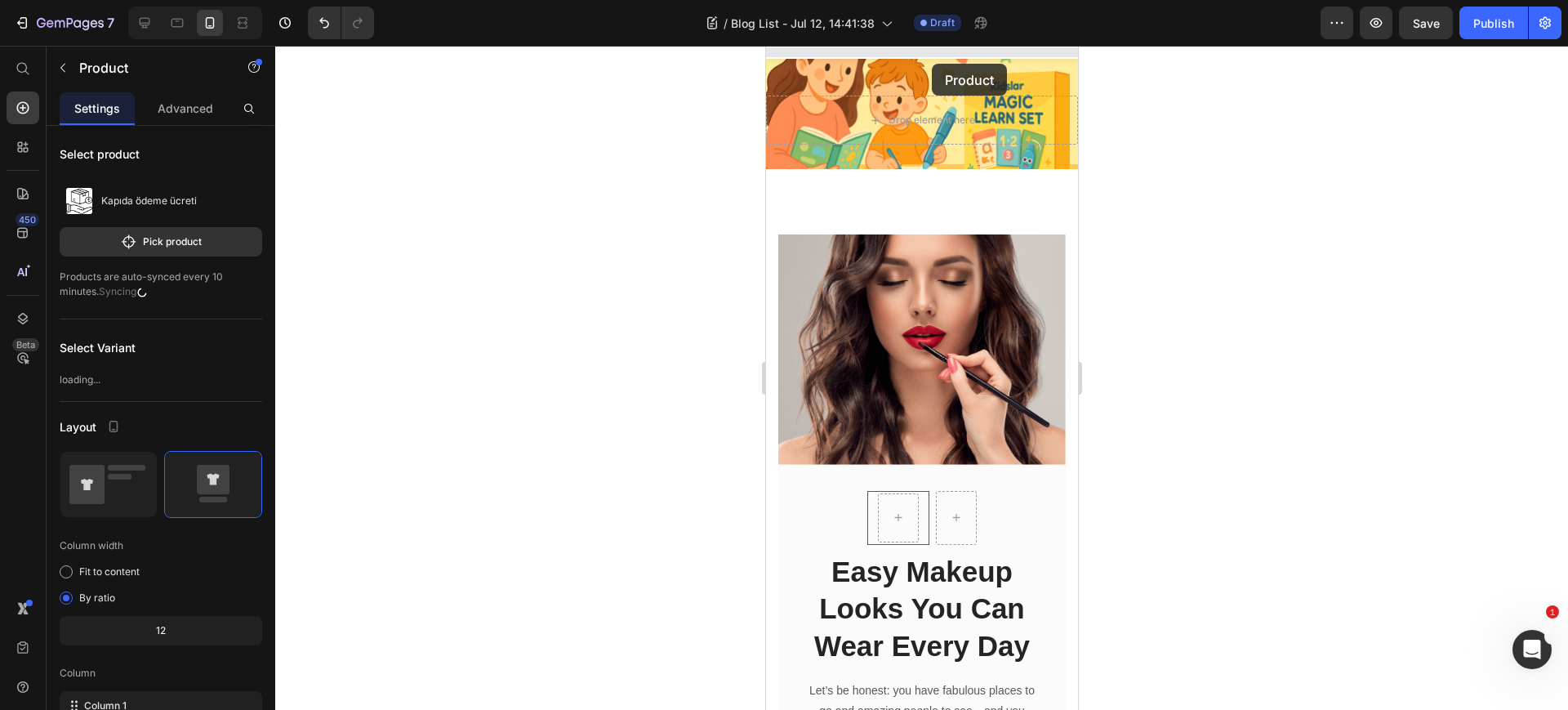 click on "Mobile  ( 382 px) iPhone 13 Mini iPhone 13 Pro iPhone 11 Pro Max iPhone 15 Pro Max Pixel 7 Galaxy S8+ Galaxy S20 Ultra iPad Mini iPad Air iPad Pro" at bounding box center [921, 16] 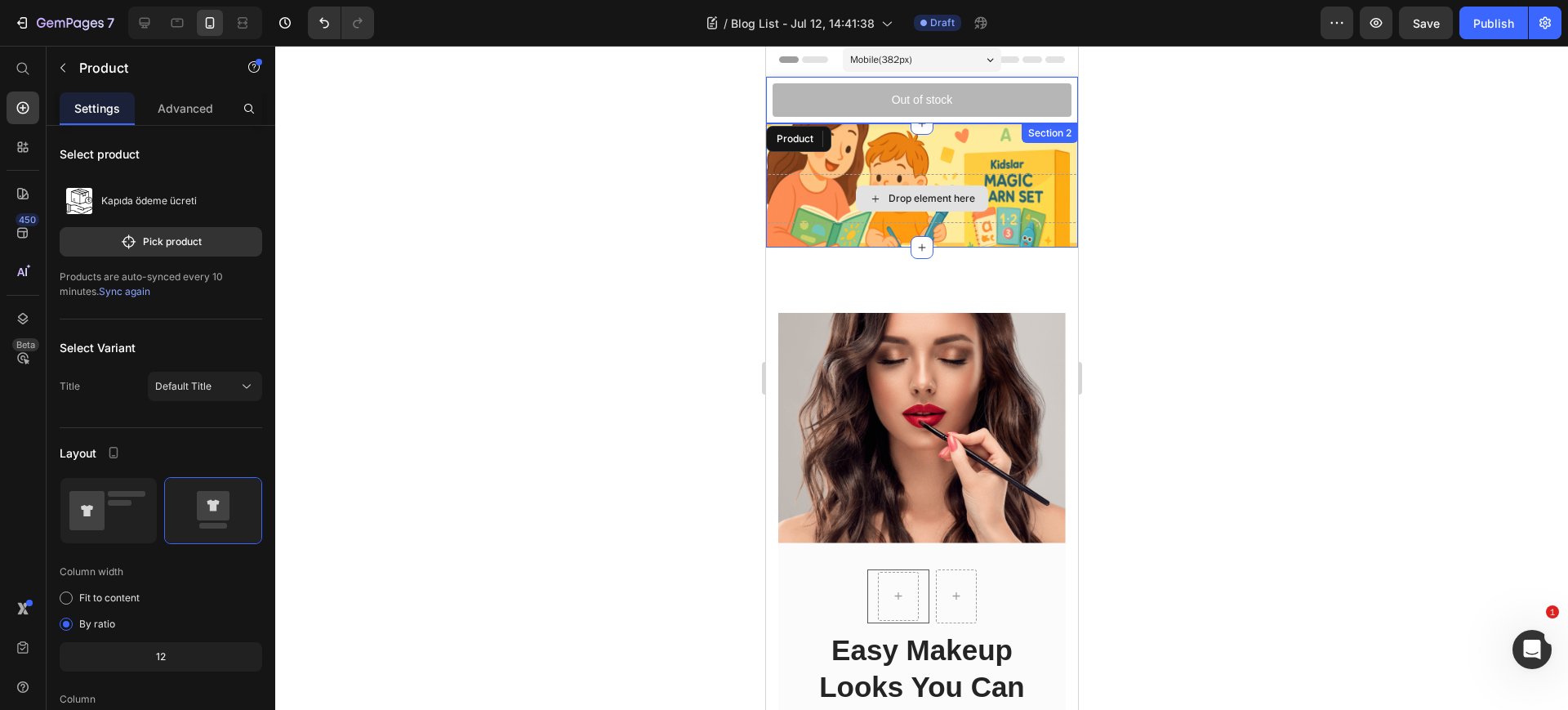 scroll, scrollTop: 0, scrollLeft: 0, axis: both 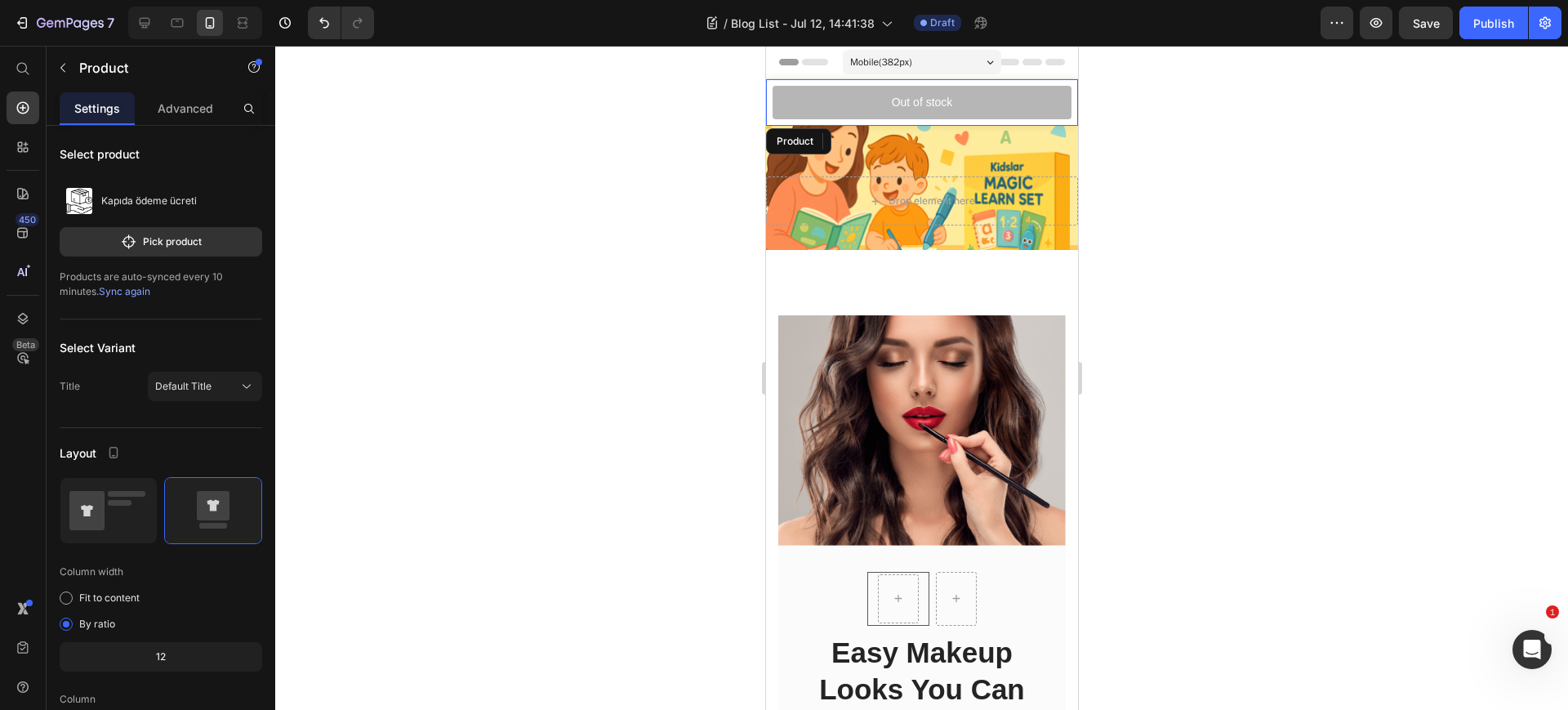 click 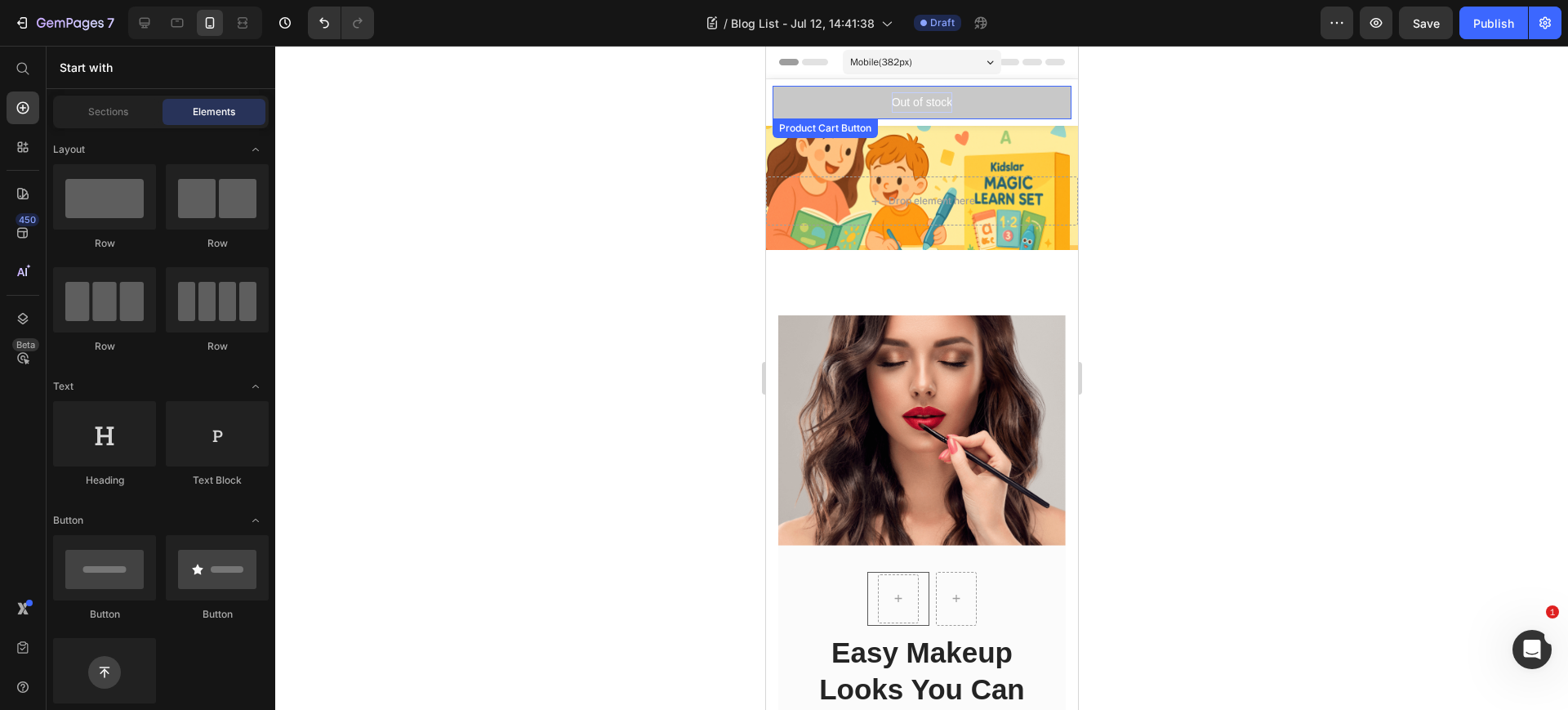 click on "Out of stock" at bounding box center [921, 102] 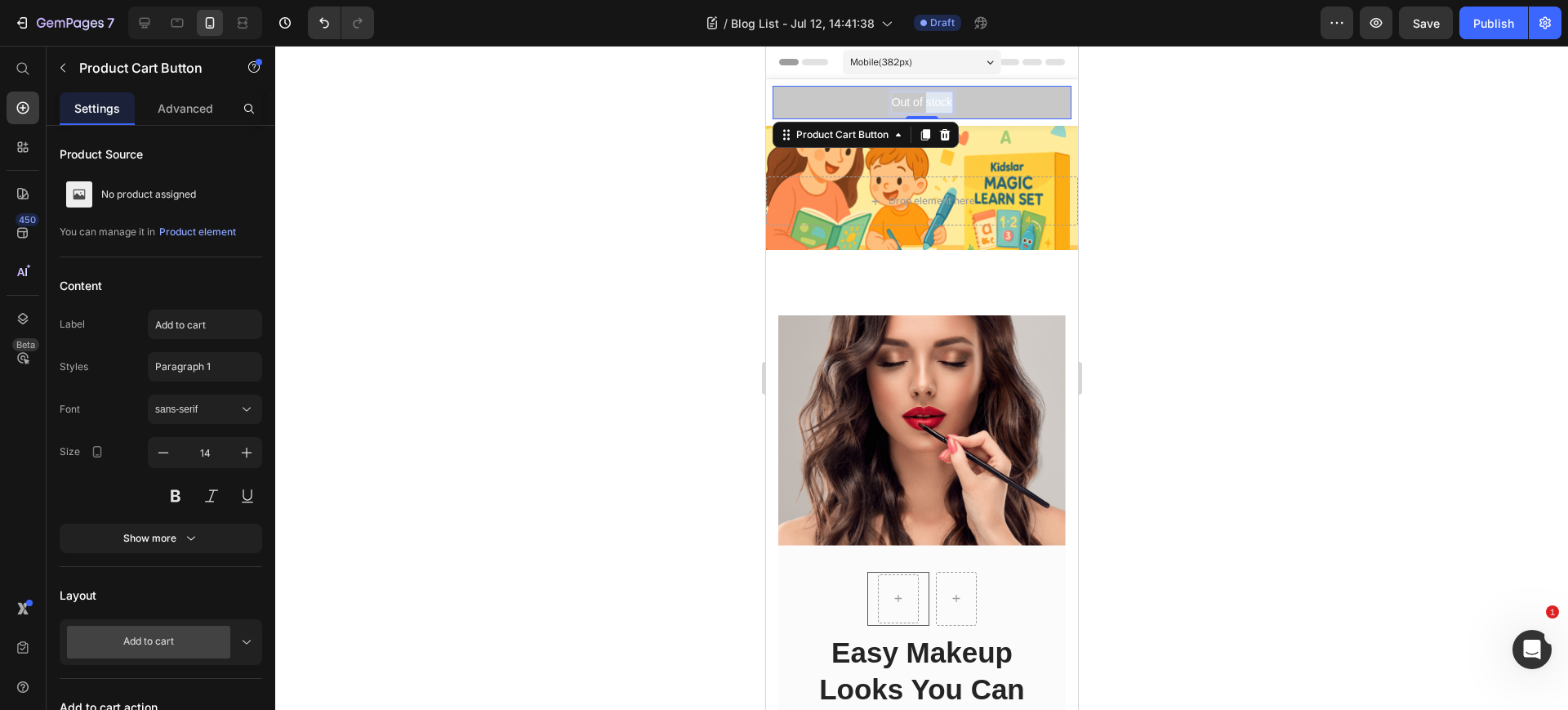 click on "Out of stock" at bounding box center (921, 102) 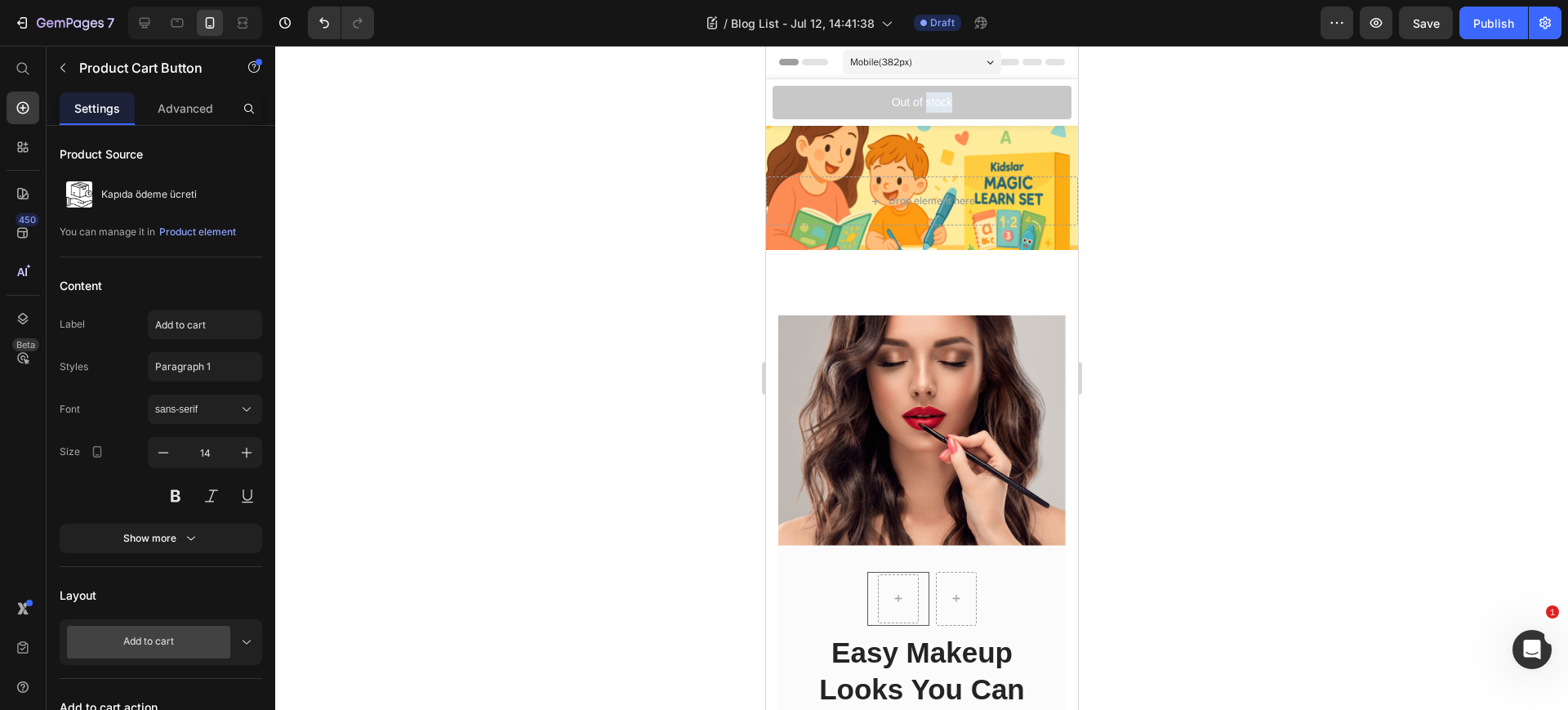 click on "Out of stock" at bounding box center (921, 102) 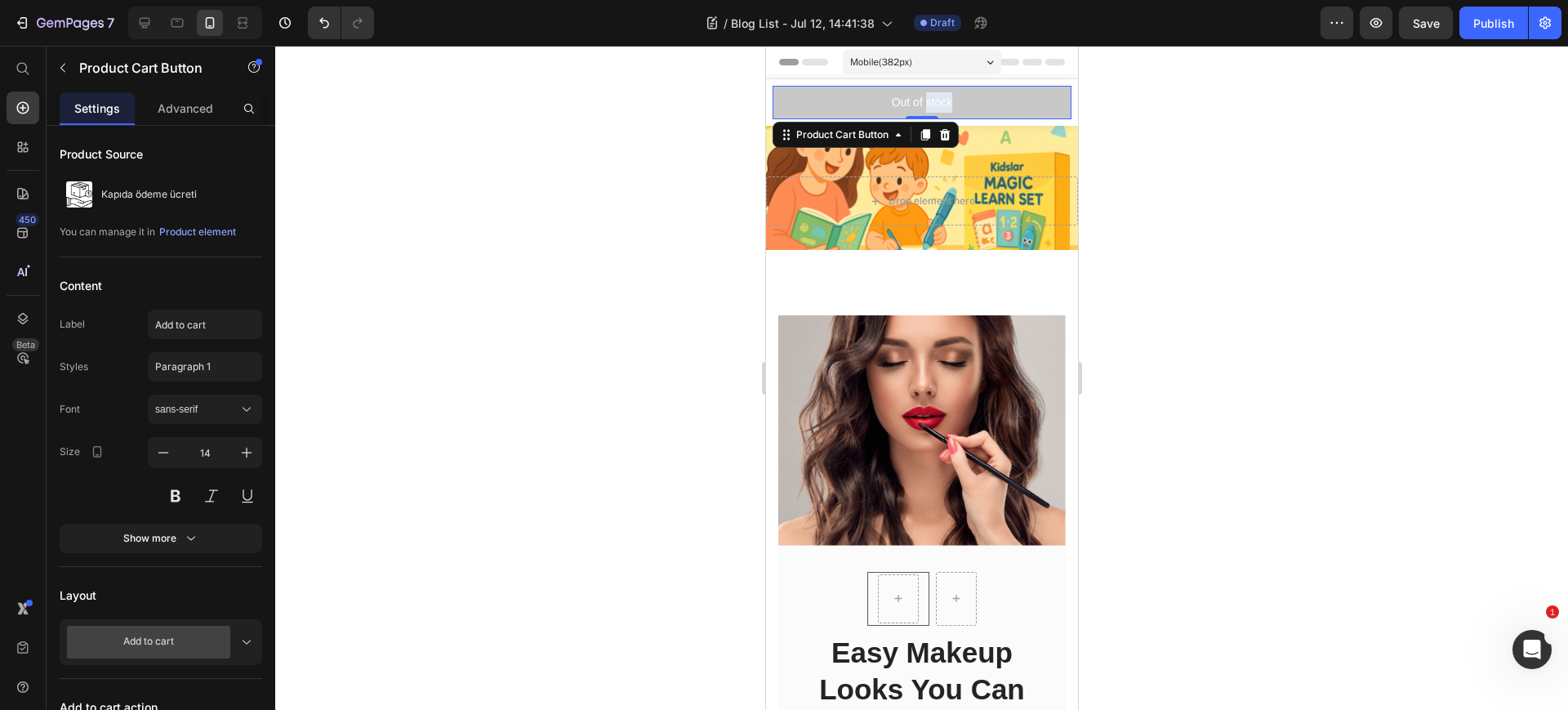type 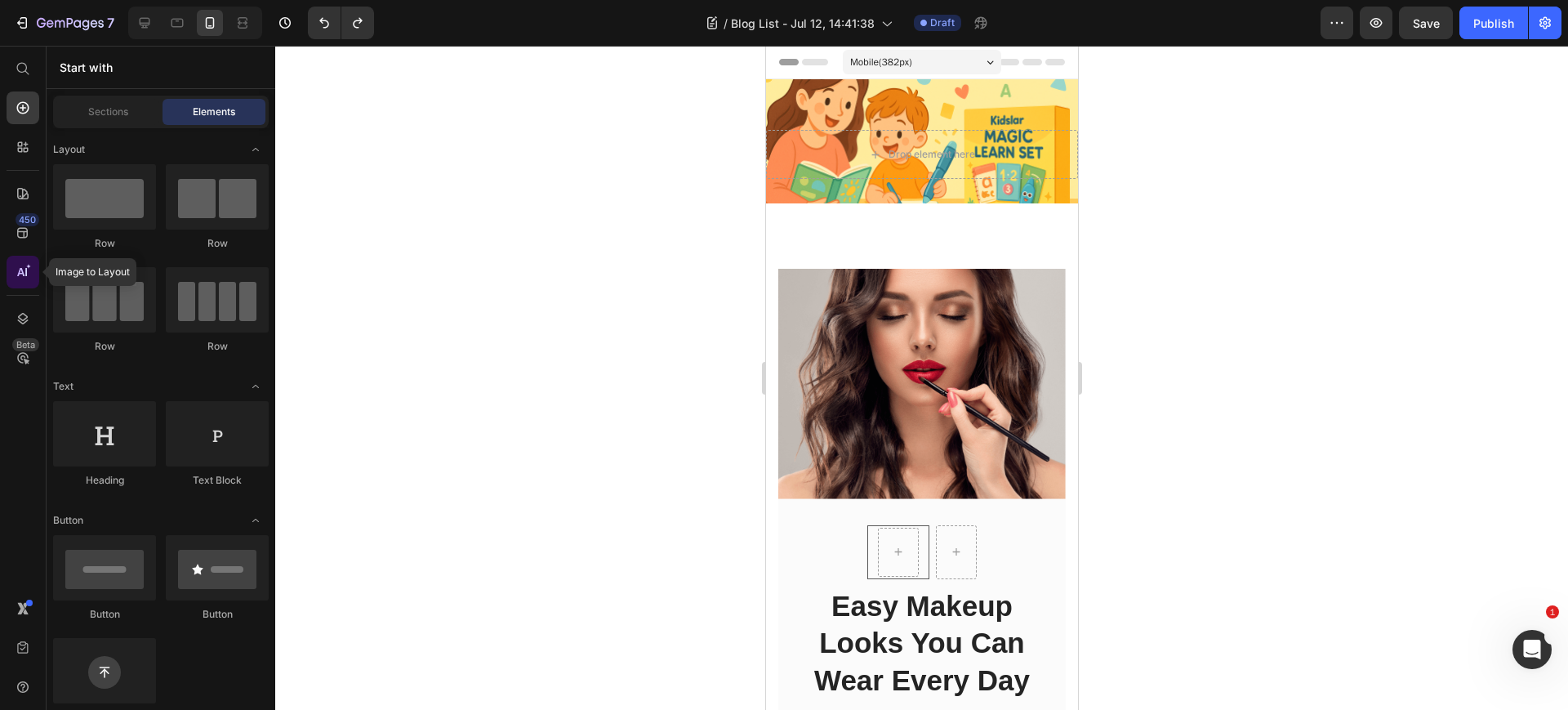 click 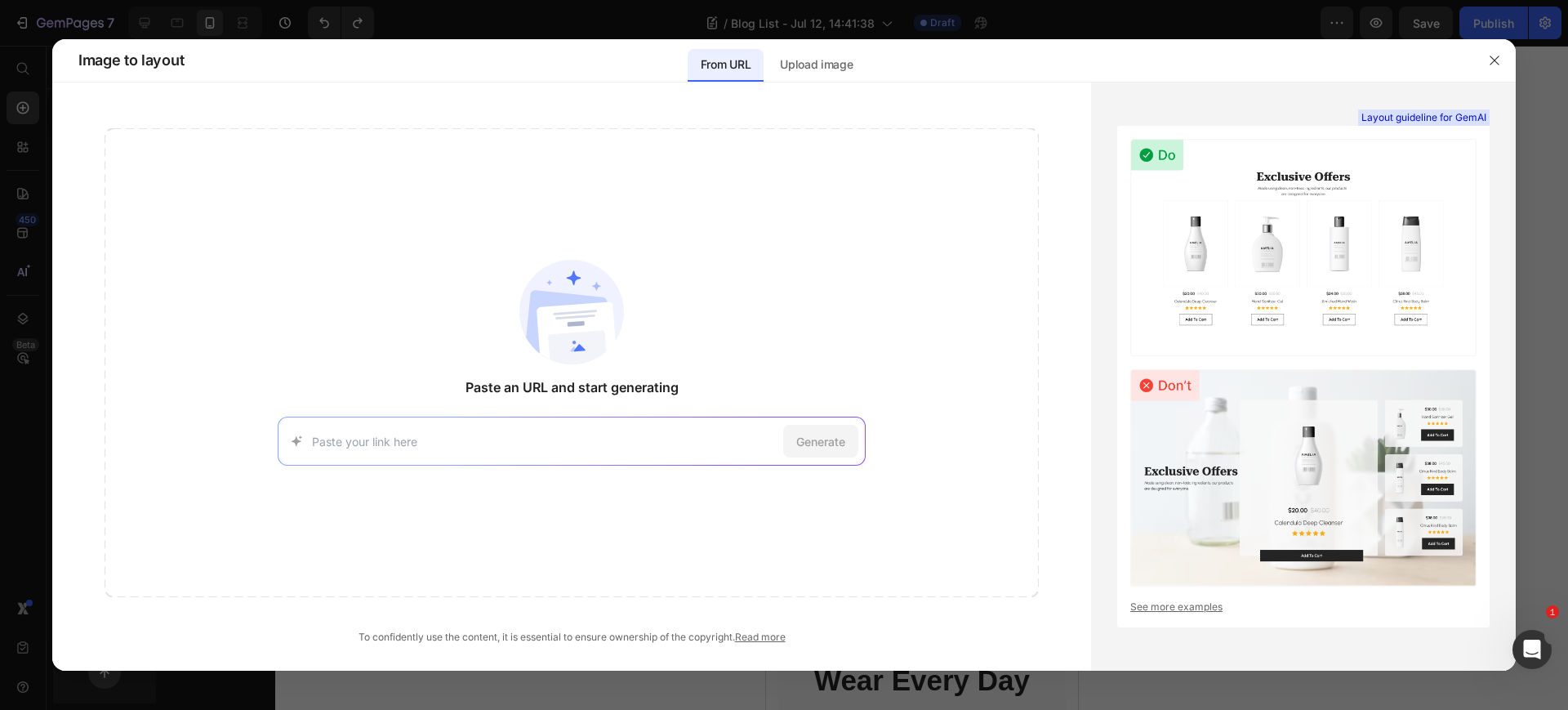 click at bounding box center (544, 441) 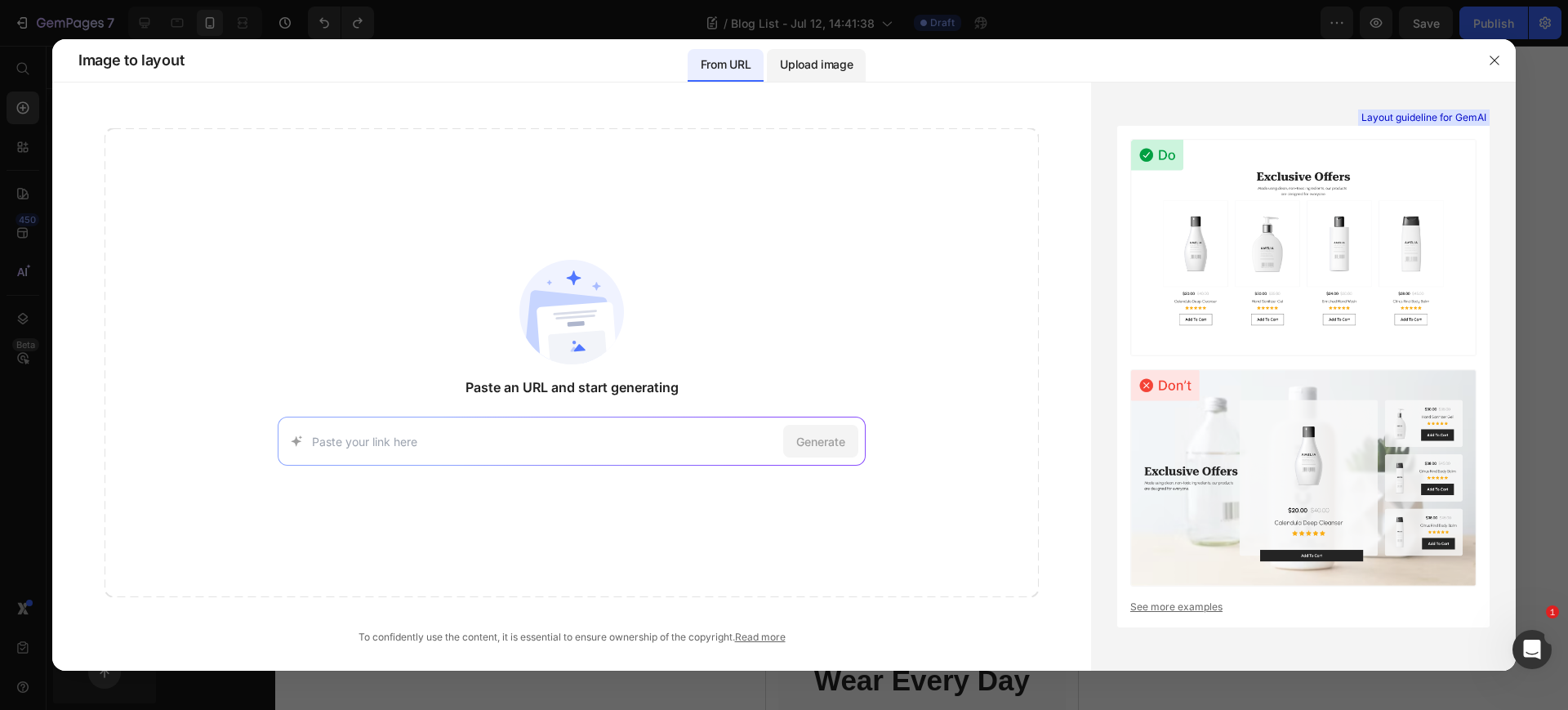 click on "Upload image" at bounding box center (816, 65) 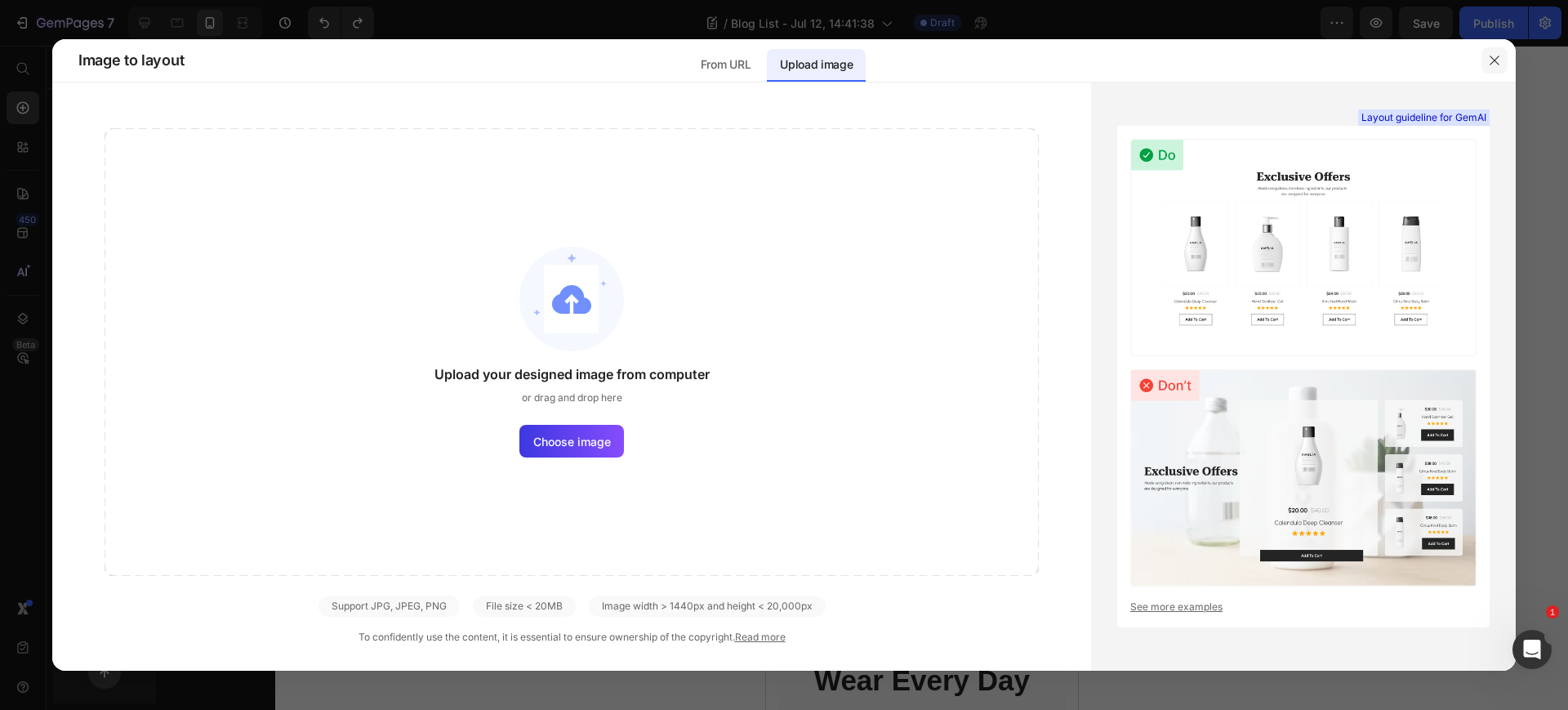 click at bounding box center (1494, 60) 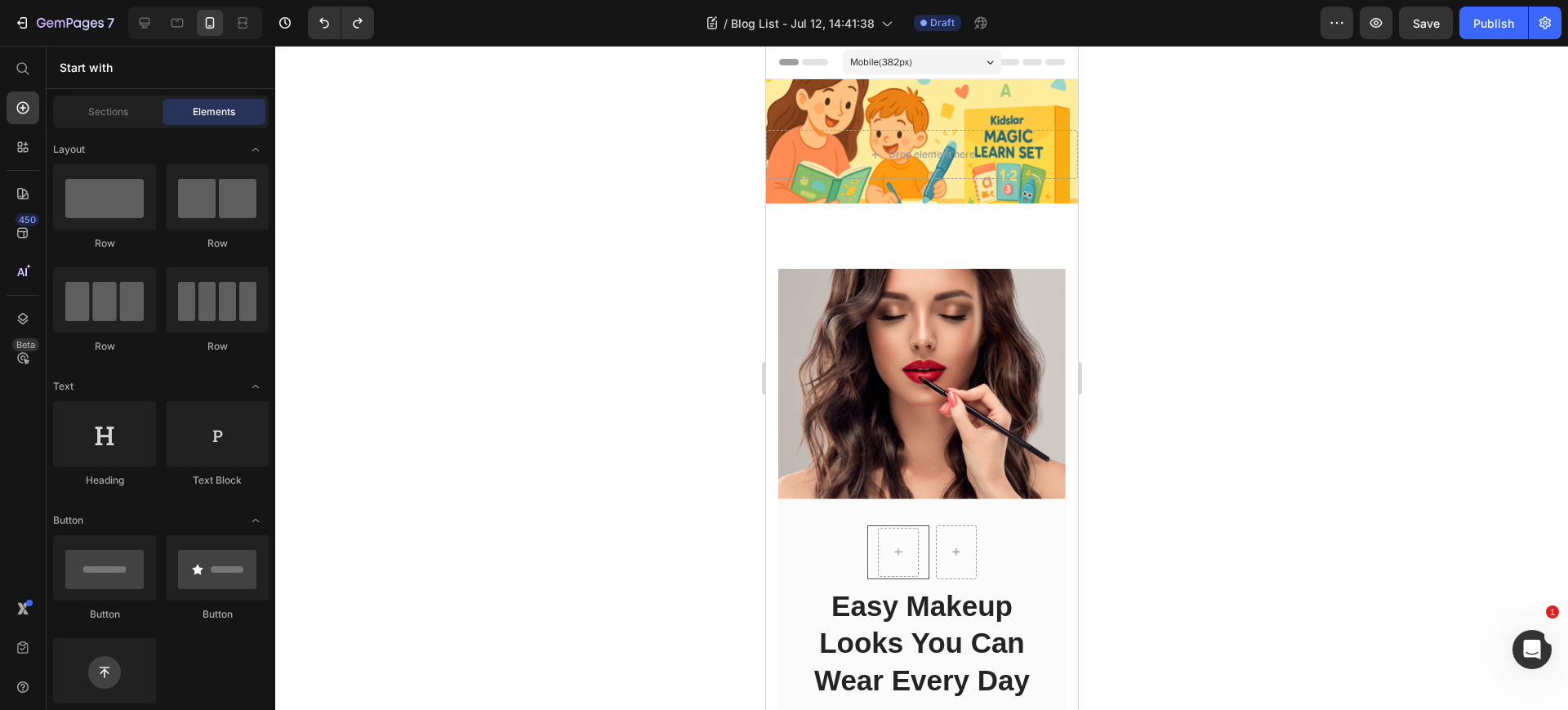 scroll, scrollTop: 102, scrollLeft: 0, axis: vertical 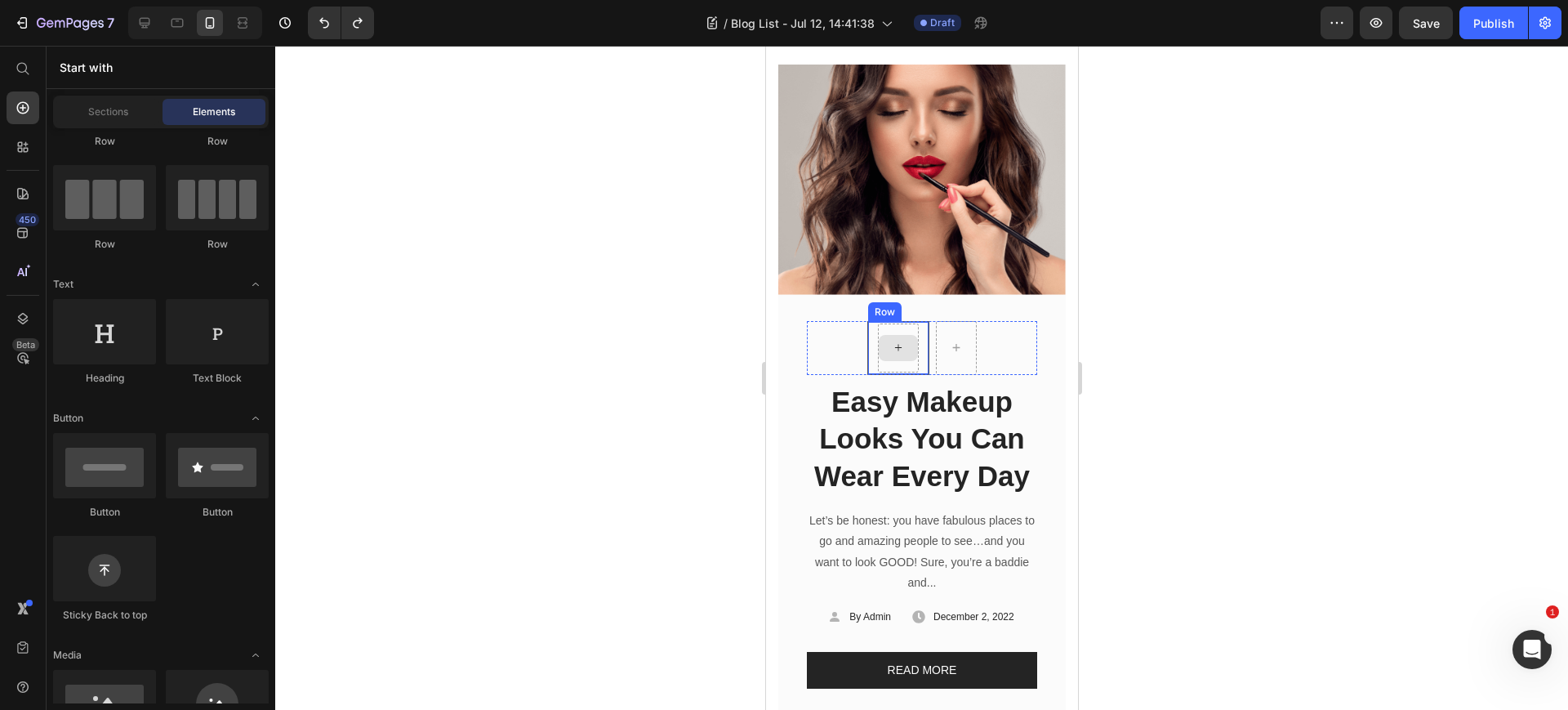 click at bounding box center (898, 348) 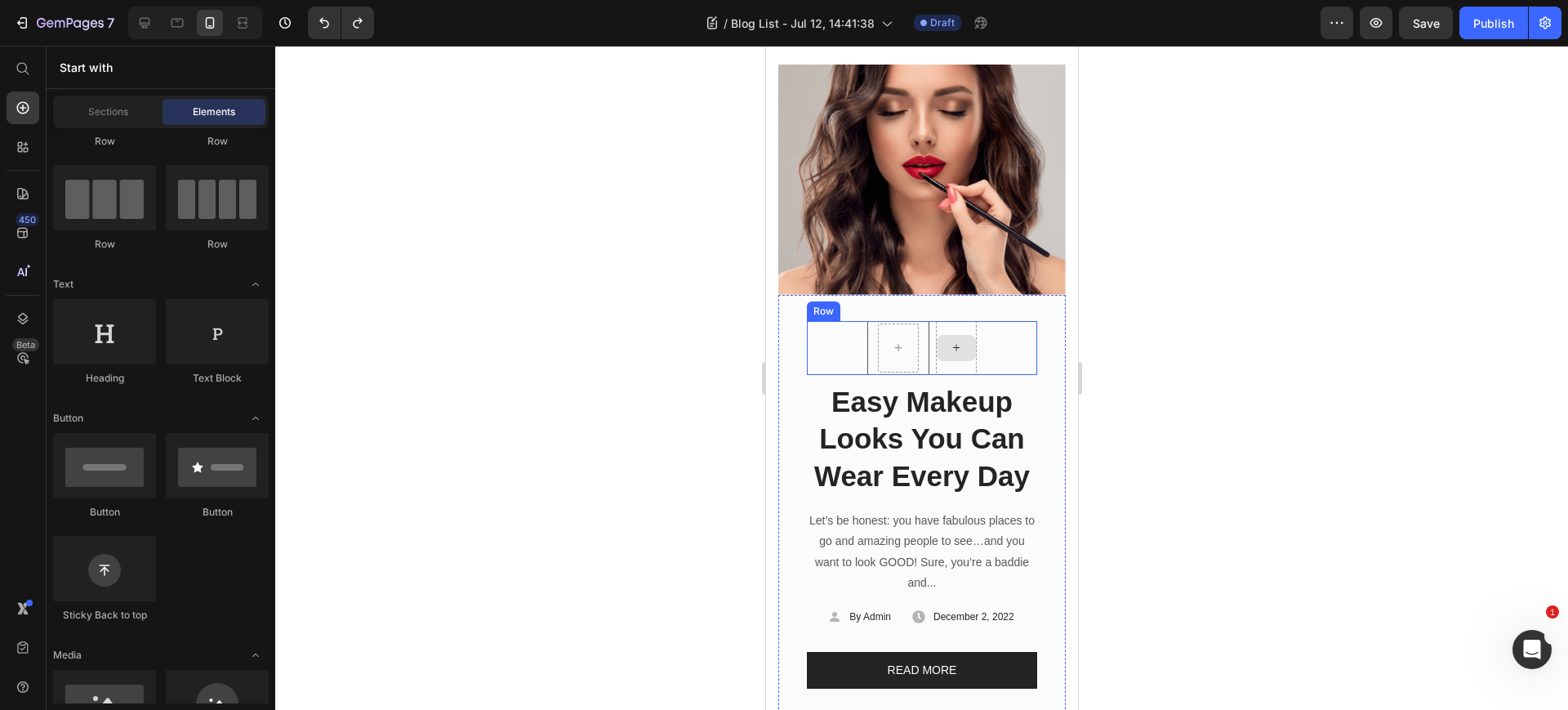 click 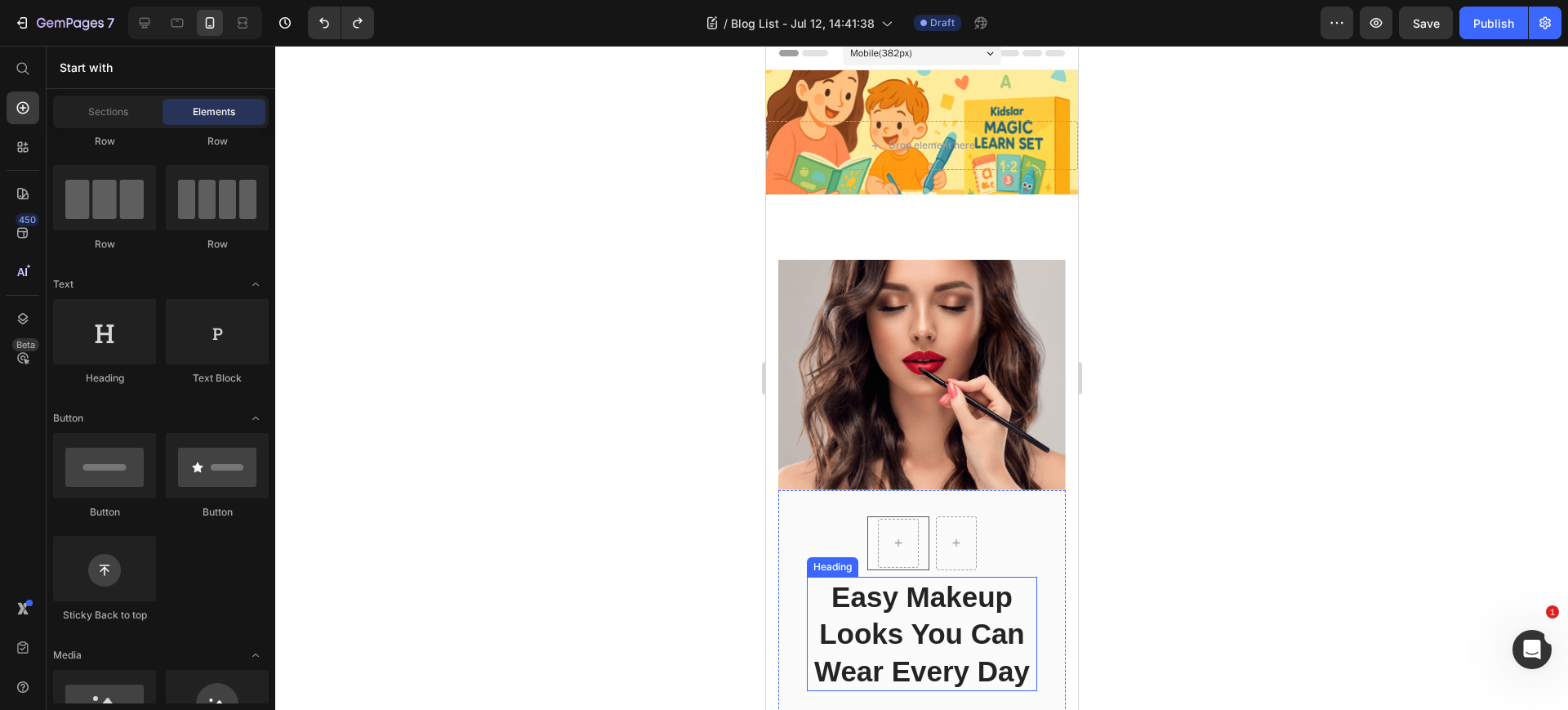 scroll, scrollTop: 0, scrollLeft: 0, axis: both 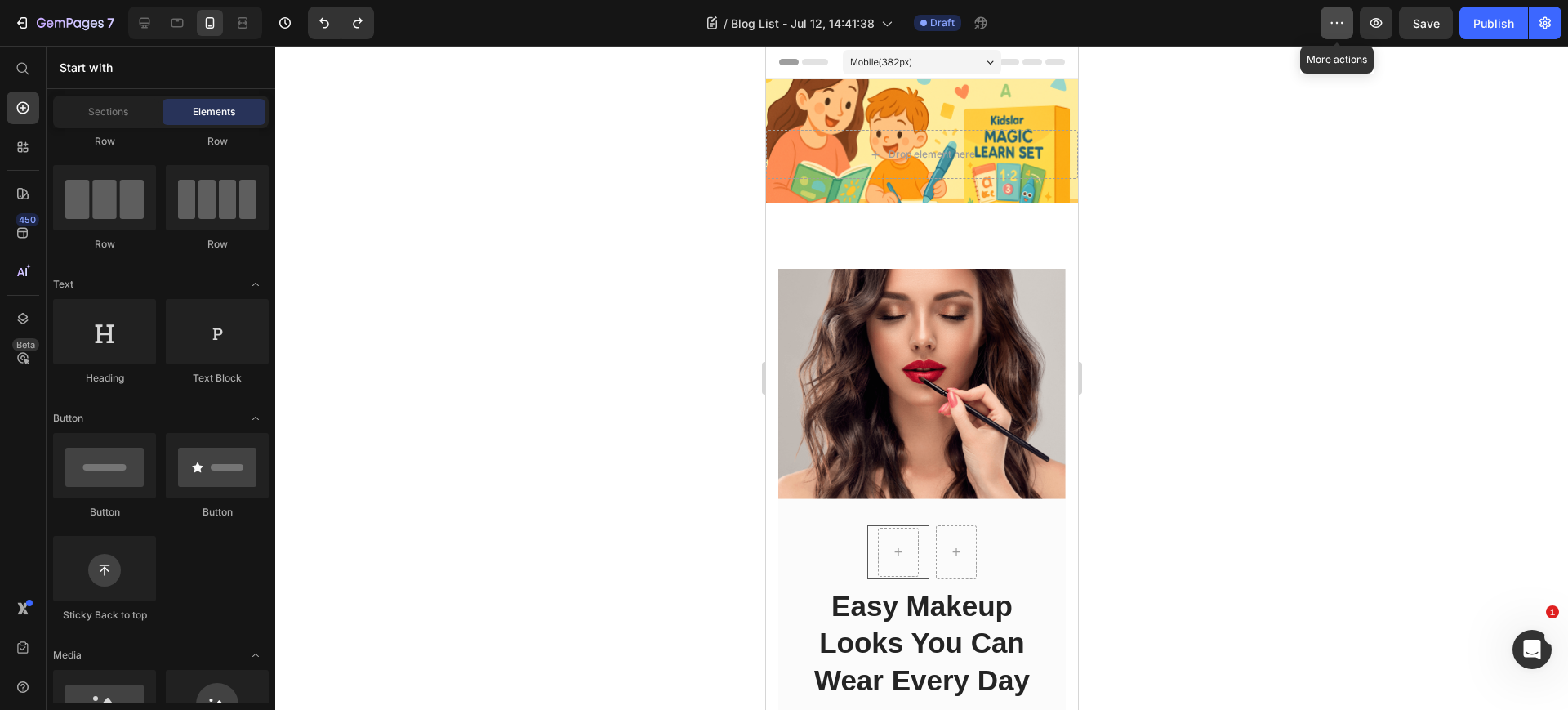 click 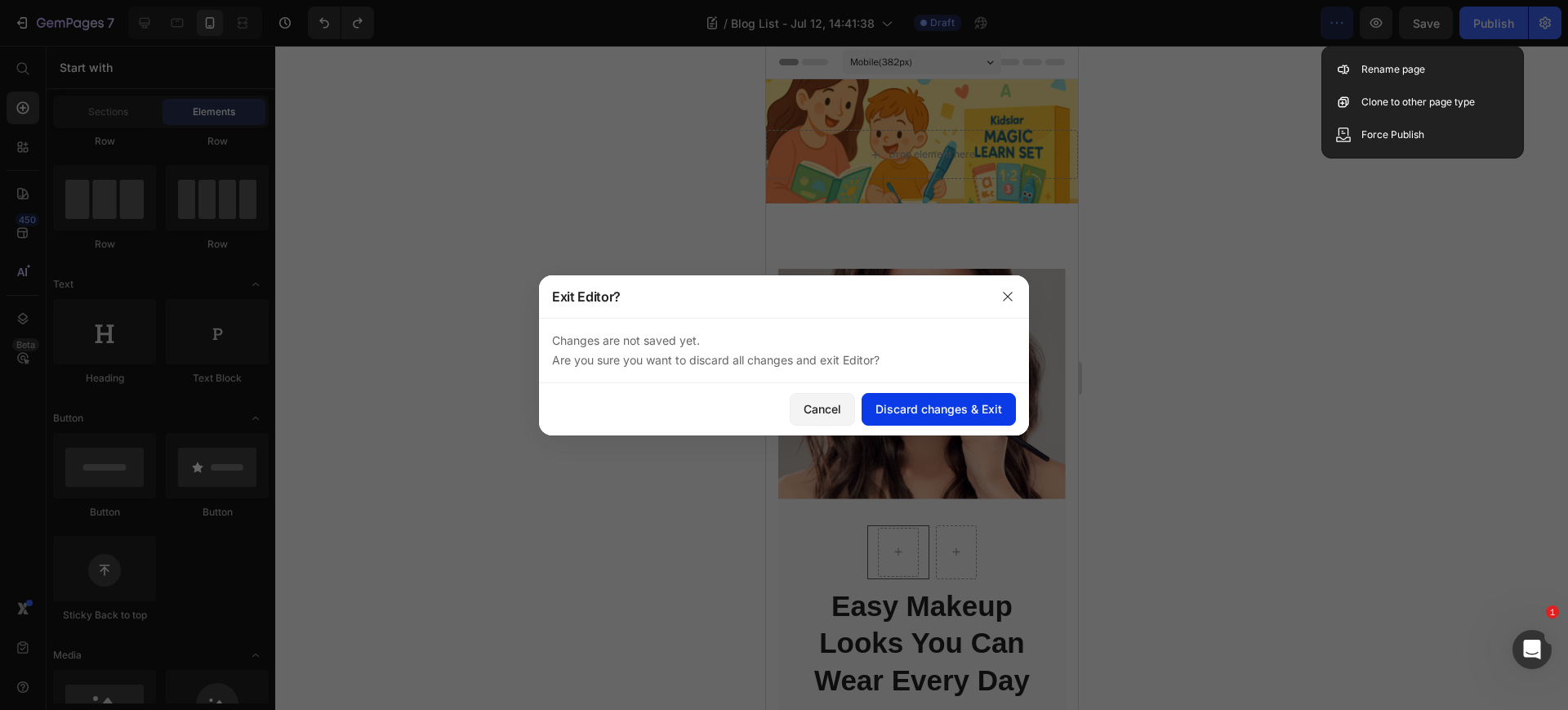 click on "Discard changes & Exit" at bounding box center (938, 409) 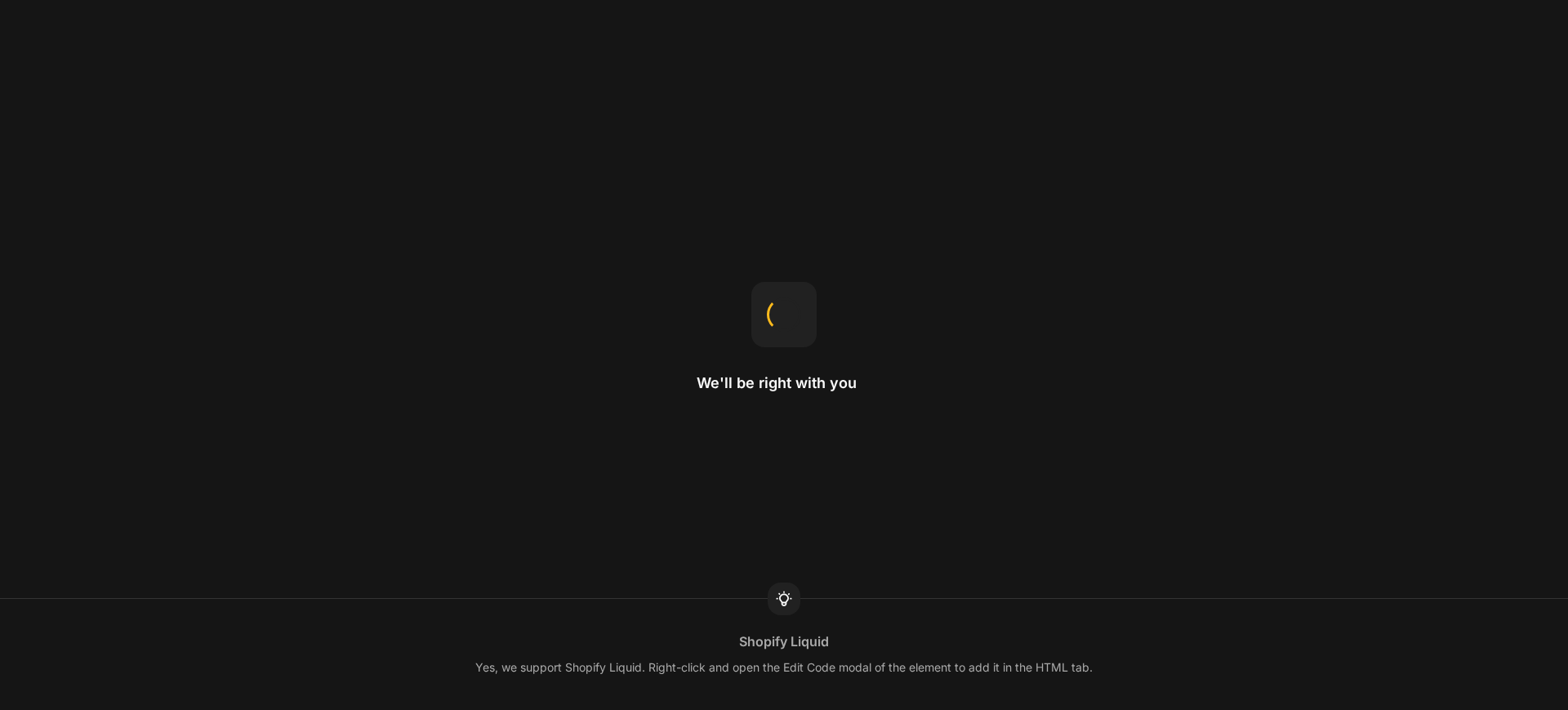 scroll, scrollTop: 0, scrollLeft: 0, axis: both 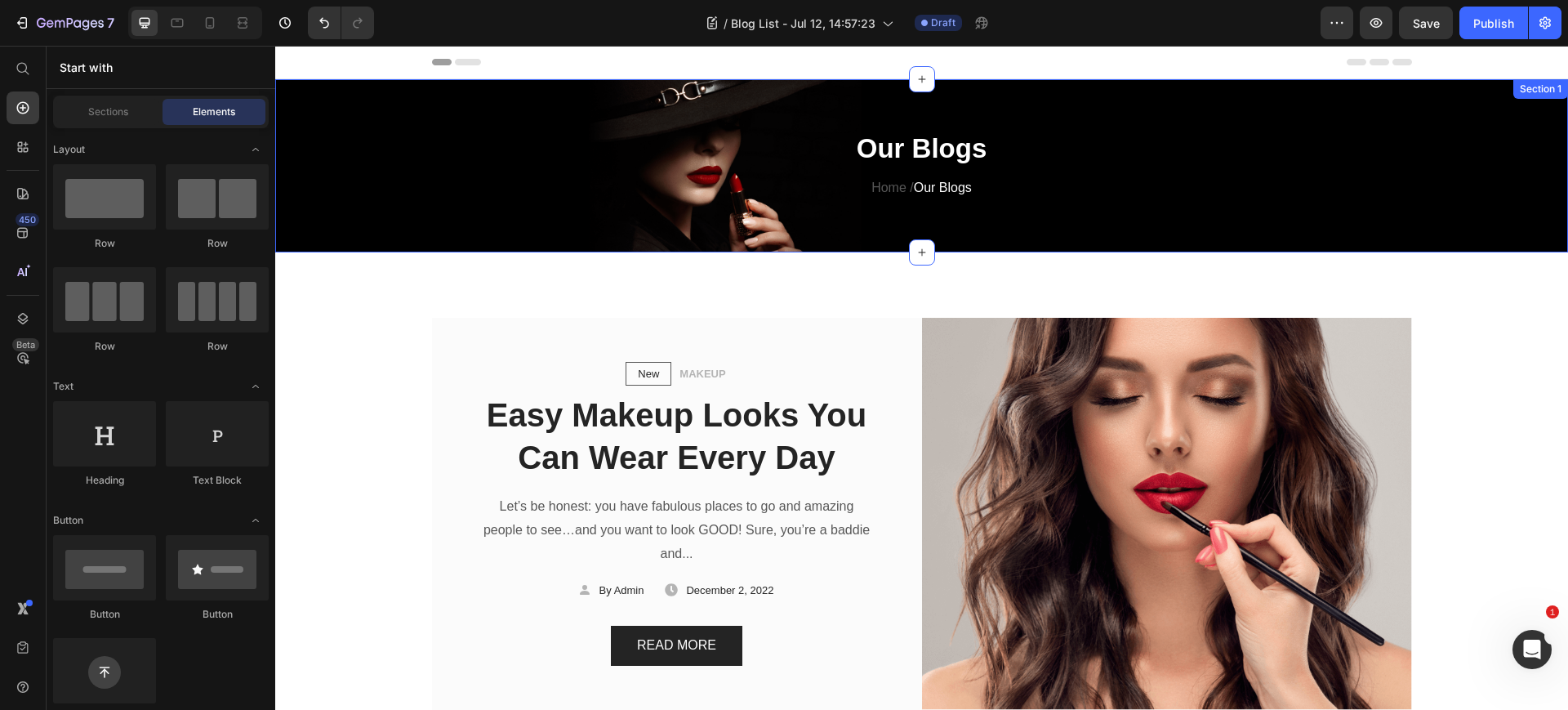 click on "Our Blogs Heading Home /  Our Blogs Text block Row" at bounding box center [921, 179] 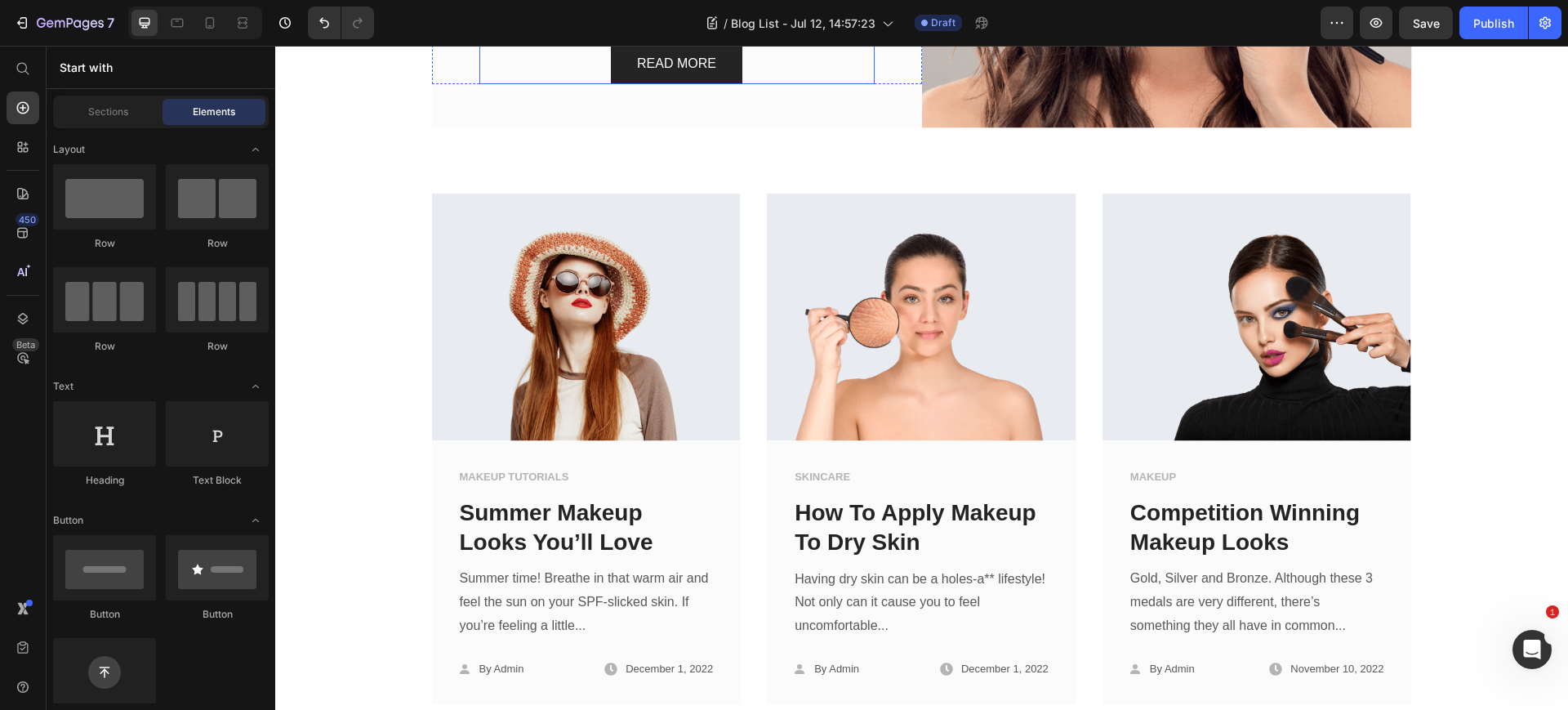 scroll, scrollTop: 0, scrollLeft: 0, axis: both 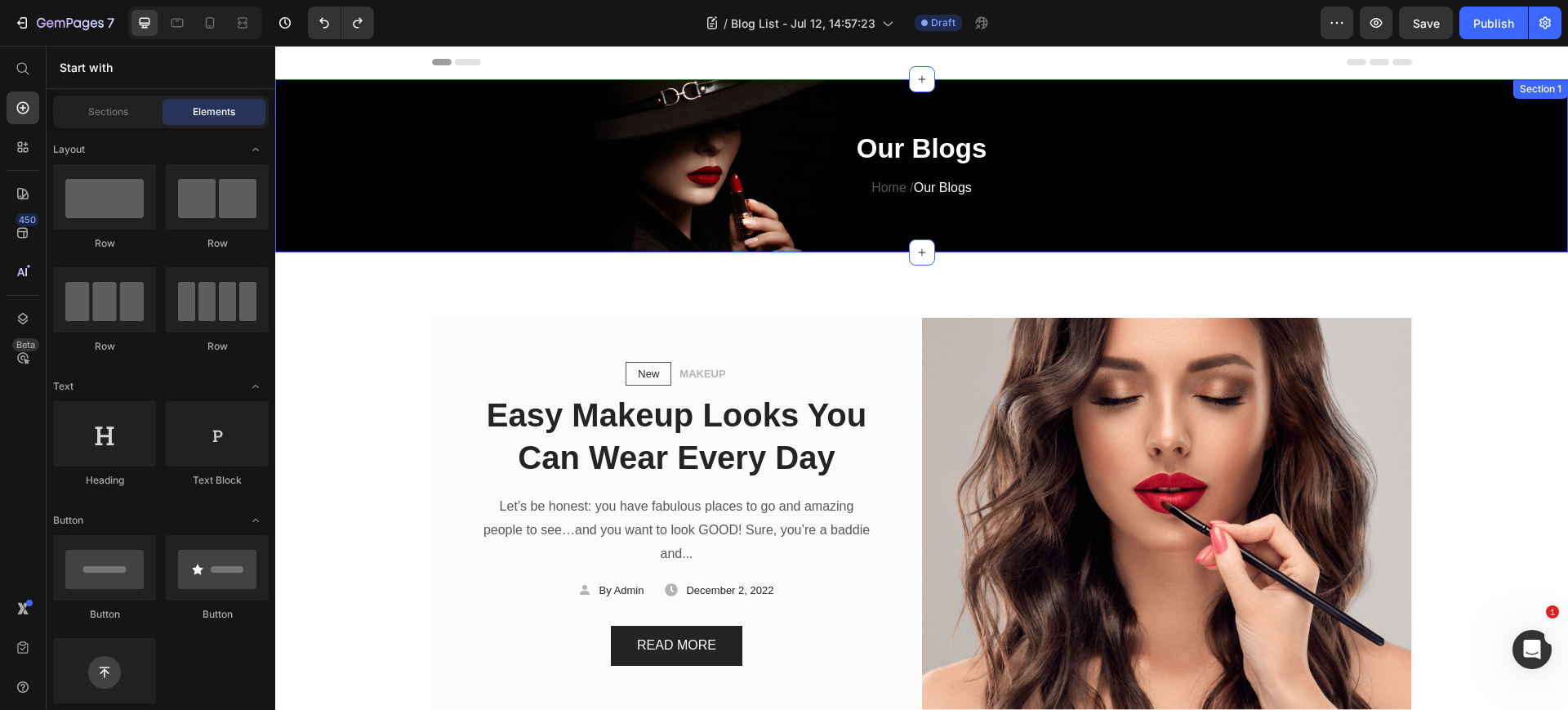 click on "Our Blogs Heading Home /  Our Blogs Text block Row Section 1" at bounding box center (921, 166) 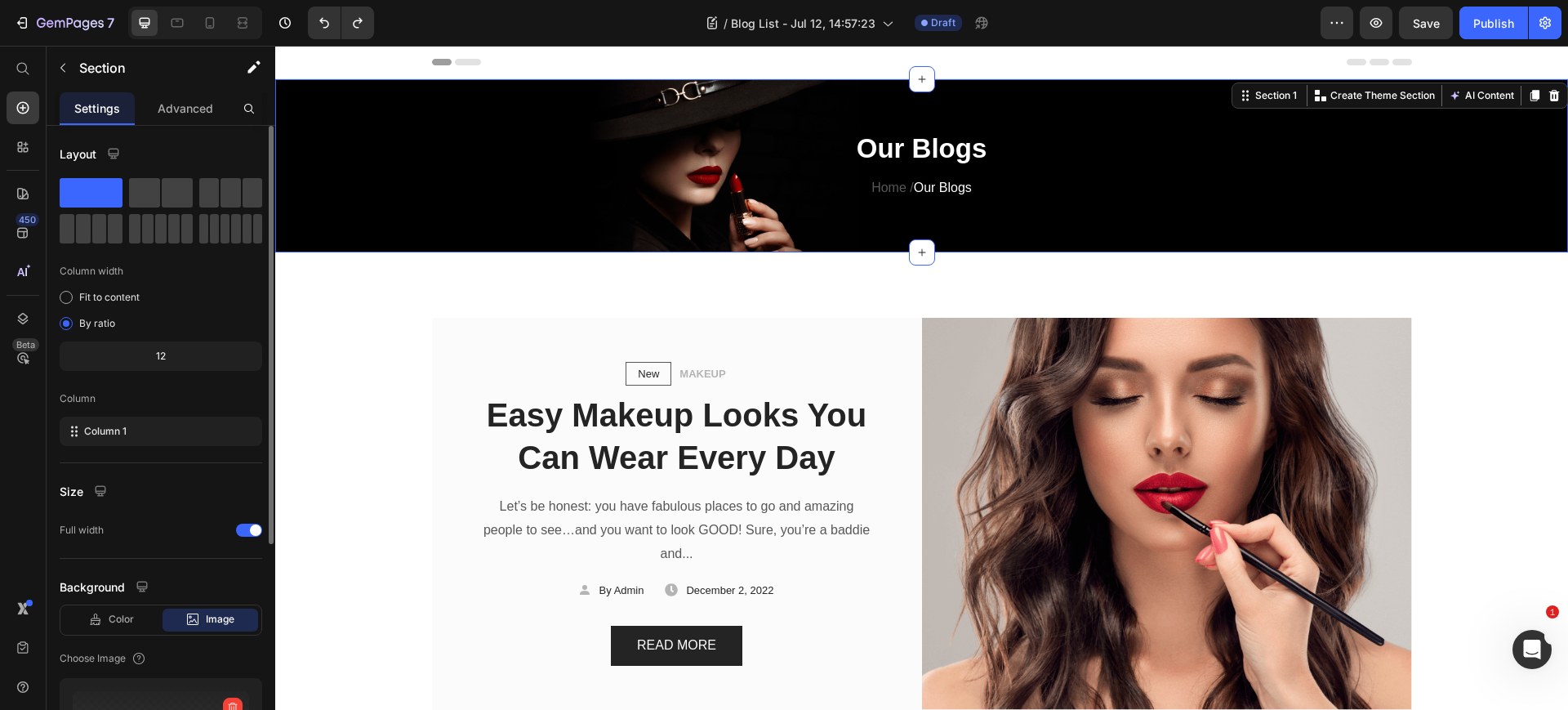scroll, scrollTop: 320, scrollLeft: 0, axis: vertical 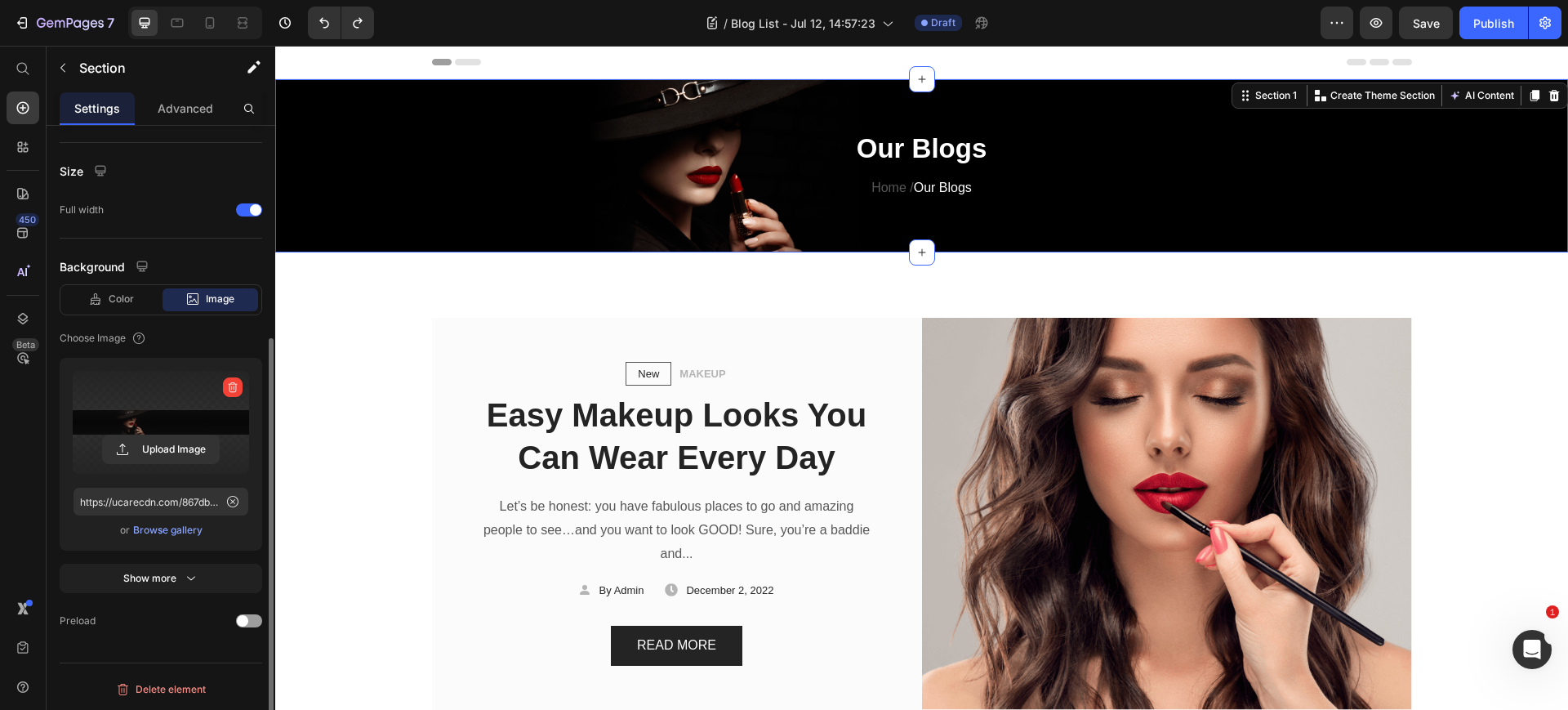 click at bounding box center (161, 422) 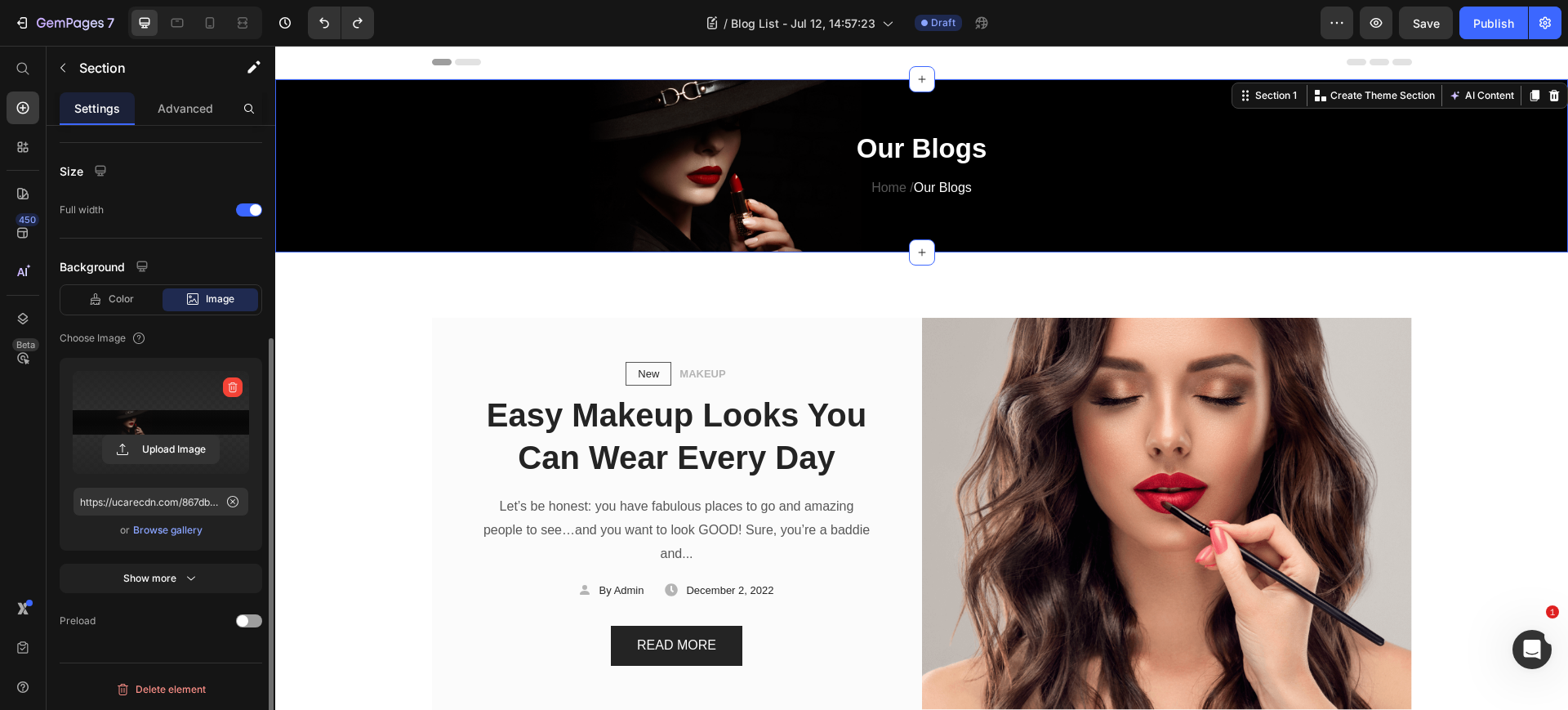 click 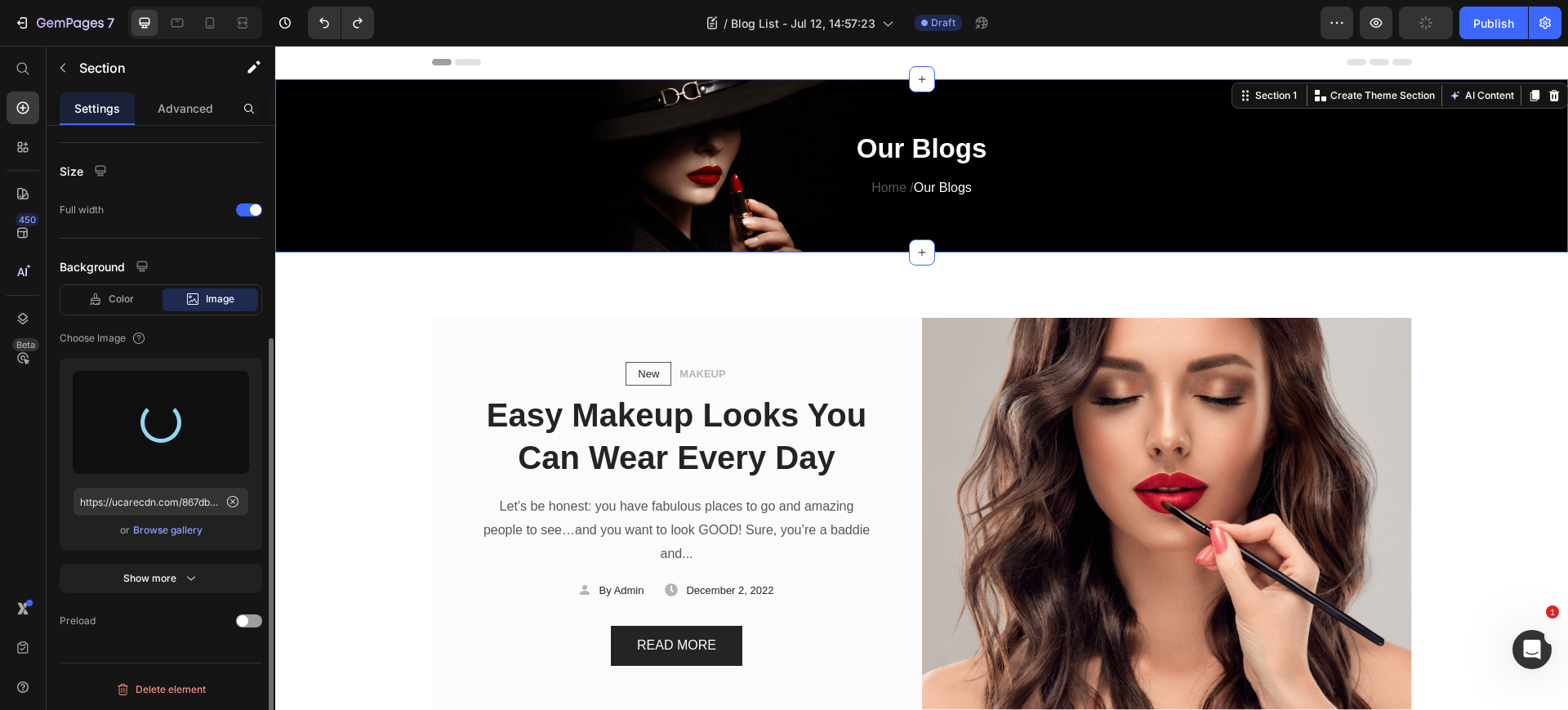 type on "https://cdn.shopify.com/s/files/1/0824/7751/5097/files/gempages_536291257324930257-8ecf3bd1-1805-41a3-b198-07f97ccf5e28.png" 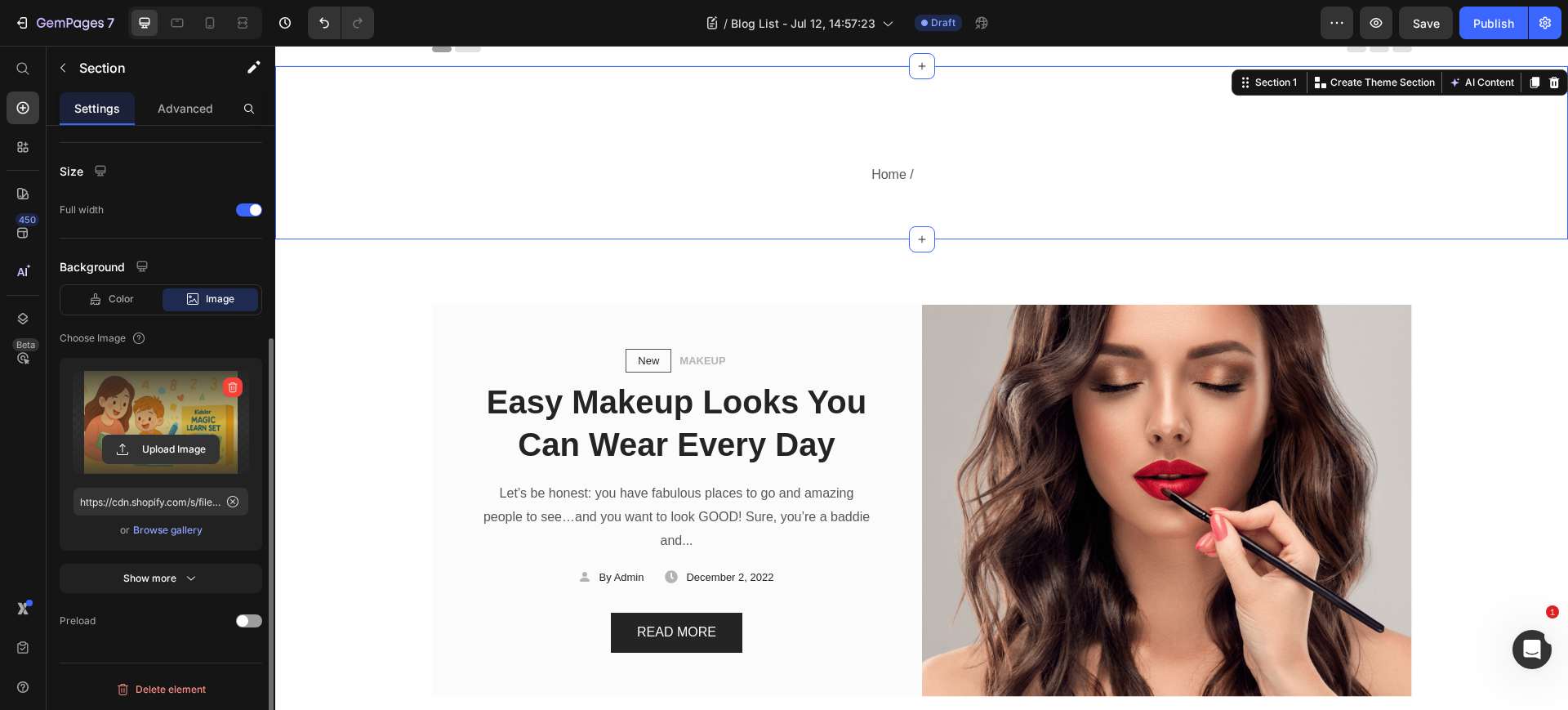 scroll, scrollTop: 0, scrollLeft: 0, axis: both 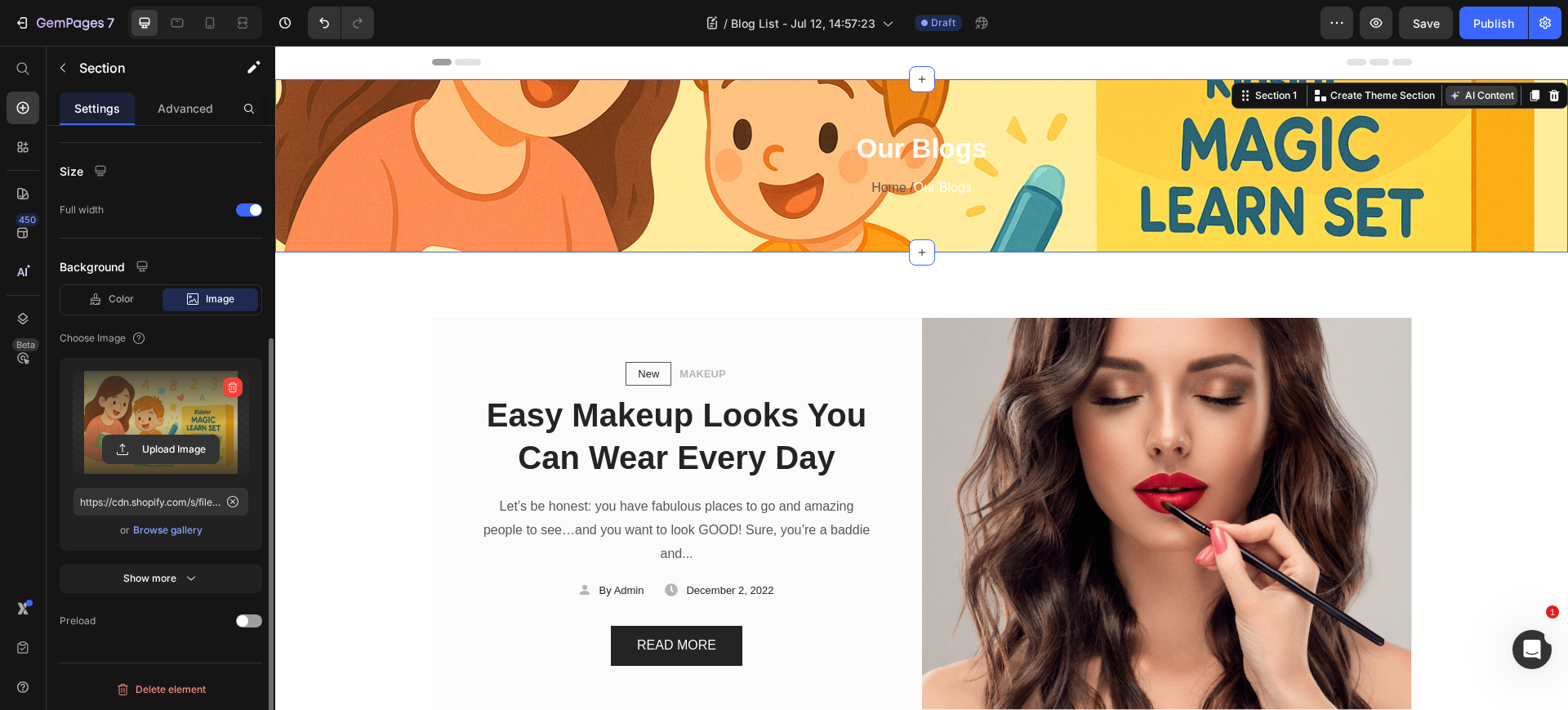 click on "AI Content" at bounding box center [1481, 96] 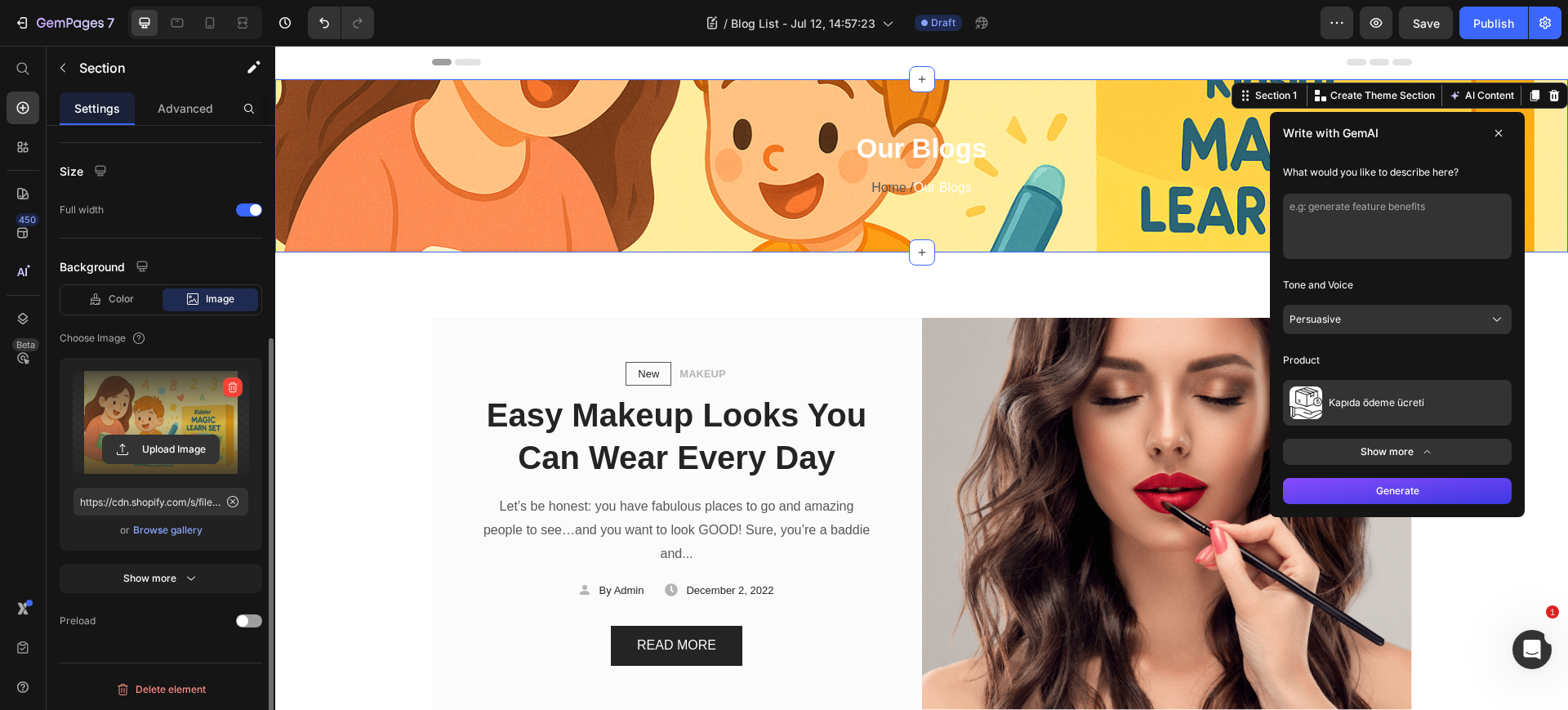click on "Write with GemAI" at bounding box center (1397, 133) 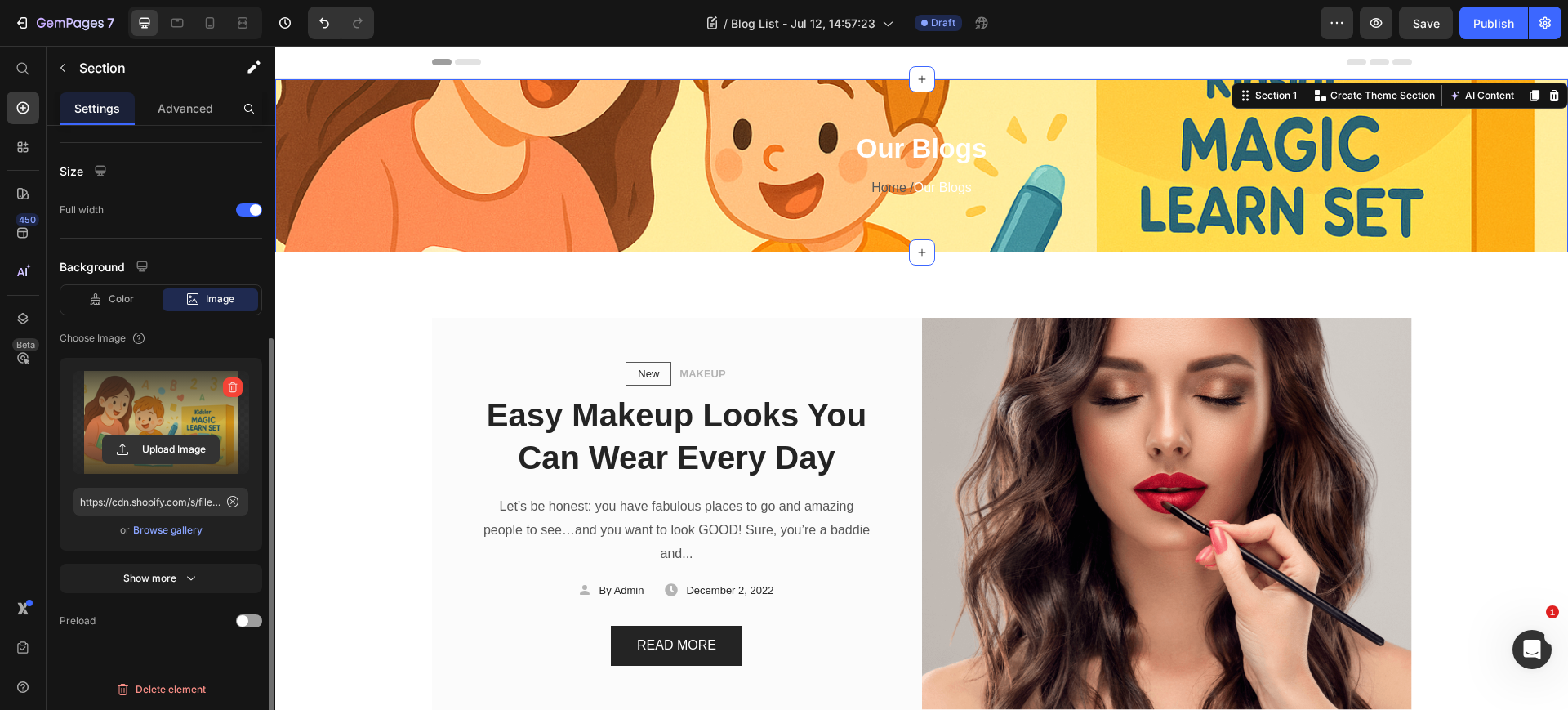 click at bounding box center (1167, 514) 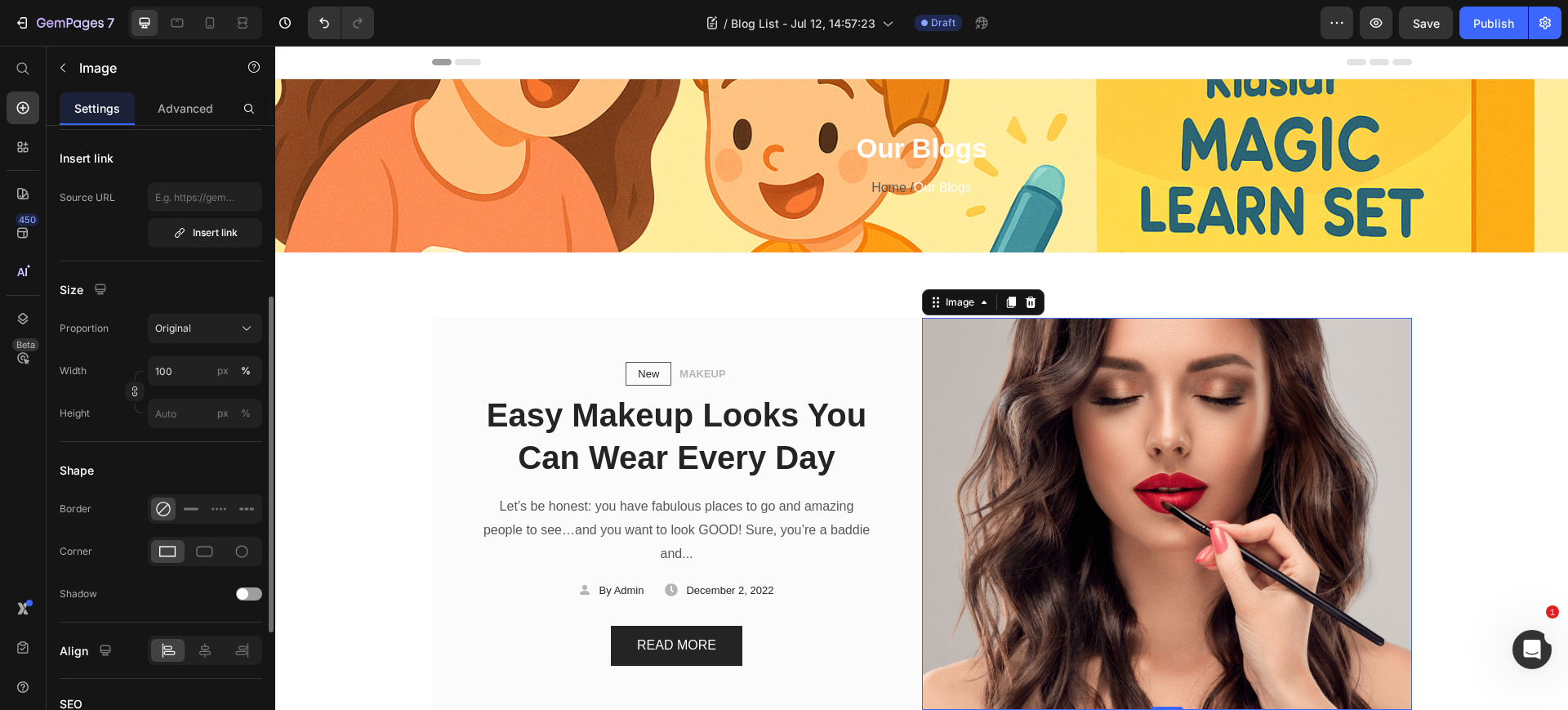 scroll, scrollTop: 0, scrollLeft: 0, axis: both 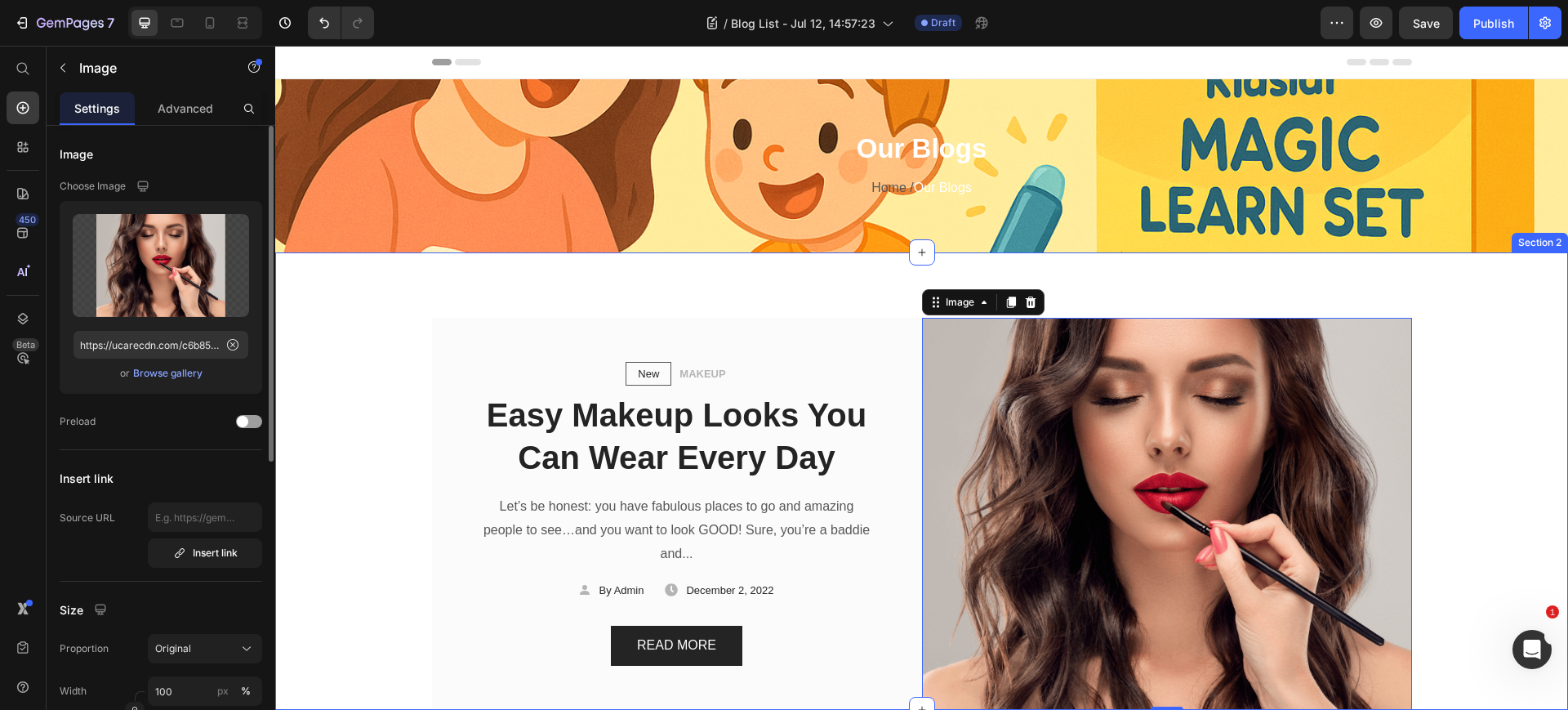 click on "New Text block Row MAKEUP Text block Row Easy Makeup Looks You Can Wear Every Day Heading Let’s be honest: you have fabulous places to go and amazing people to see…and you want to look GOOD! Sure, you’re a baddie and... Text block
Icon By Admin Text block Row
Icon December 2, 2022 Text block Row Row READ MORE Button Row Image   0 Row Section 2" at bounding box center [921, 481] 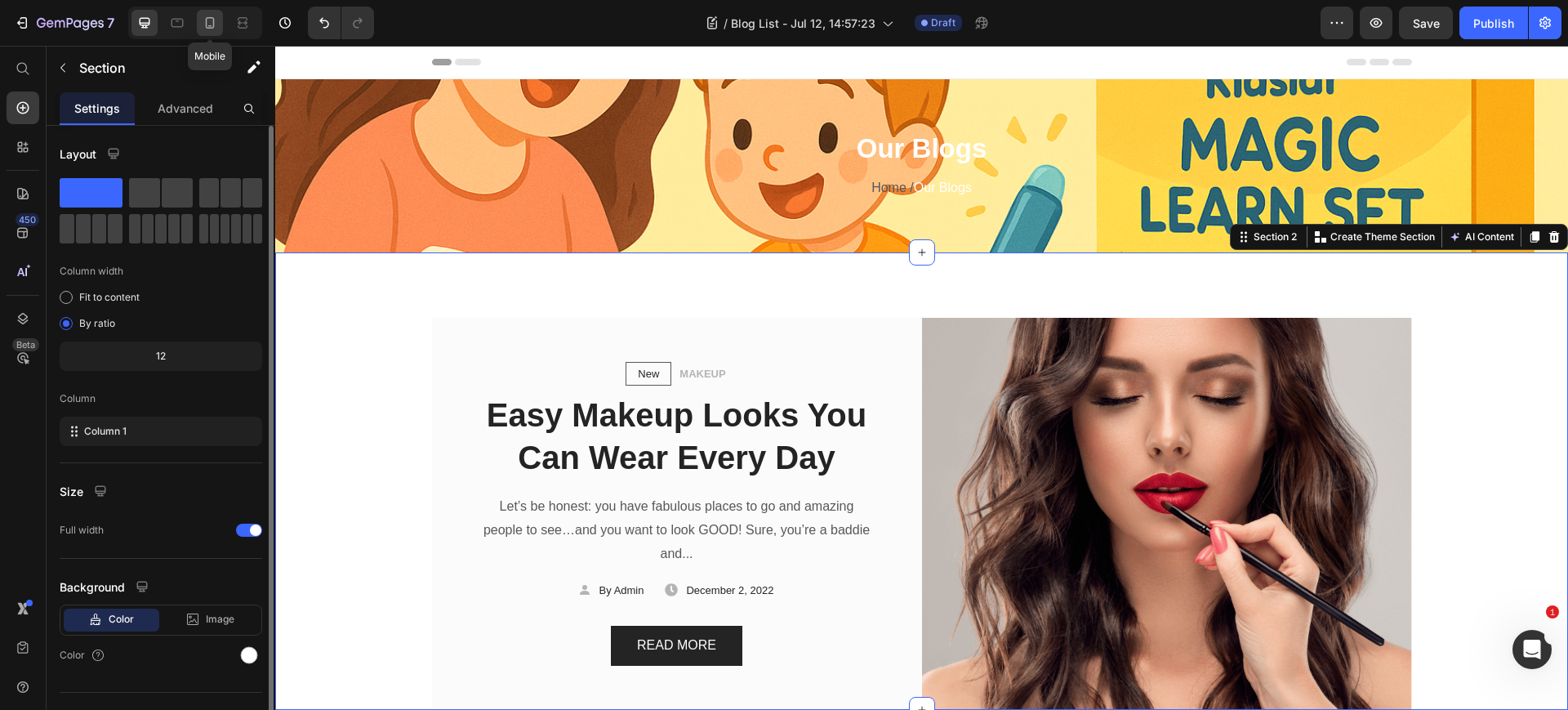click 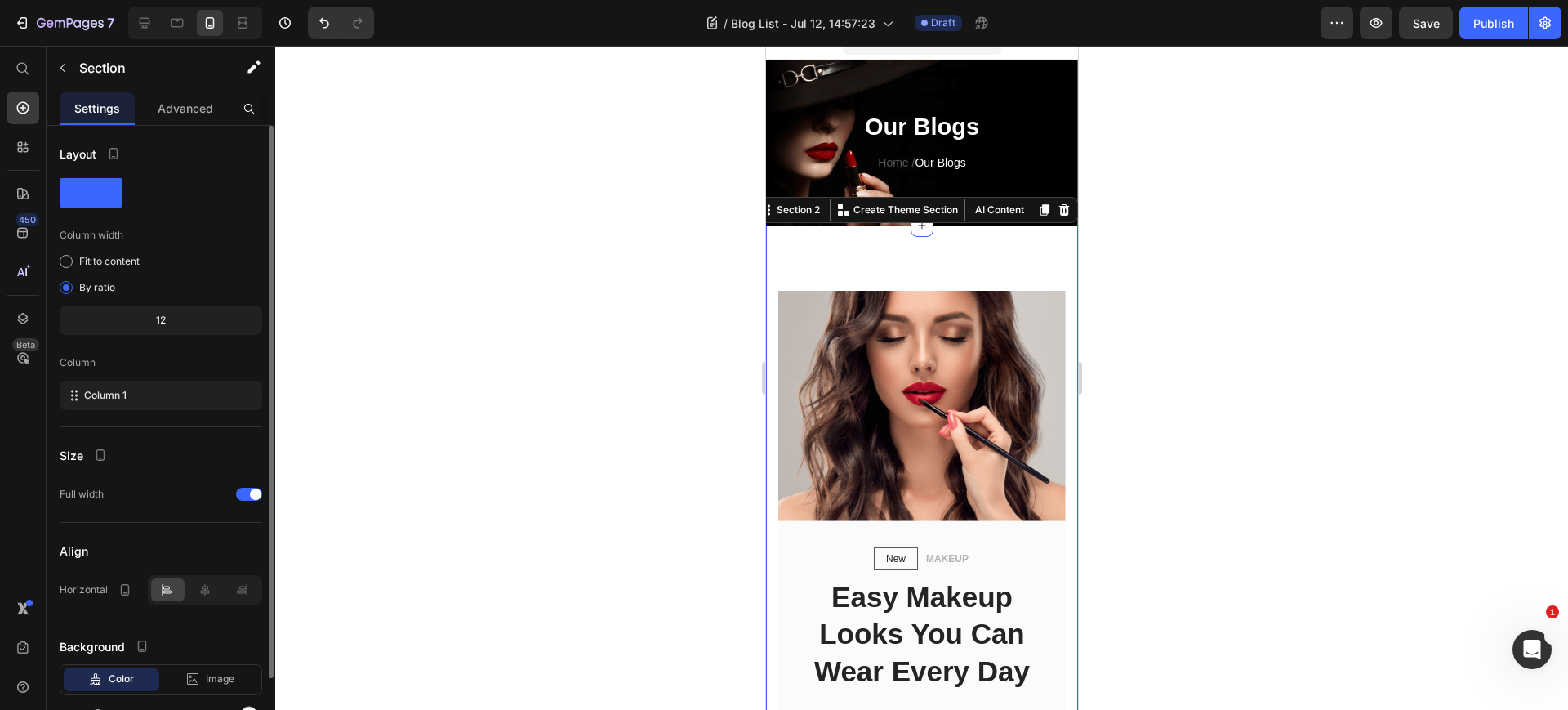 scroll, scrollTop: 0, scrollLeft: 0, axis: both 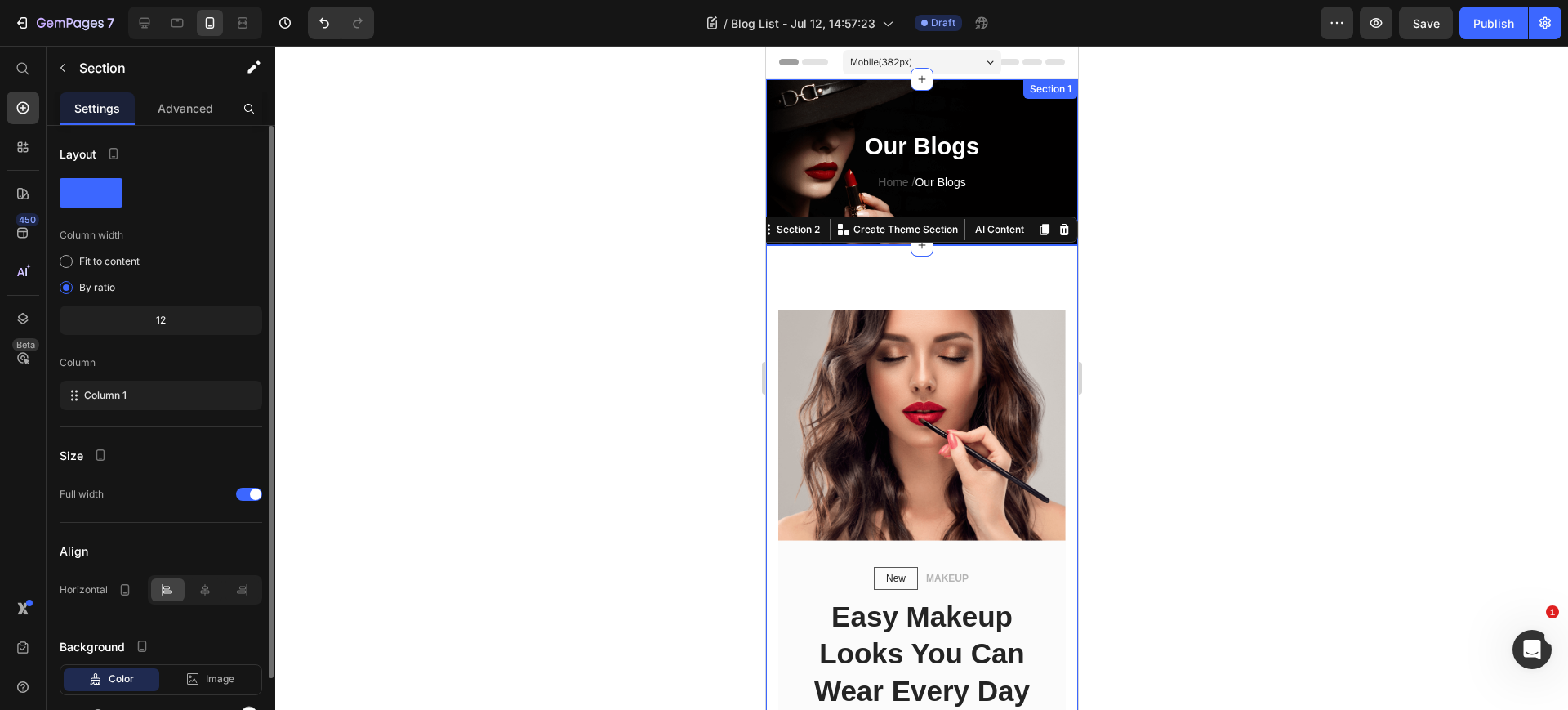 click on "Our Blogs Heading Home /  Our Blogs Text block Row Section 1" at bounding box center (921, 162) 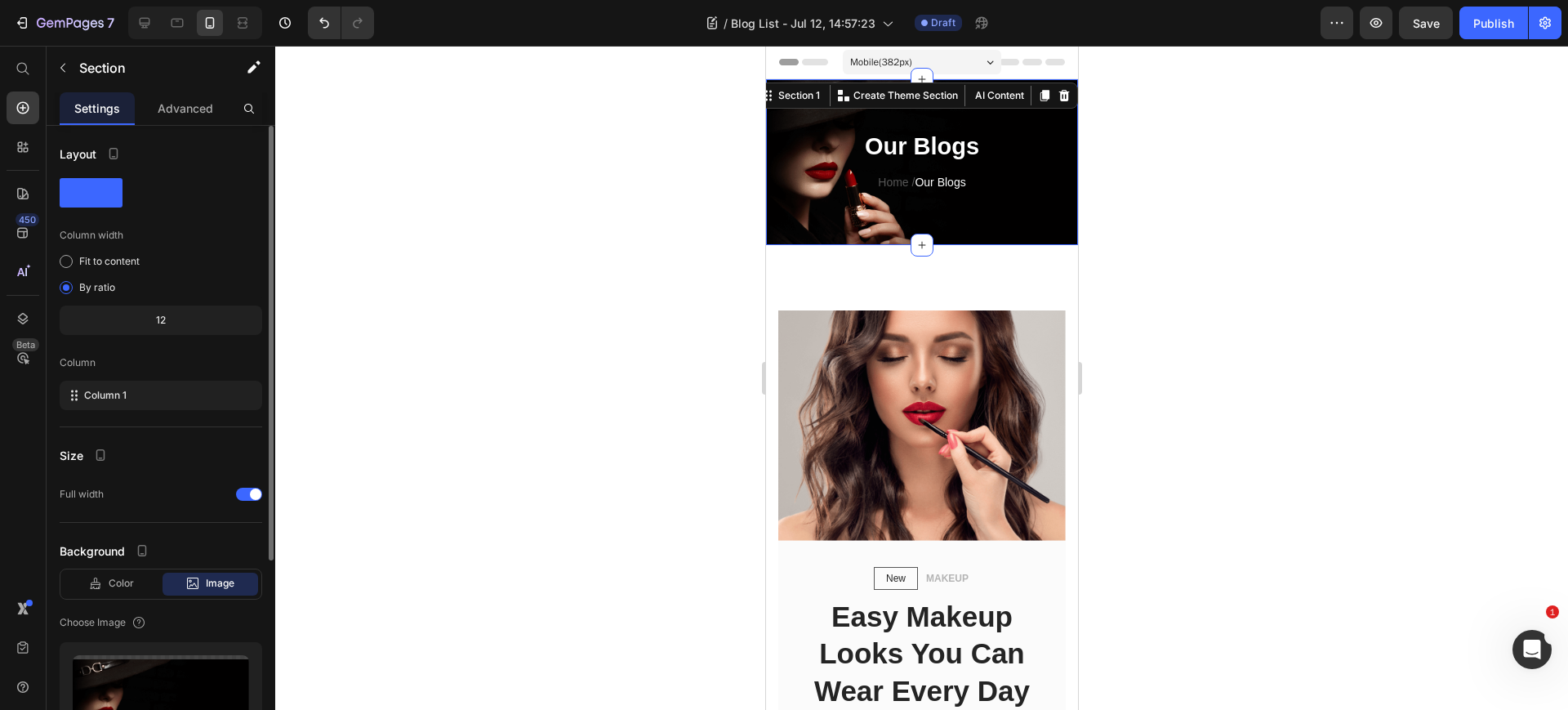 scroll, scrollTop: 284, scrollLeft: 0, axis: vertical 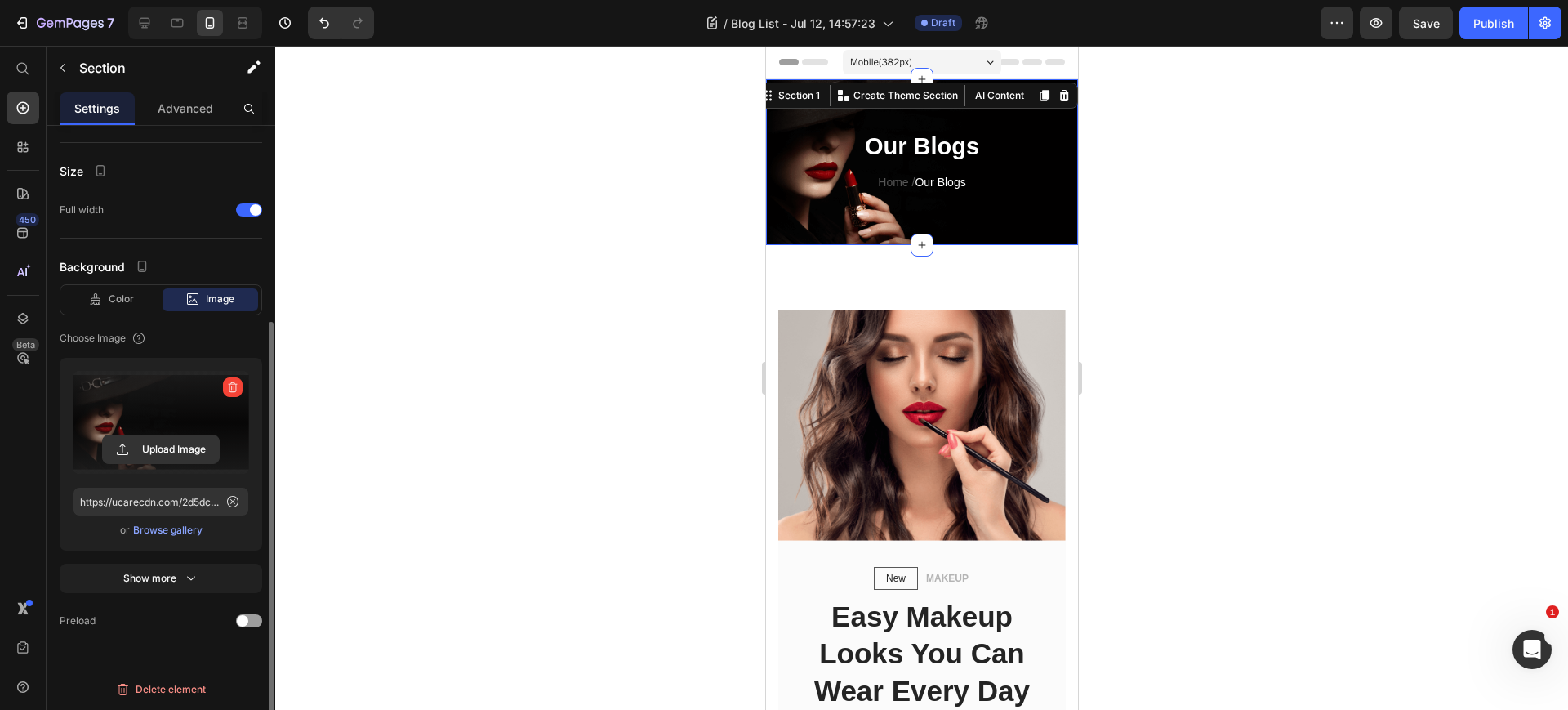 click on "Upload Image" at bounding box center (161, 422) 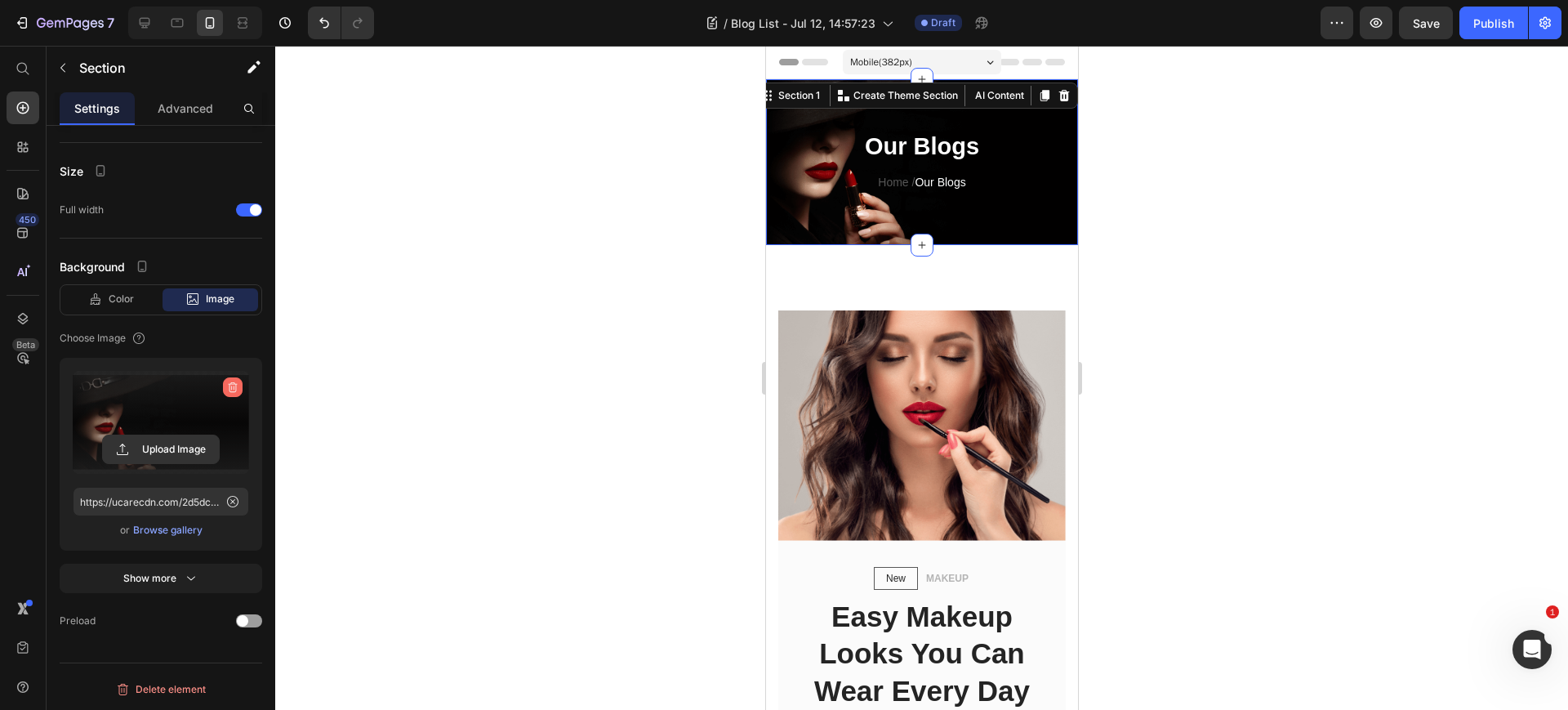 click 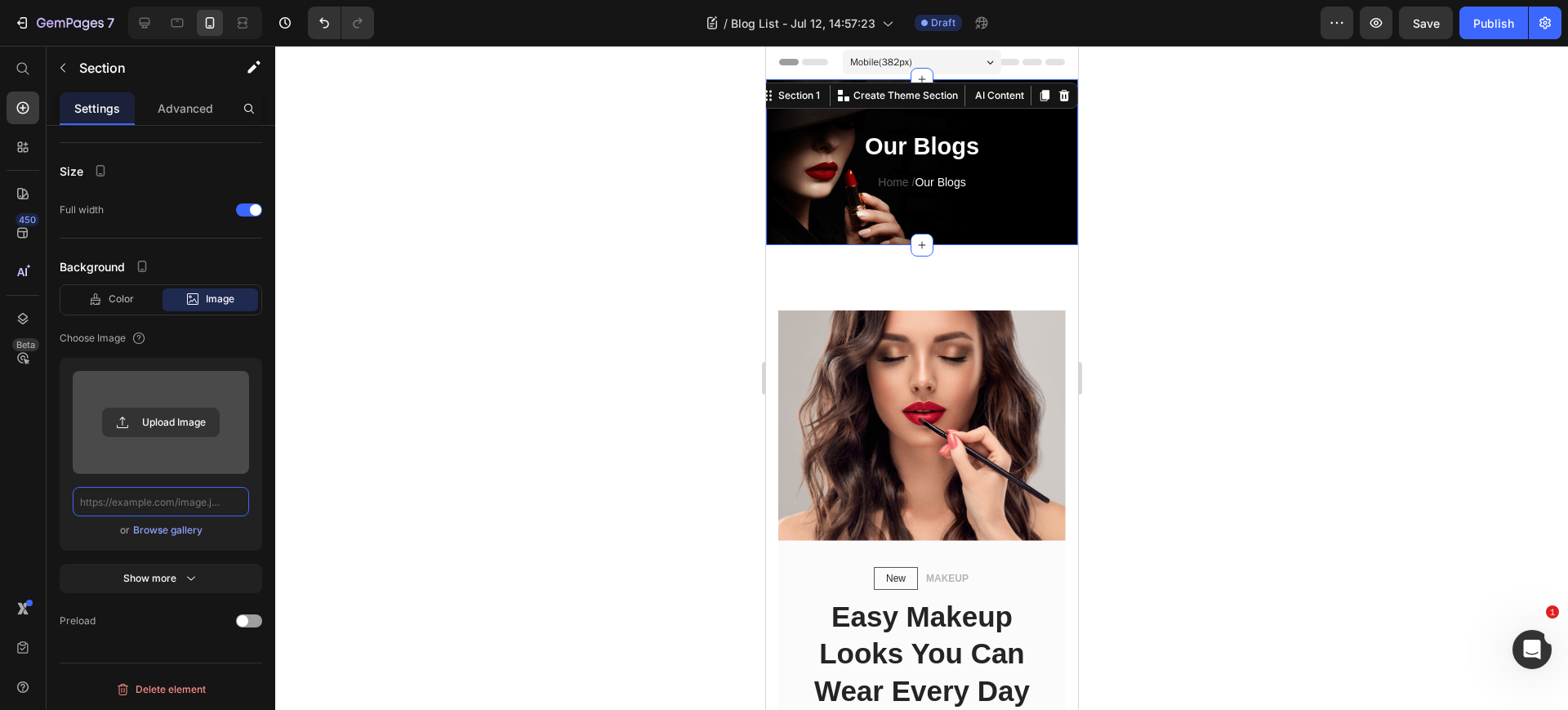 scroll, scrollTop: 0, scrollLeft: 0, axis: both 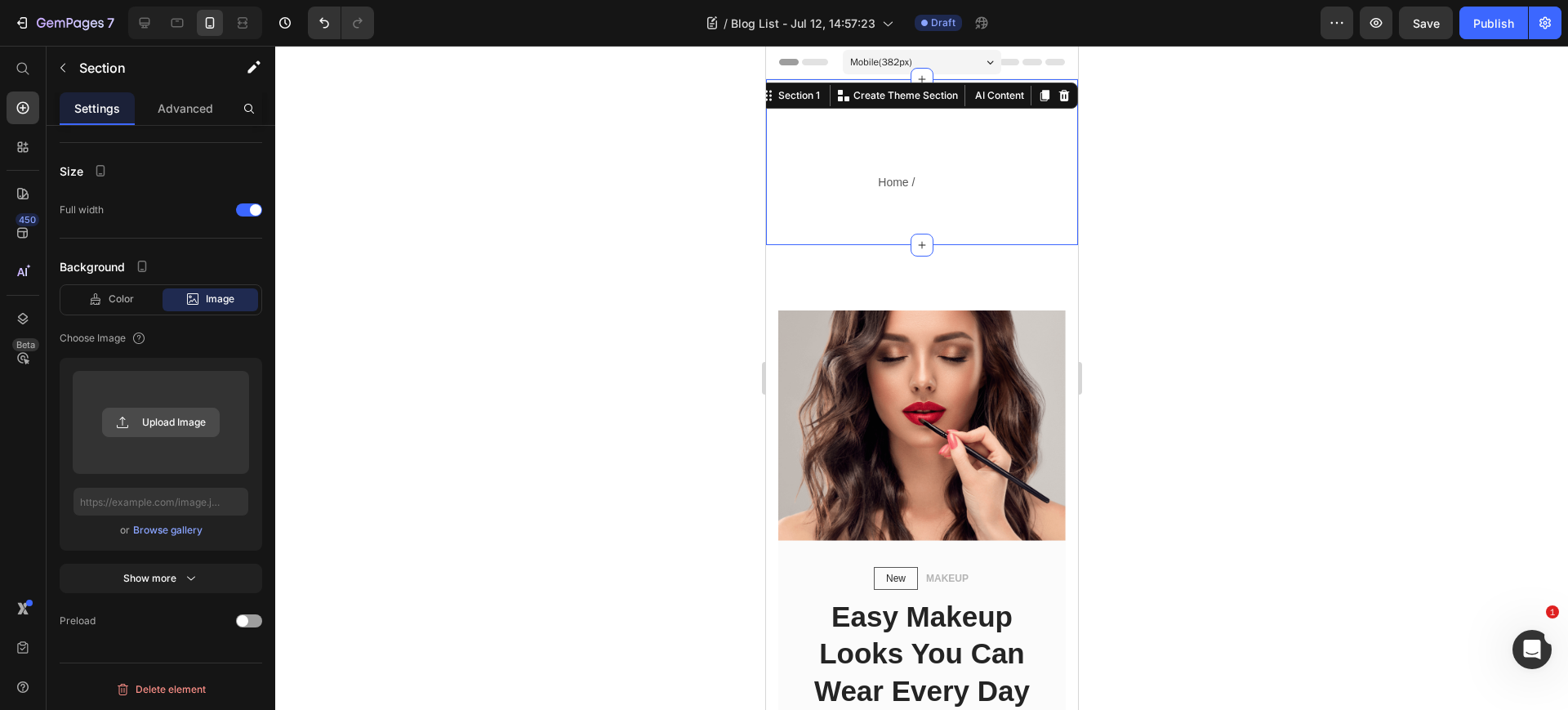 click on "Upload Image" at bounding box center (161, 422) 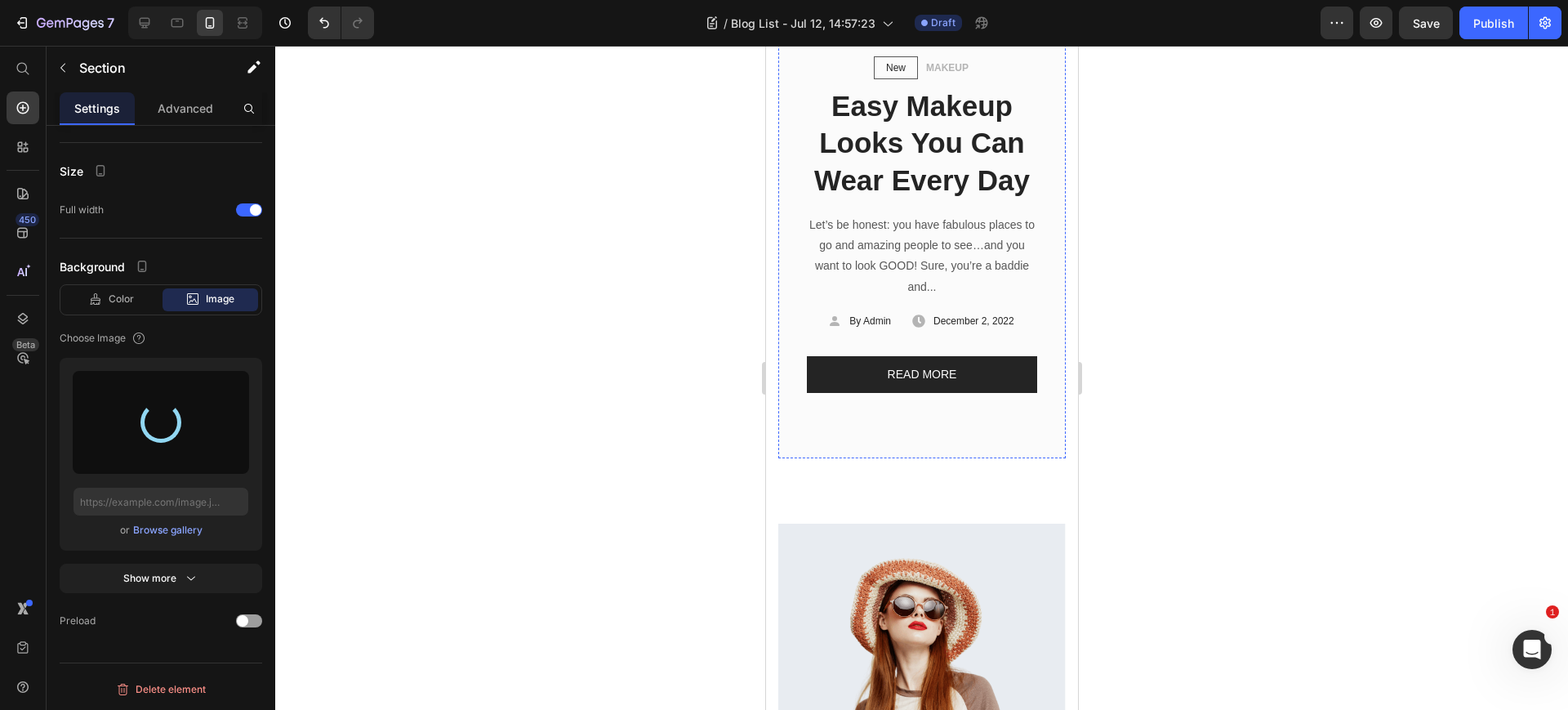 type on "https://cdn.shopify.com/s/files/1/0824/7751/5097/files/gempages_536291257324930257-8ecf3bd1-1805-41a3-b198-07f97ccf5e28.png" 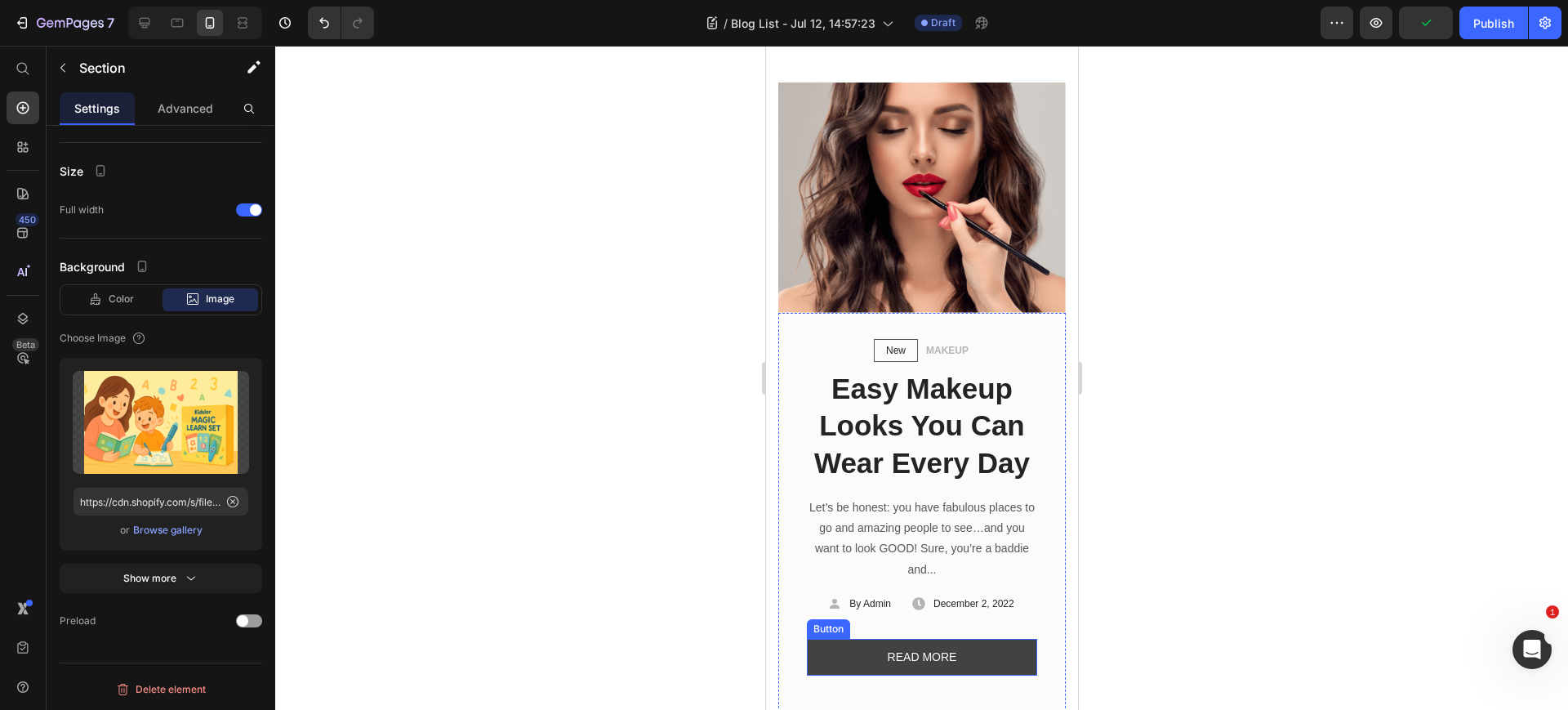 scroll, scrollTop: 0, scrollLeft: 0, axis: both 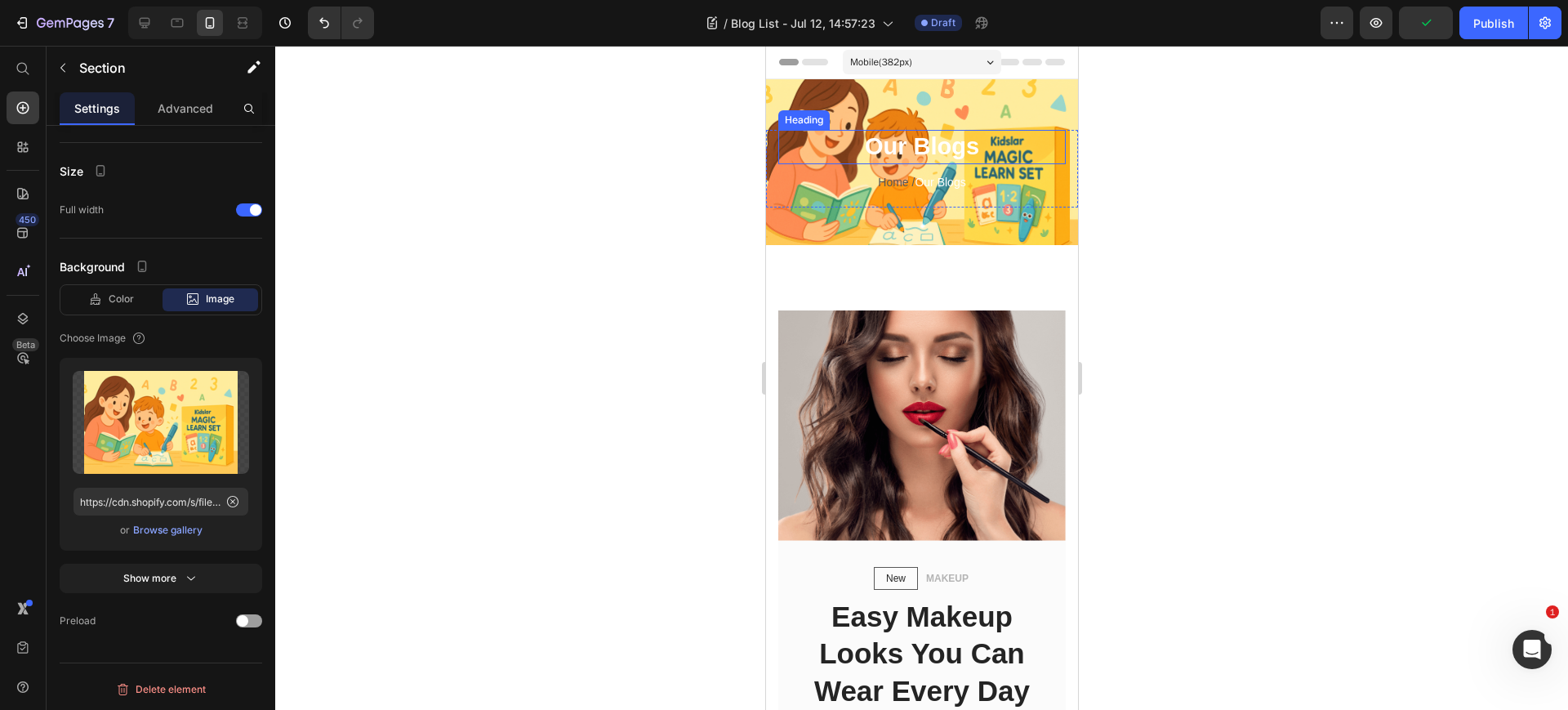click on "Our Blogs" at bounding box center [921, 147] 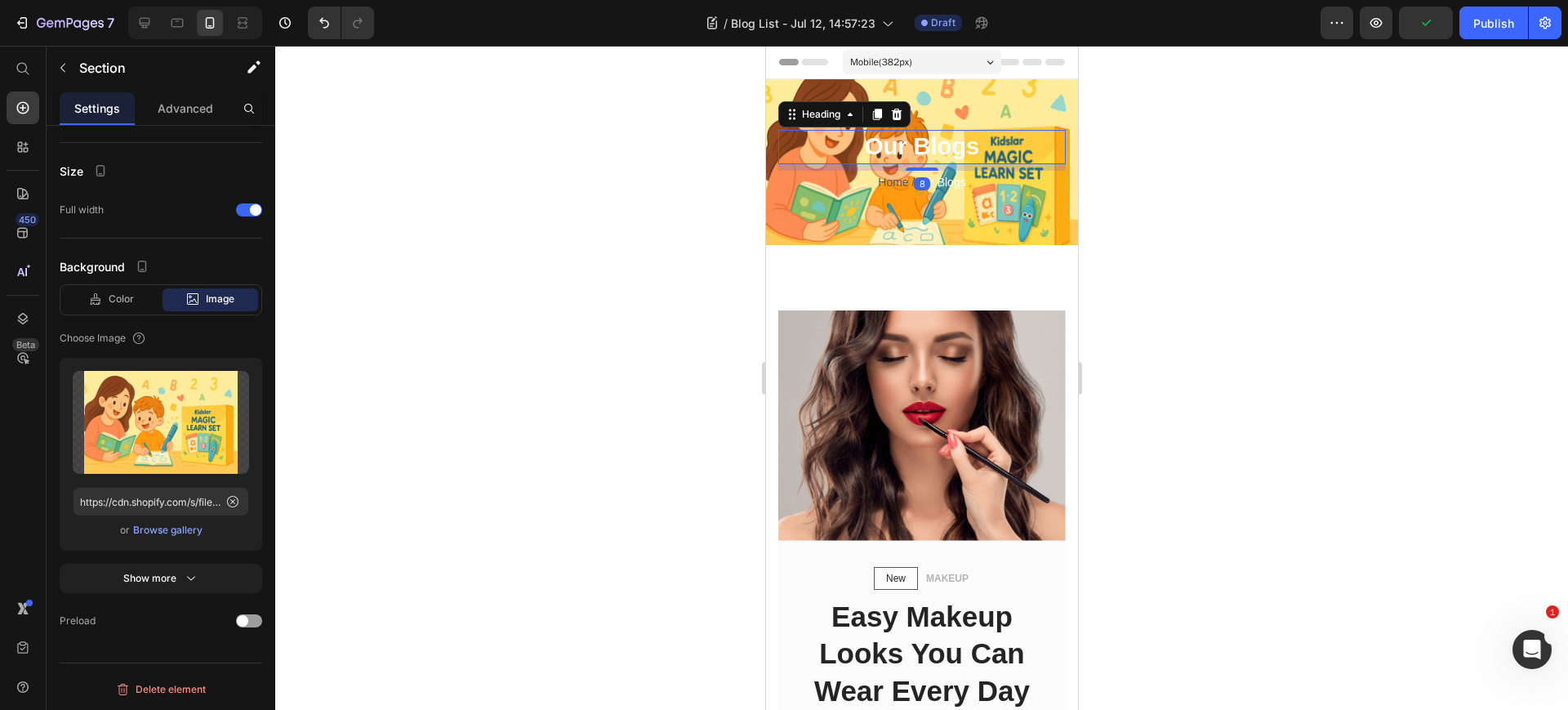 scroll, scrollTop: 0, scrollLeft: 0, axis: both 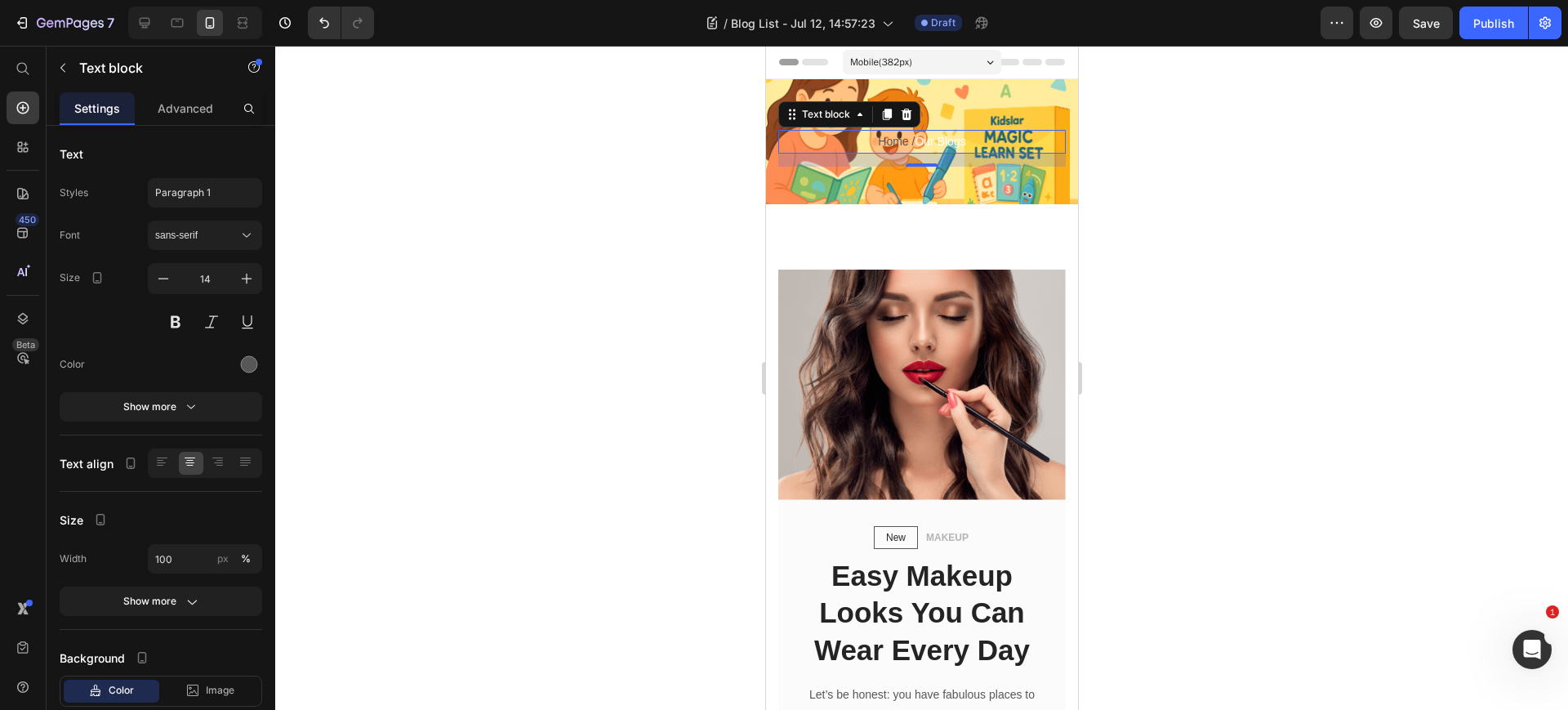 click on "Home /  Our Blogs" at bounding box center [921, 141] 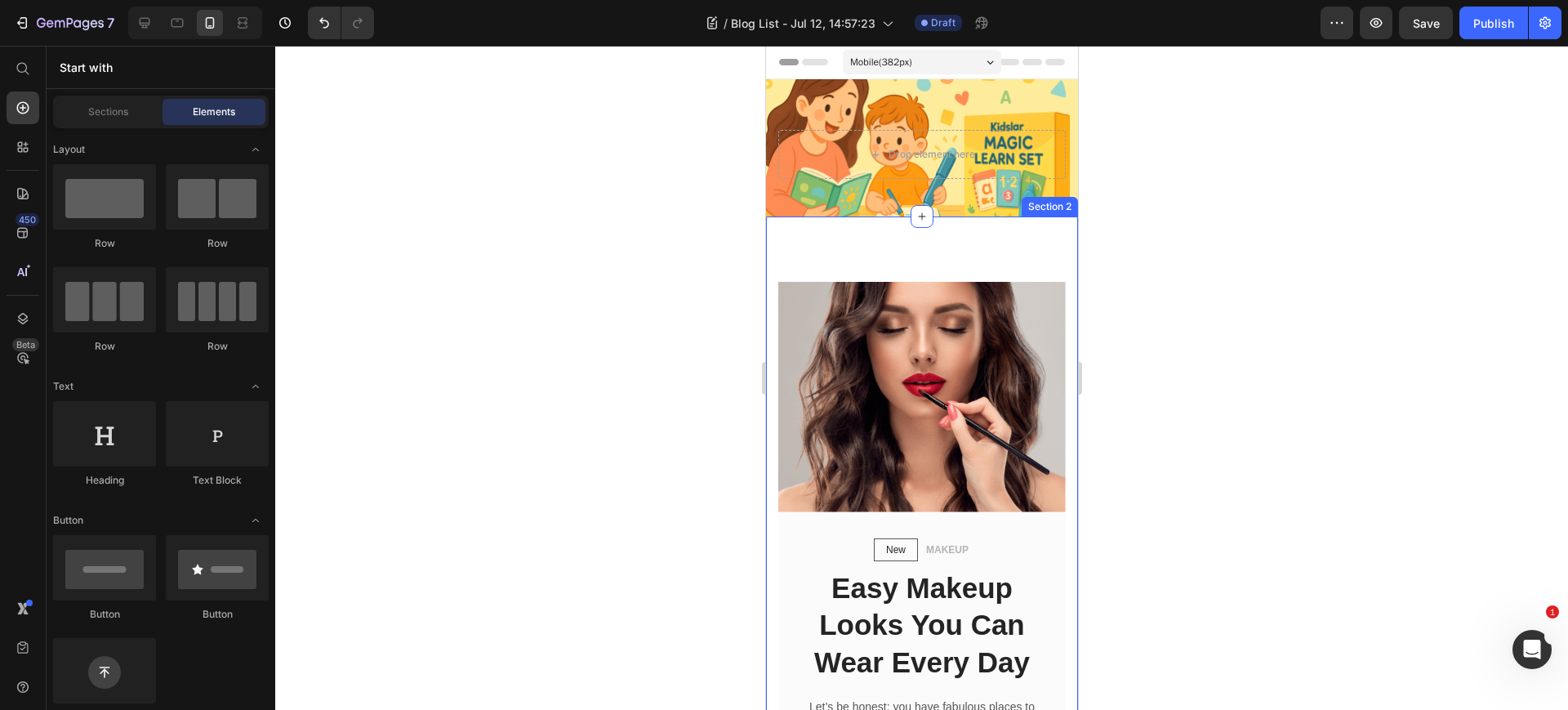 click on "New Text block Row MAKEUP Text block Row Easy Makeup Looks You Can Wear Every Day Heading Let’s be honest: you have fabulous places to go and amazing people to see…and you want to look GOOD! Sure, you’re a baddie and... Text block
Icon By Admin Text block Row
Icon December 2, 2022 Text block Row Row READ MORE Button Row Image Row Section 2" at bounding box center (921, 578) 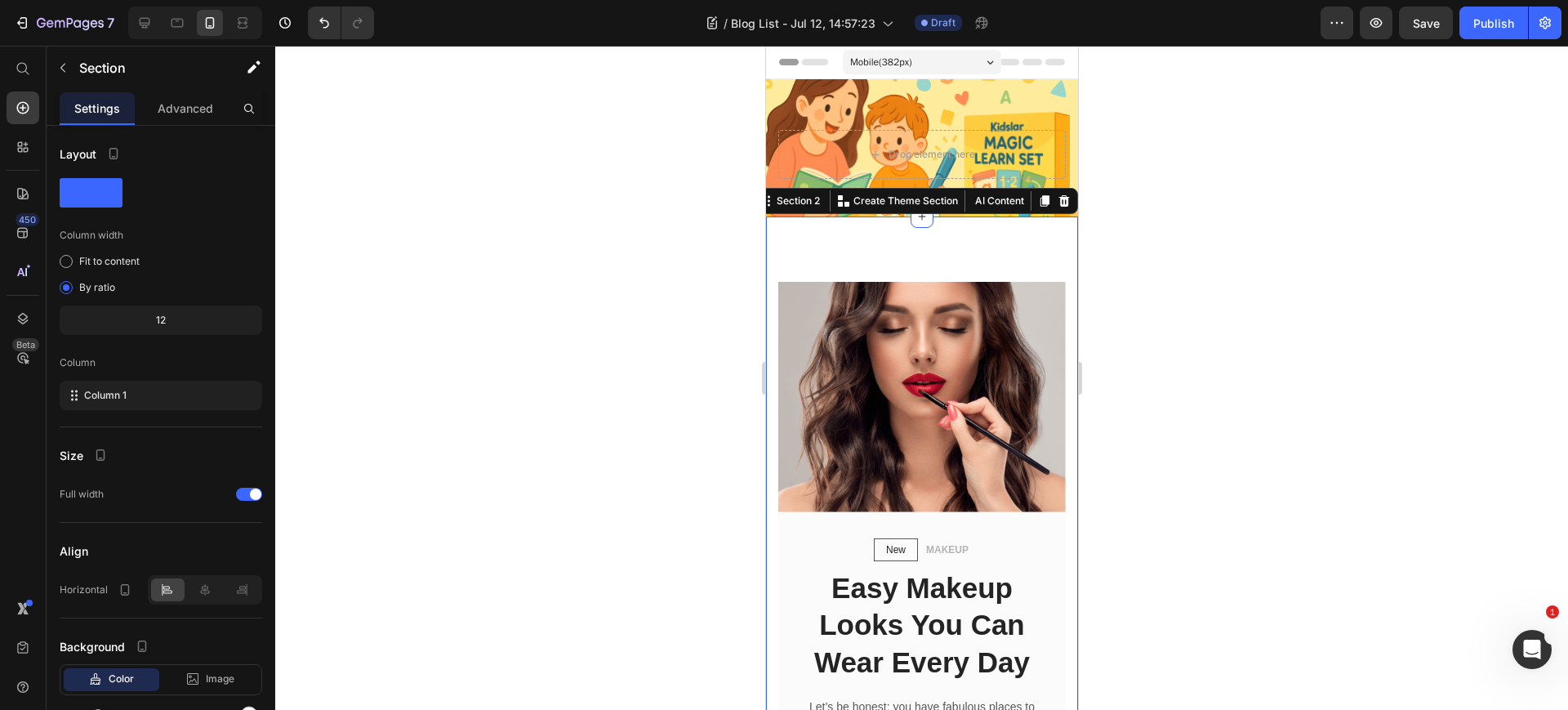 drag, startPoint x: 496, startPoint y: 292, endPoint x: 147, endPoint y: 211, distance: 358.2764 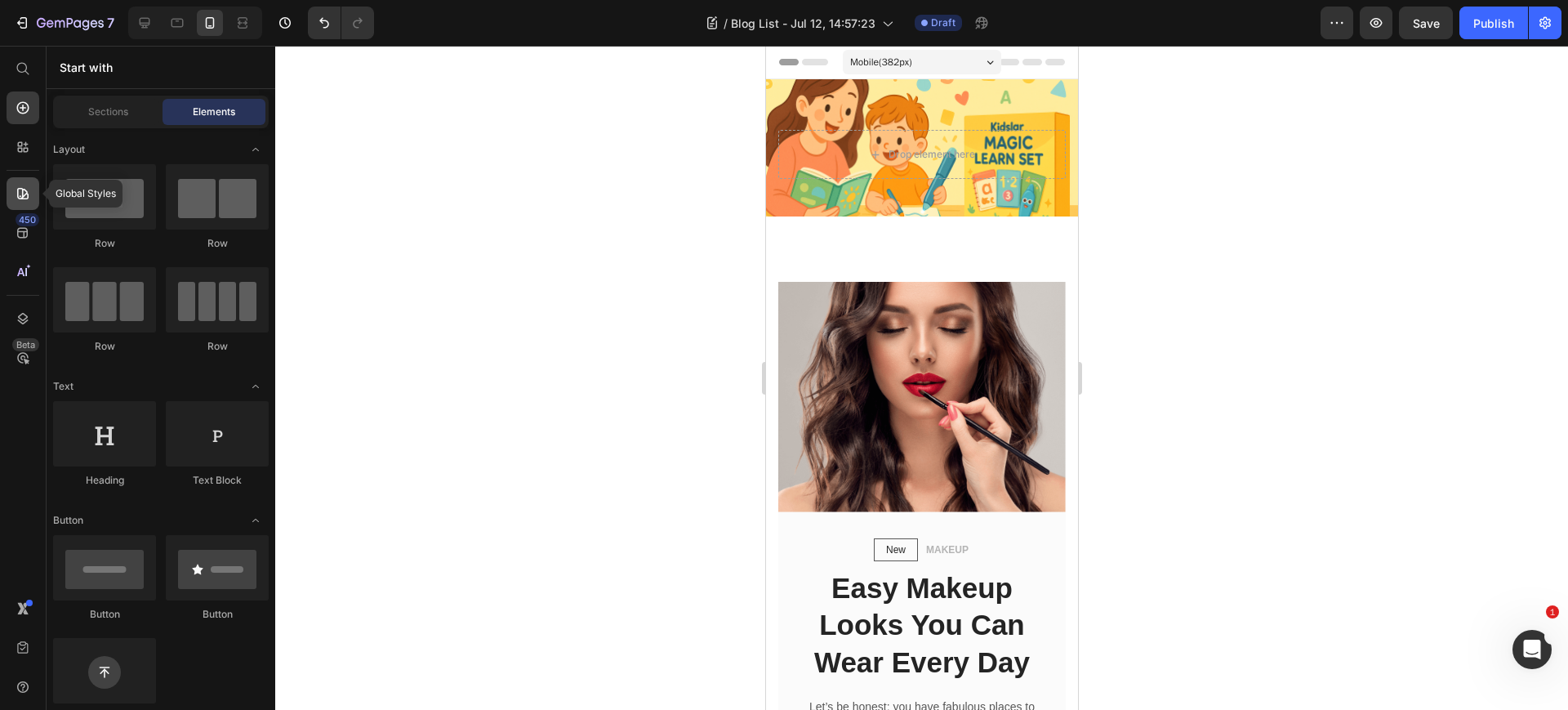 click 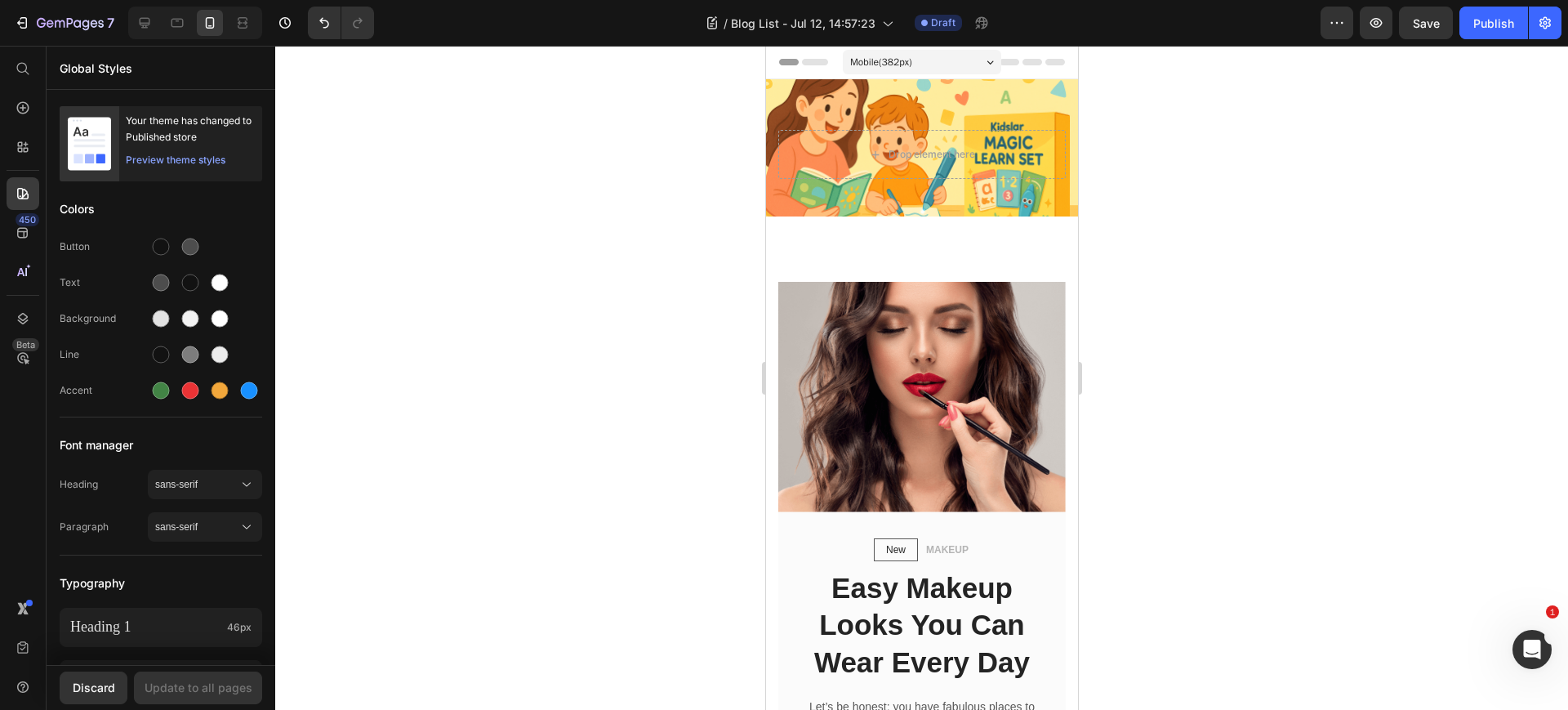 click on "450 Beta" at bounding box center (23, 322) 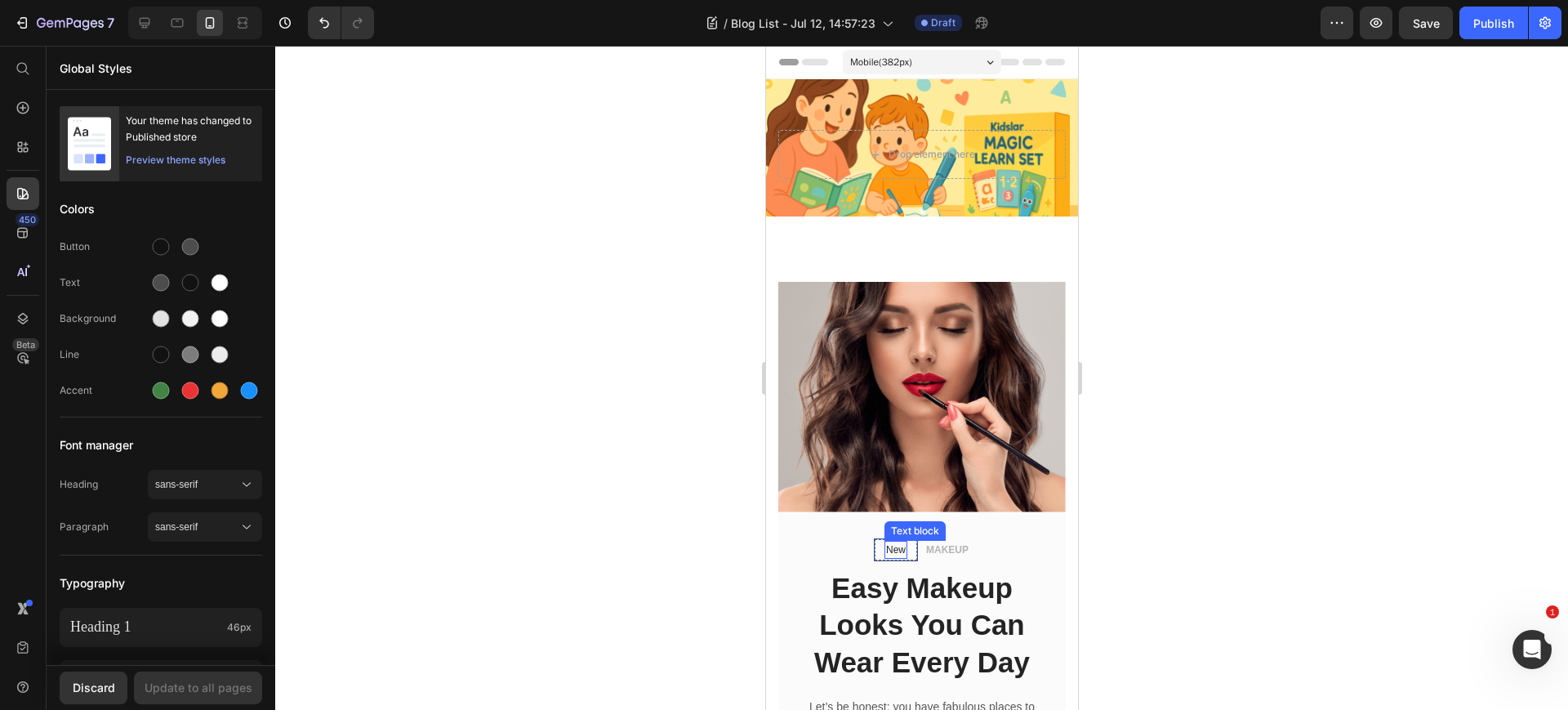 click on "New" at bounding box center [895, 550] 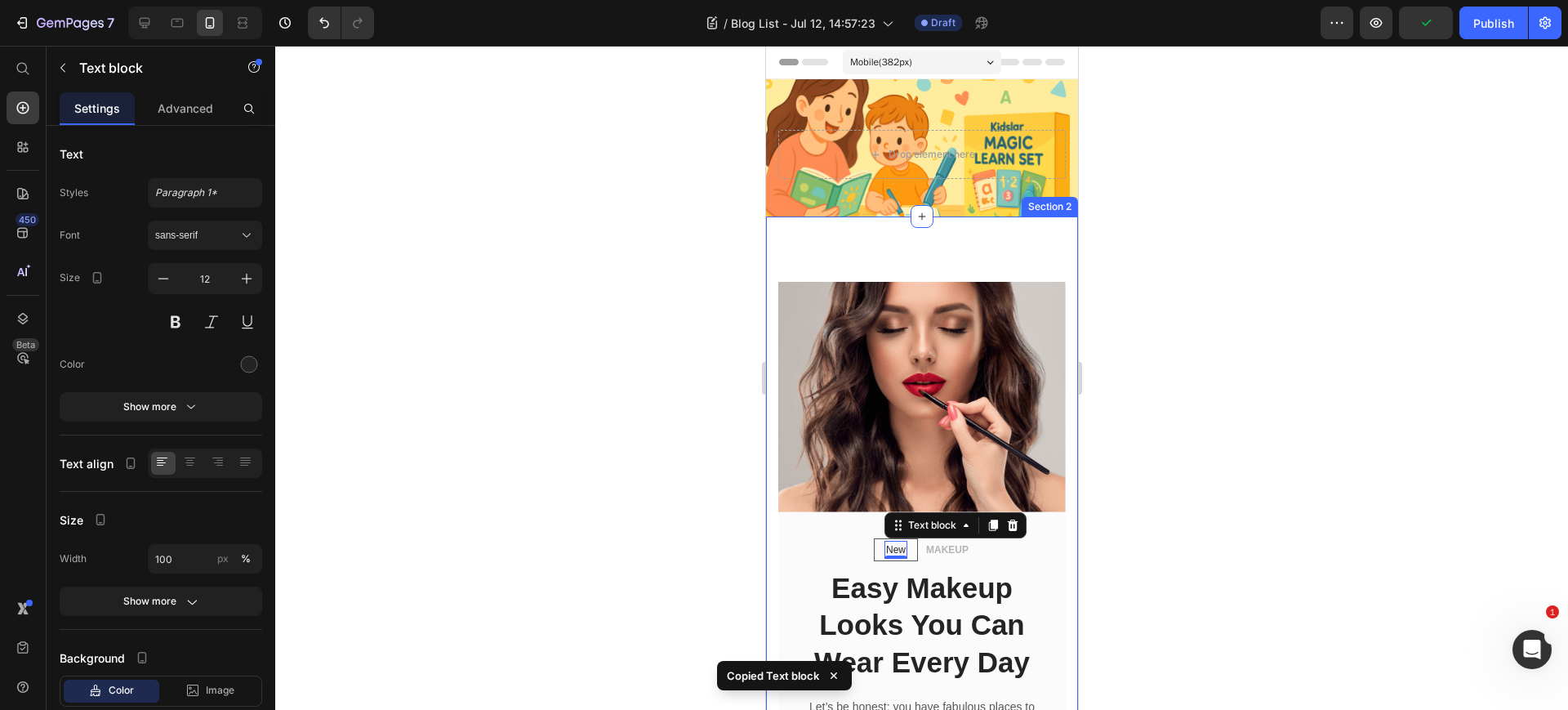 click on "New Text block   0 Row MAKEUP Text block Row Easy Makeup Looks You Can Wear Every Day Heading Let’s be honest: you have fabulous places to go and amazing people to see…and you want to look GOOD! Sure, you’re a baddie and... Text block
Icon By Admin Text block Row
Icon December 2, 2022 Text block Row Row READ MORE Button Row Image Row Section 2" at bounding box center (921, 578) 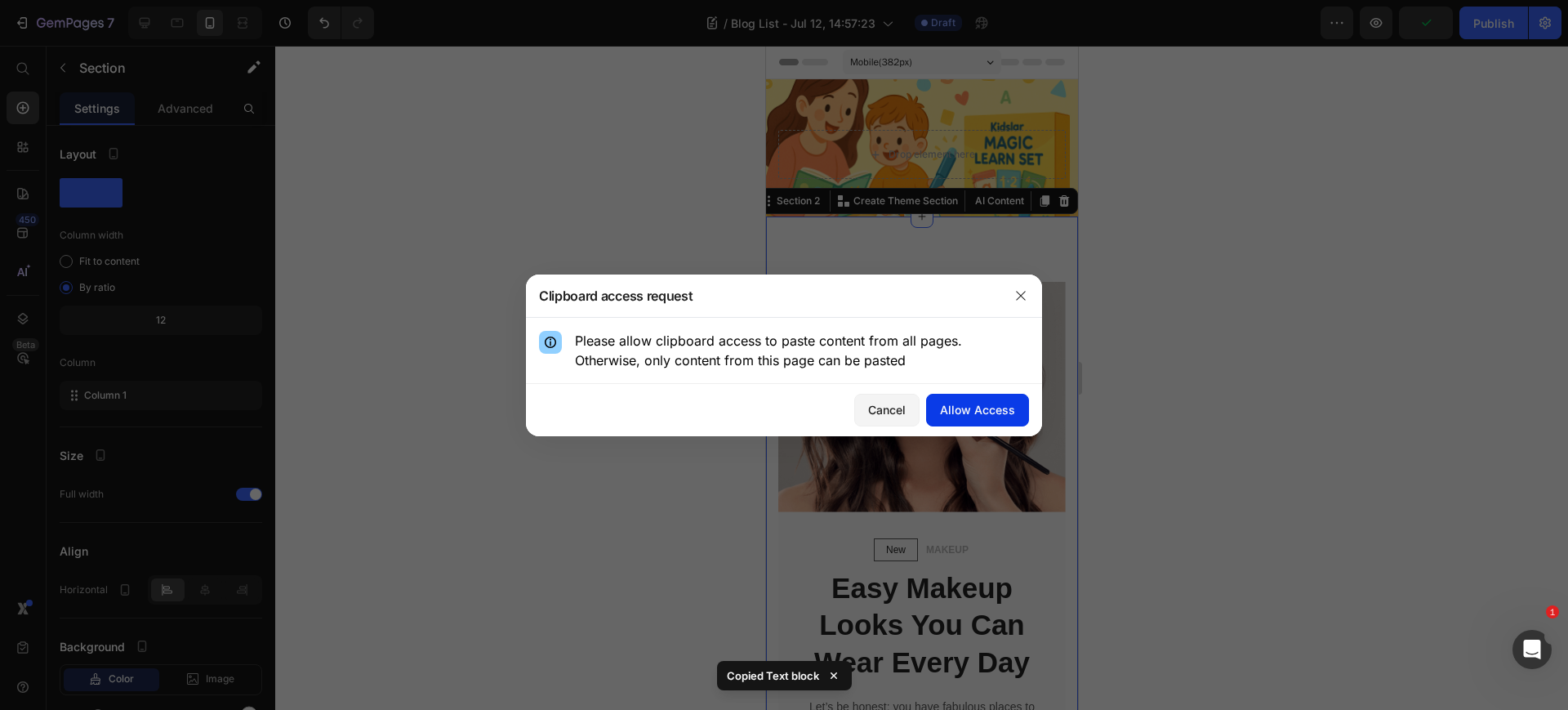 click on "Allow Access" at bounding box center (978, 409) 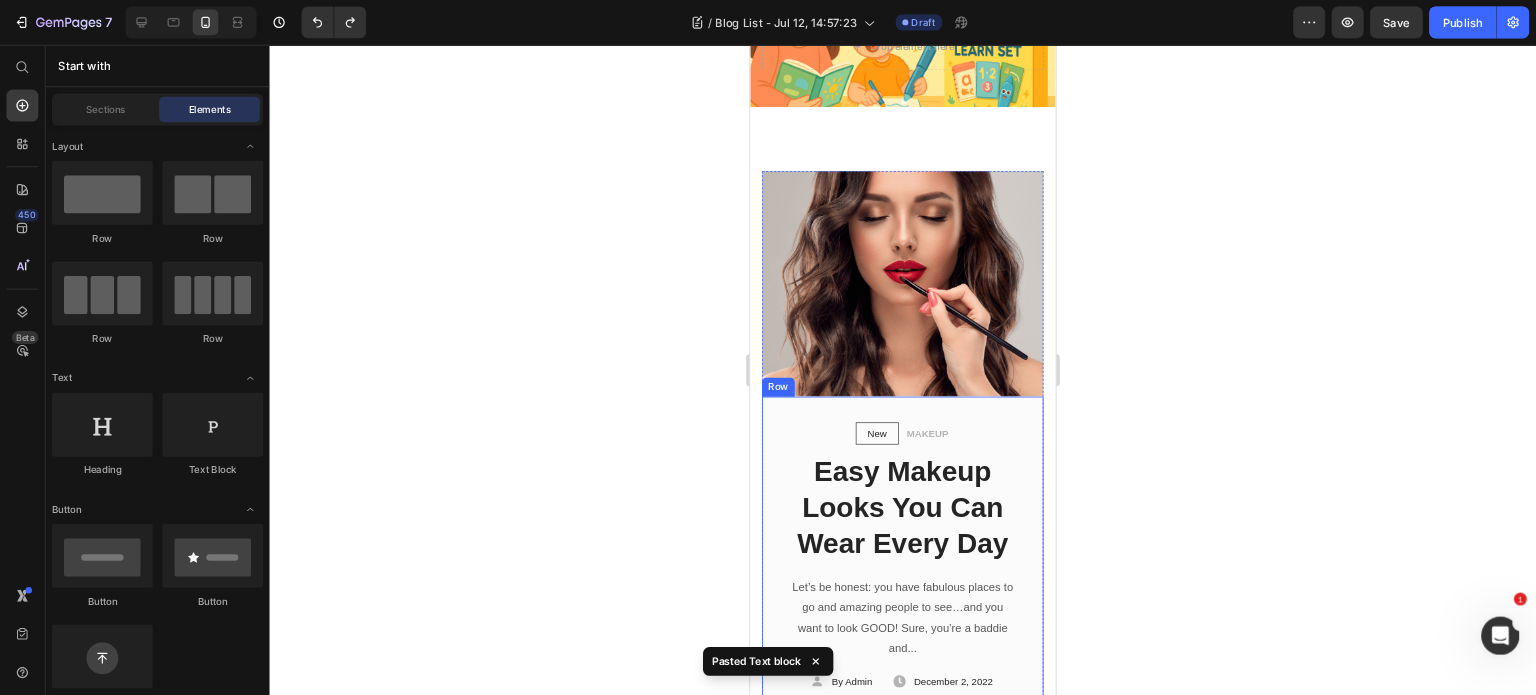 scroll, scrollTop: 0, scrollLeft: 0, axis: both 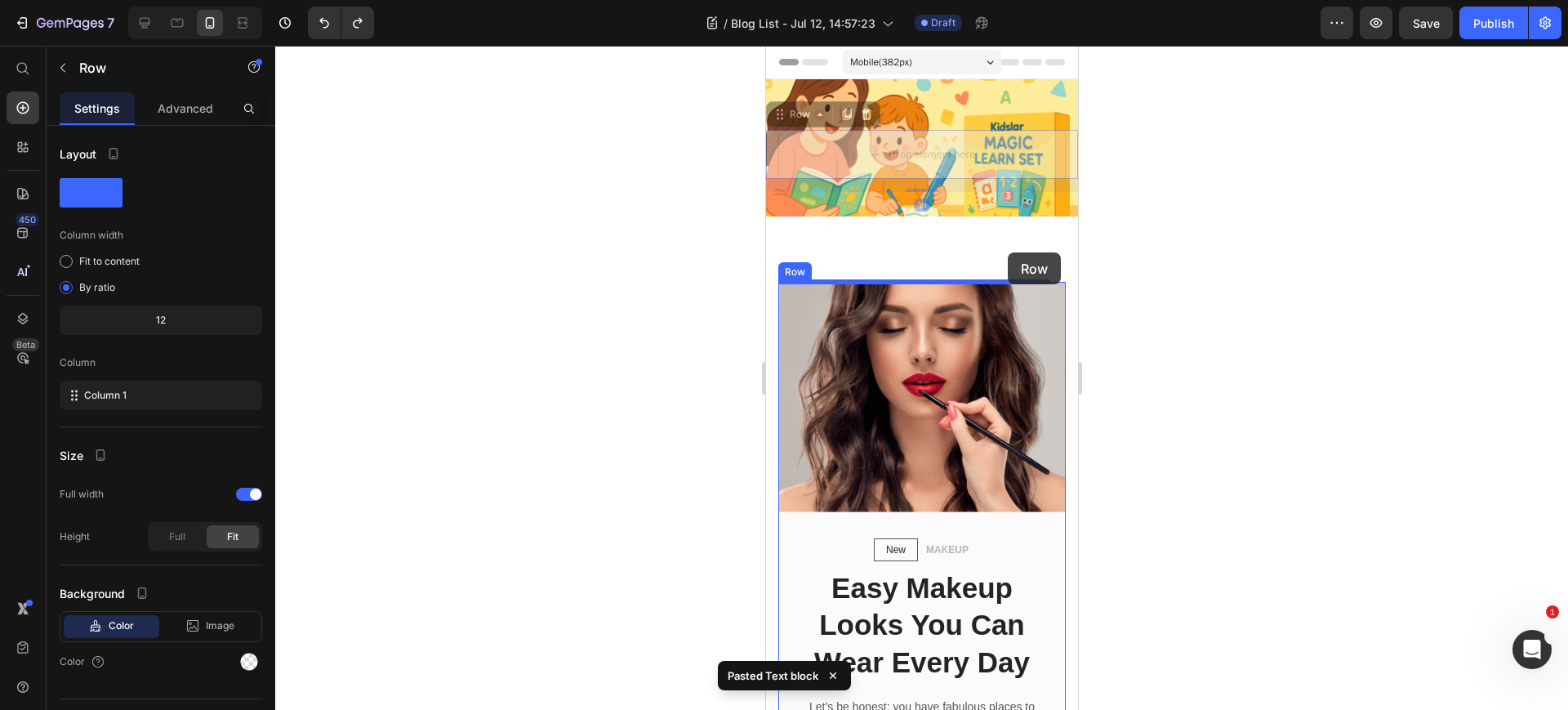 drag, startPoint x: 1018, startPoint y: 137, endPoint x: 989, endPoint y: 190, distance: 60.41523 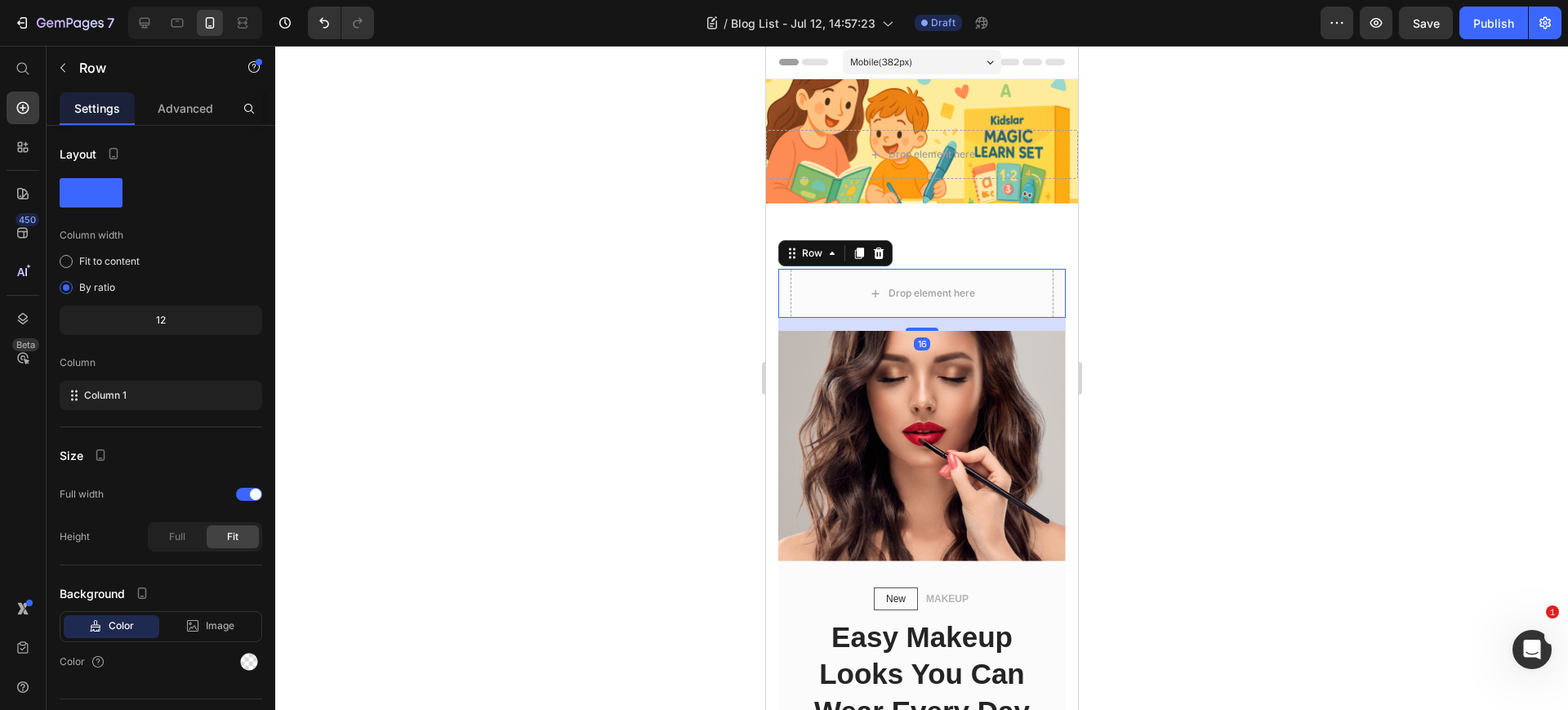 click 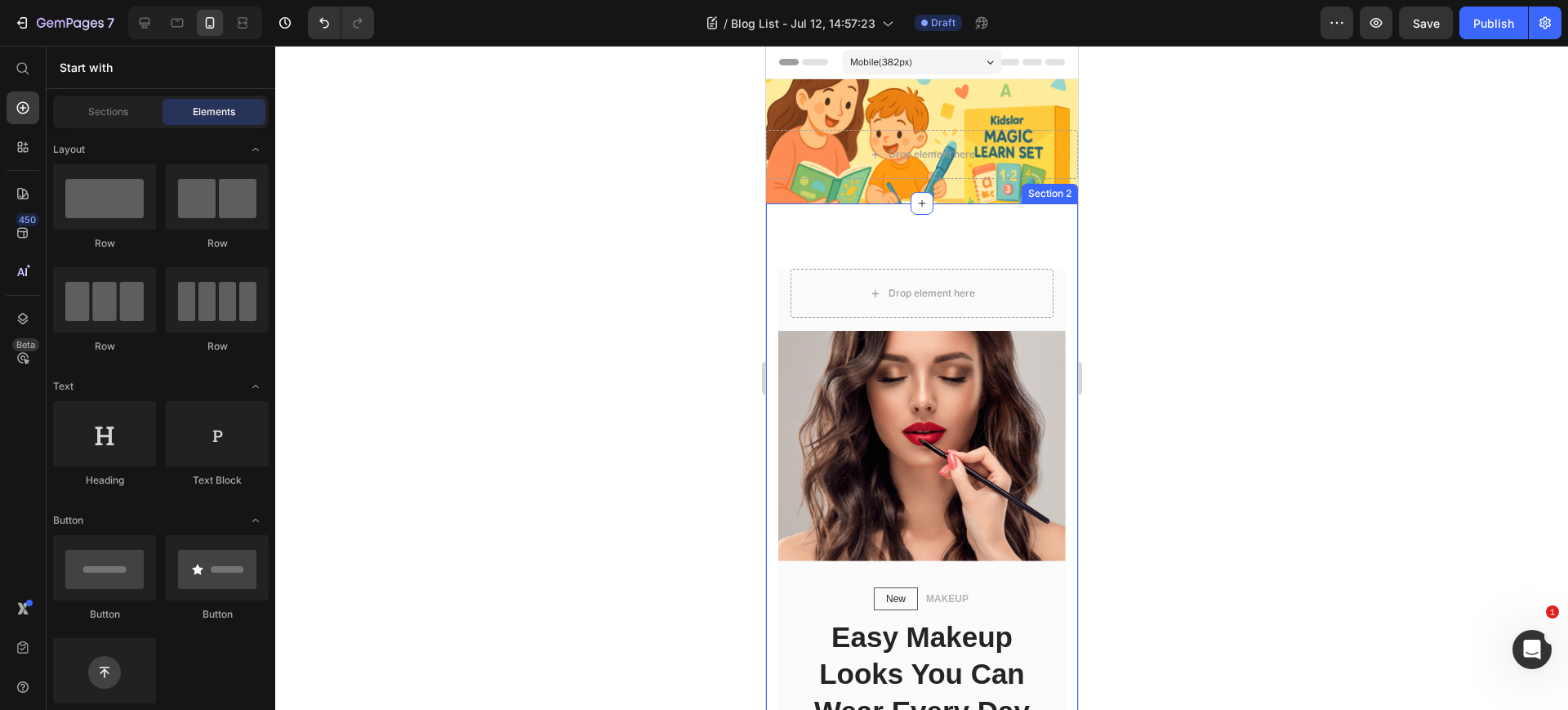 click on "Drop element here" at bounding box center (921, 154) 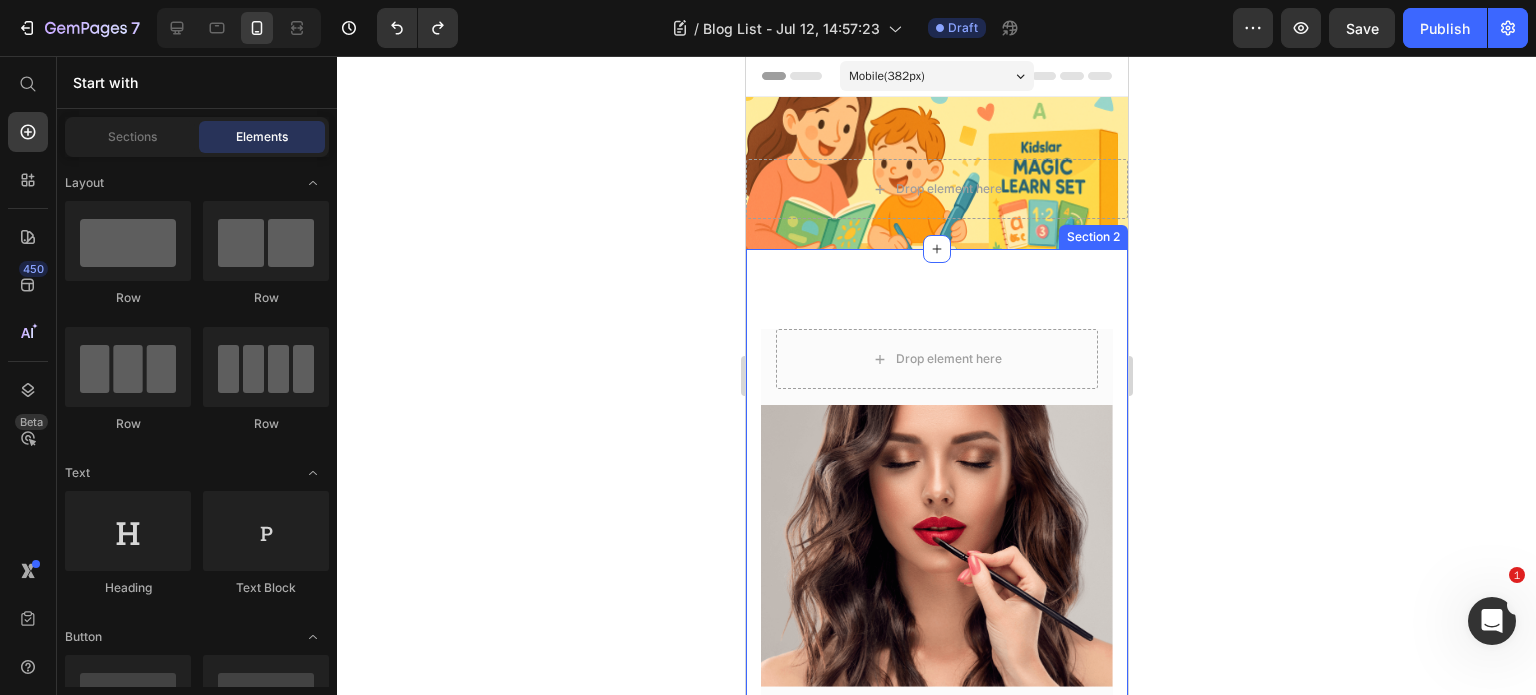 click on "Drop element here" at bounding box center [936, 359] 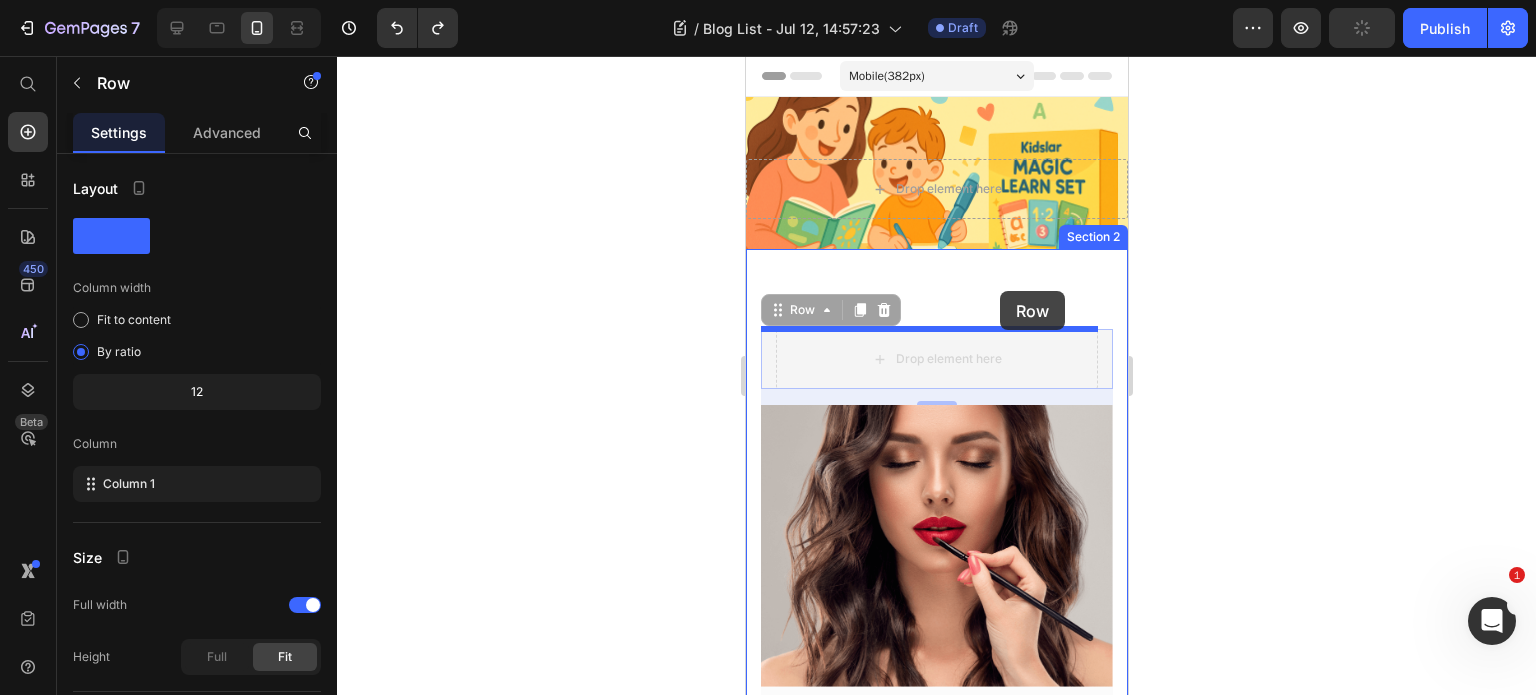 drag, startPoint x: 1034, startPoint y: 353, endPoint x: 999, endPoint y: 291, distance: 71.19691 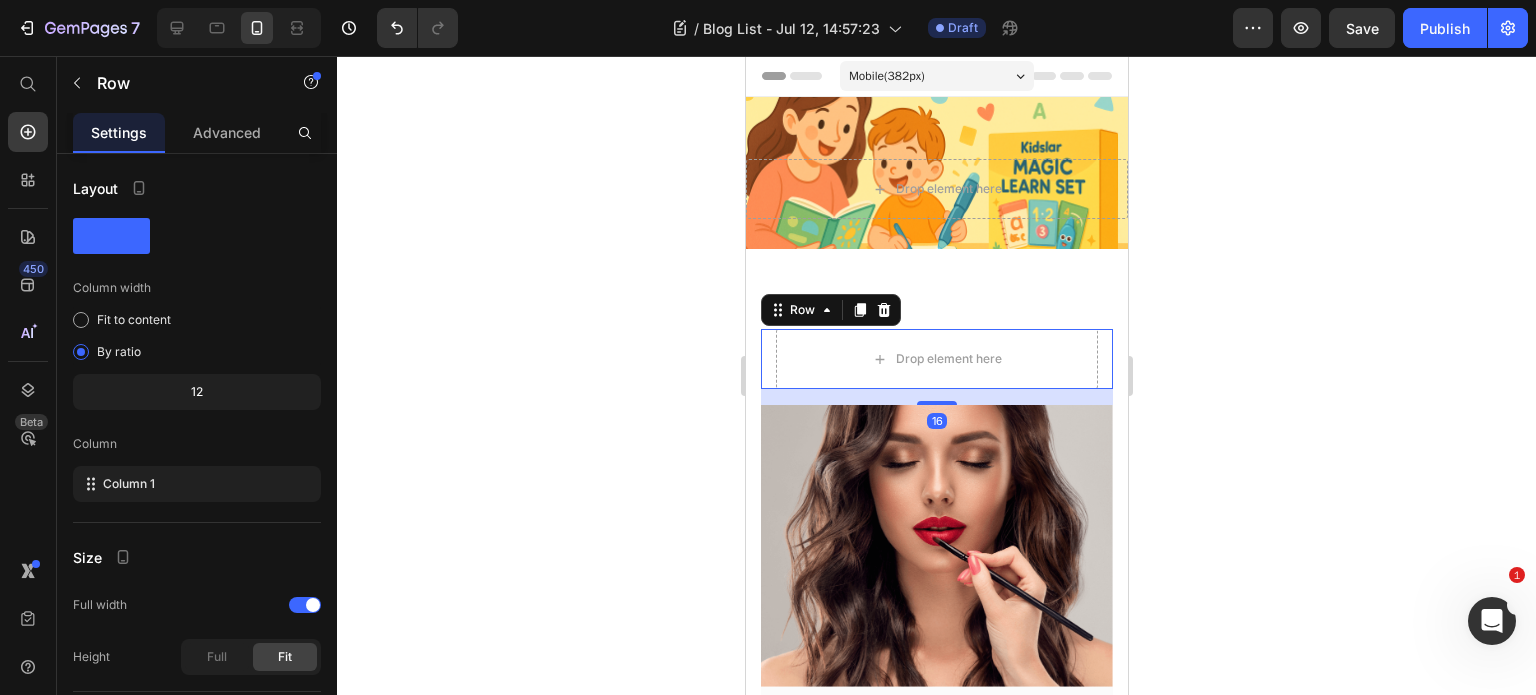 click 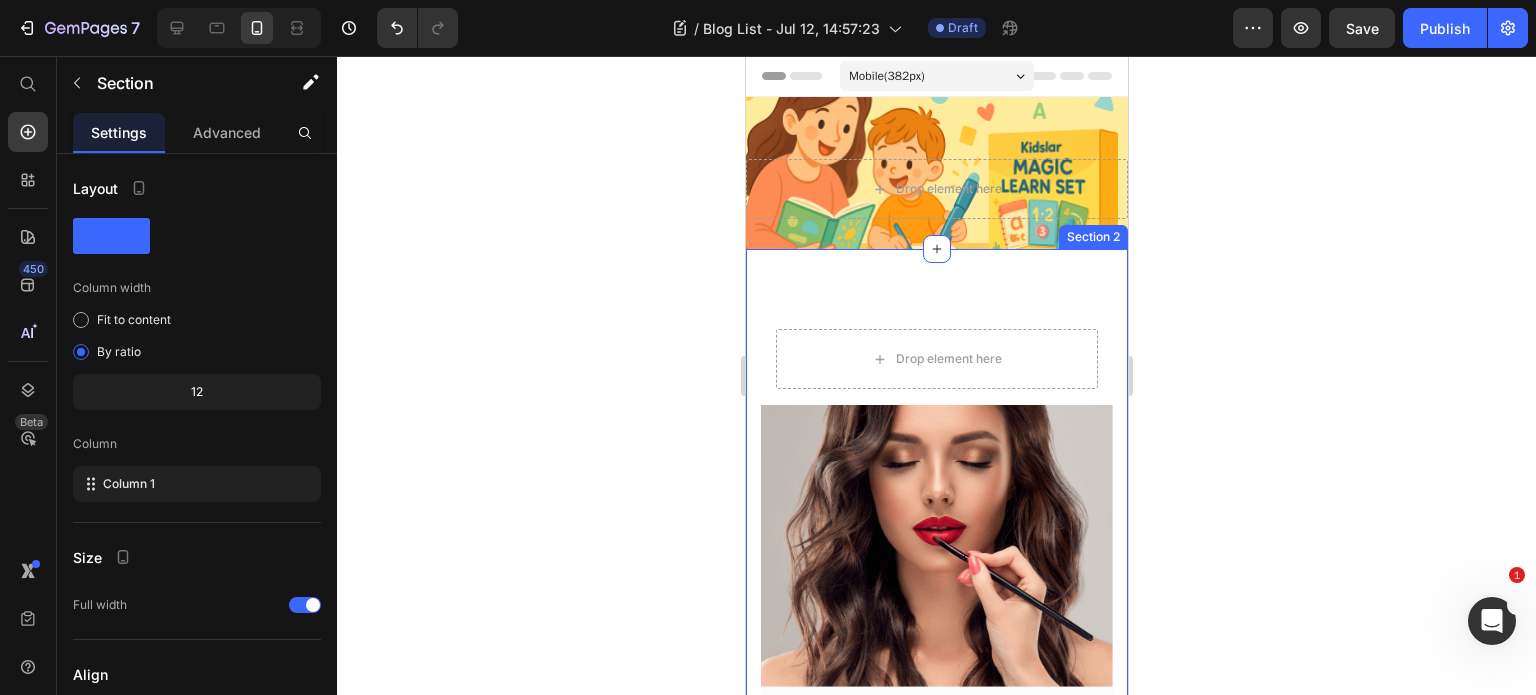 click on "Drop element here Row New Text block Row MAKEUP Text block Row Easy Makeup Looks You Can Wear Every Day Heading Let’s be honest: you have fabulous places to go and amazing people to see…and you want to look GOOD! Sure, you’re a baddie and... Text block
Icon By Admin Text block Row
Icon December 2, 2022 Text block Row Row READ MORE Button Row Image Row Section 2" at bounding box center (936, 730) 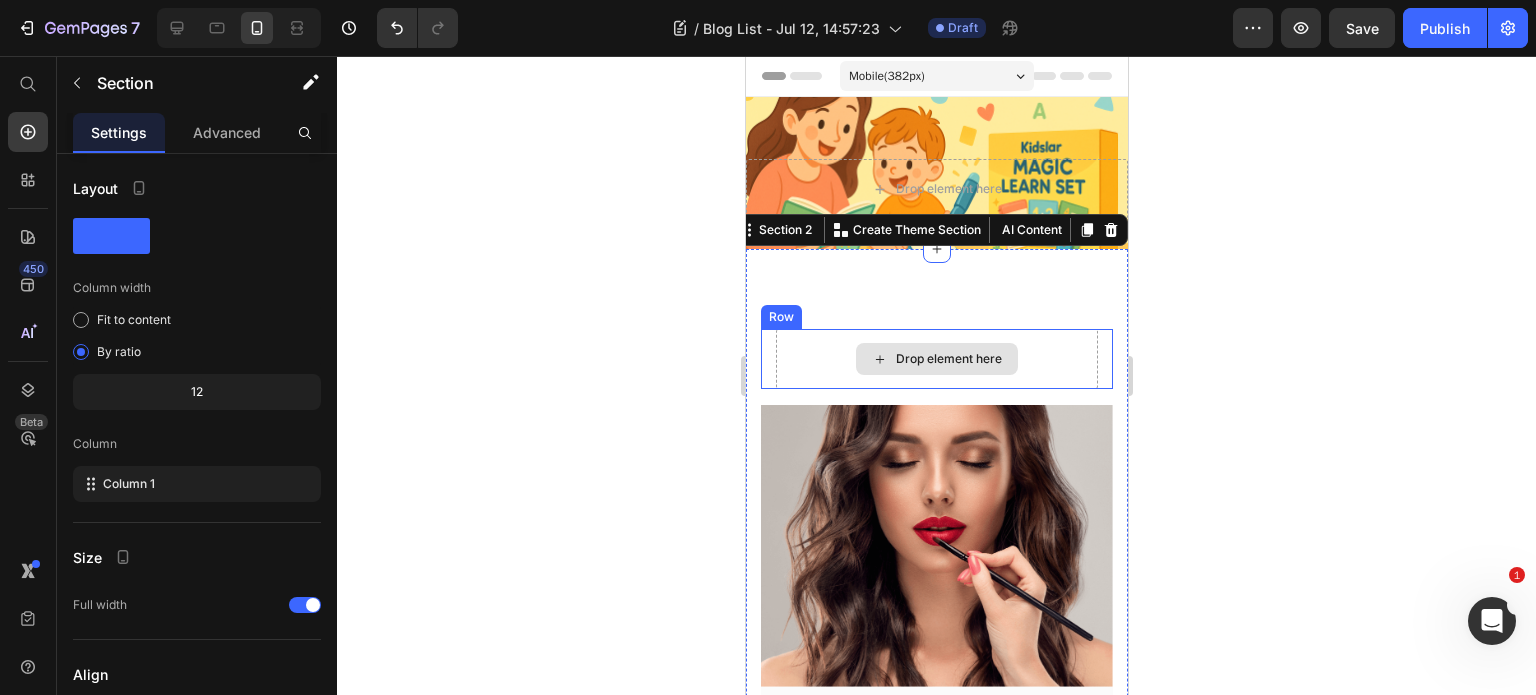 click on "Drop element here" at bounding box center [936, 359] 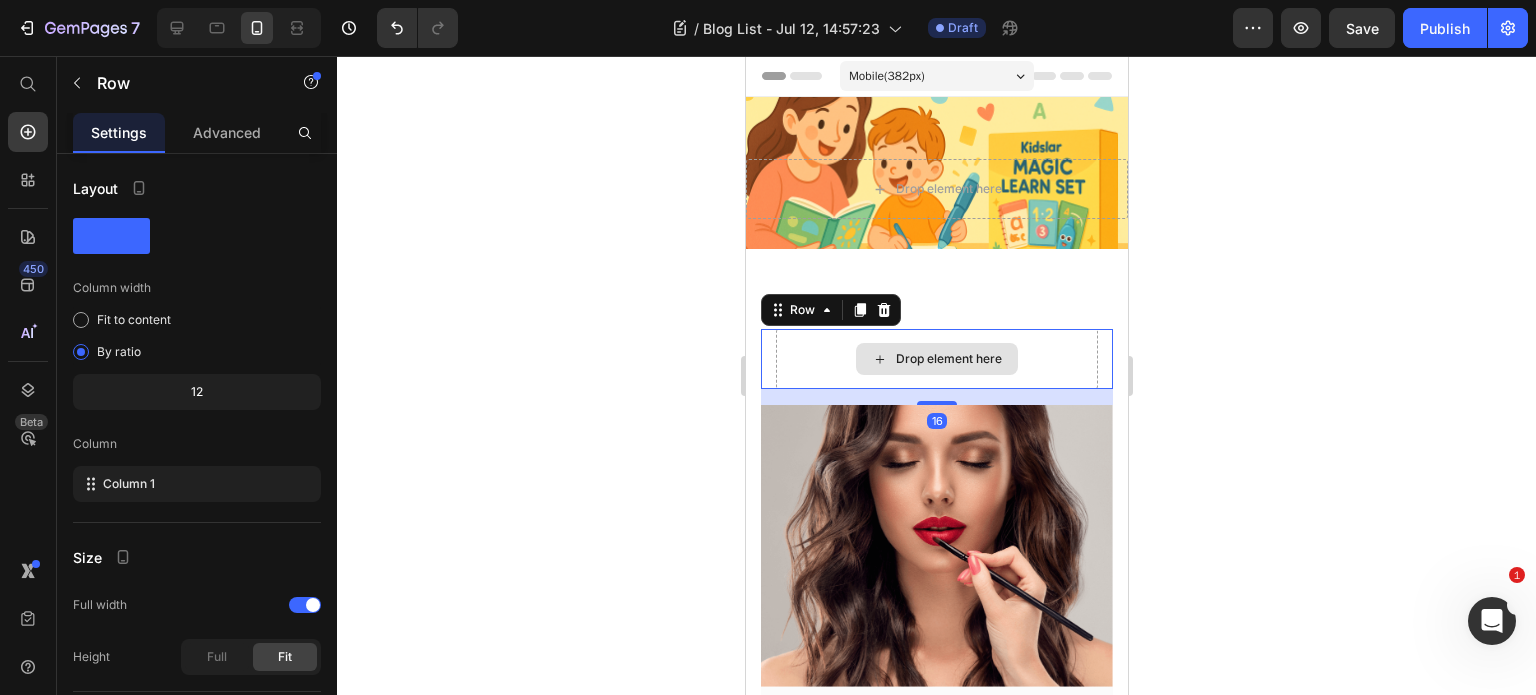 click on "Drop element here" at bounding box center [936, 359] 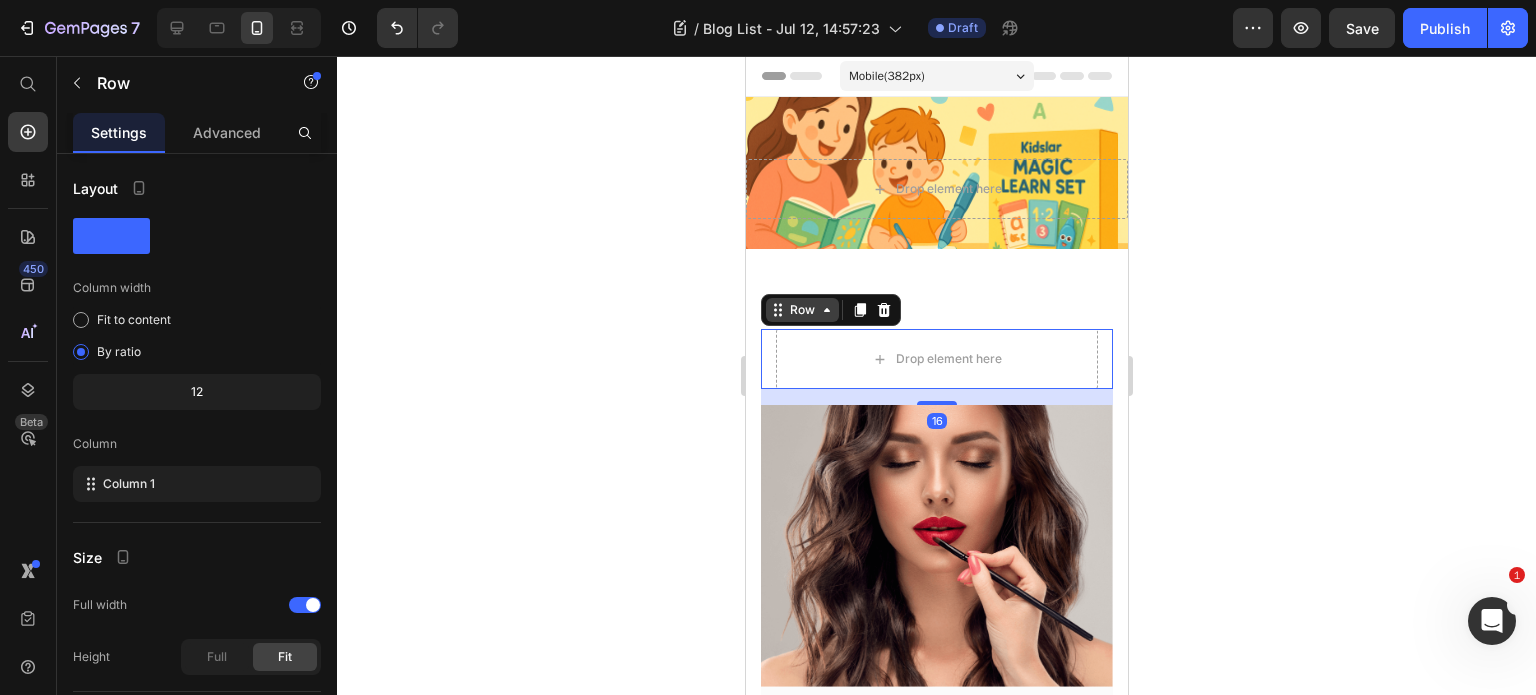 click on "Row" at bounding box center [801, 310] 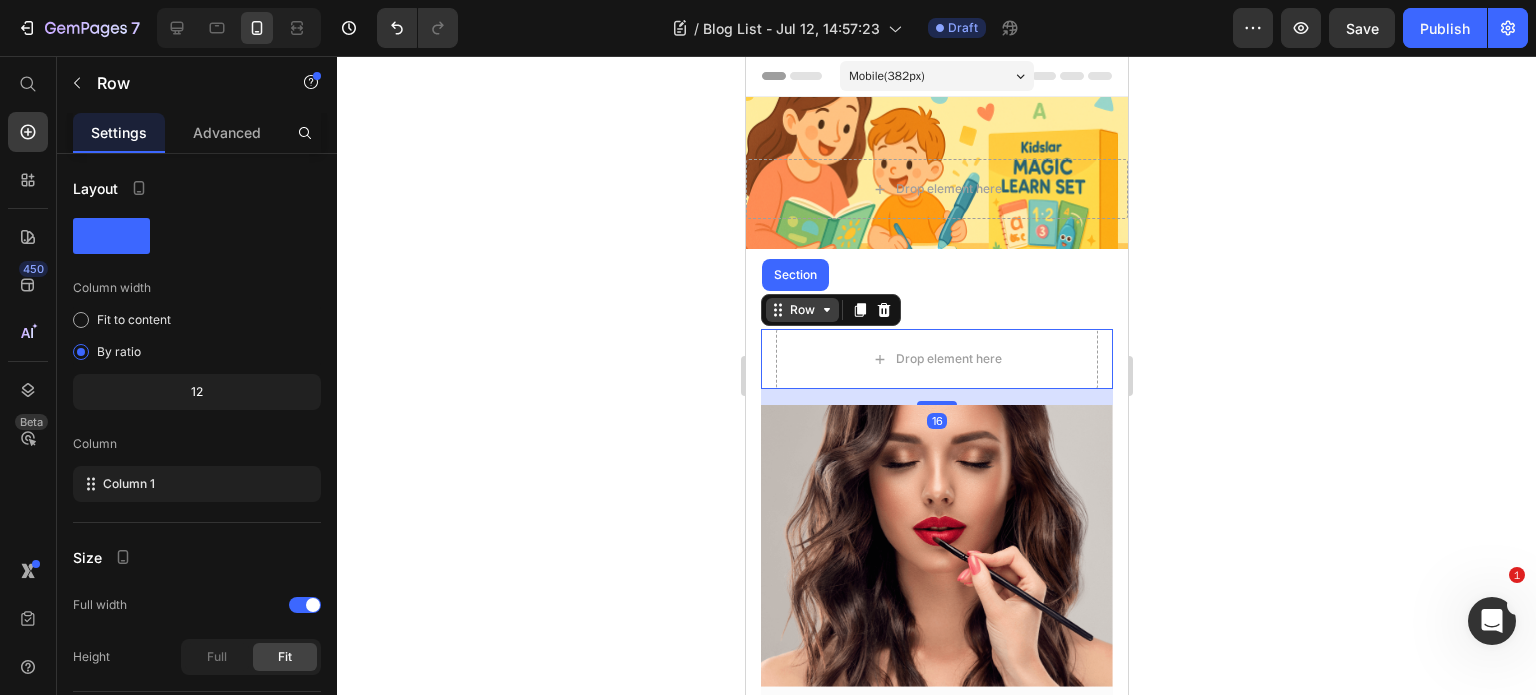 click on "Row" at bounding box center (801, 310) 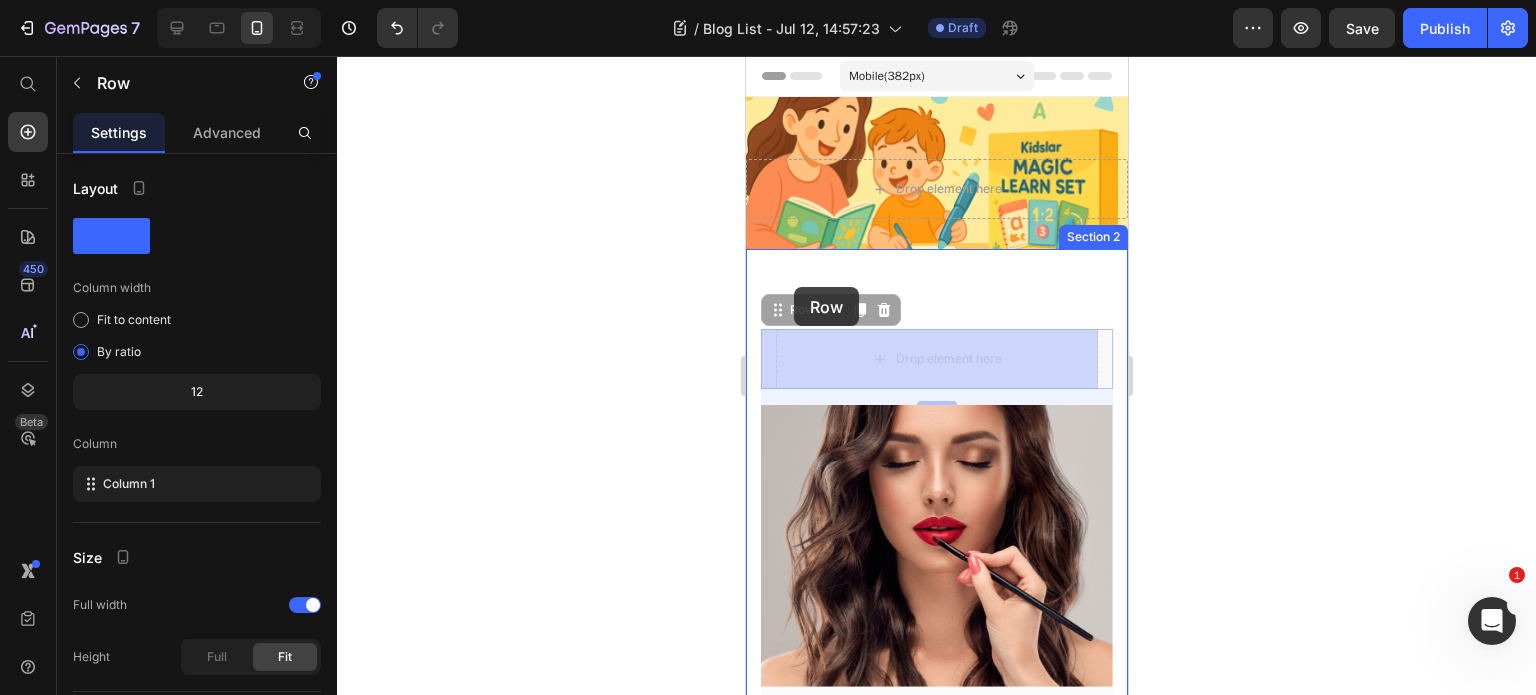 drag, startPoint x: 765, startPoint y: 345, endPoint x: 810, endPoint y: 324, distance: 49.658836 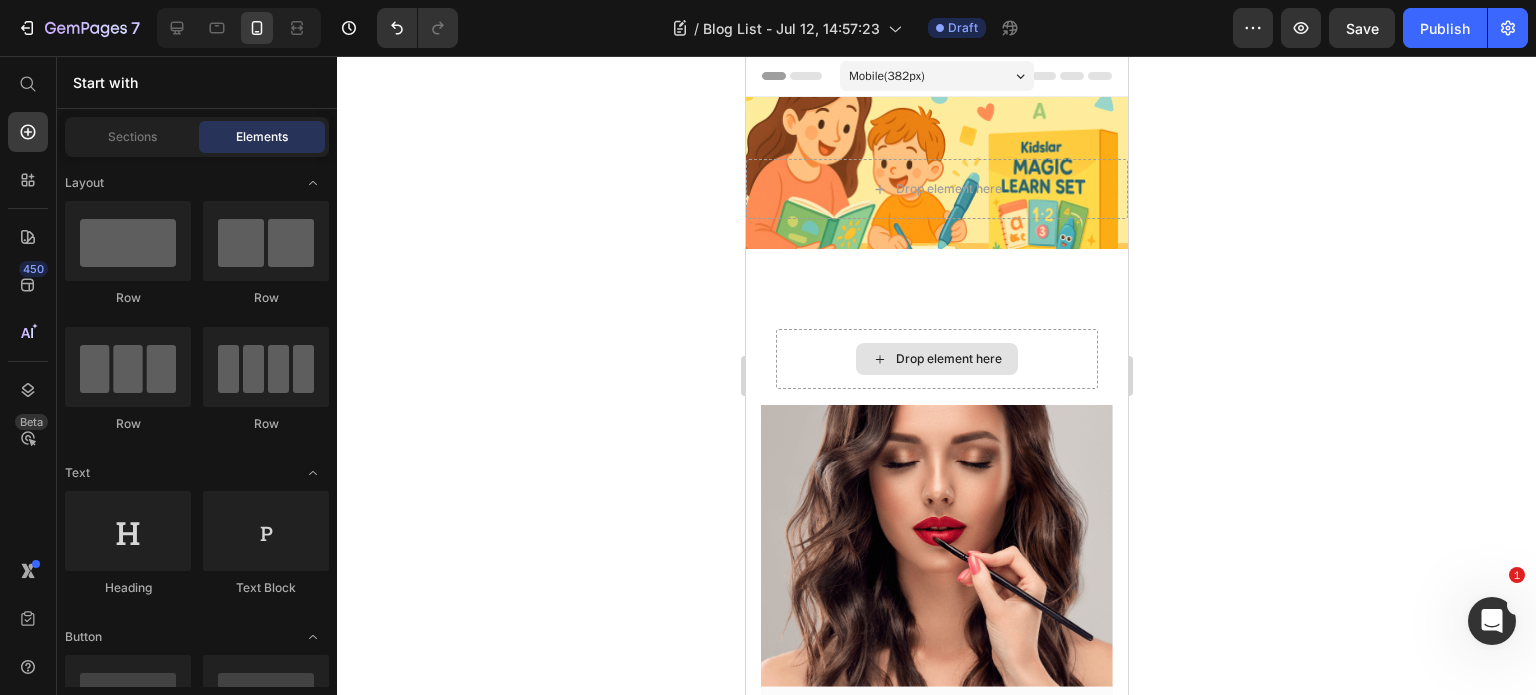 click on "Drop element here" at bounding box center (936, 359) 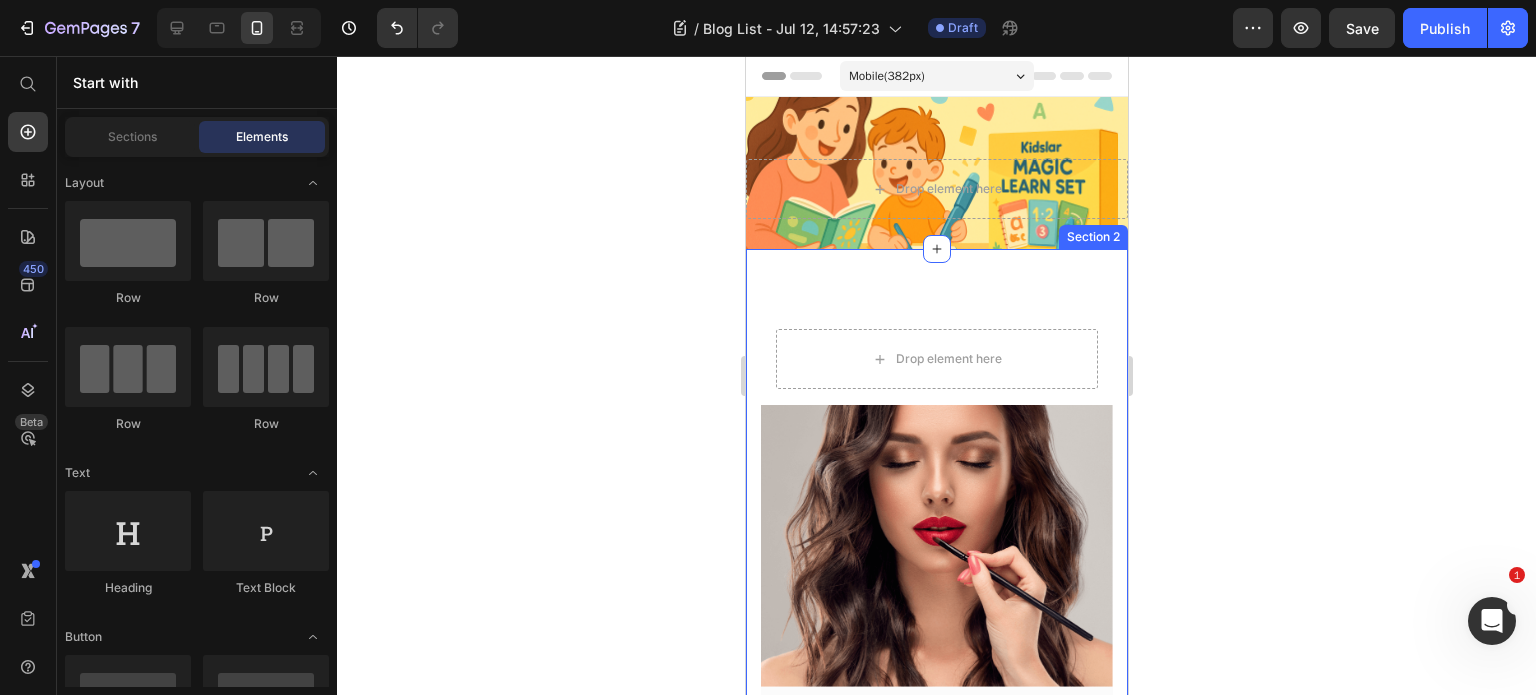 scroll, scrollTop: 300, scrollLeft: 0, axis: vertical 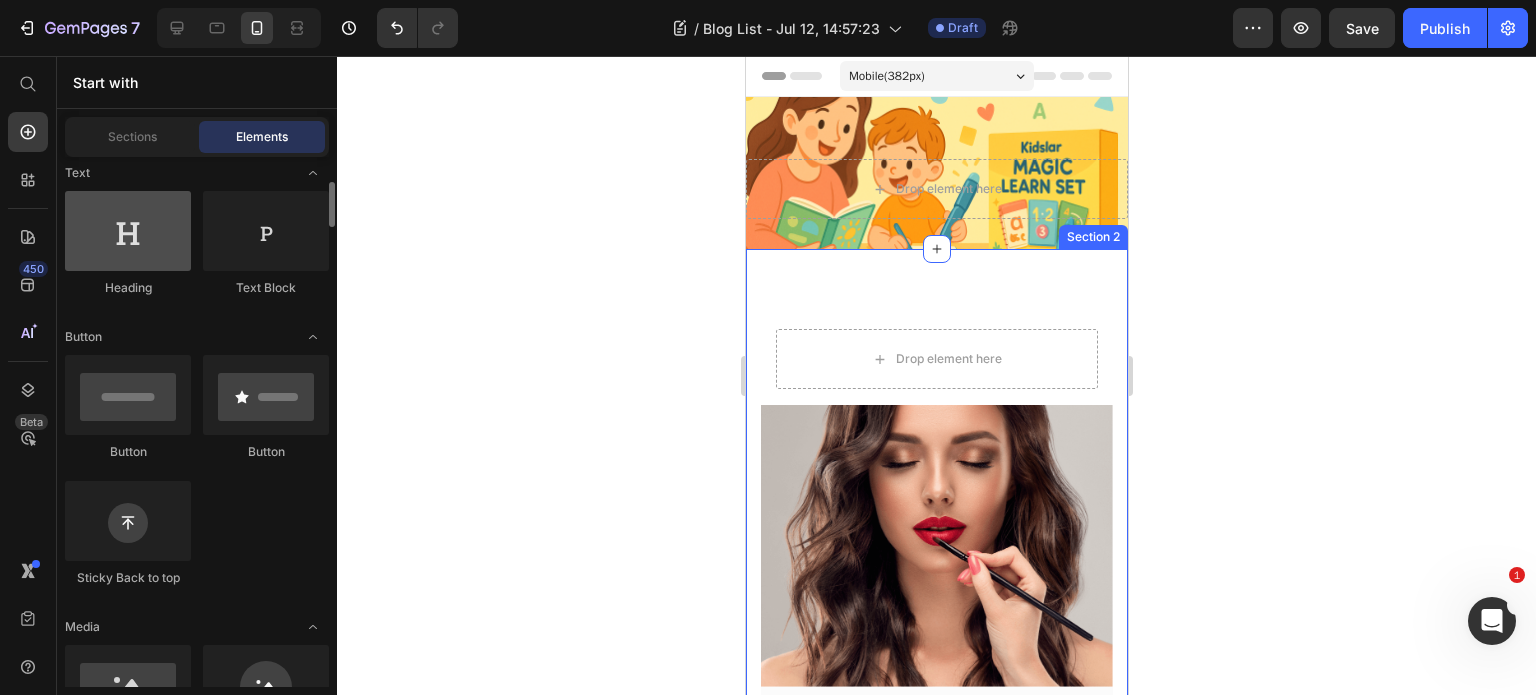 click at bounding box center (128, 231) 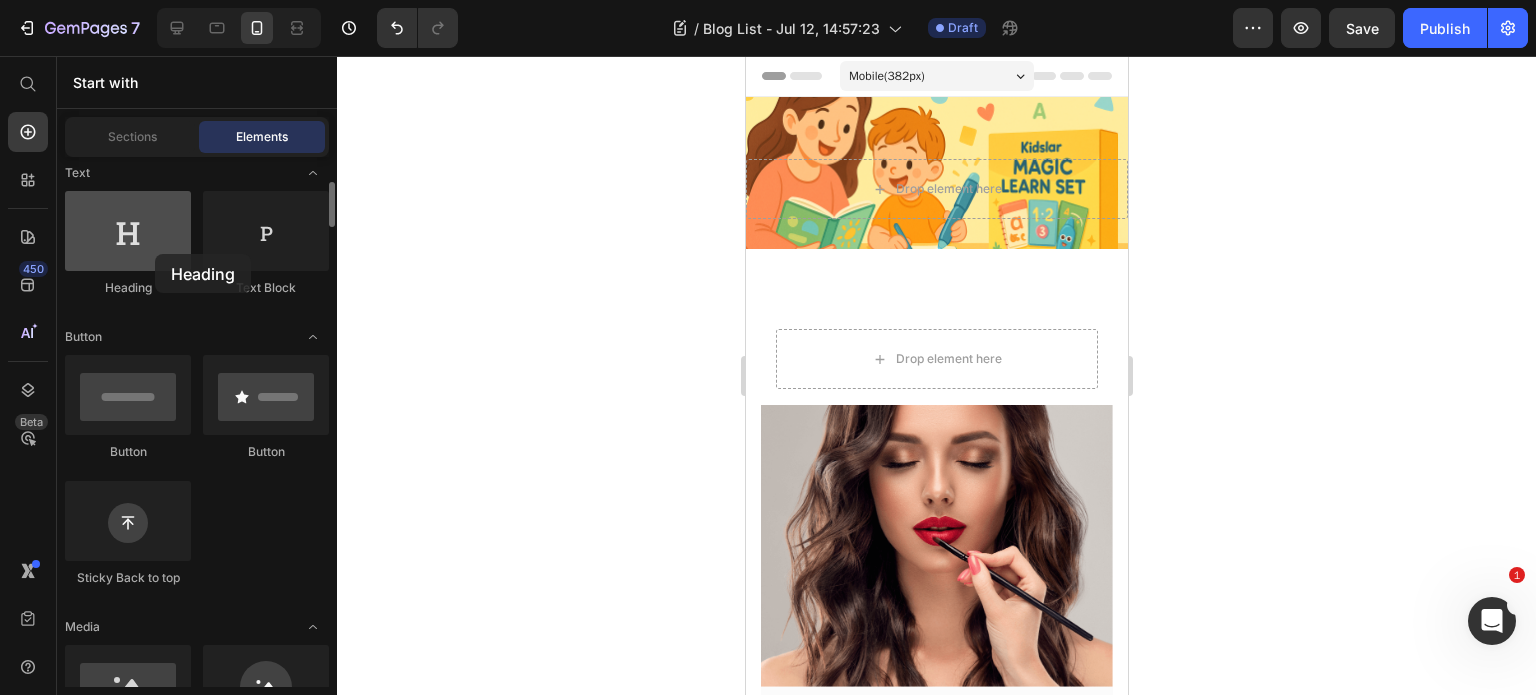 click at bounding box center [128, 231] 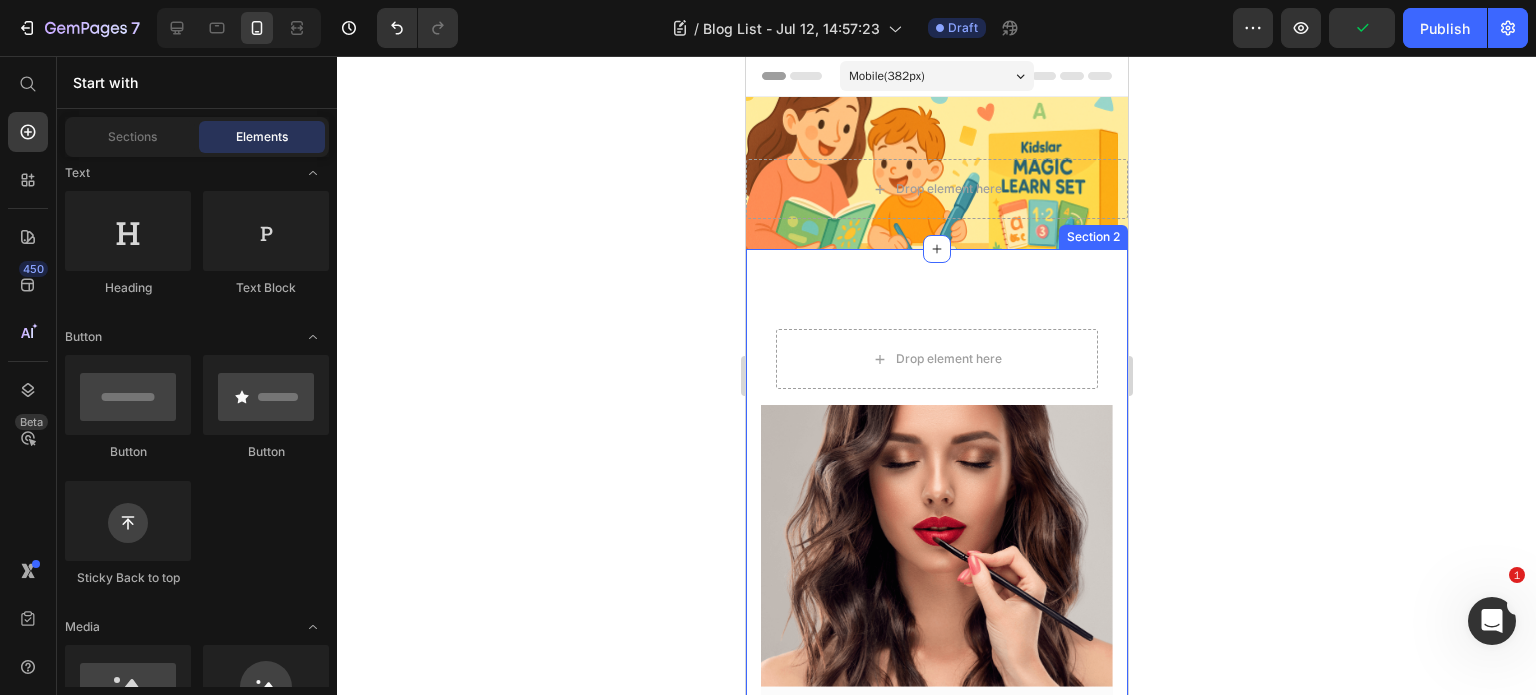 click on "Drop element here Row New Text block Row MAKEUP Text block Row Easy Makeup Looks You Can Wear Every Day Heading Let’s be honest: you have fabulous places to go and amazing people to see…and you want to look GOOD! Sure, you’re a baddie and... Text block
Icon By Admin Text block Row
Icon December 2, 2022 Text block Row Row READ MORE Button Row Image Row Section 2" at bounding box center (936, 730) 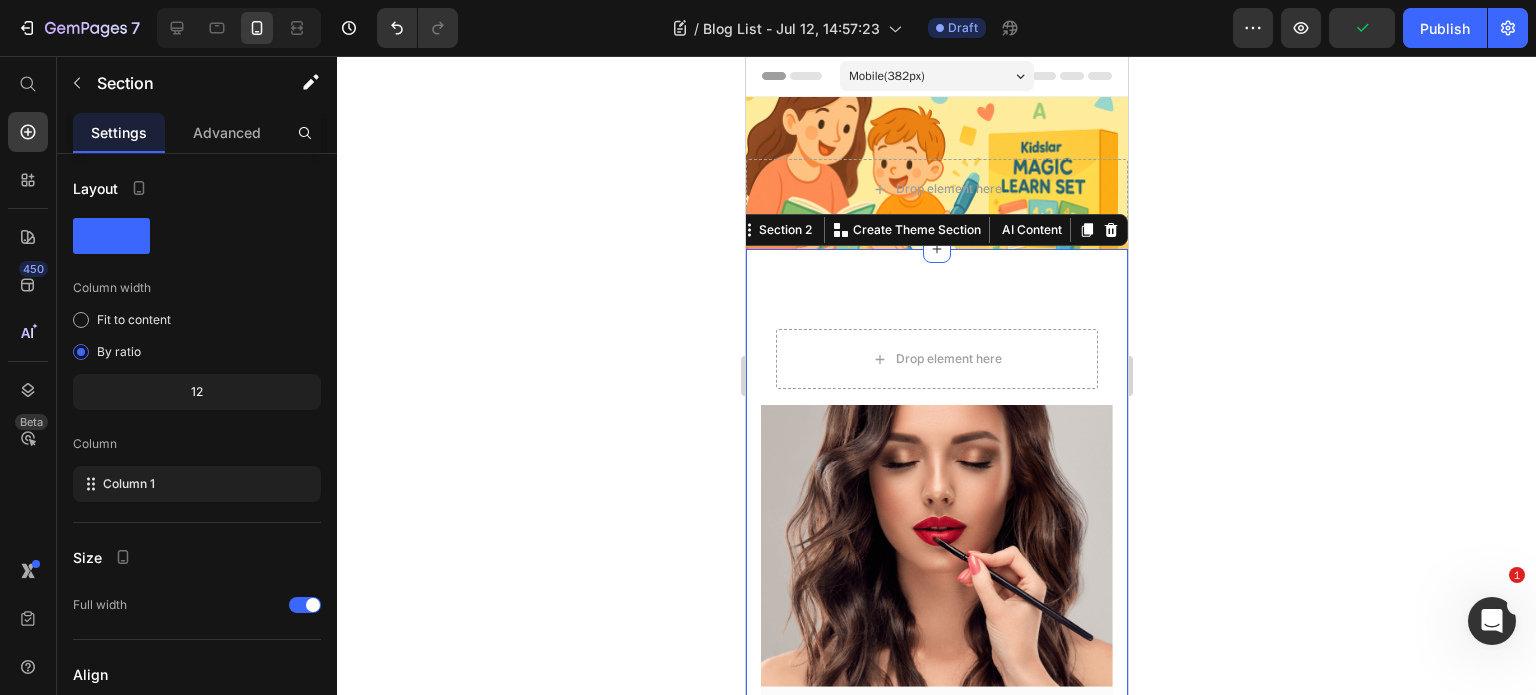 click on "Drop element here Row New Text block Row MAKEUP Text block Row Easy Makeup Looks You Can Wear Every Day Heading Let’s be honest: you have fabulous places to go and amazing people to see…and you want to look GOOD! Sure, you’re a baddie and... Text block
Icon By Admin Text block Row
Icon December 2, 2022 Text block Row Row READ MORE Button Row Image Row Section 2   Create Theme Section AI Content Write with GemAI What would you like to describe here? Tone and Voice Persuasive Product Kapıda ödeme ücreti Show more Generate" at bounding box center [936, 730] 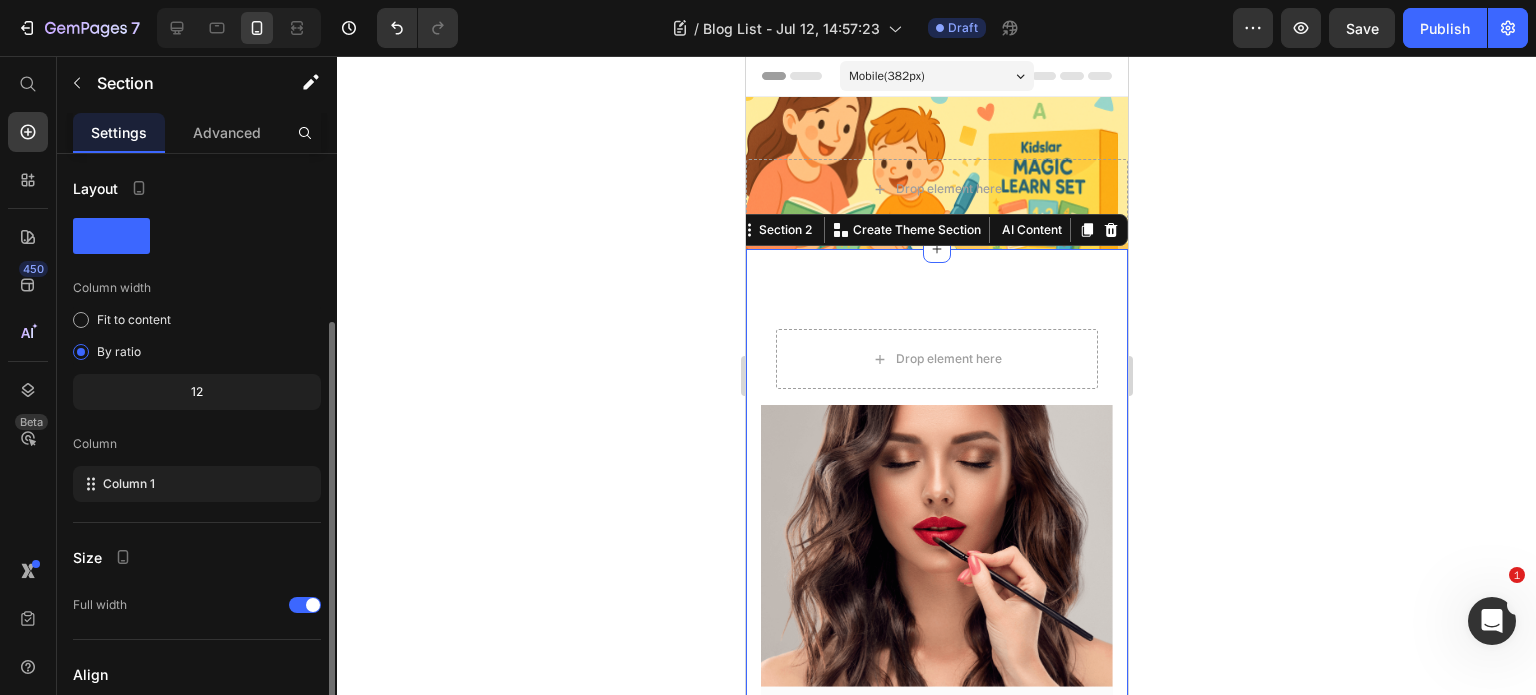 scroll, scrollTop: 280, scrollLeft: 0, axis: vertical 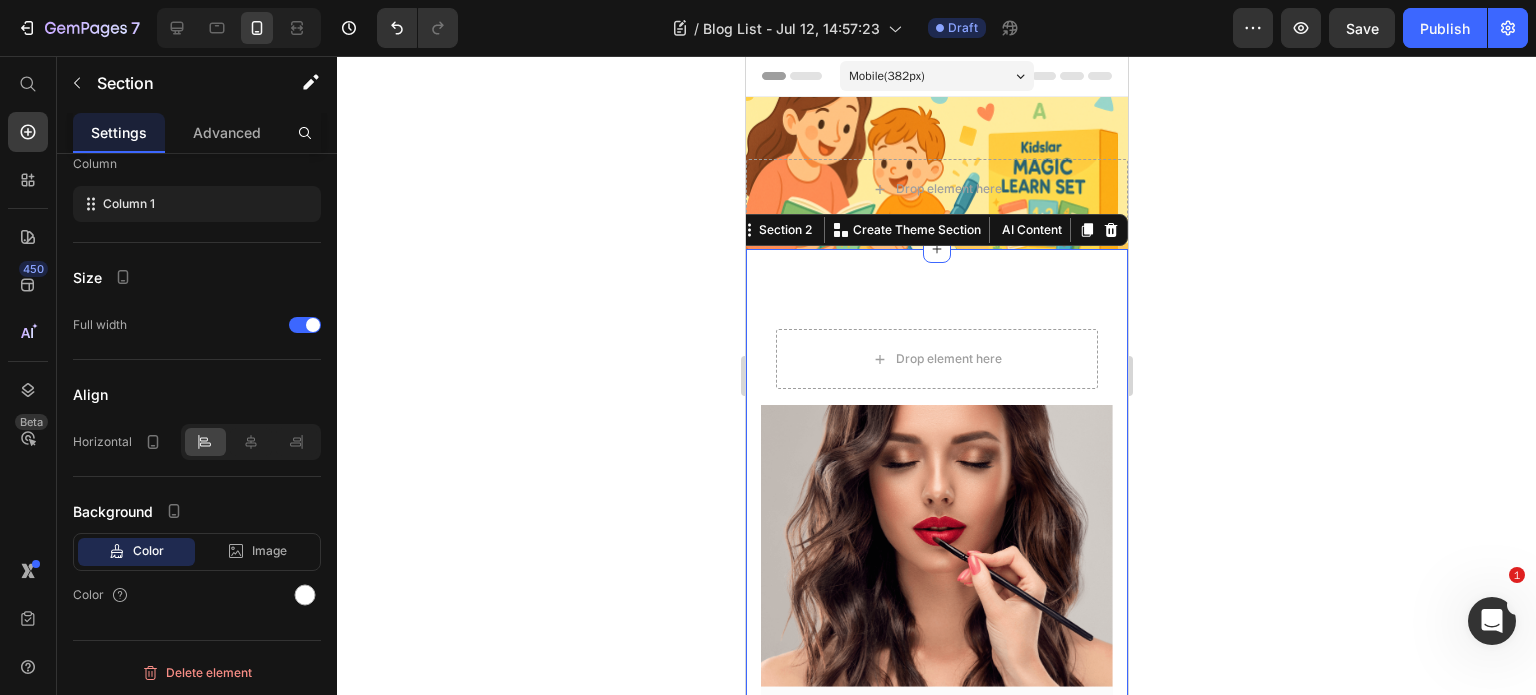 click on "Drop element here" at bounding box center (936, 359) 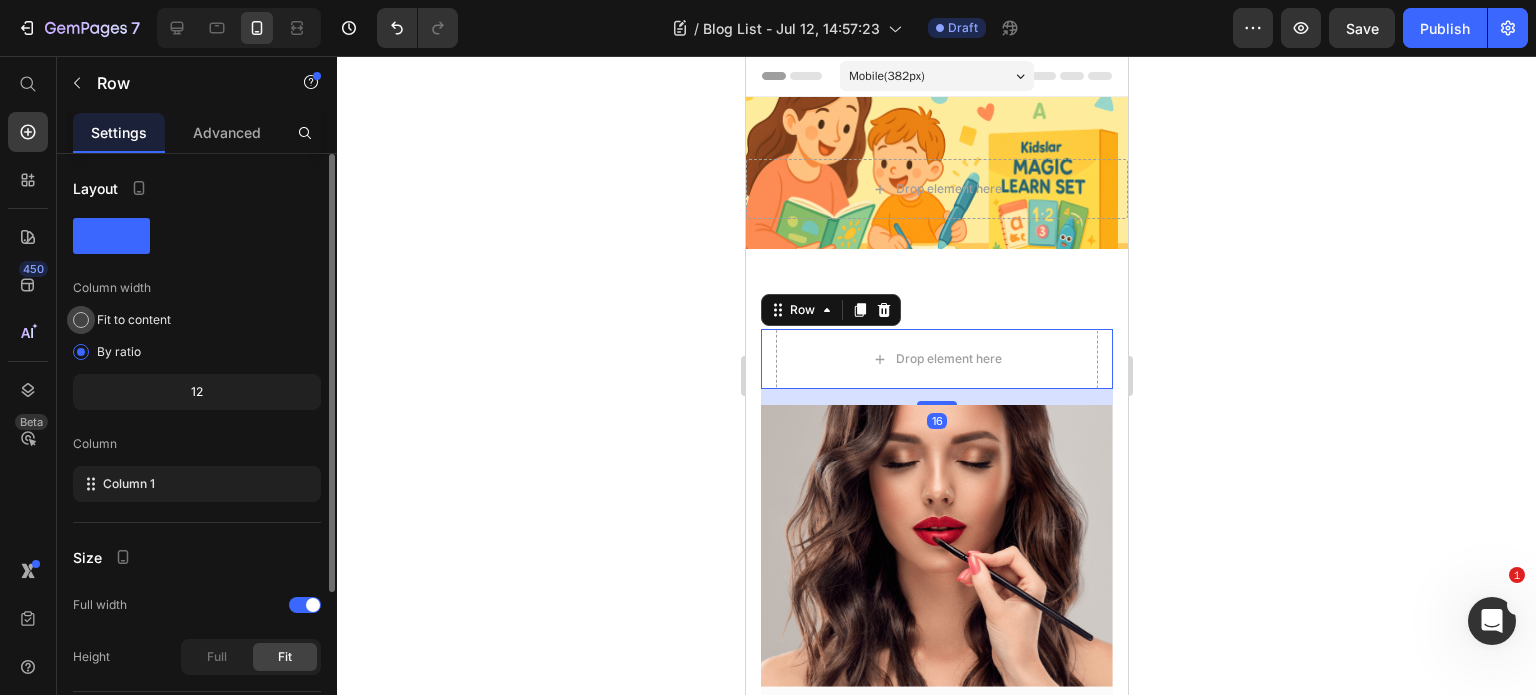 scroll, scrollTop: 216, scrollLeft: 0, axis: vertical 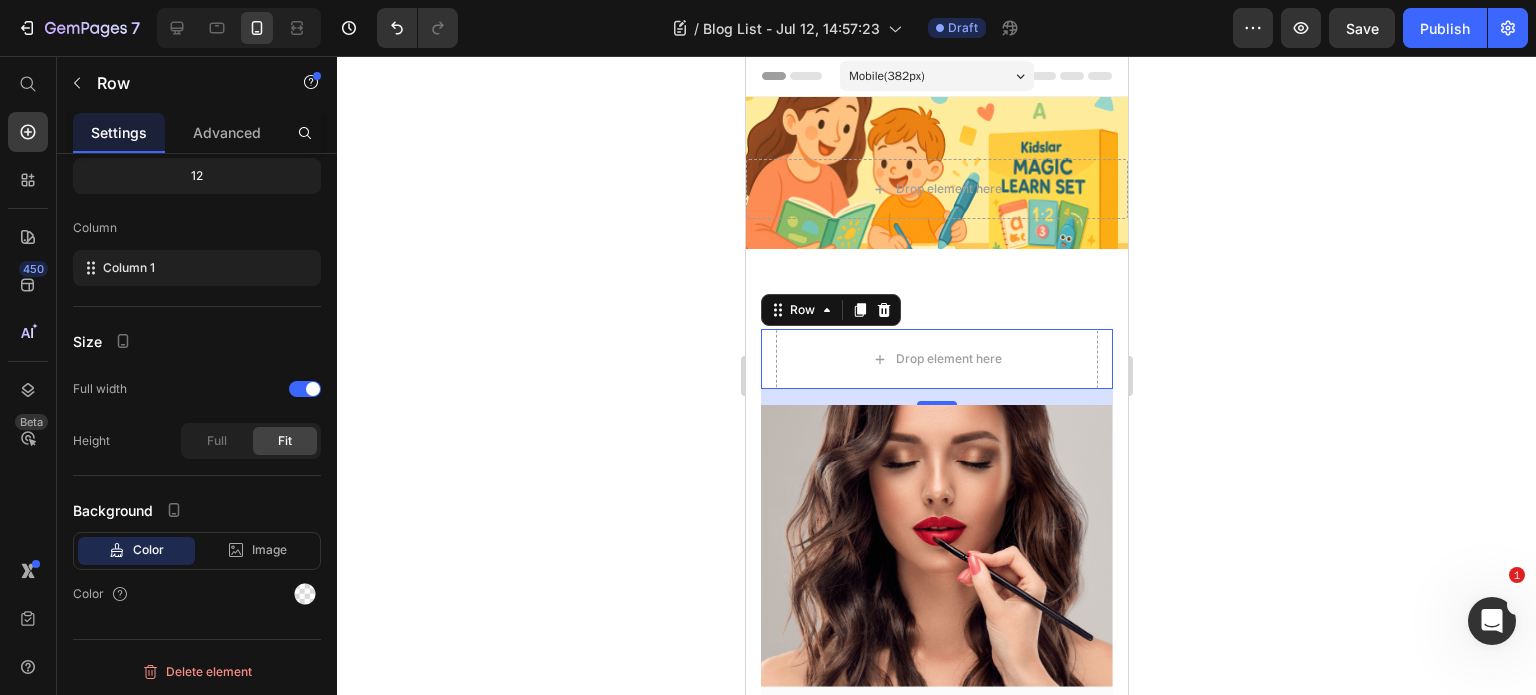 click 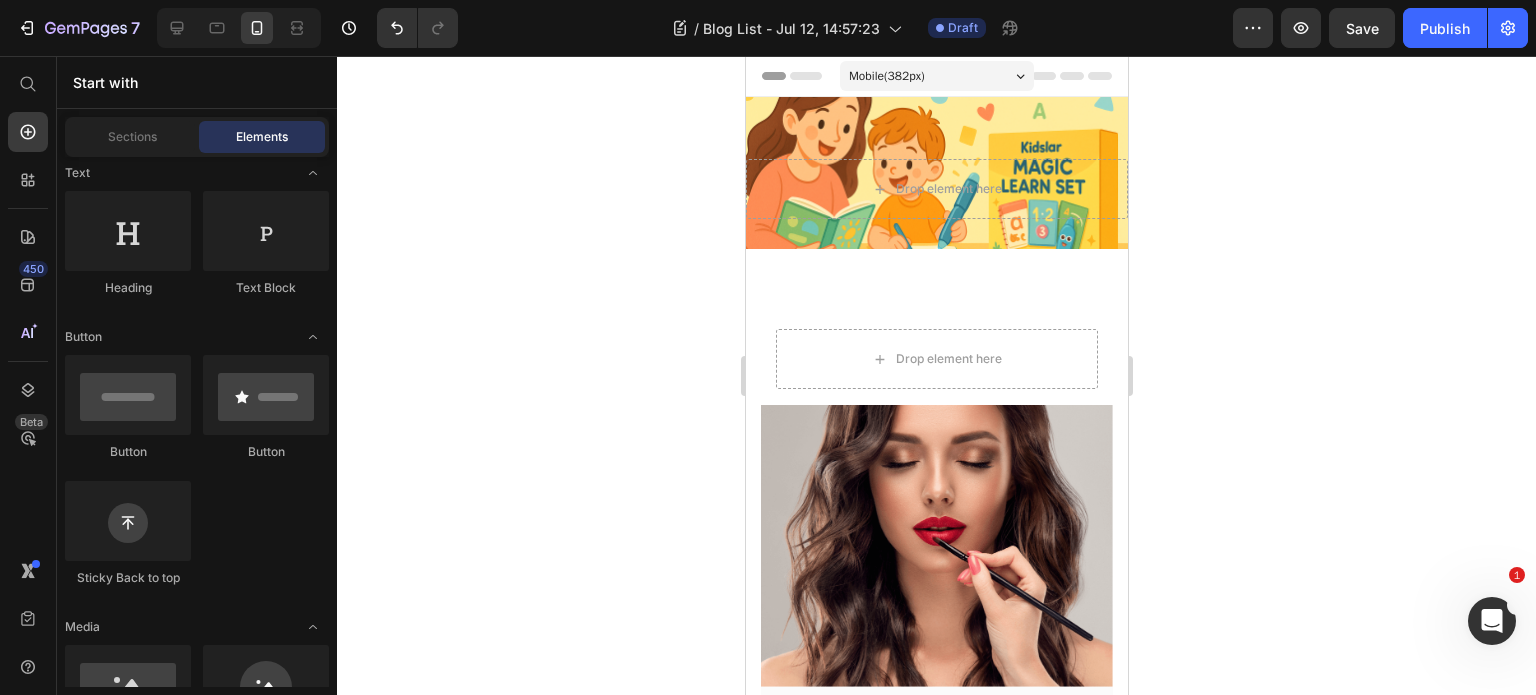 click on "Preview  Save   Publish" at bounding box center (1380, 28) 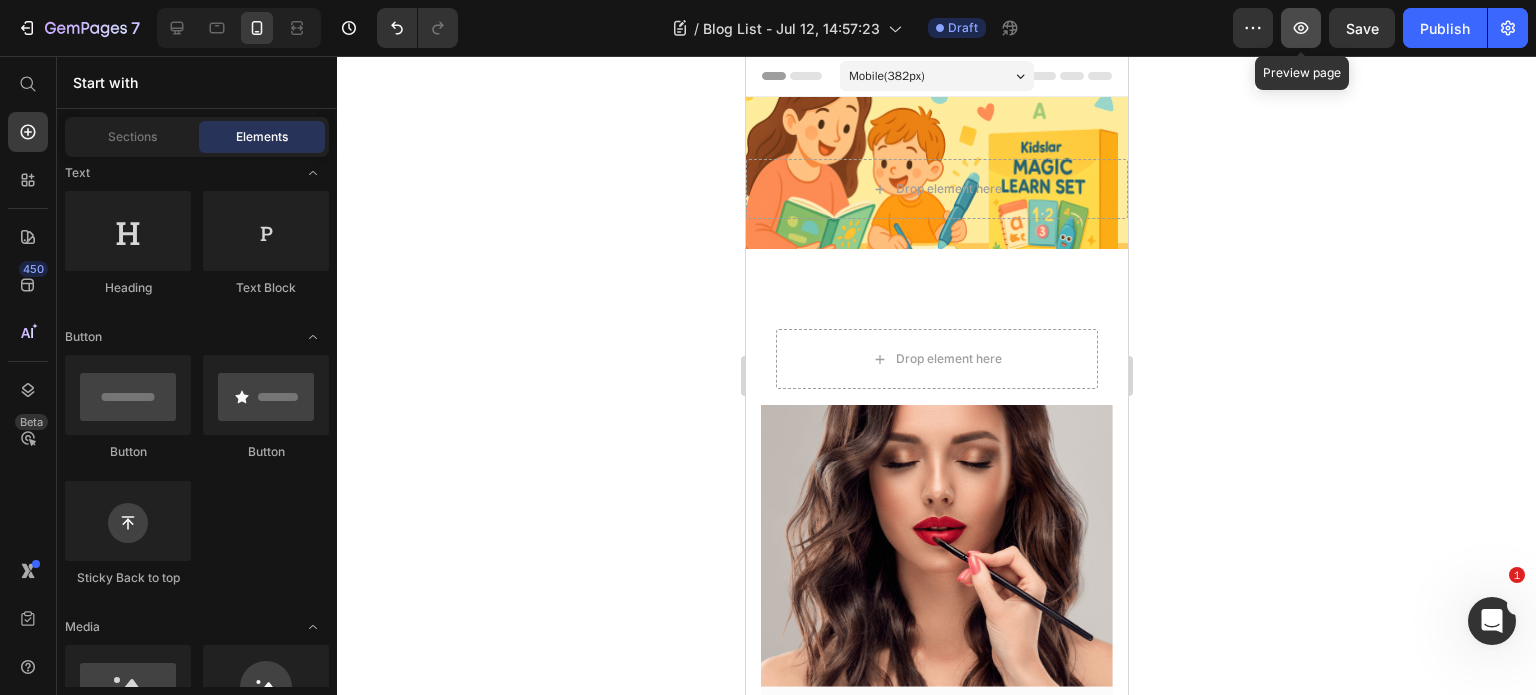 click 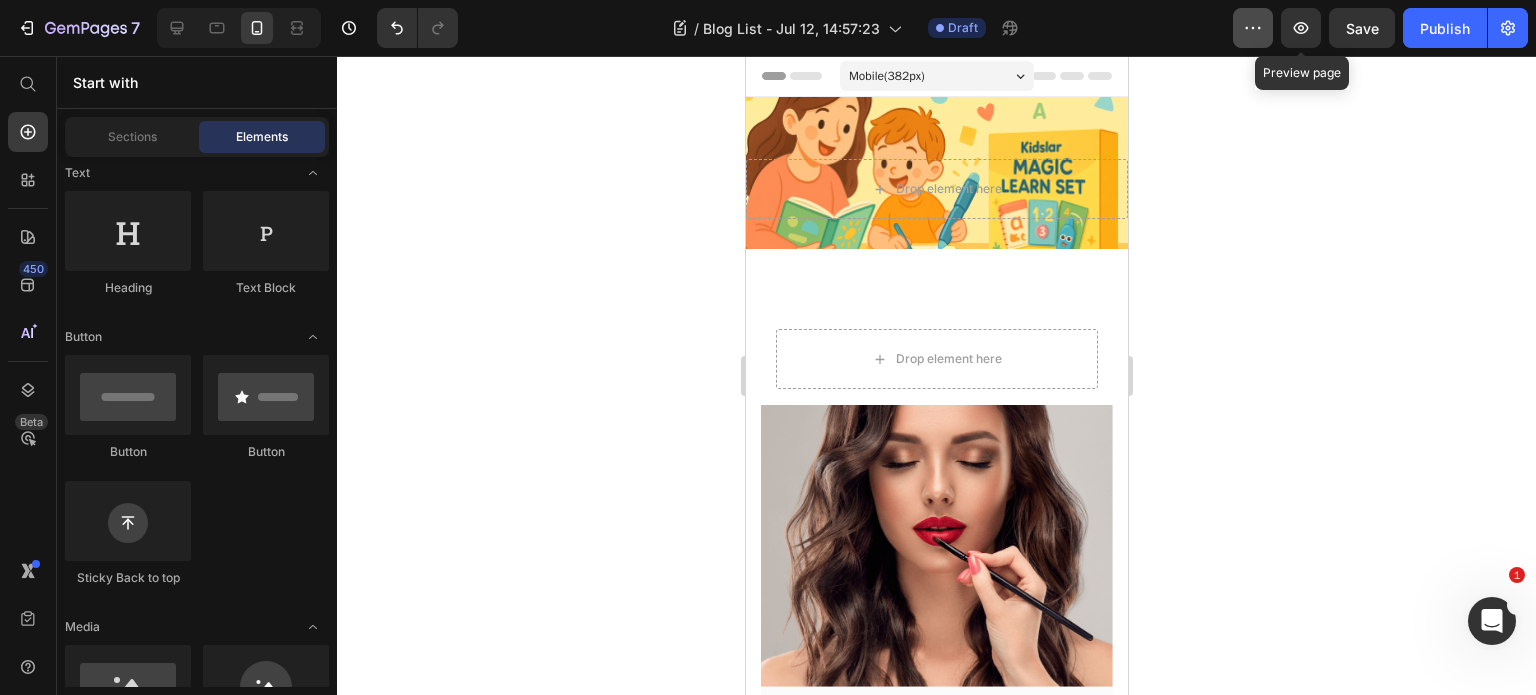 click 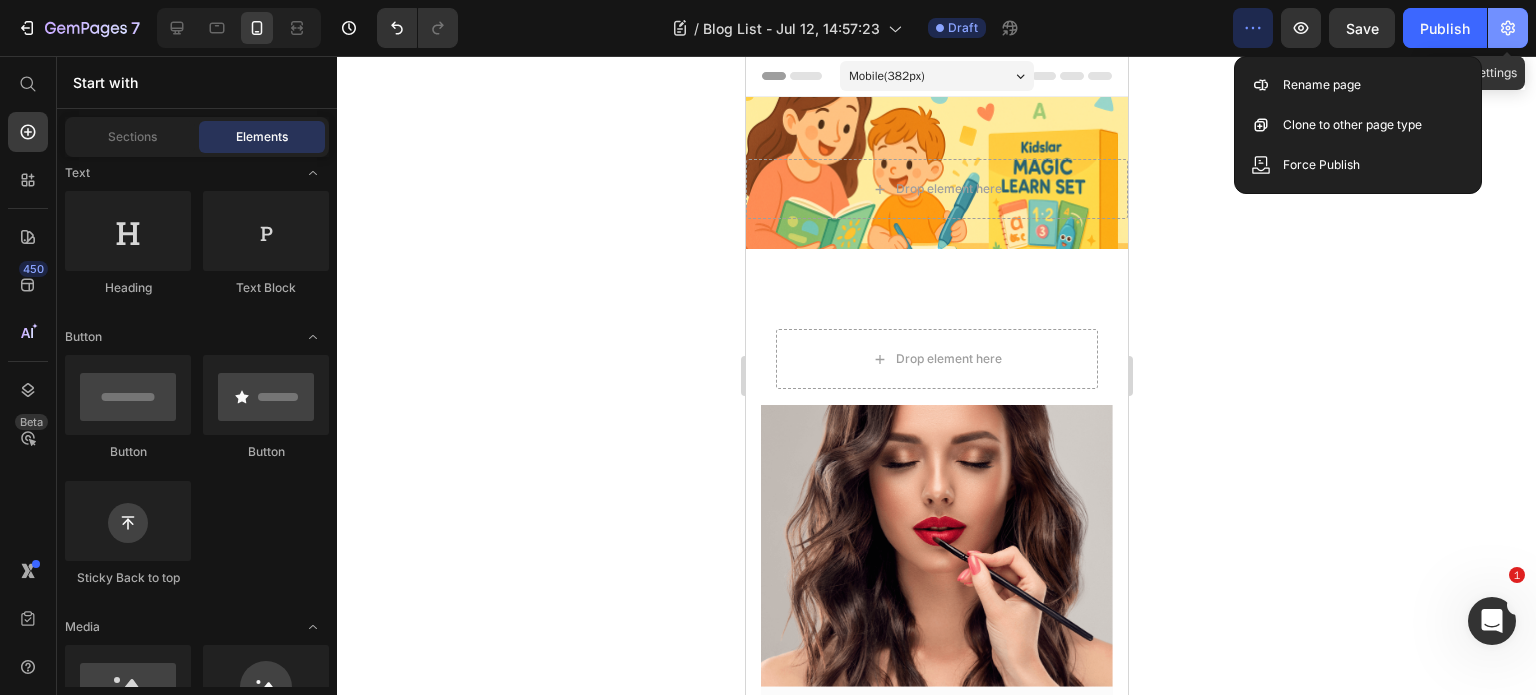 click 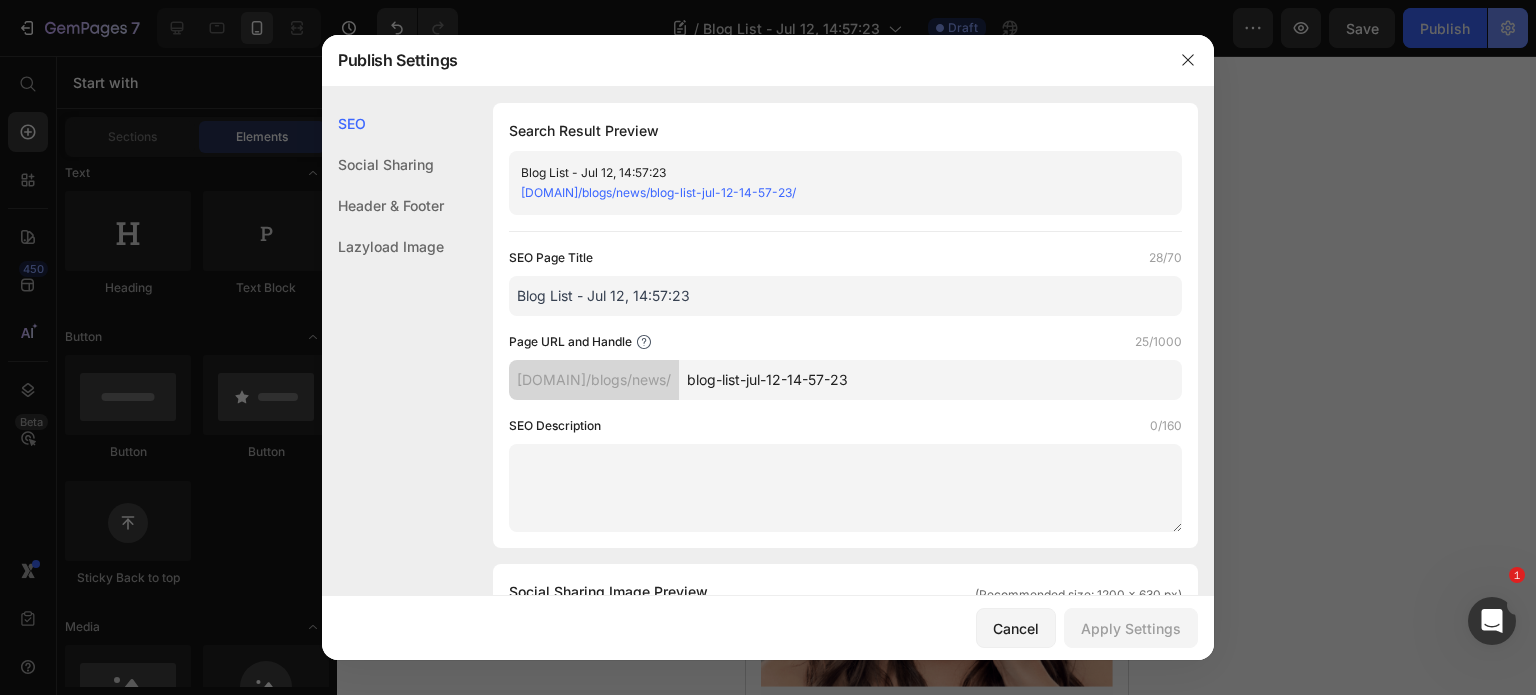 click at bounding box center (768, 347) 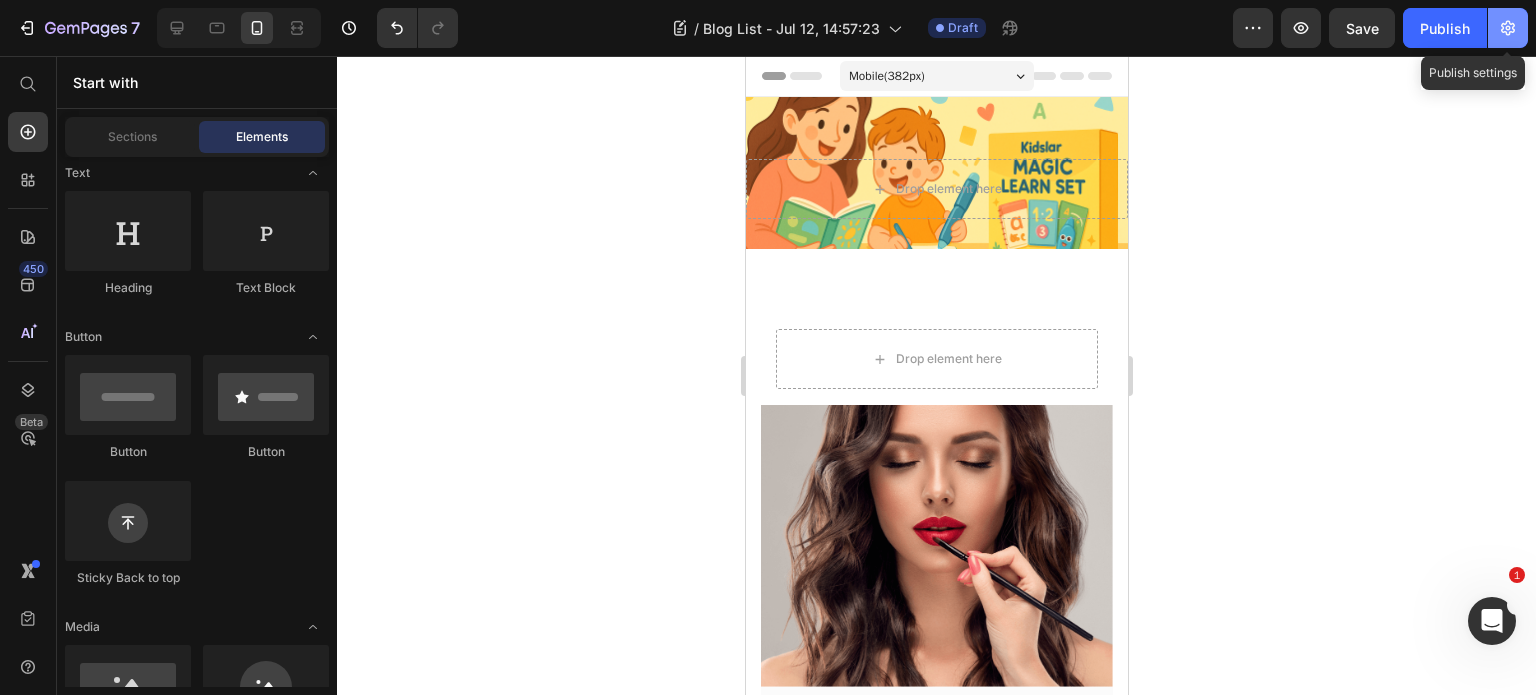 click 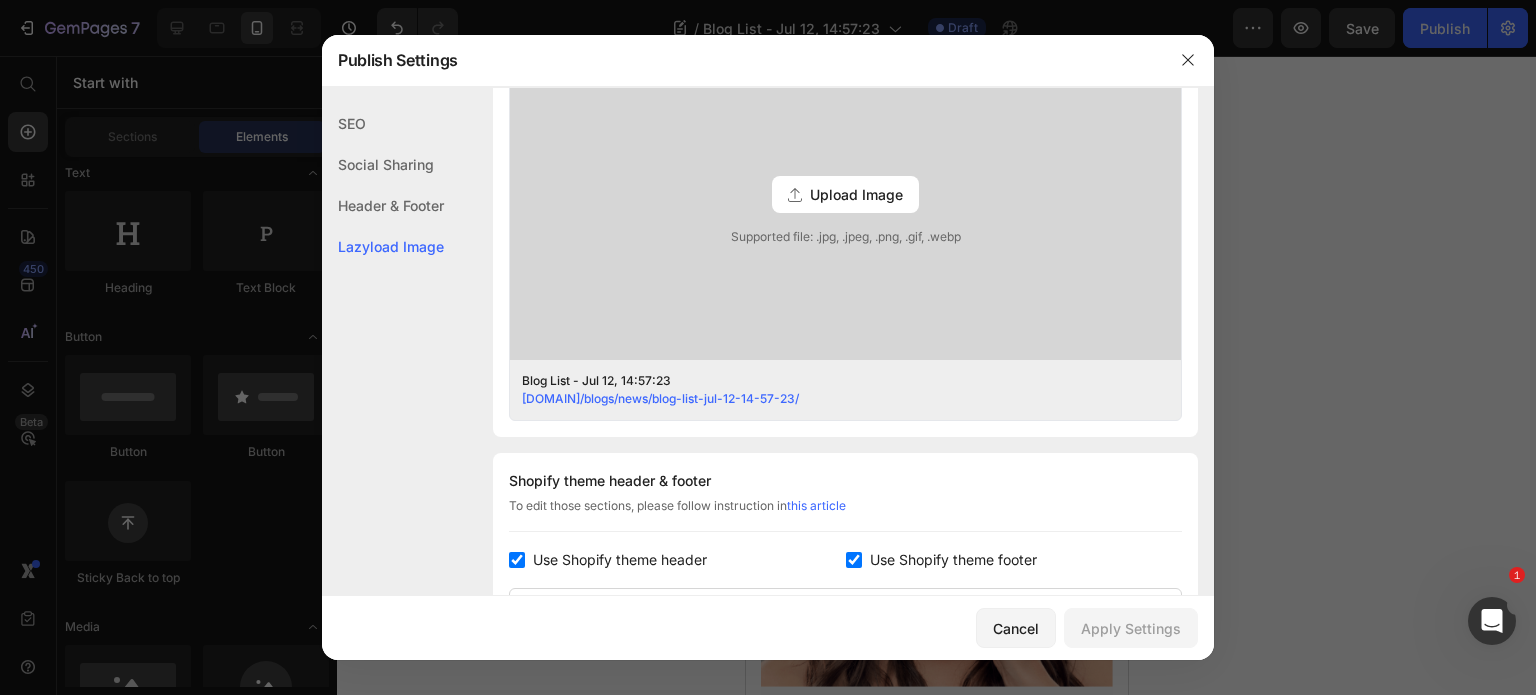 scroll, scrollTop: 576, scrollLeft: 0, axis: vertical 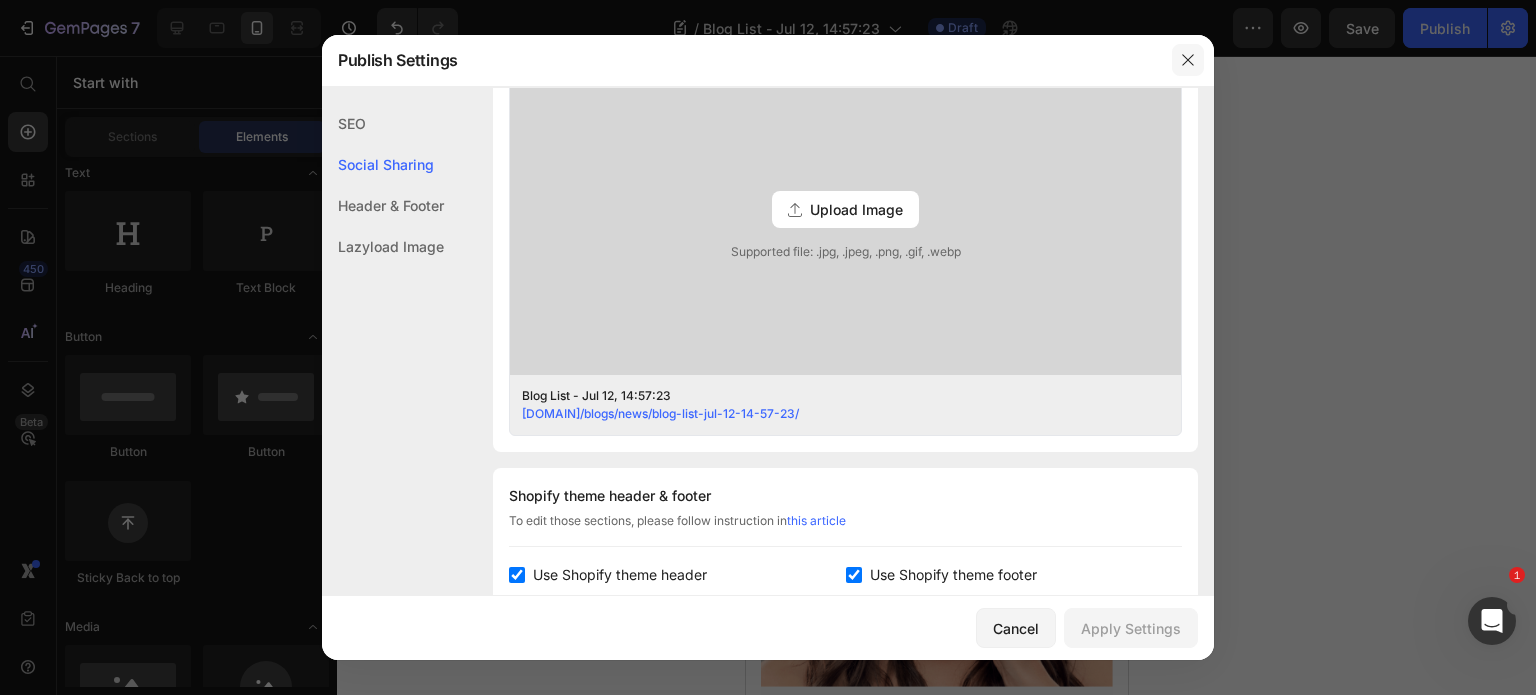 click 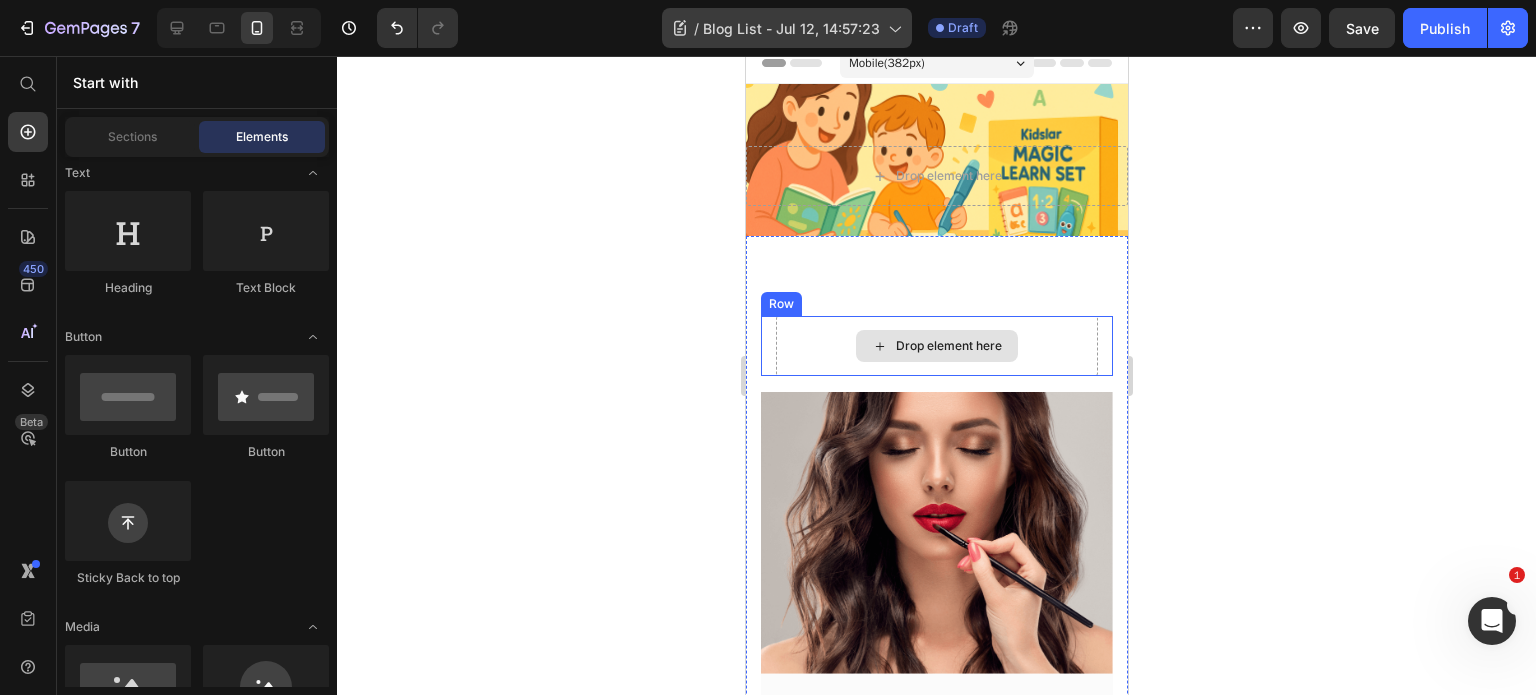 scroll, scrollTop: 0, scrollLeft: 0, axis: both 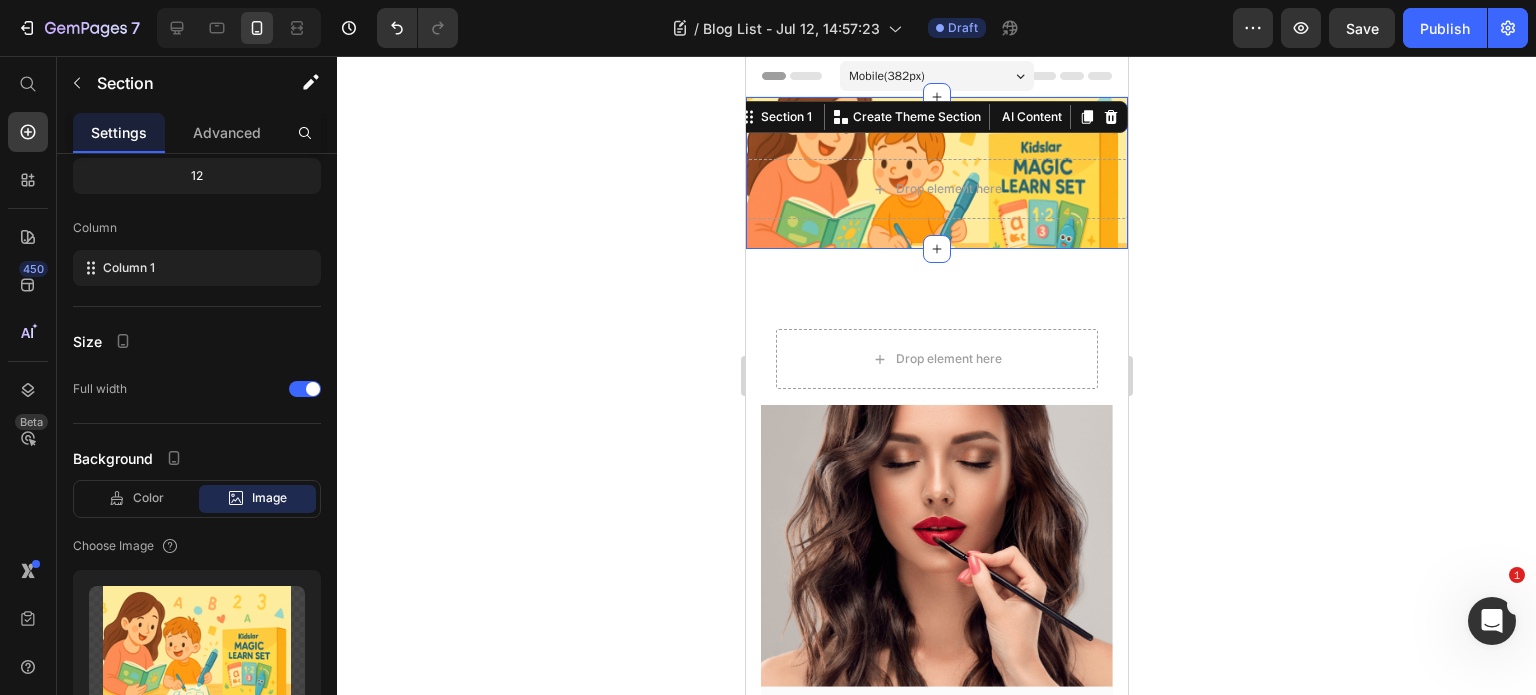 click on "Drop element here Section 1   Create Theme Section AI Content Write with GemAI What would you like to describe here? Tone and Voice Persuasive Product Kapıda ödeme ücreti Show more Generate" at bounding box center [936, 173] 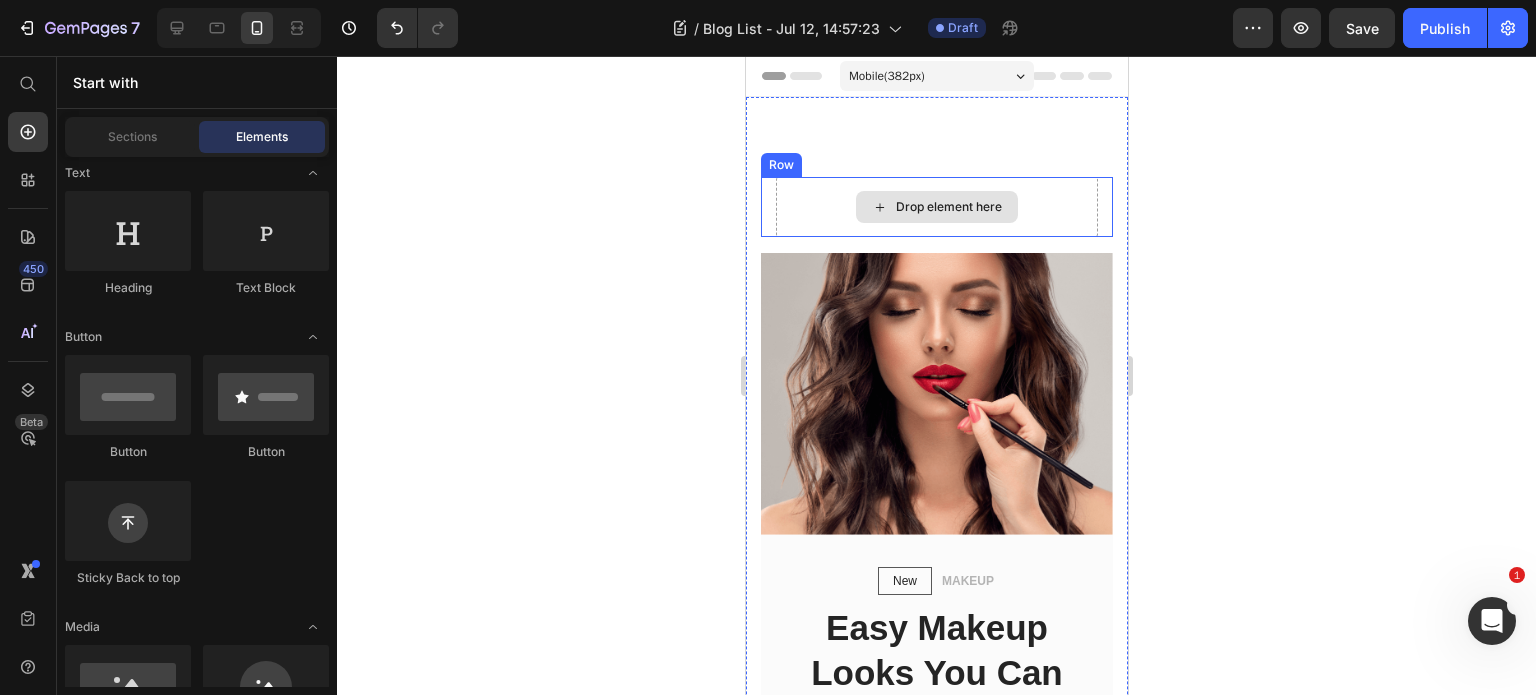 click on "Drop element here" at bounding box center [936, 207] 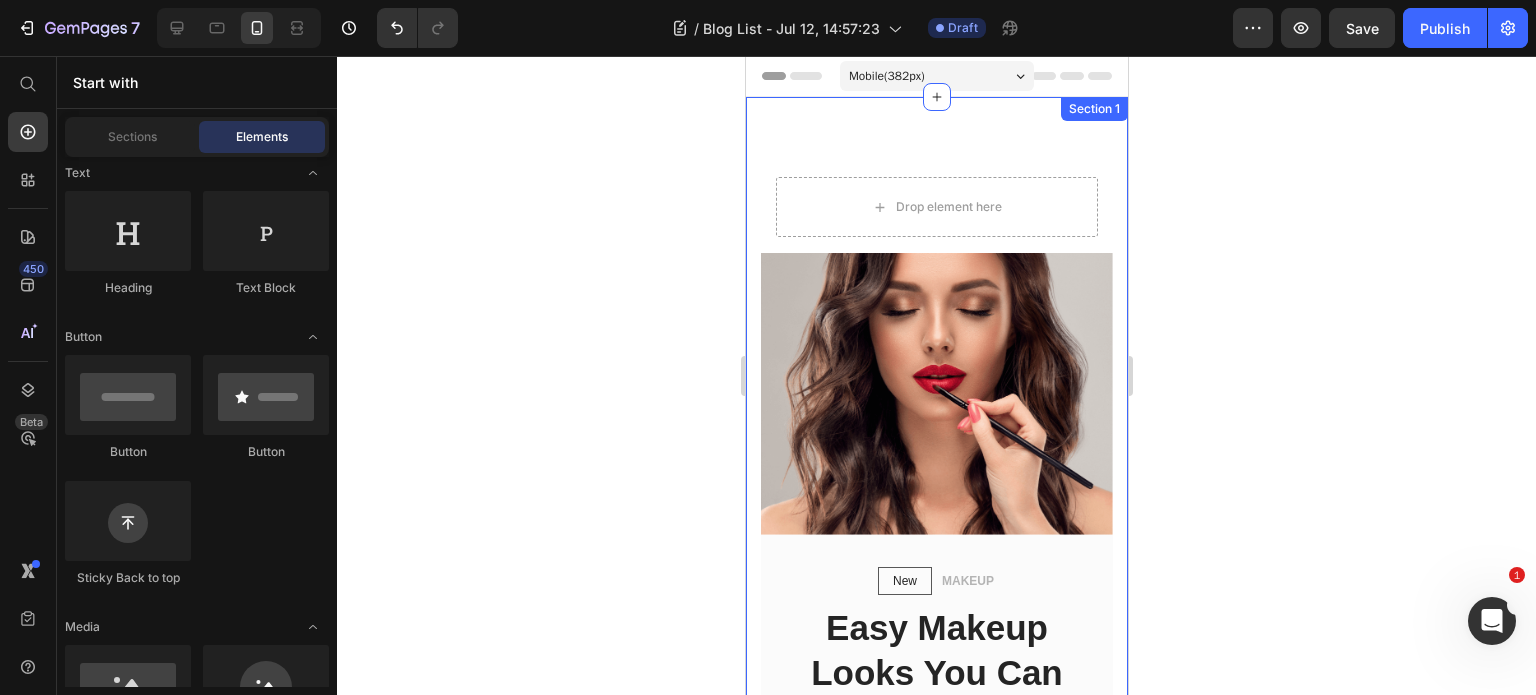 click on "Drop element here Row" at bounding box center (936, 207) 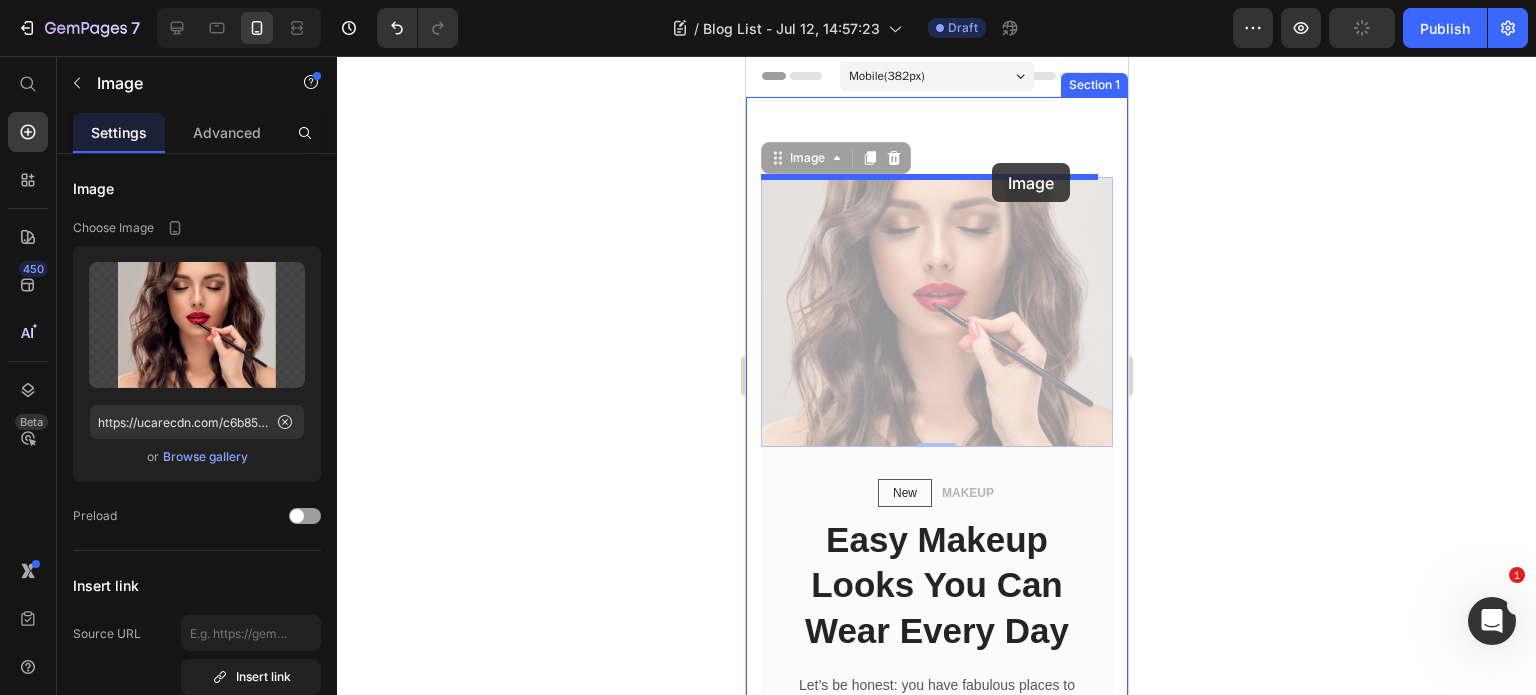 drag, startPoint x: 994, startPoint y: 203, endPoint x: 991, endPoint y: 163, distance: 40.112343 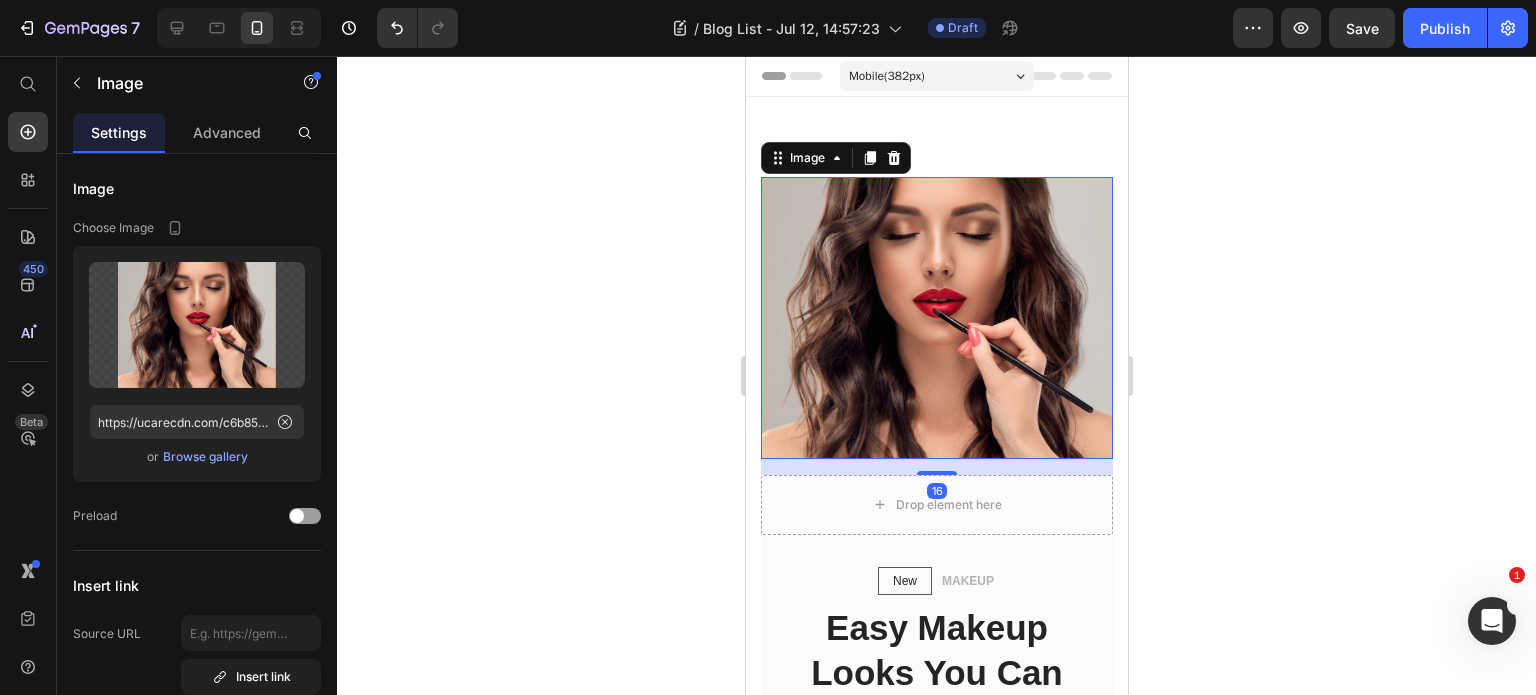 click at bounding box center (936, 318) 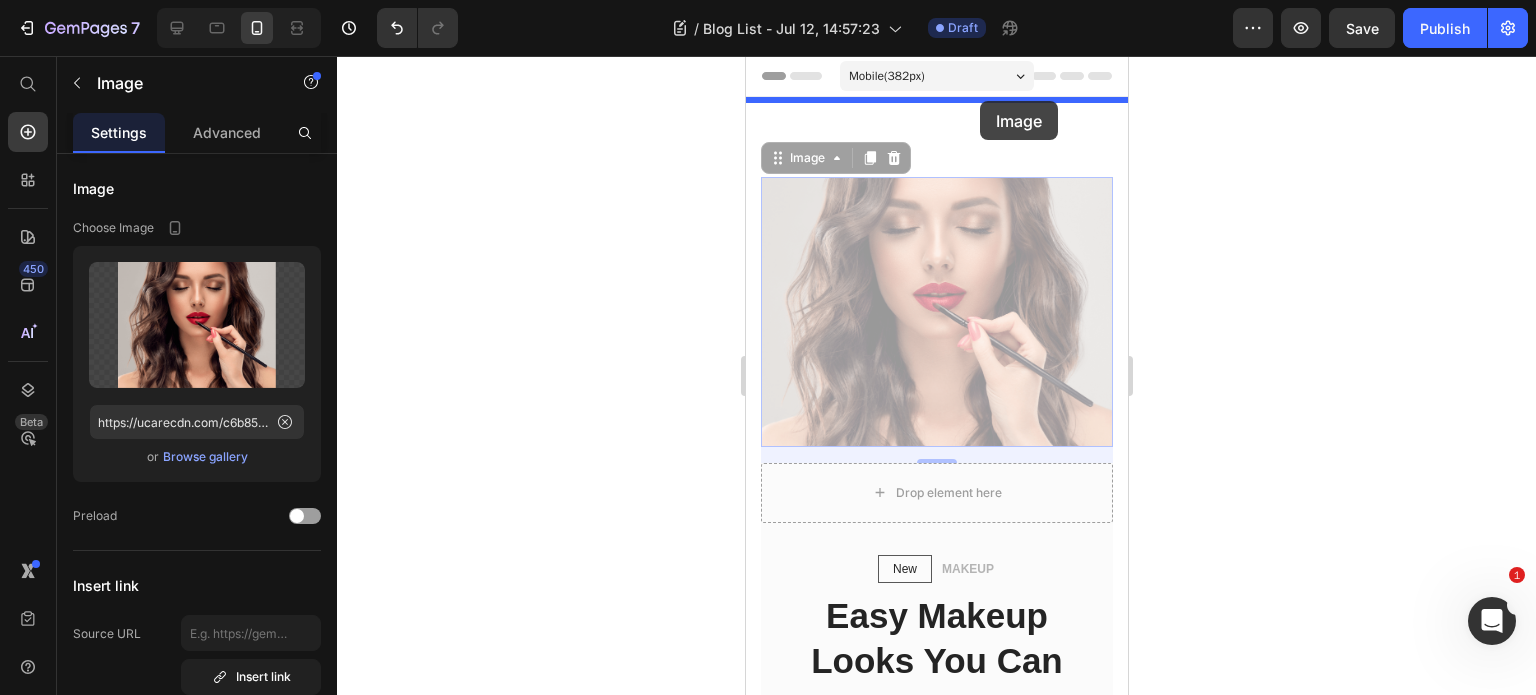 drag, startPoint x: 989, startPoint y: 184, endPoint x: 979, endPoint y: 101, distance: 83.60024 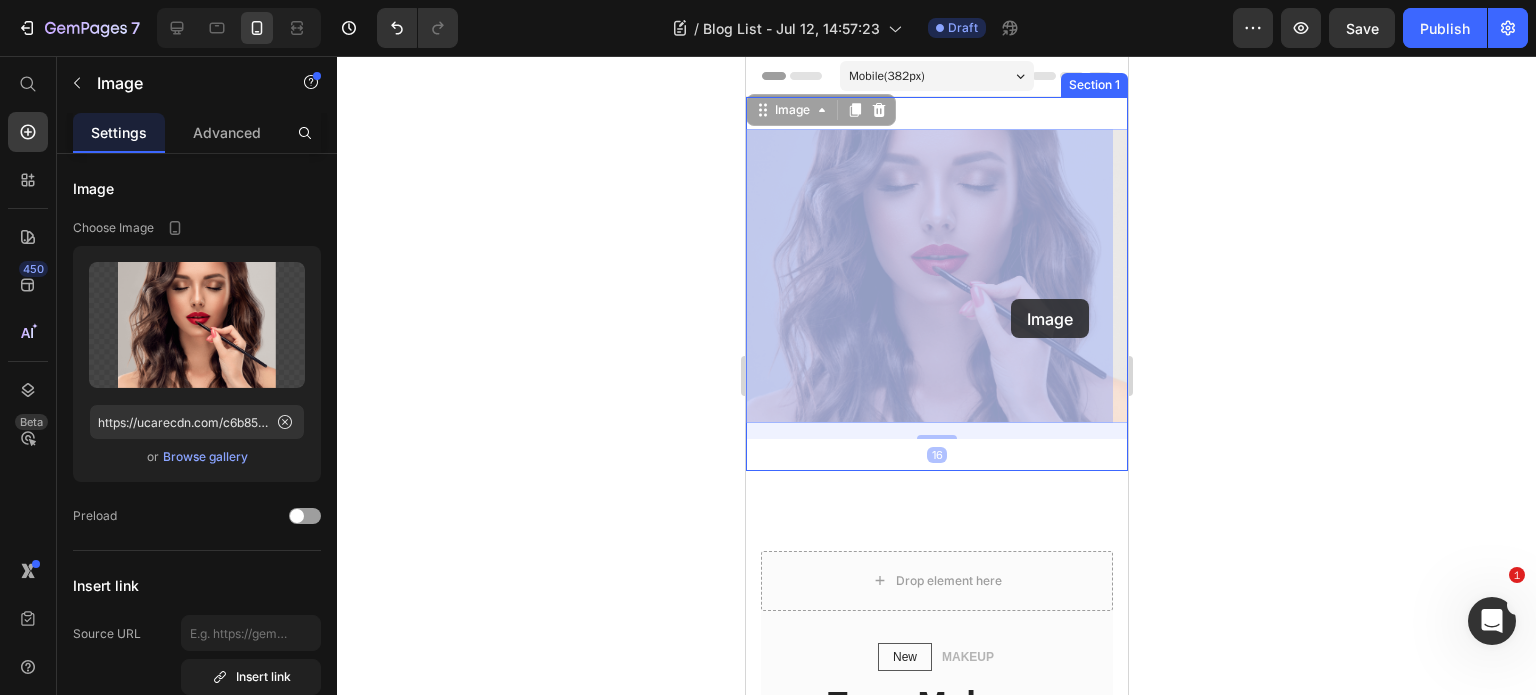 drag, startPoint x: 1025, startPoint y: 287, endPoint x: 1010, endPoint y: 299, distance: 19.209373 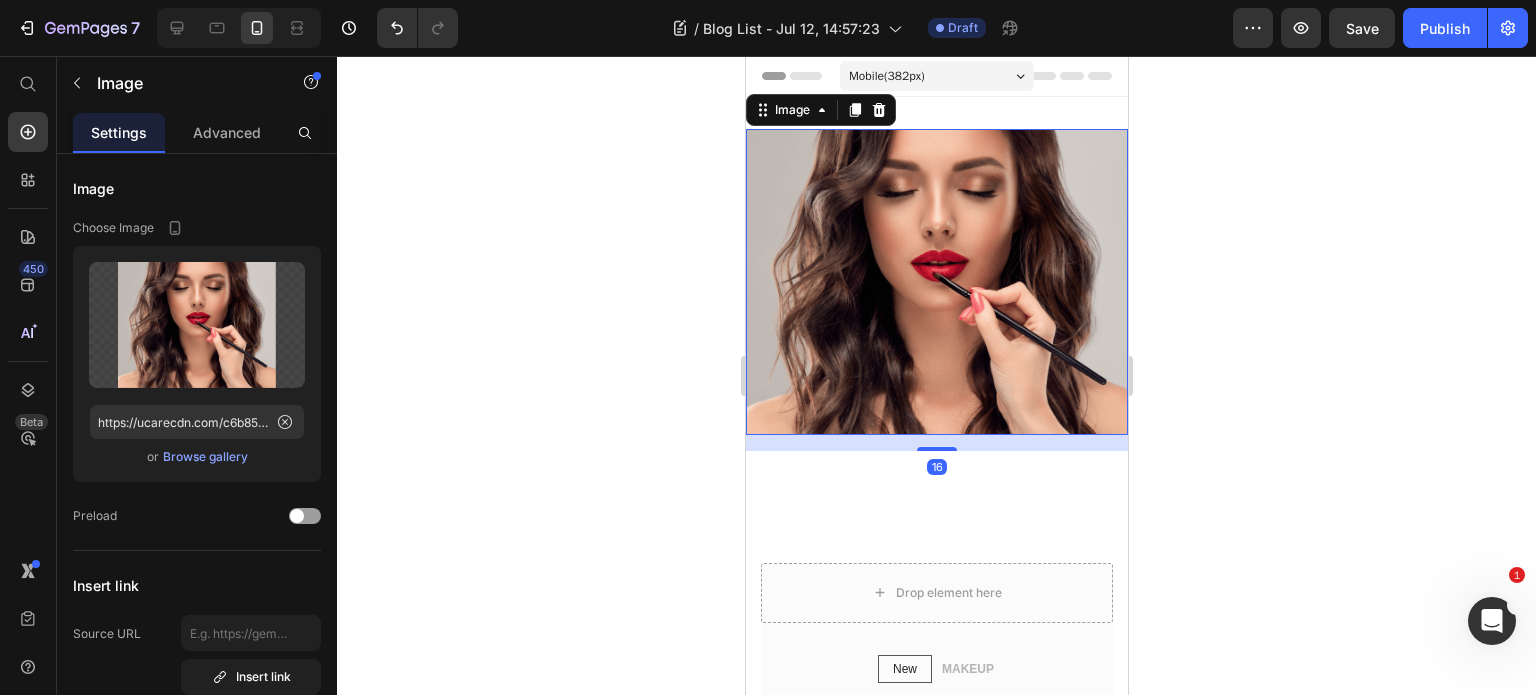 click 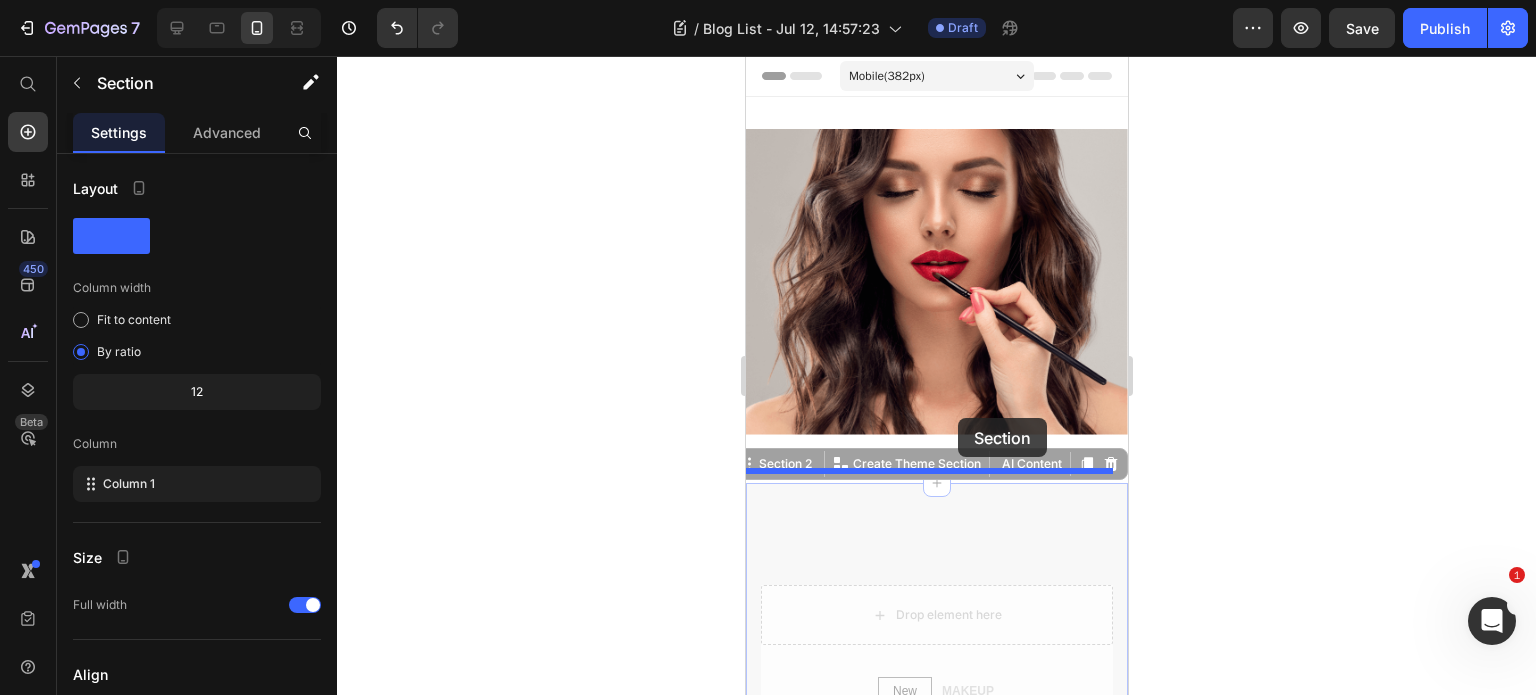 drag, startPoint x: 988, startPoint y: 508, endPoint x: 957, endPoint y: 418, distance: 95.189285 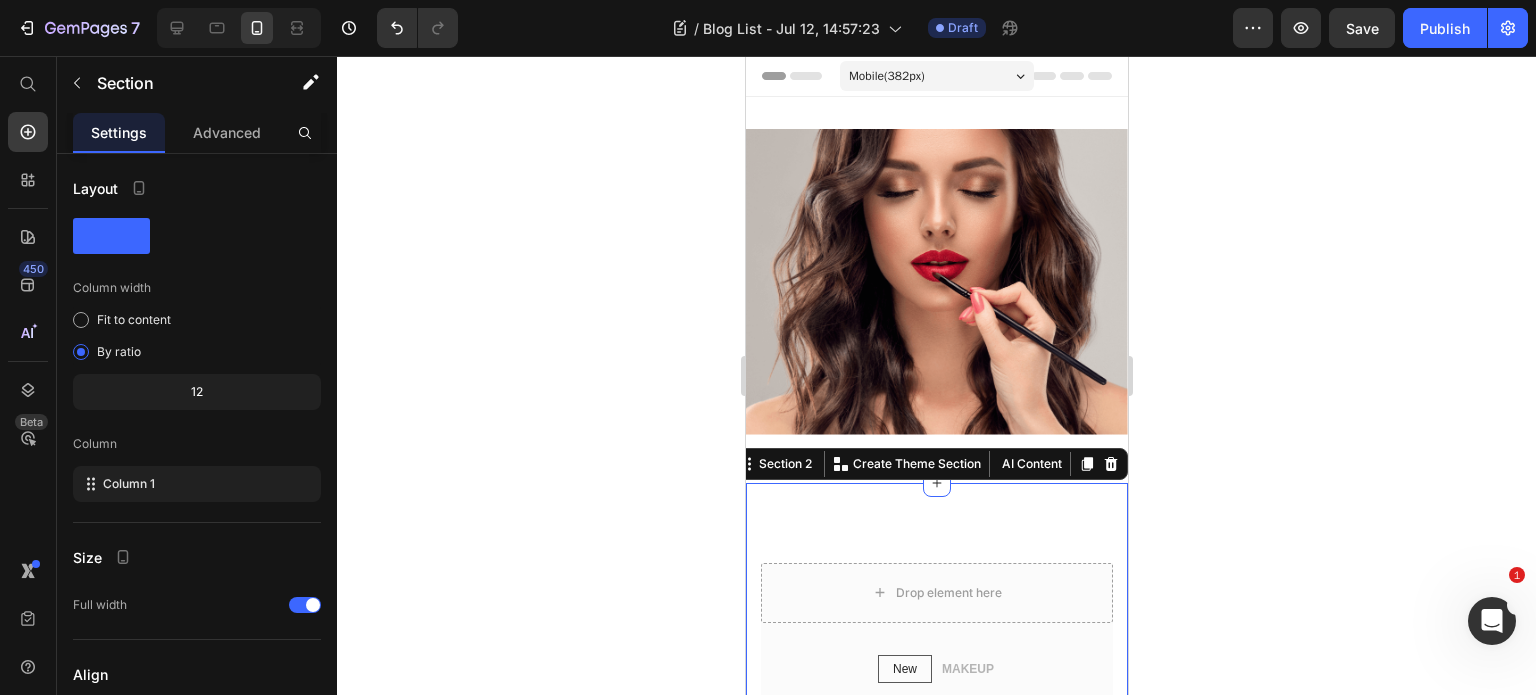click 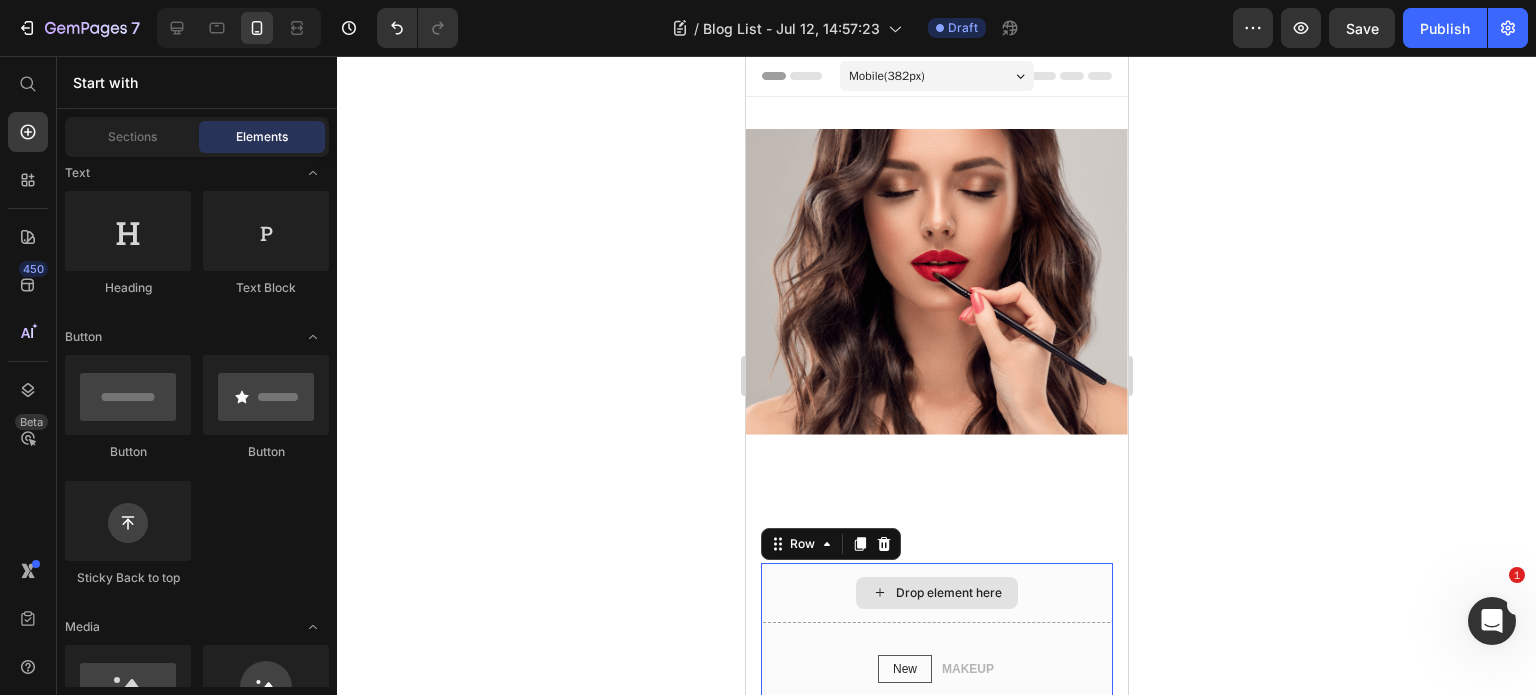 click on "Drop element here" at bounding box center [936, 593] 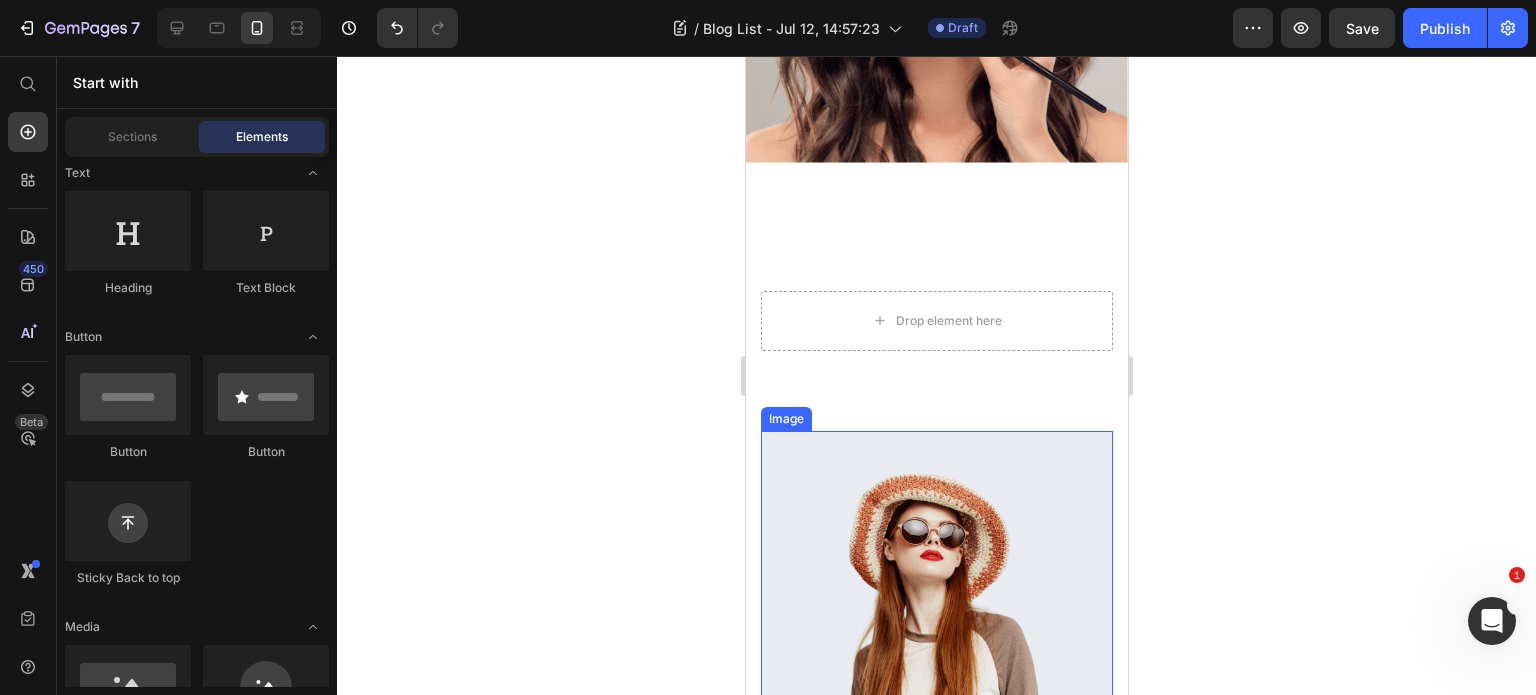 scroll, scrollTop: 200, scrollLeft: 0, axis: vertical 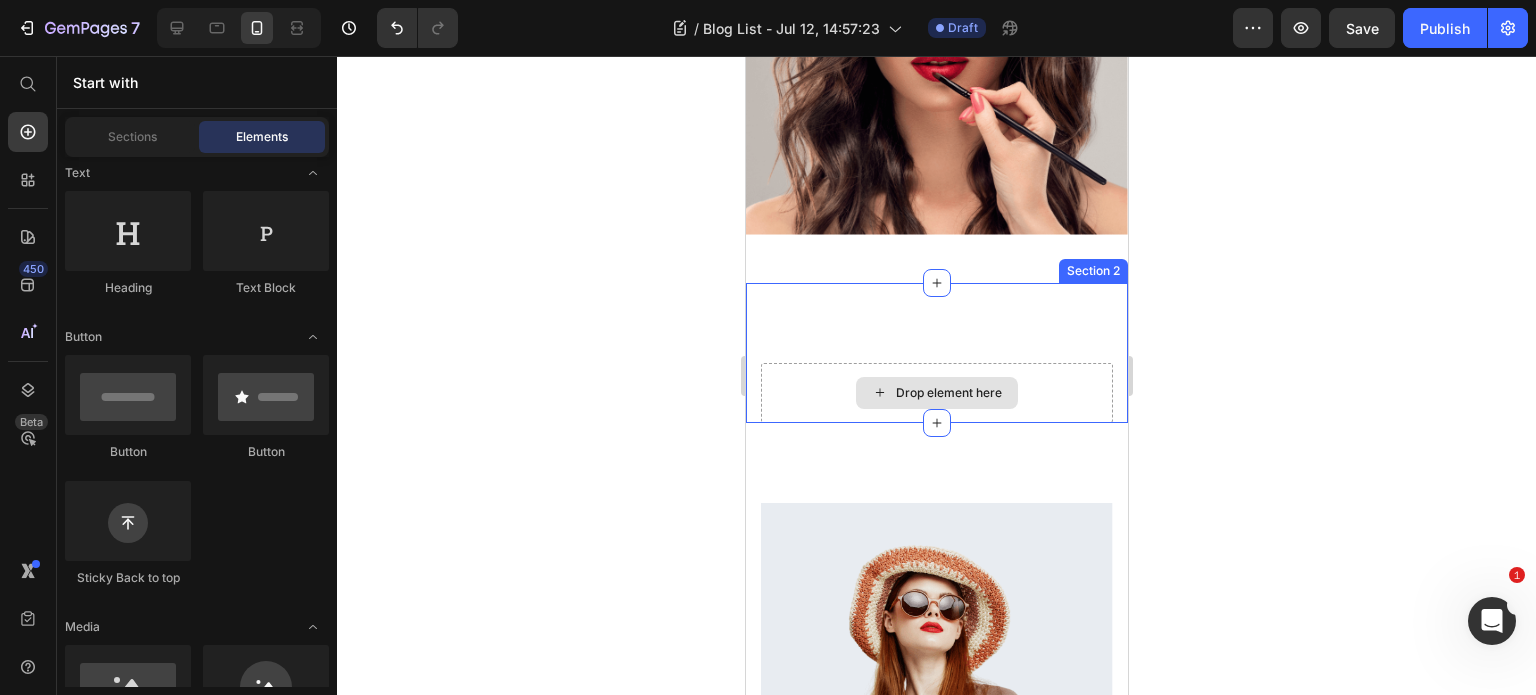 click on "Drop element here" at bounding box center [948, 393] 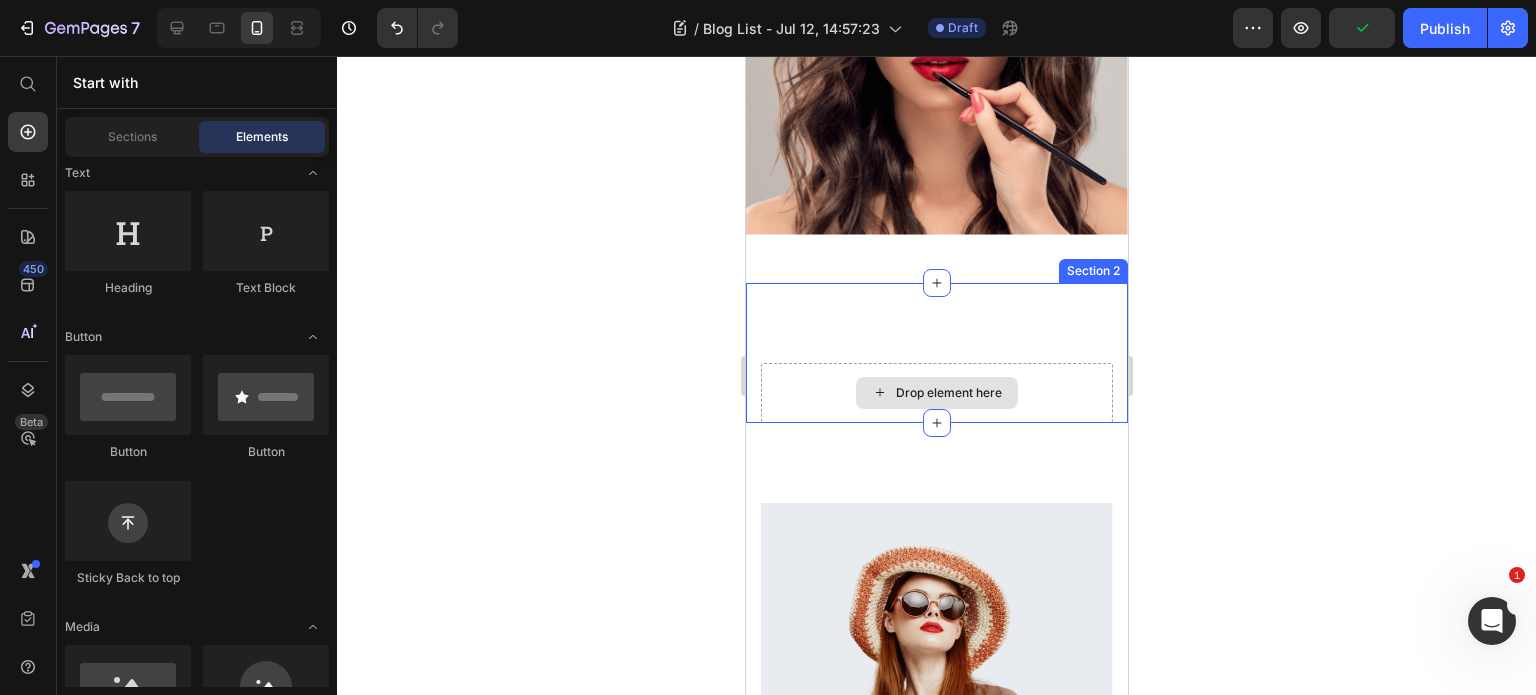 click on "Drop element here" at bounding box center [936, 393] 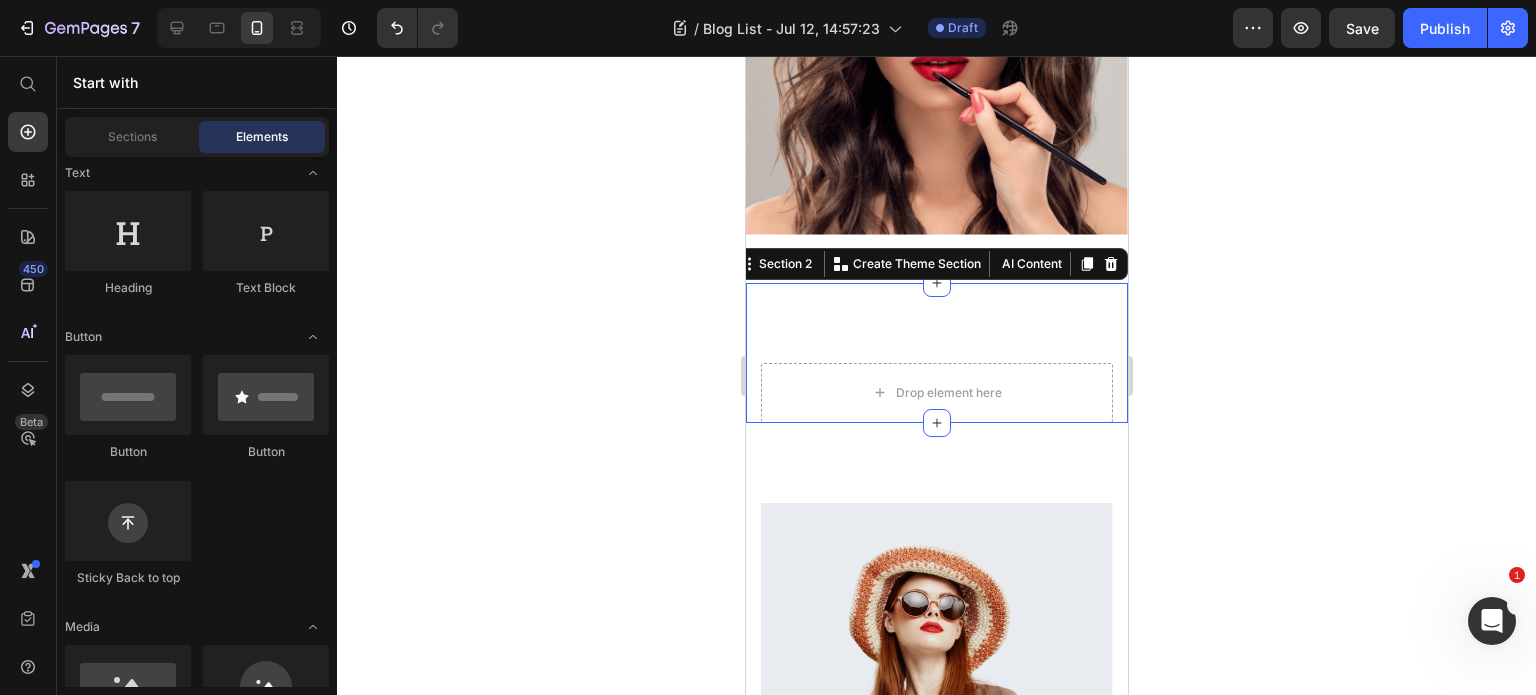 click on "Drop element here Section 2   Create Theme Section AI Content Write with GemAI What would you like to describe here? Tone and Voice Persuasive Product Kapıda ödeme ücreti Show more Generate" at bounding box center (936, 353) 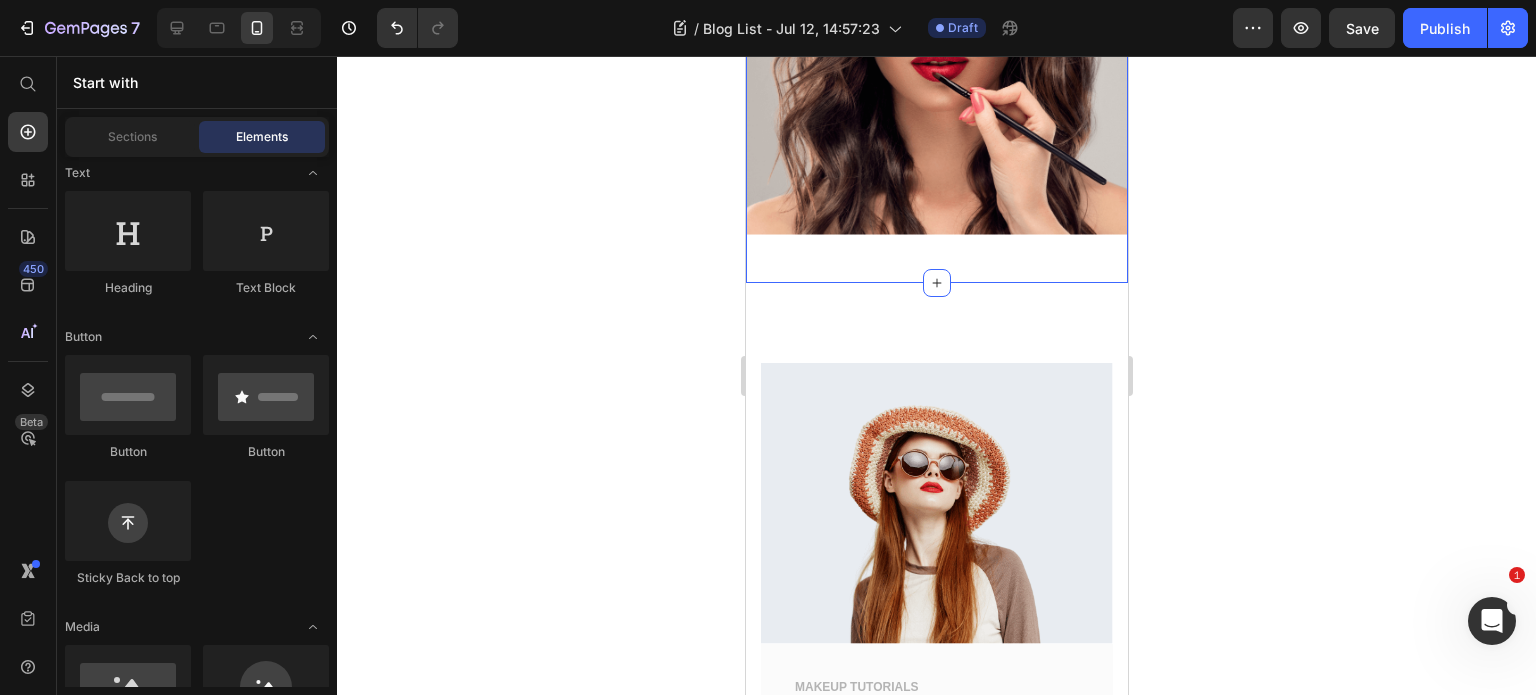 click at bounding box center [936, 82] 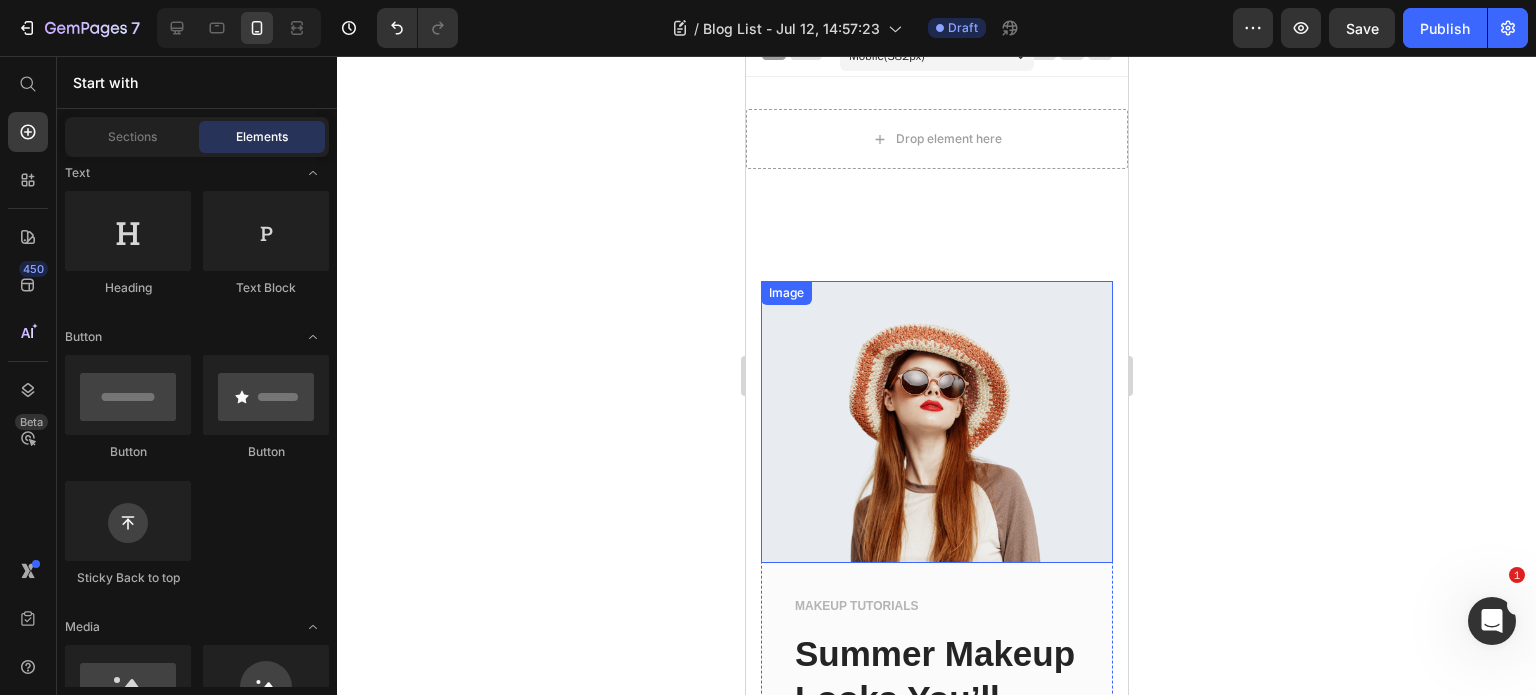 scroll, scrollTop: 0, scrollLeft: 0, axis: both 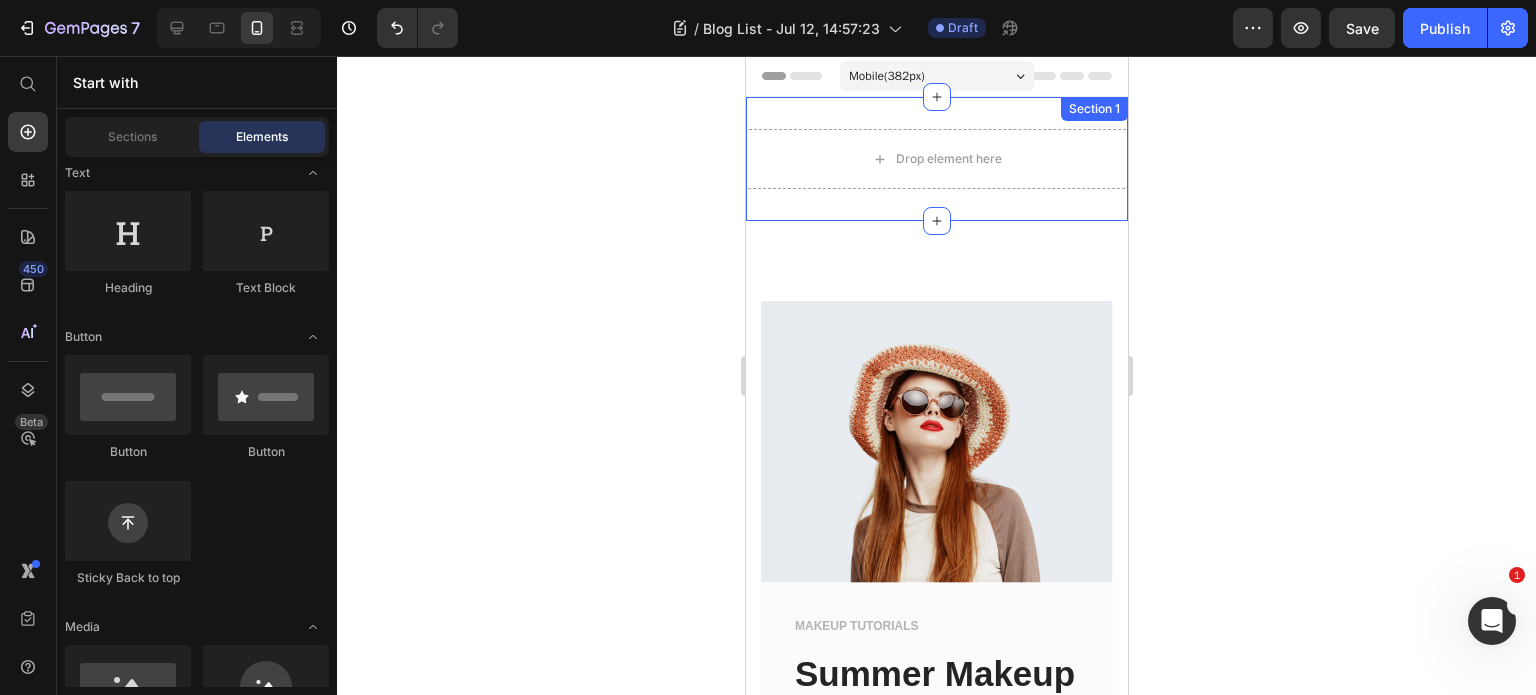 click on "Drop element here Section 1" at bounding box center (936, 159) 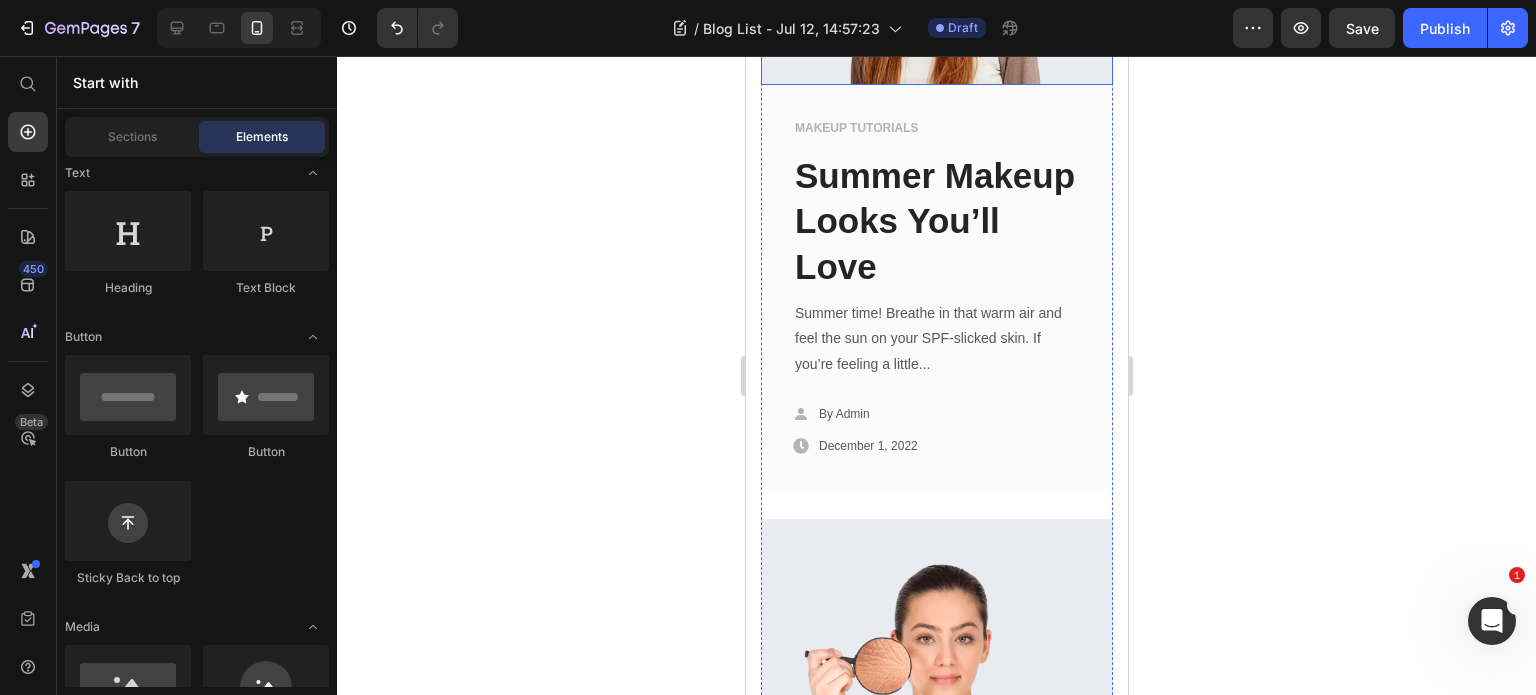scroll, scrollTop: 200, scrollLeft: 0, axis: vertical 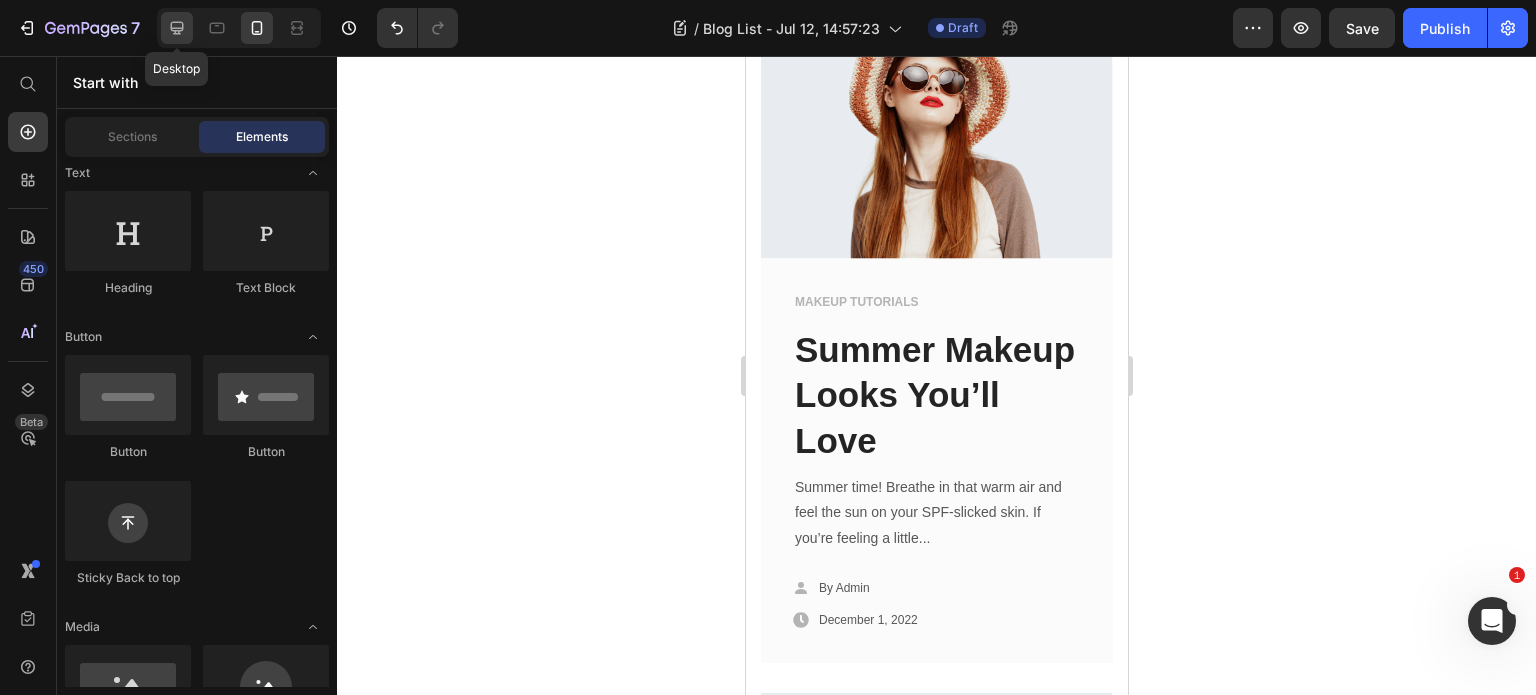 drag, startPoint x: 170, startPoint y: 18, endPoint x: 124, endPoint y: 115, distance: 107.35455 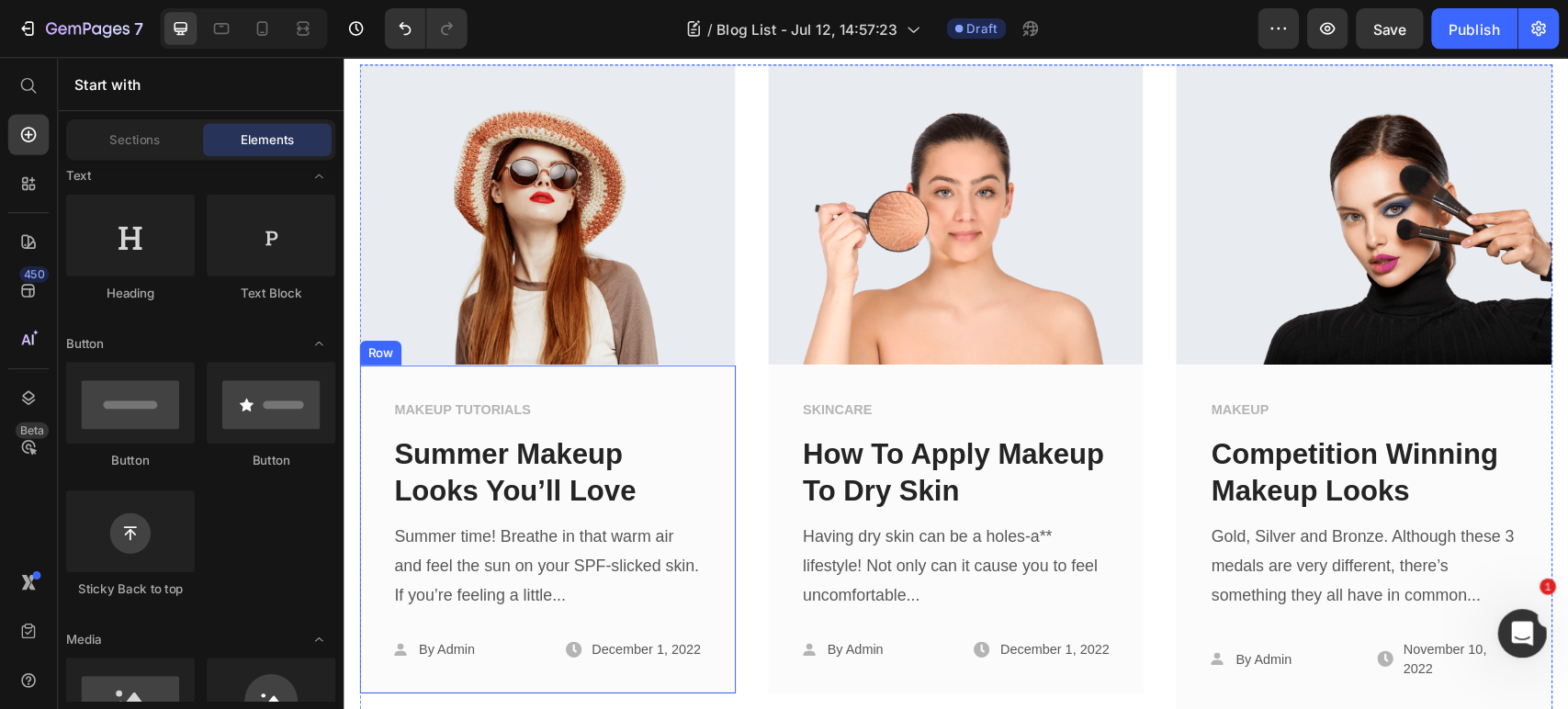 scroll, scrollTop: 0, scrollLeft: 0, axis: both 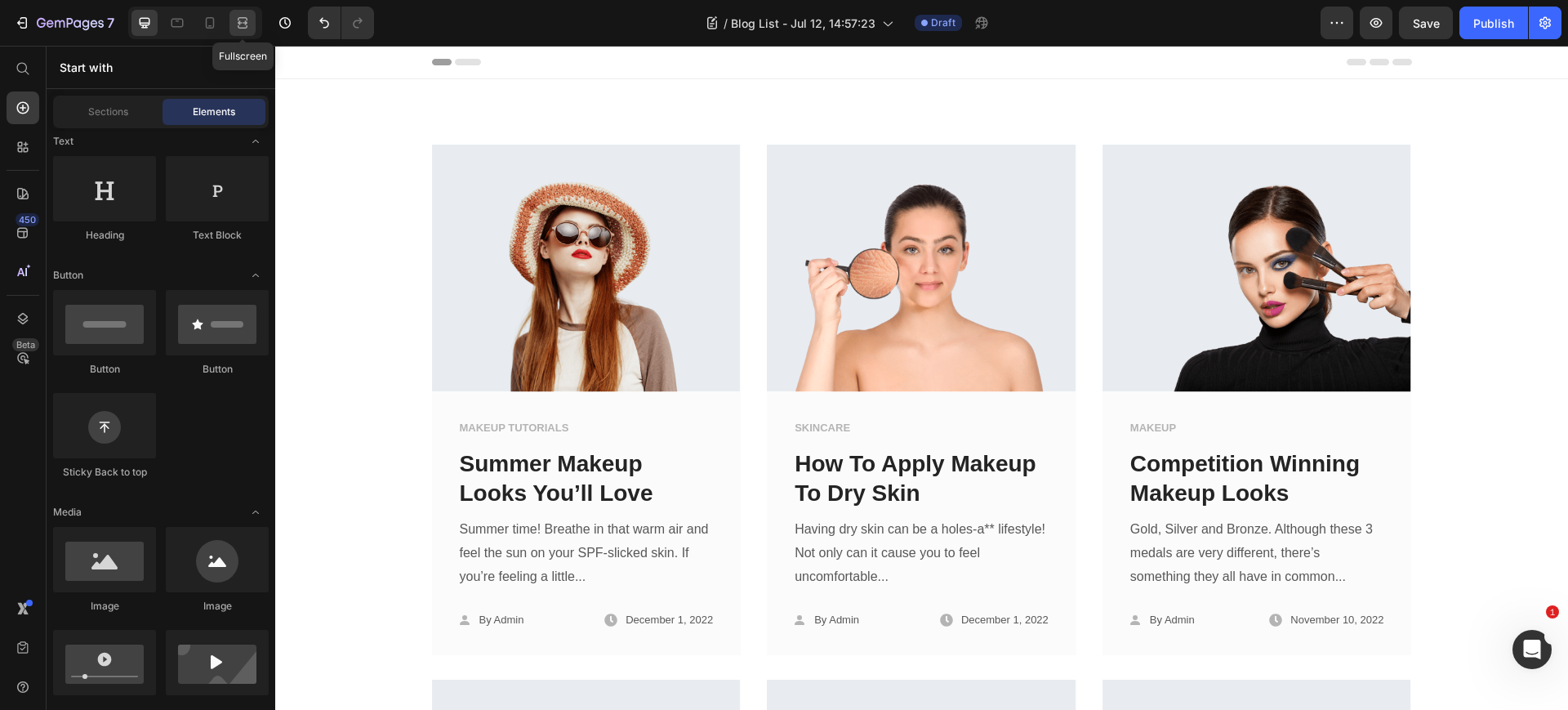 click 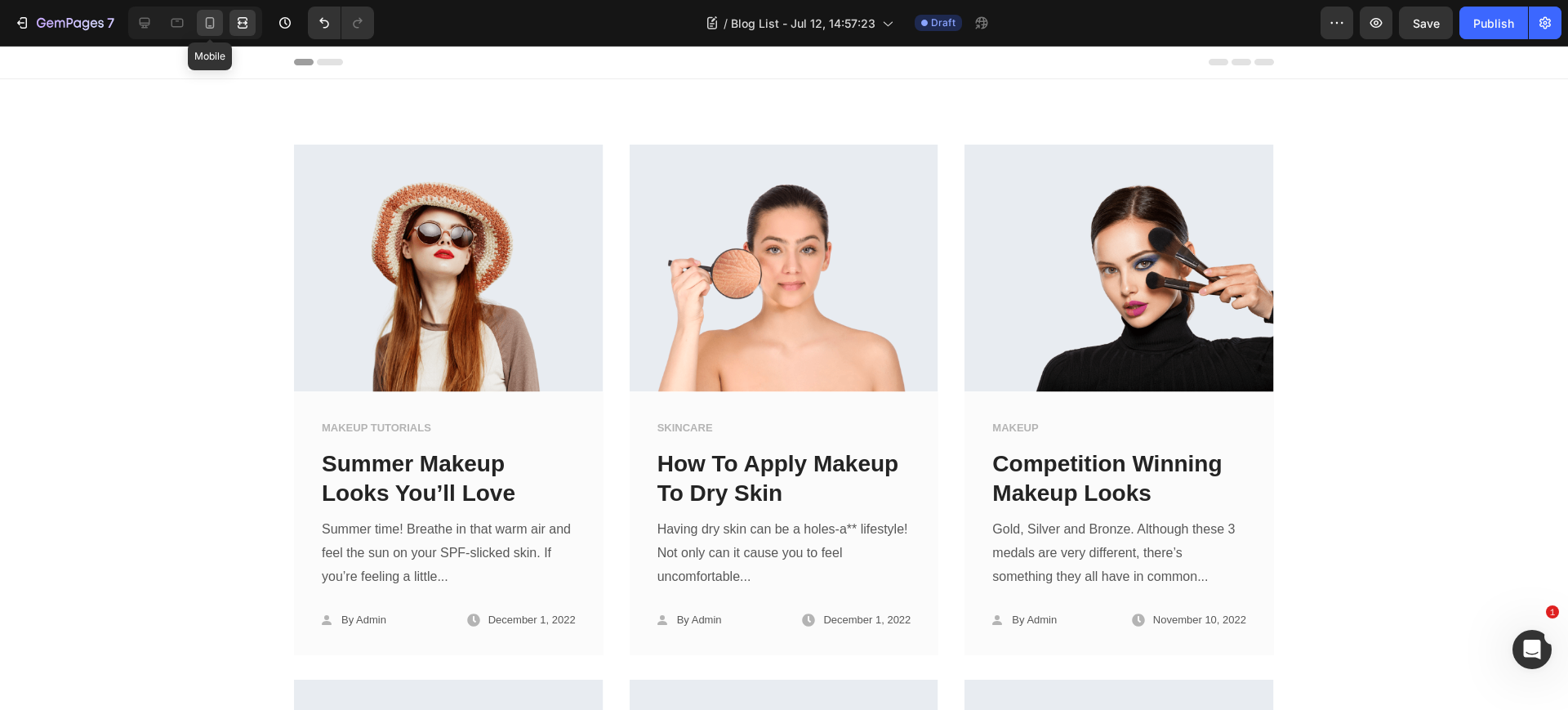 click 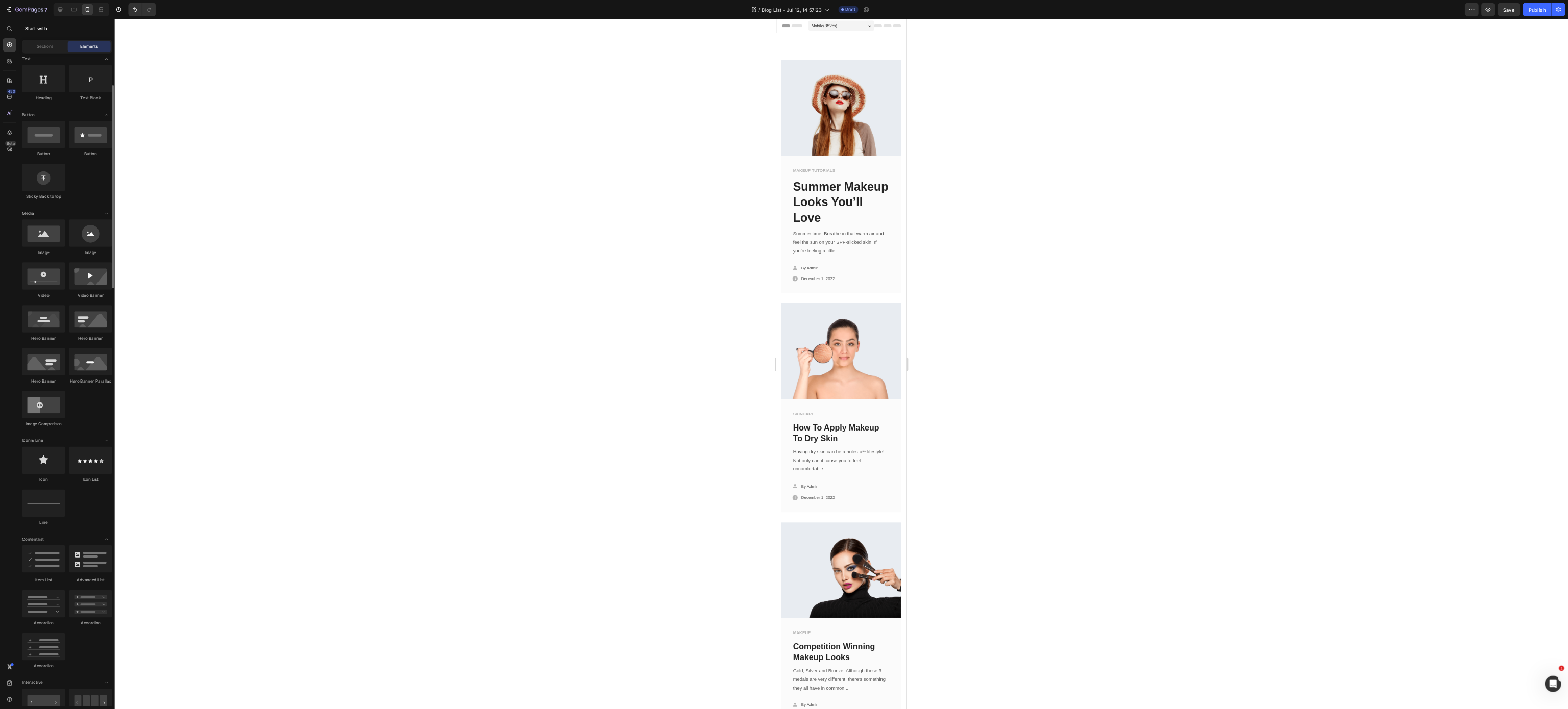scroll, scrollTop: 153, scrollLeft: 0, axis: vertical 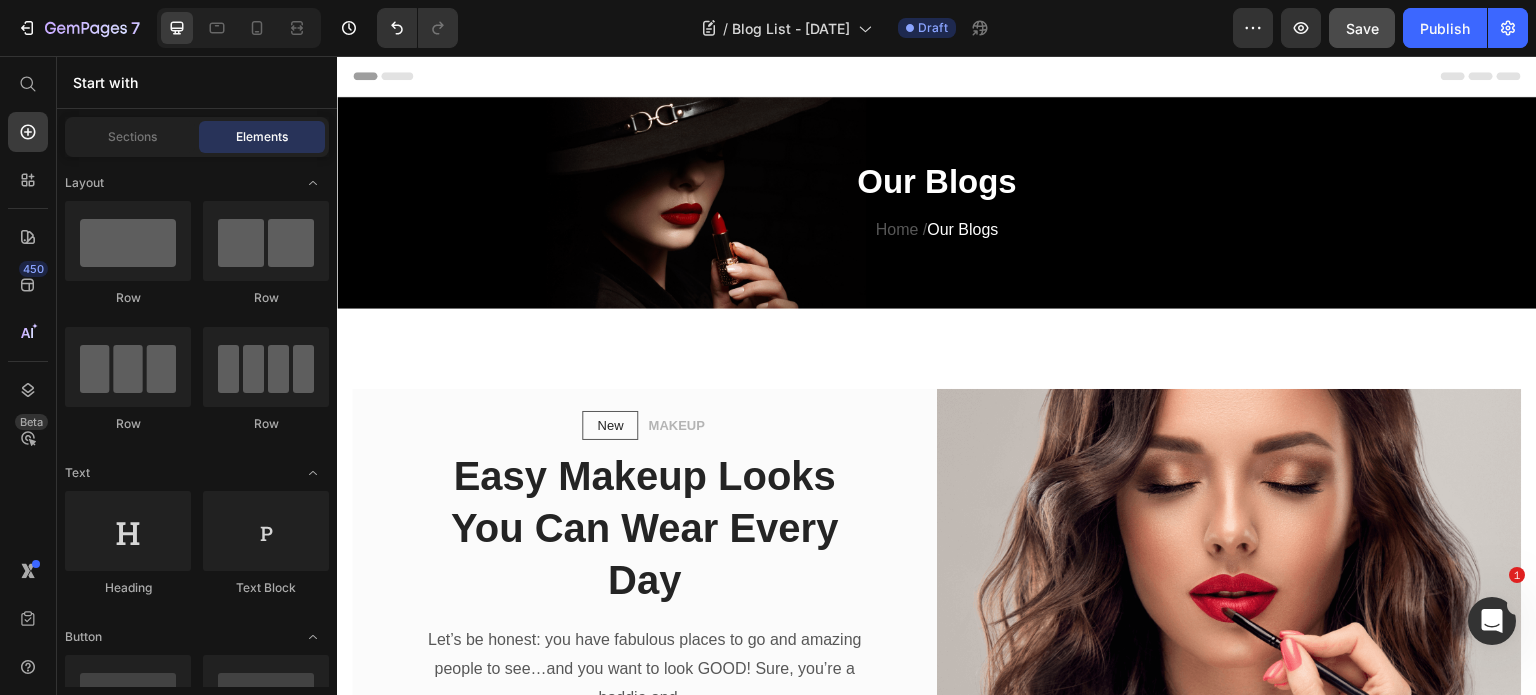 click on "Save" at bounding box center [1362, 28] 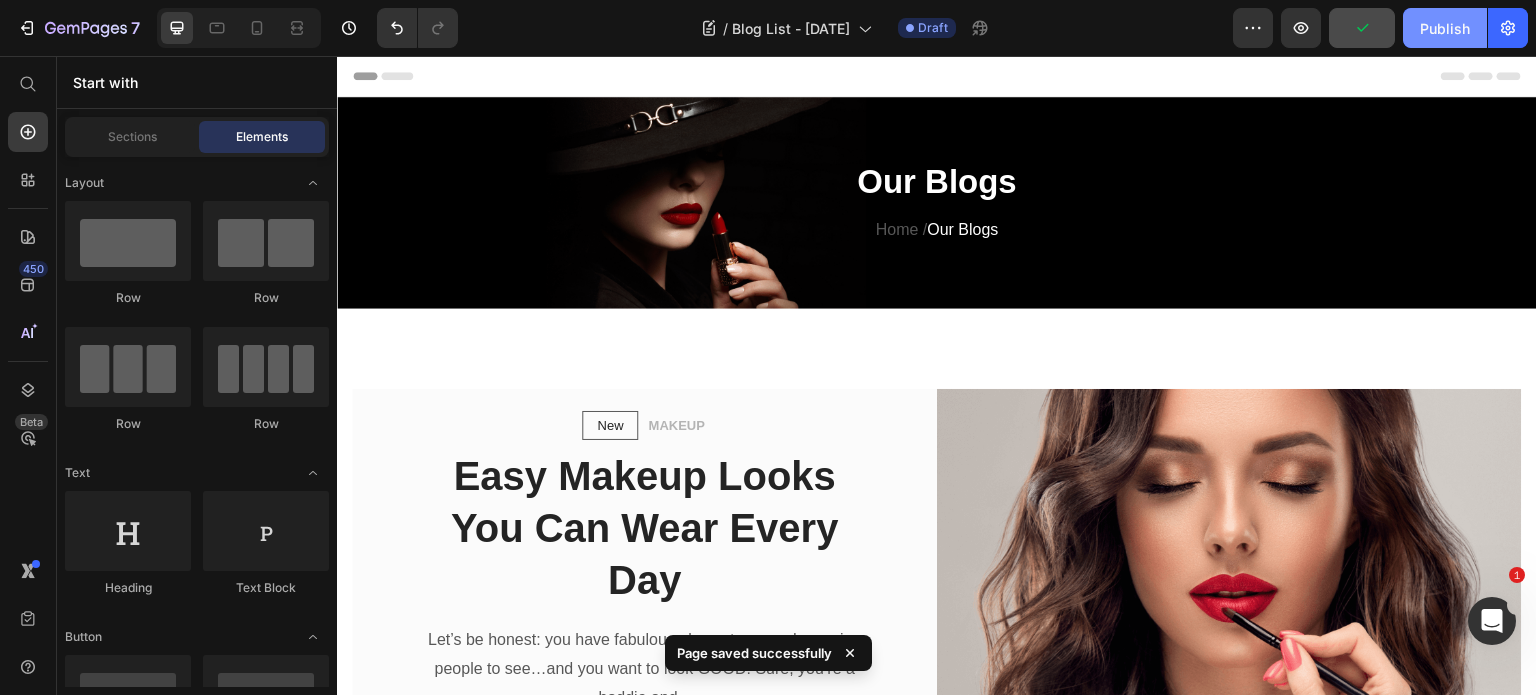 click on "Publish" 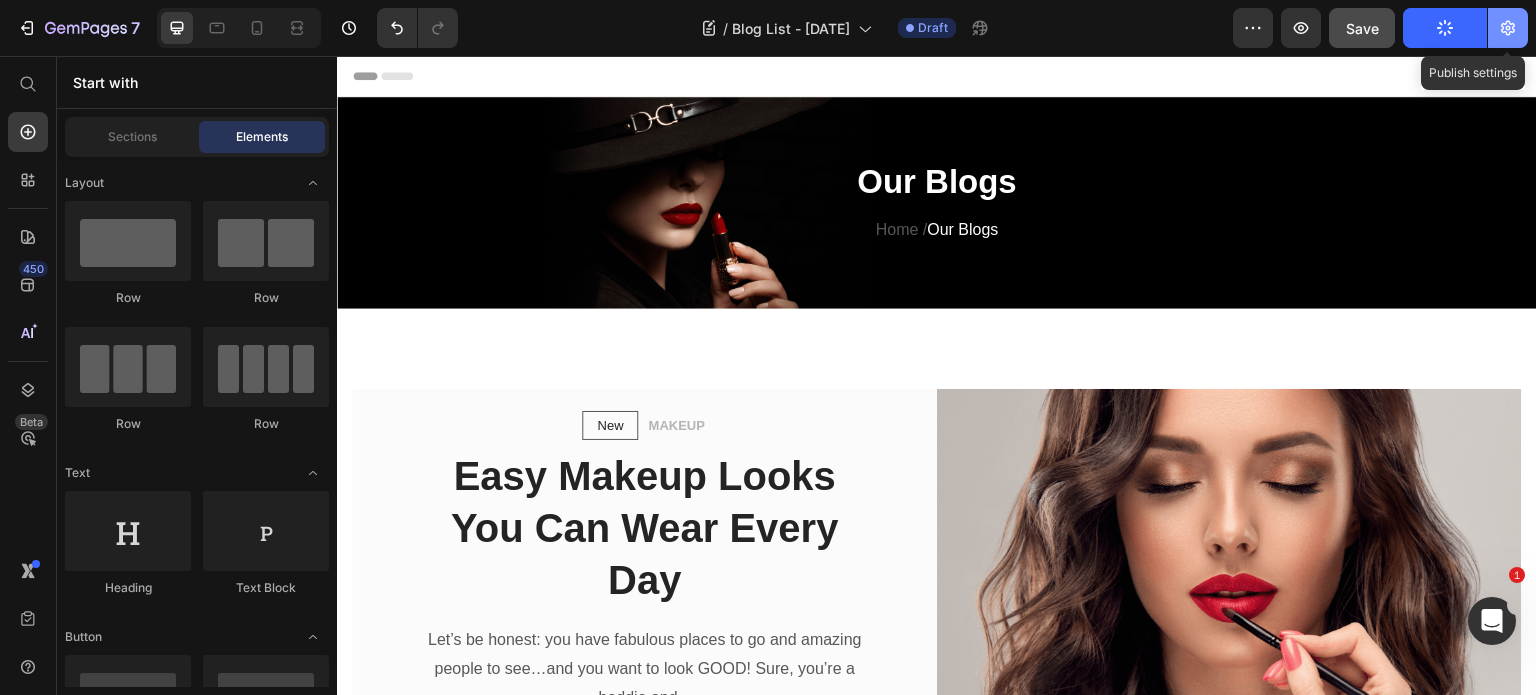 click 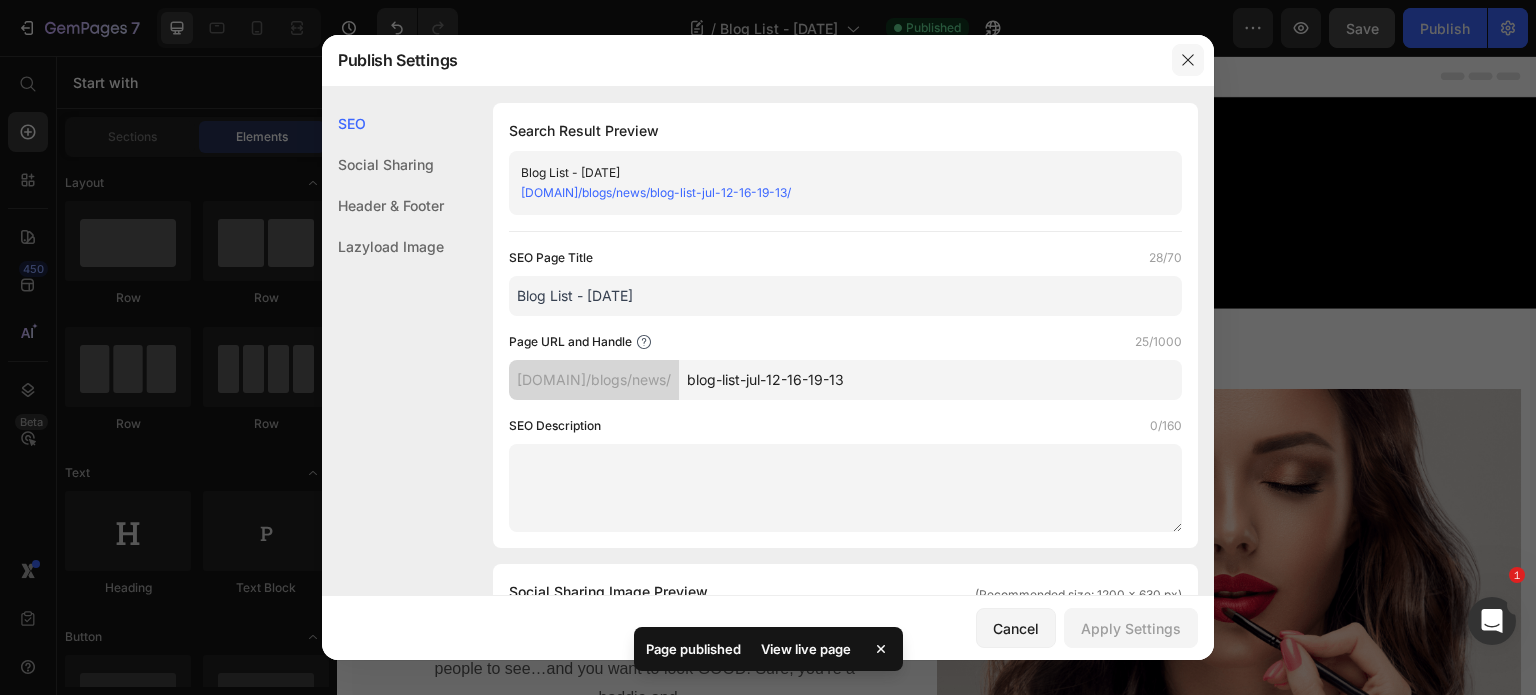 click at bounding box center (1188, 60) 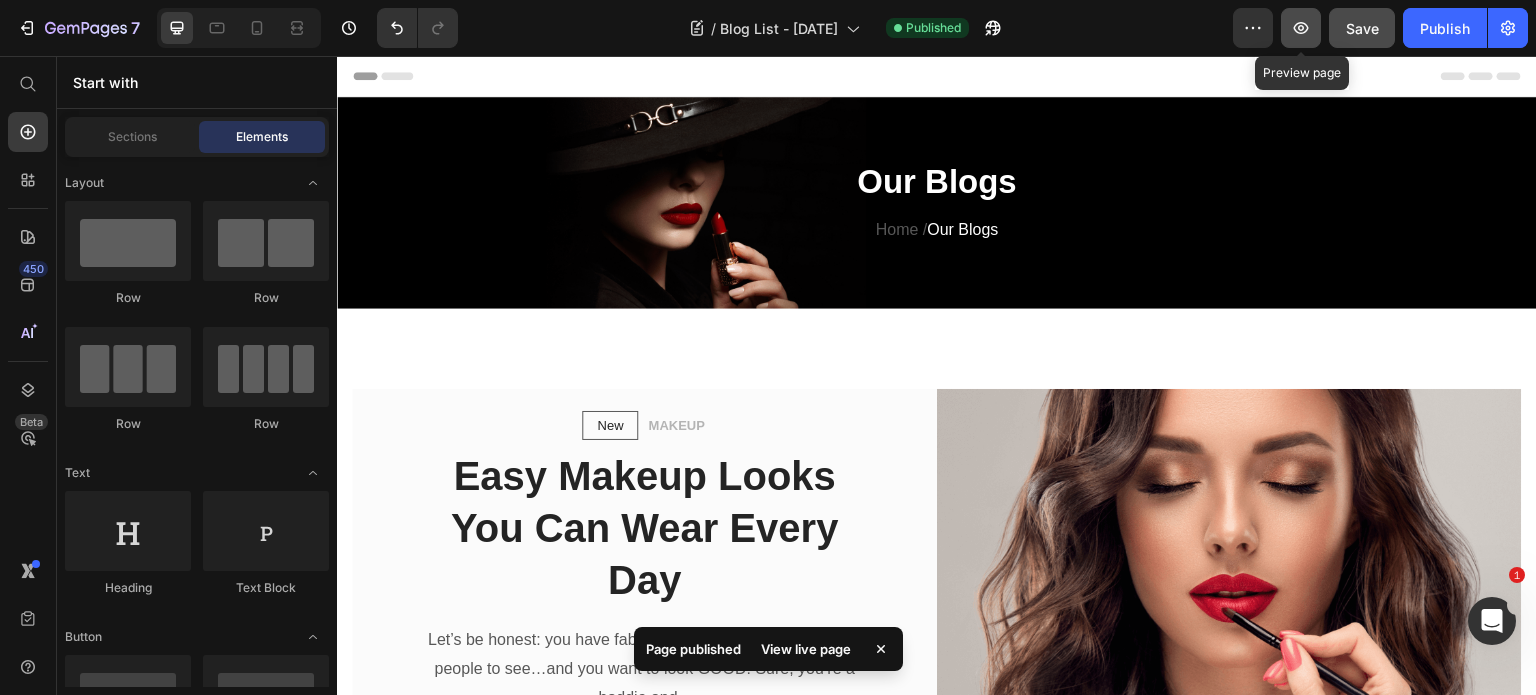 click 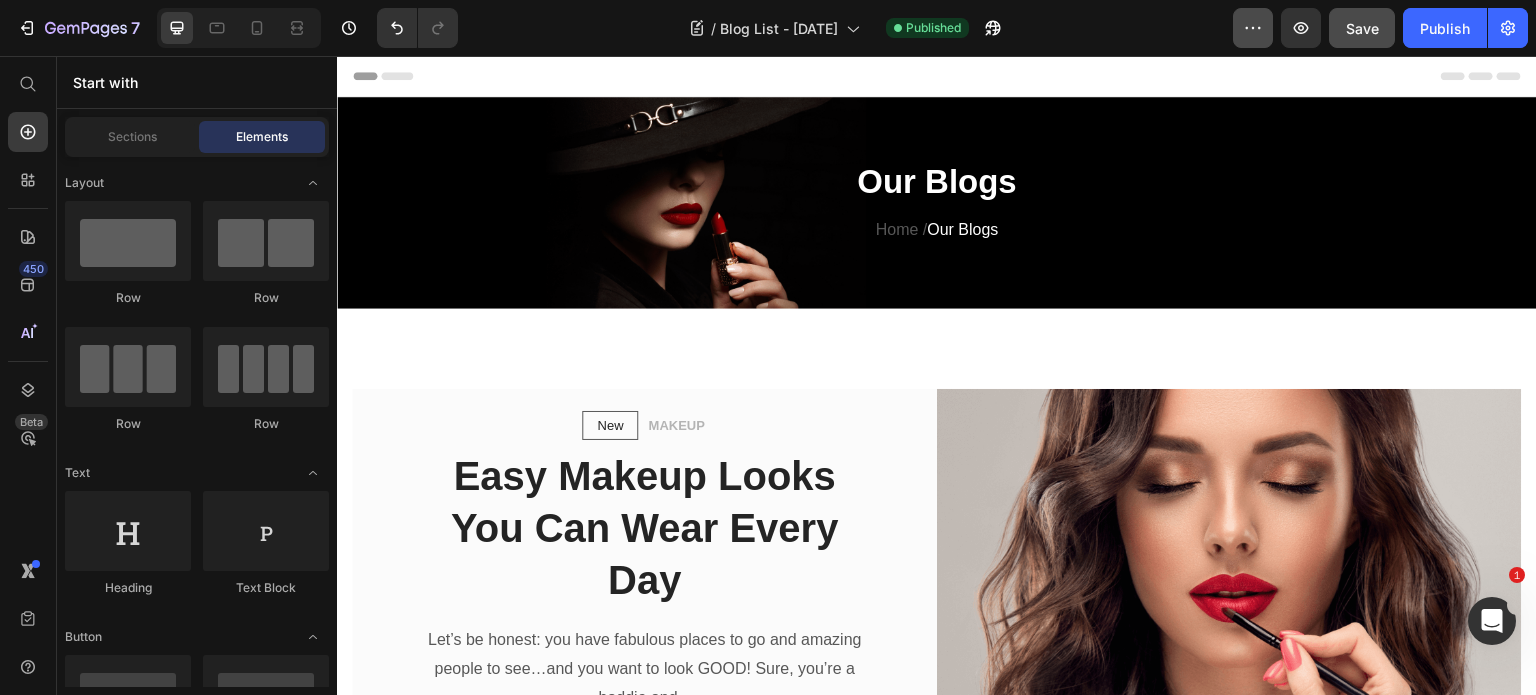 click 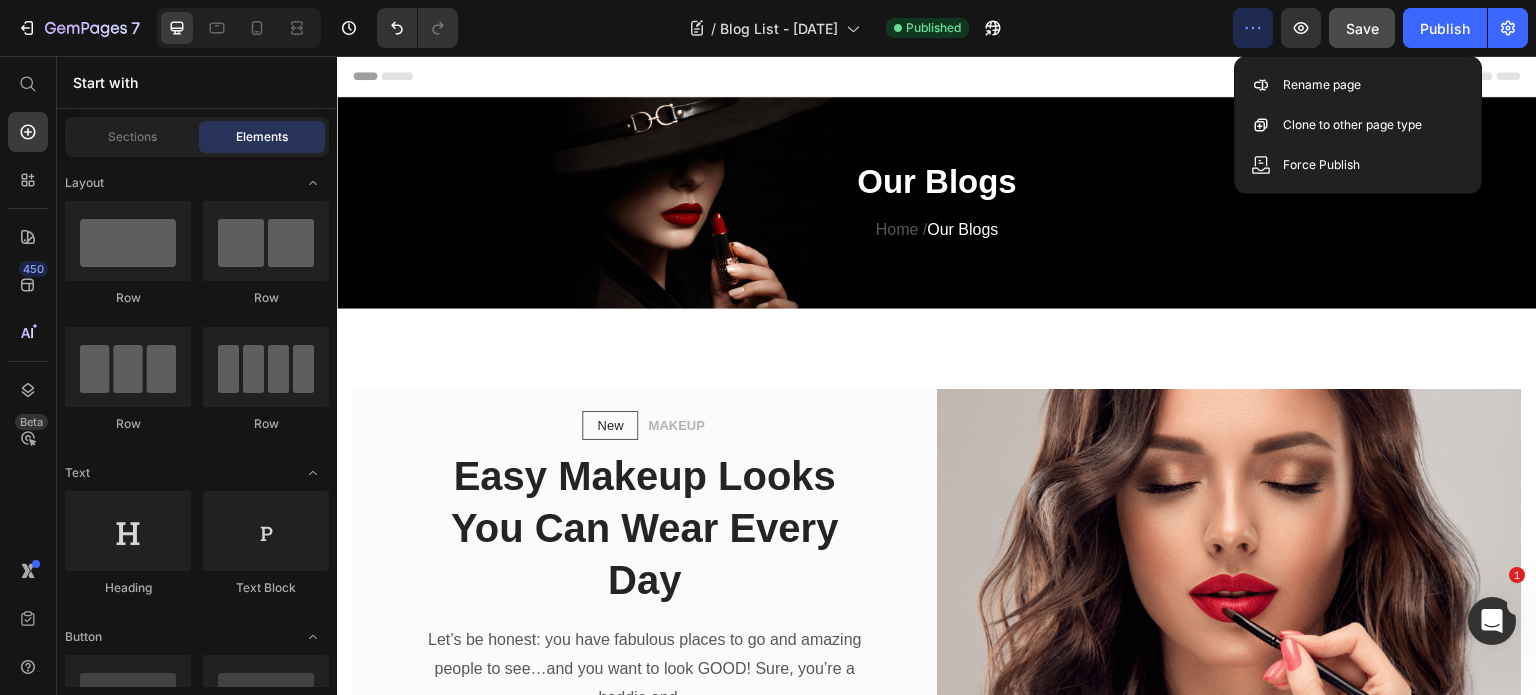 click 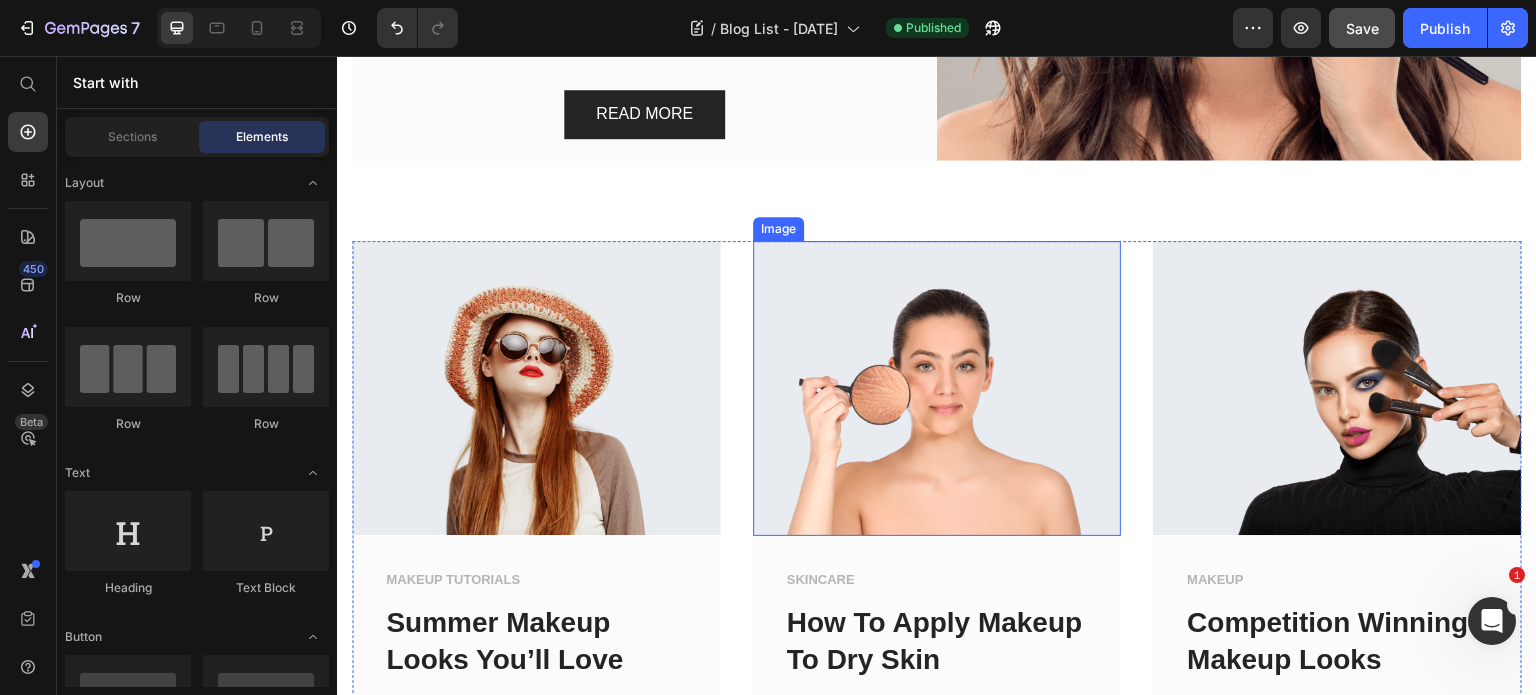 scroll, scrollTop: 700, scrollLeft: 0, axis: vertical 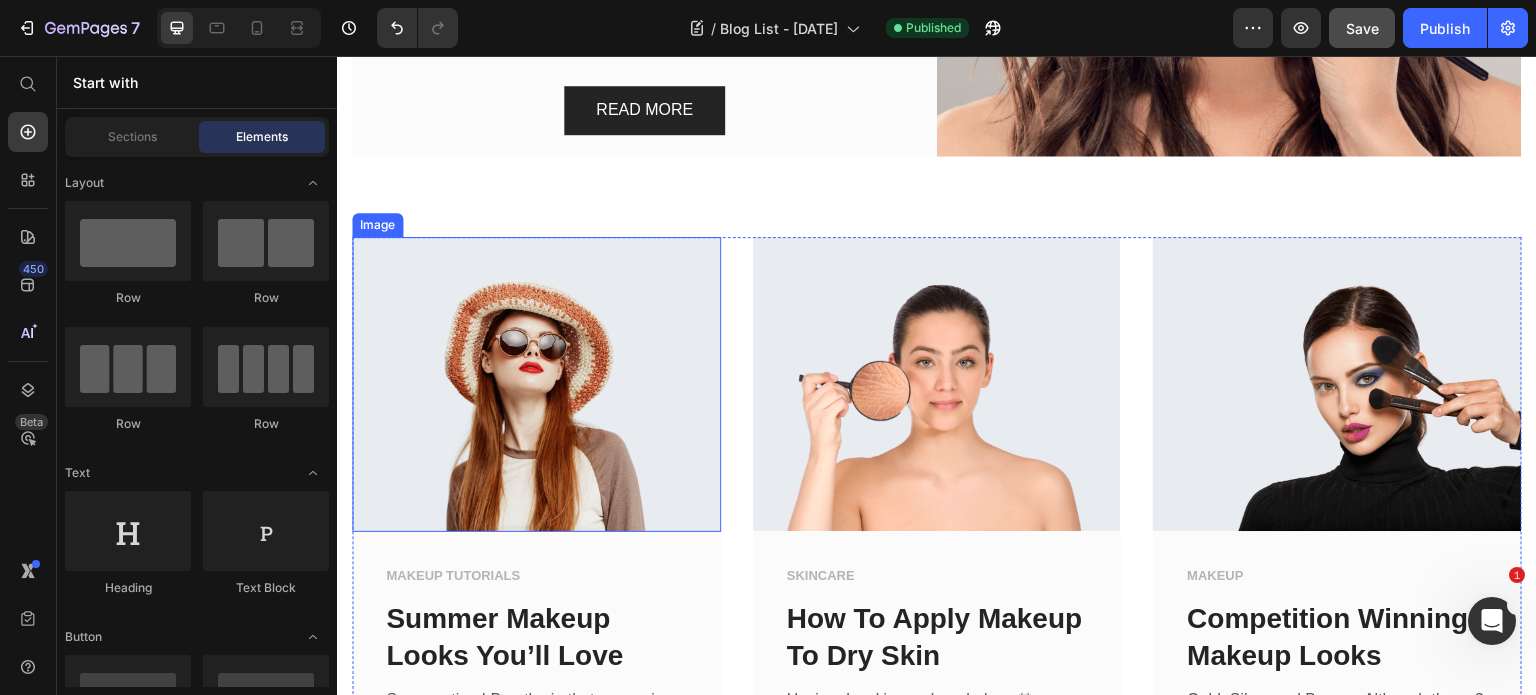 click at bounding box center (536, 384) 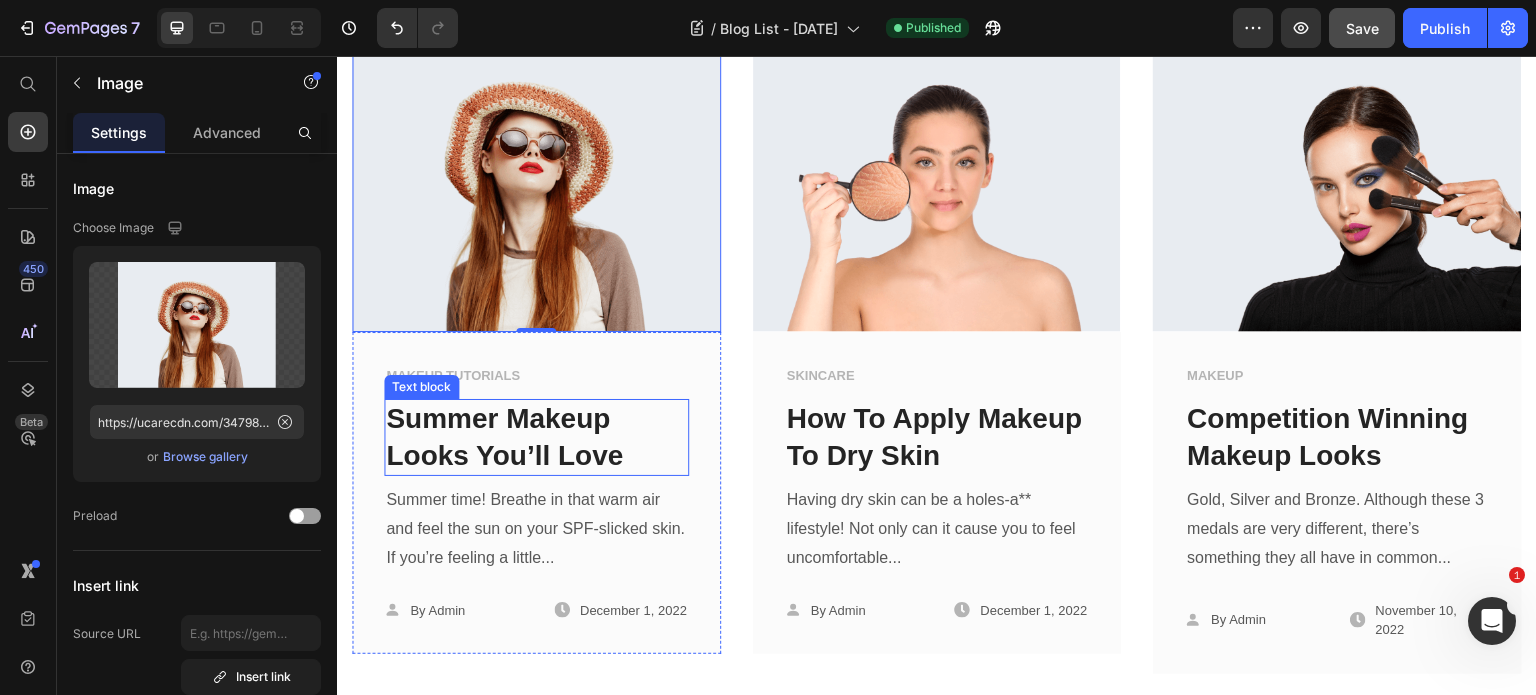 click on "Summer time! Breathe in that warm air and feel the sun on your SPF-slicked skin. If you’re feeling a little..." at bounding box center (536, 529) 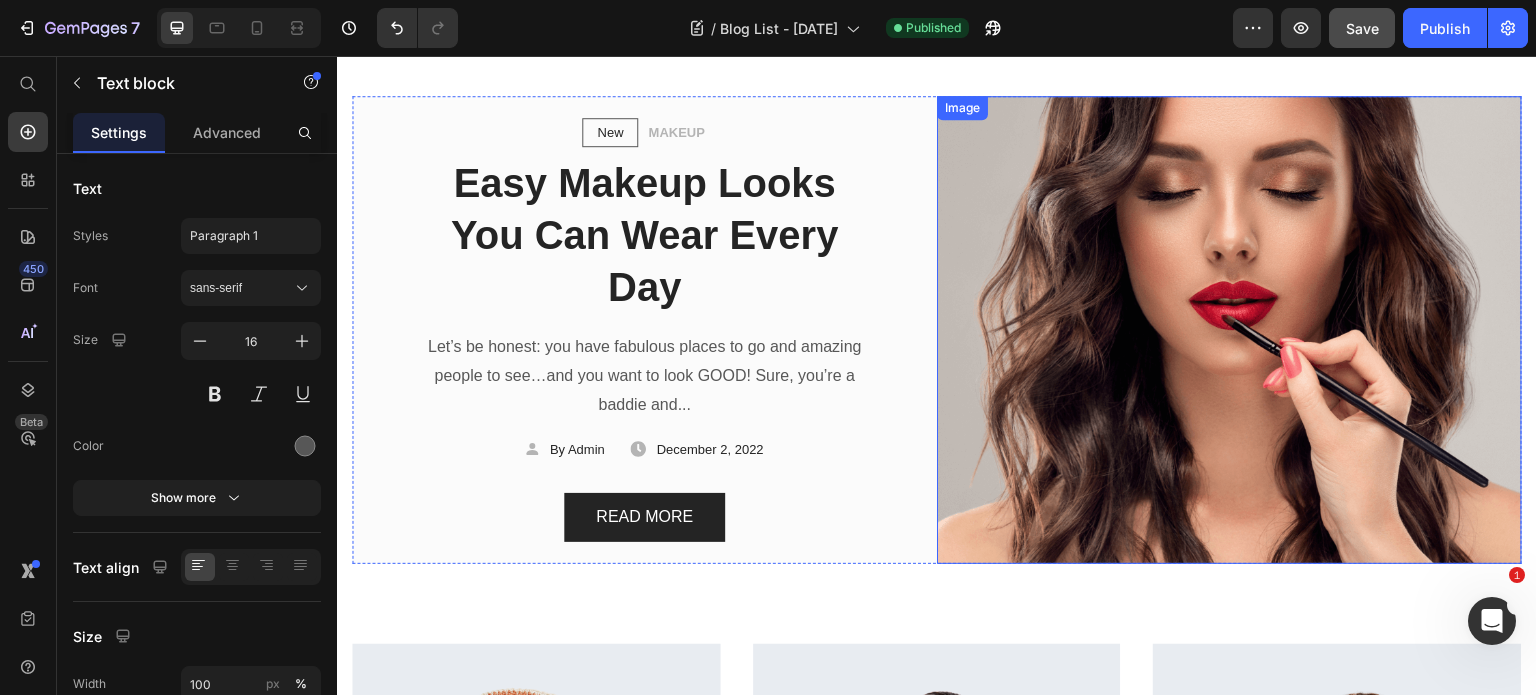 scroll, scrollTop: 0, scrollLeft: 0, axis: both 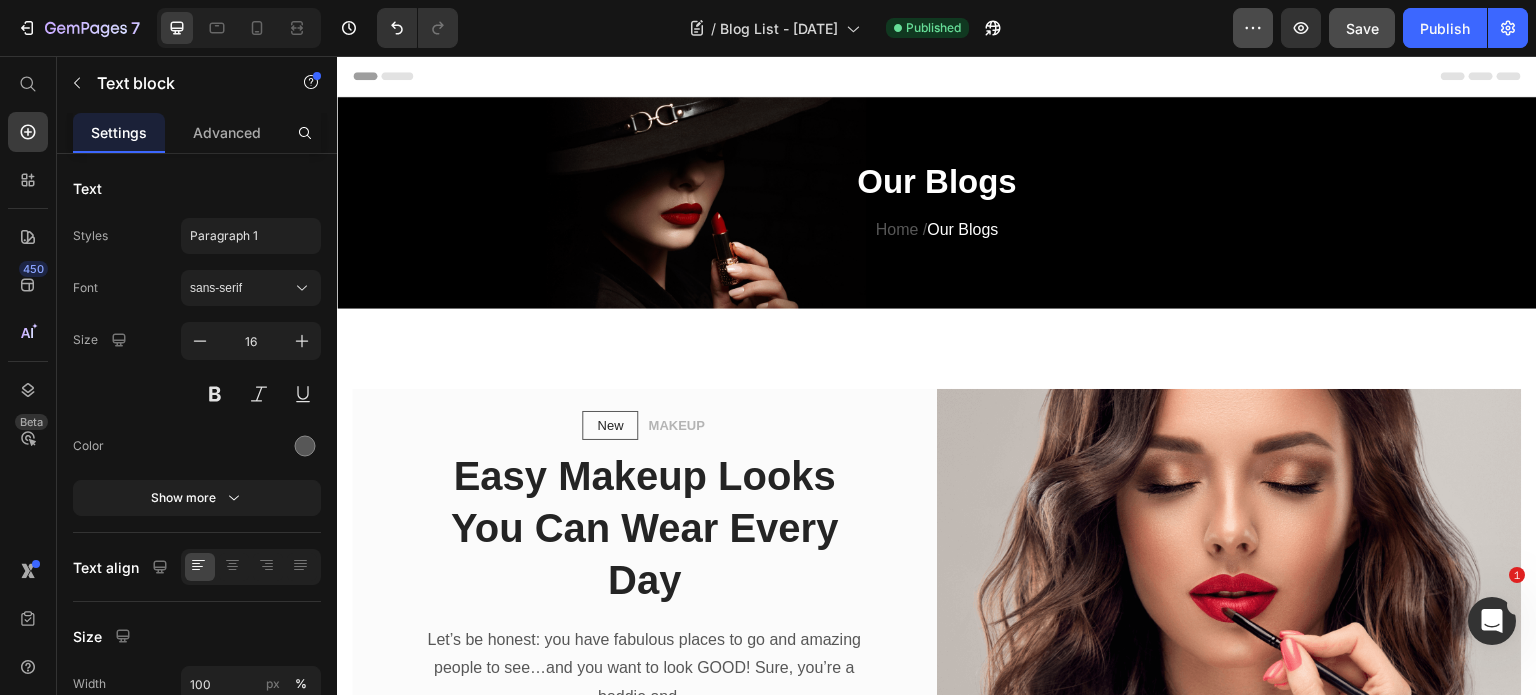 click 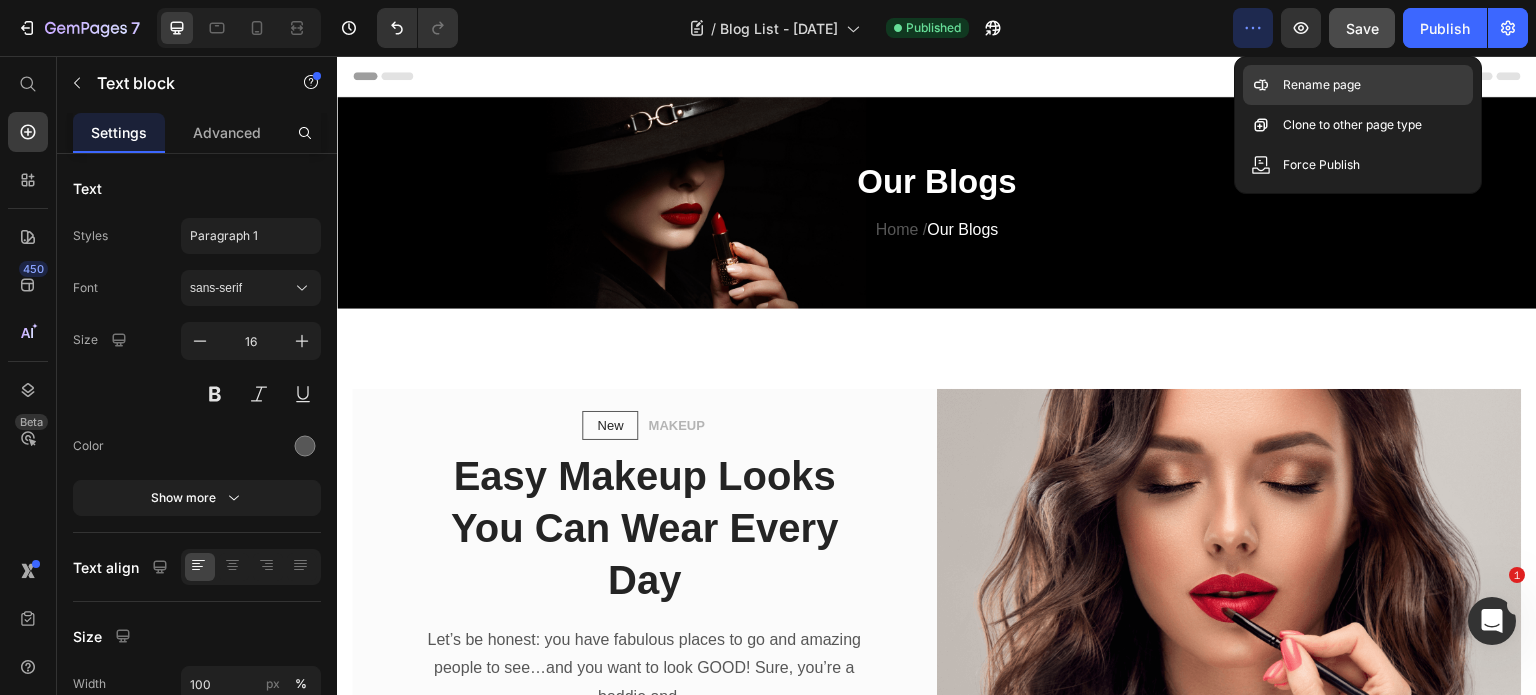 click on "Rename page" 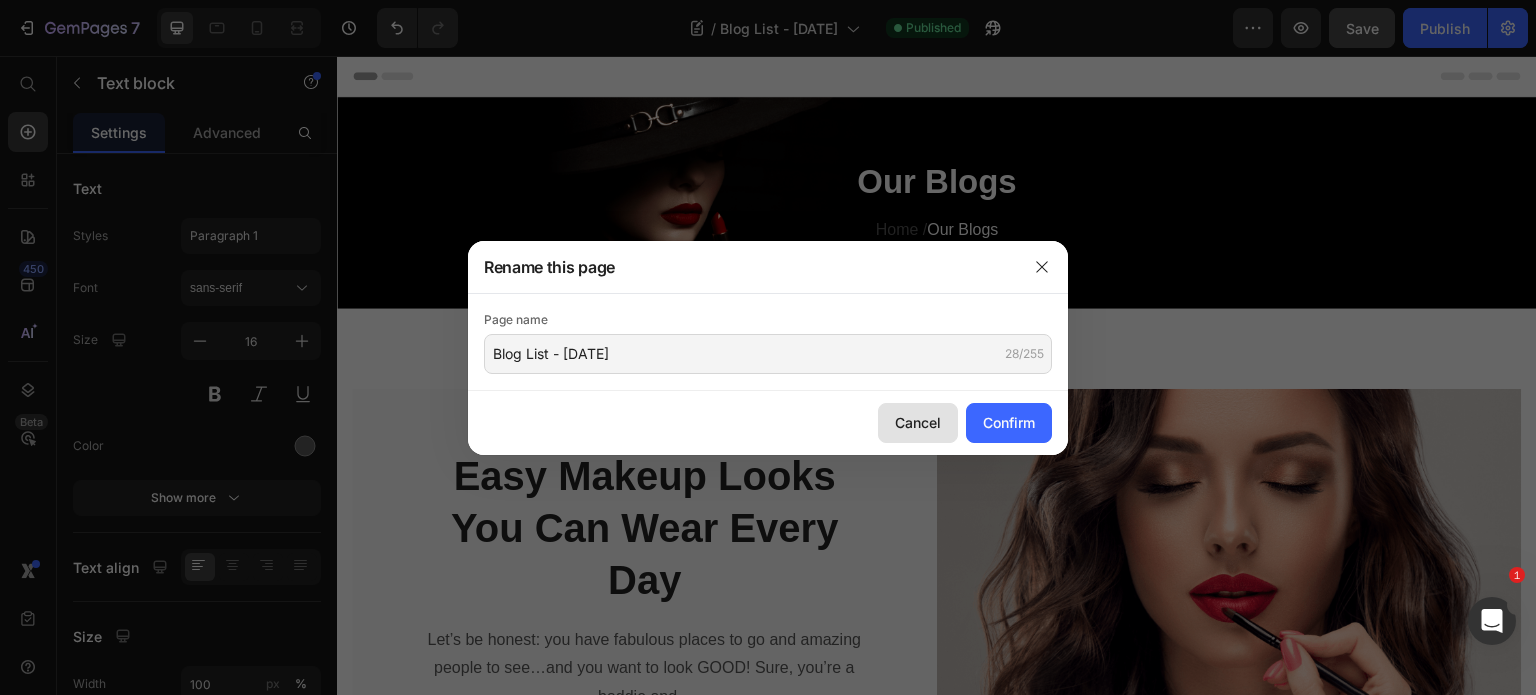 click on "Cancel" 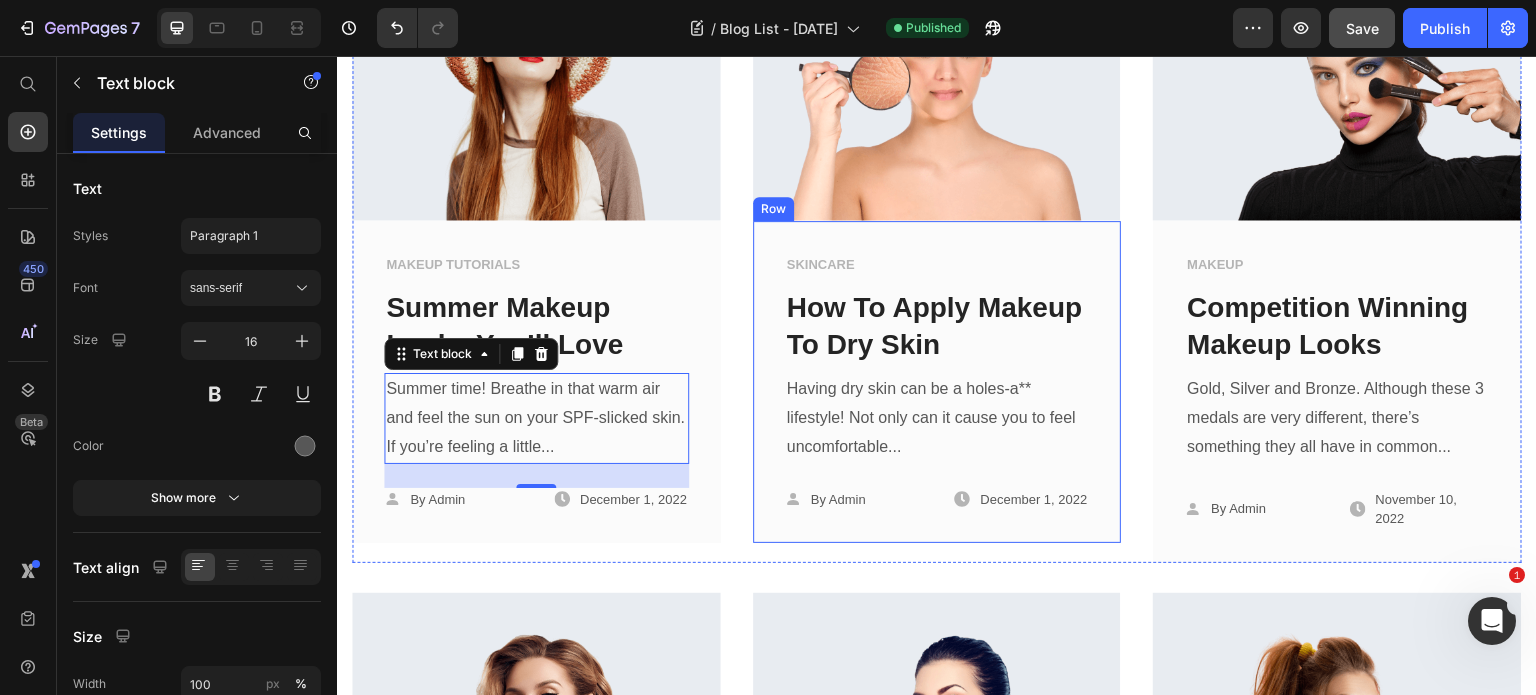 scroll, scrollTop: 1300, scrollLeft: 0, axis: vertical 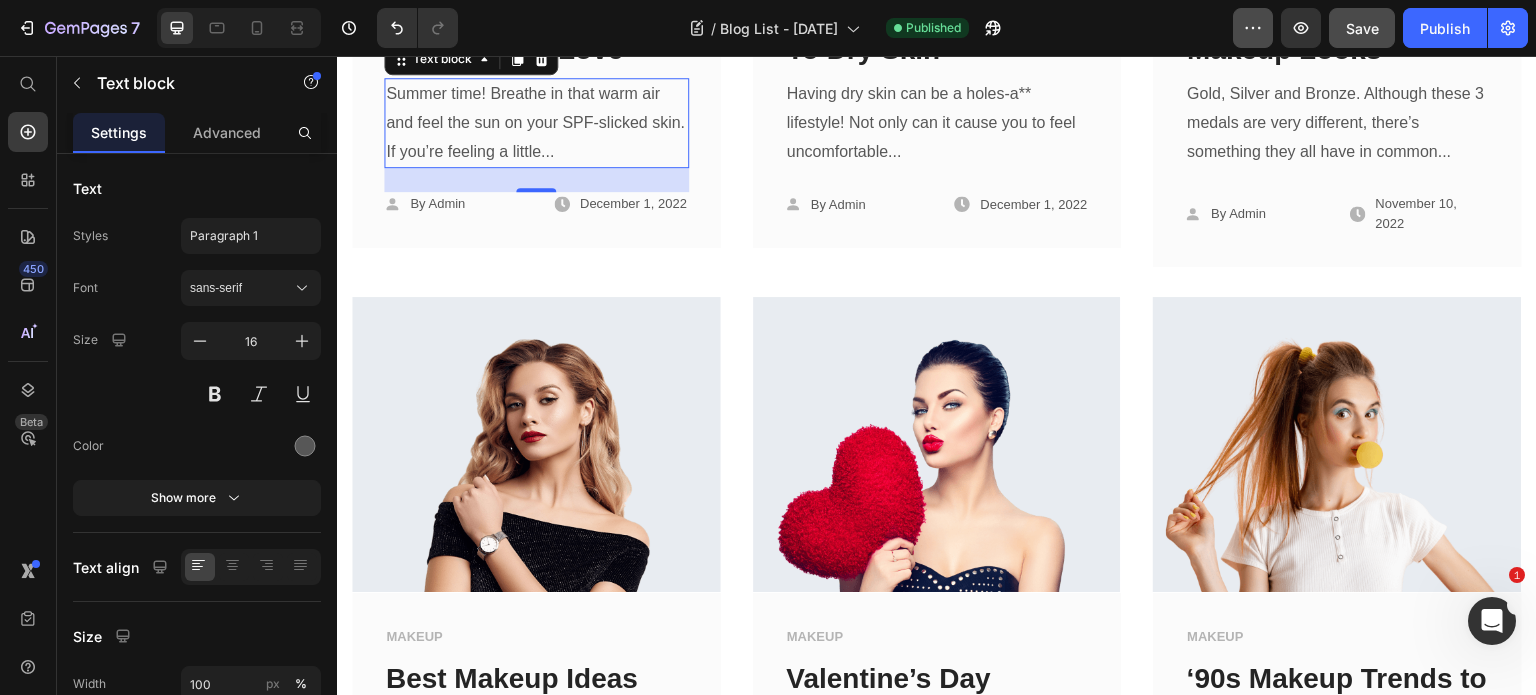 click 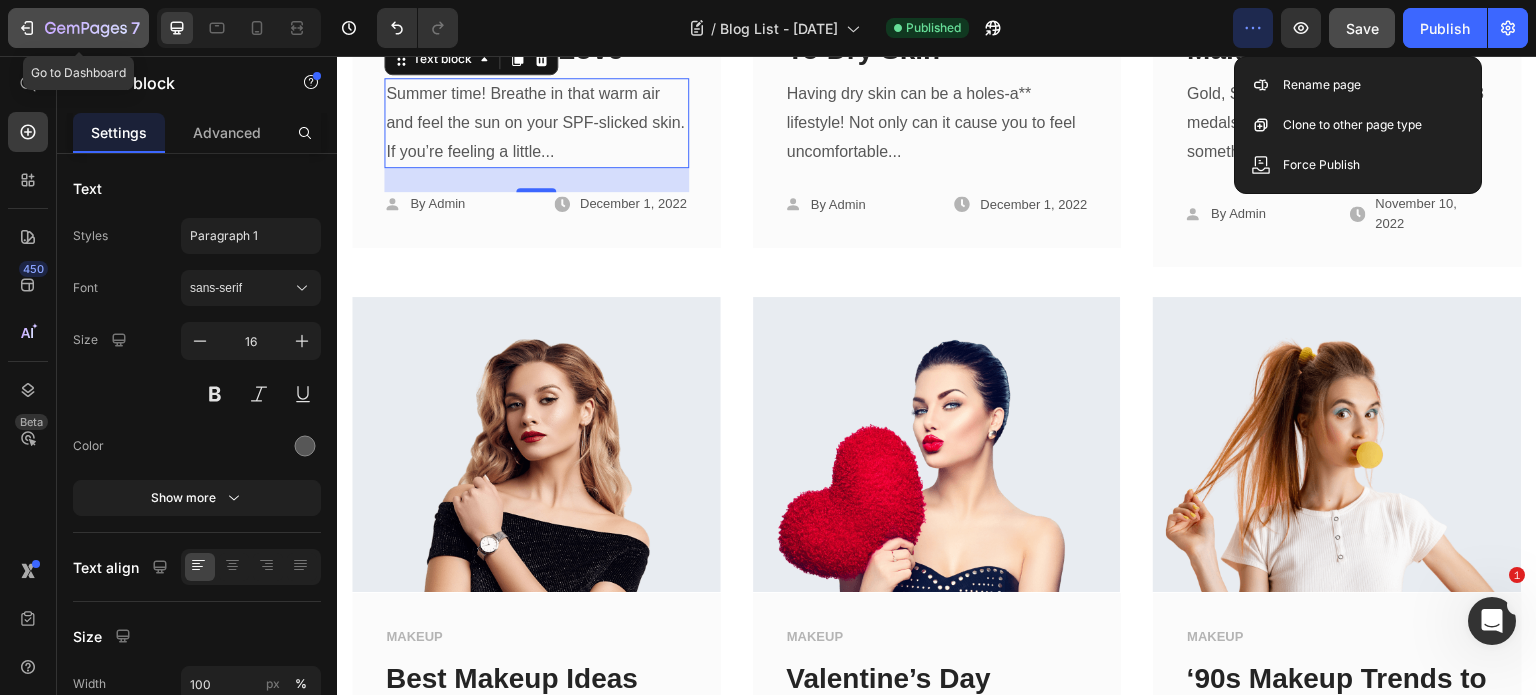 click 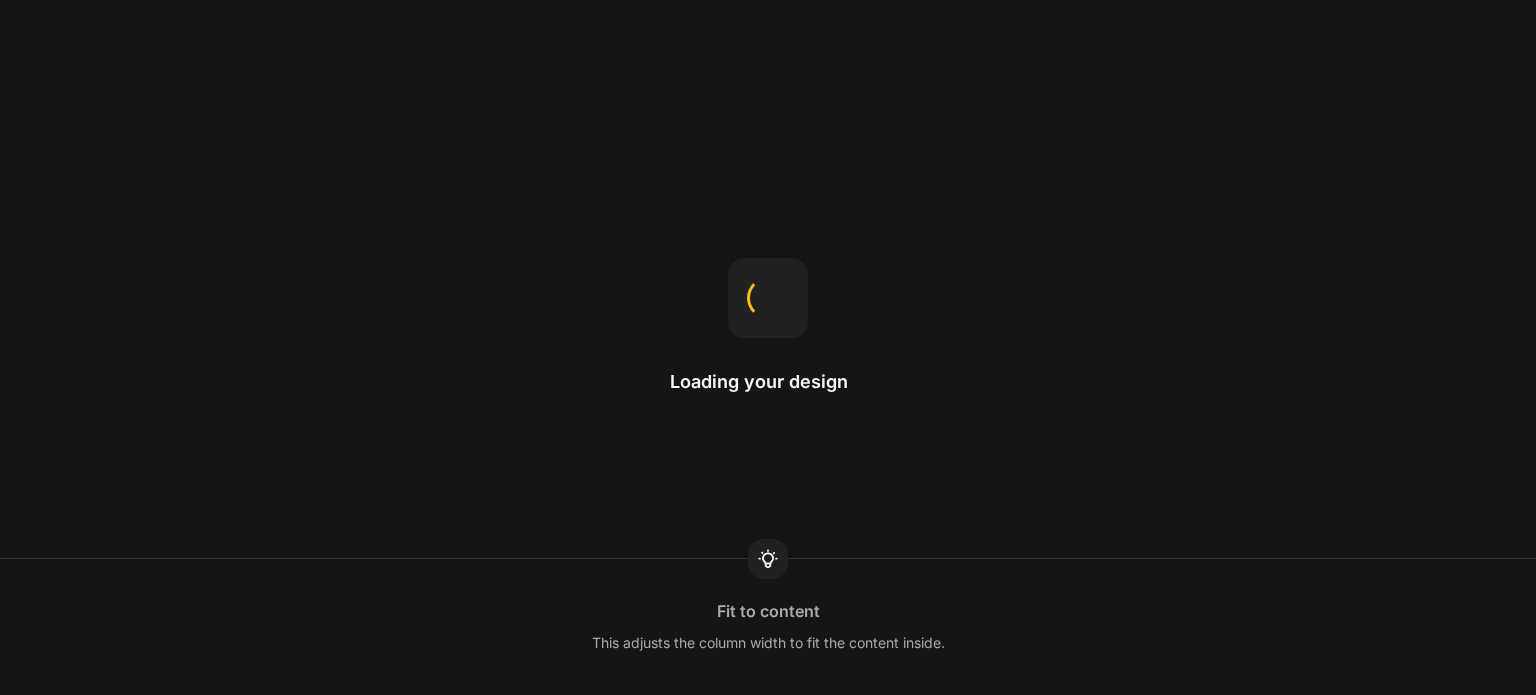 scroll, scrollTop: 0, scrollLeft: 0, axis: both 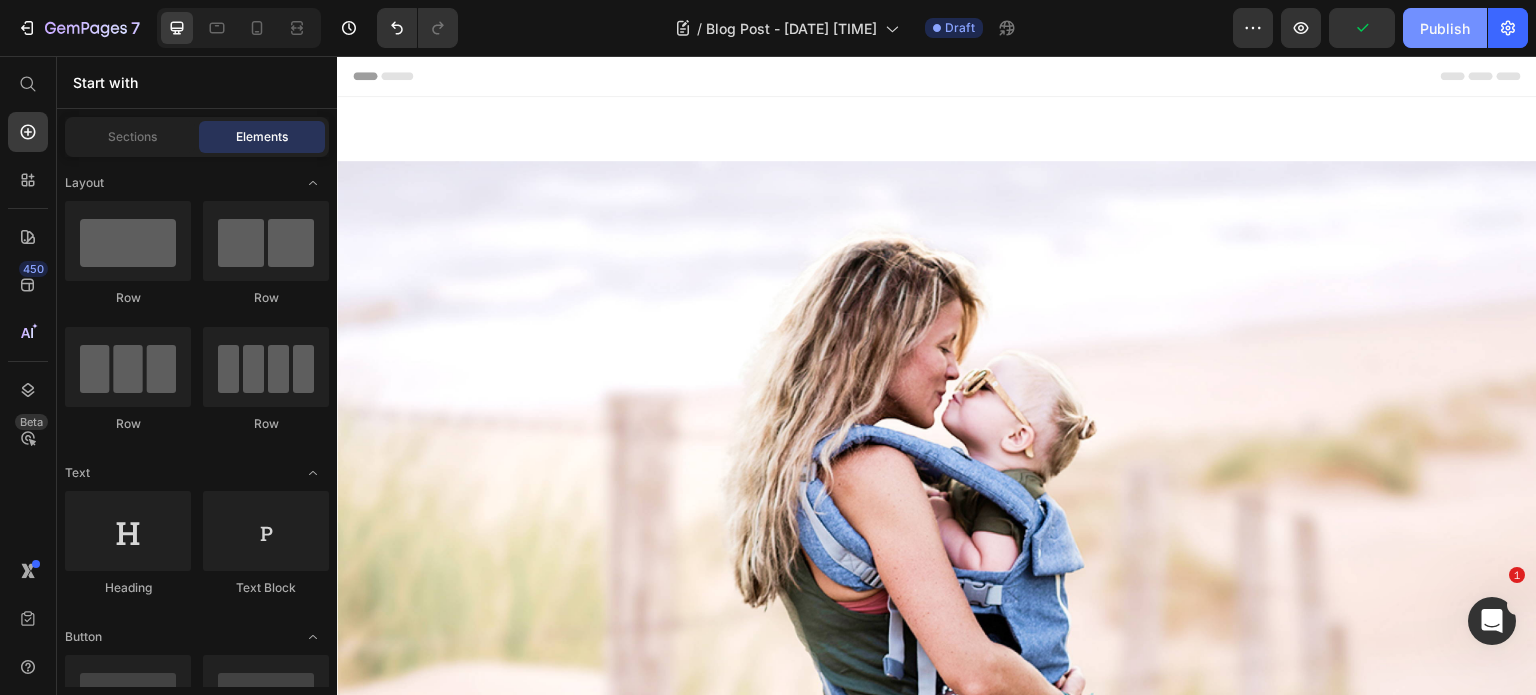 click on "Publish" at bounding box center (1445, 28) 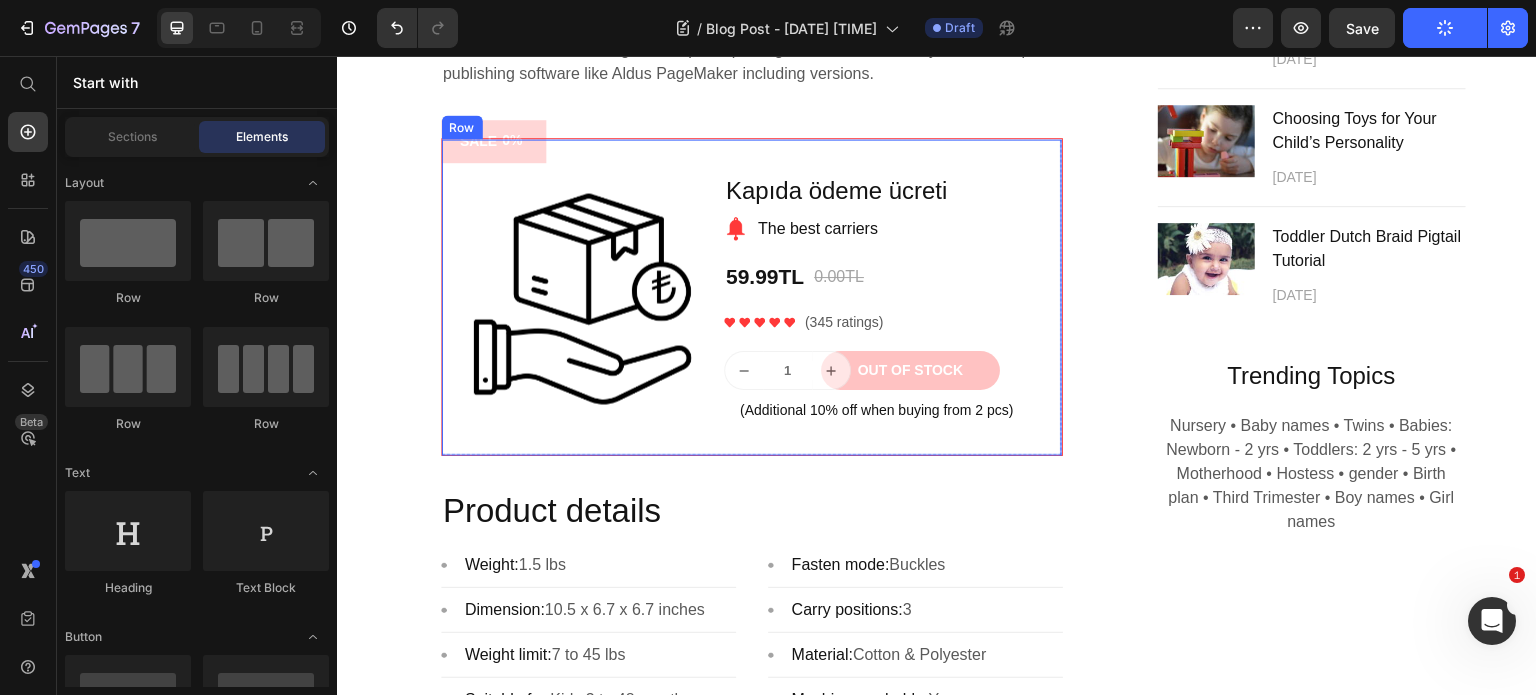 scroll, scrollTop: 2200, scrollLeft: 0, axis: vertical 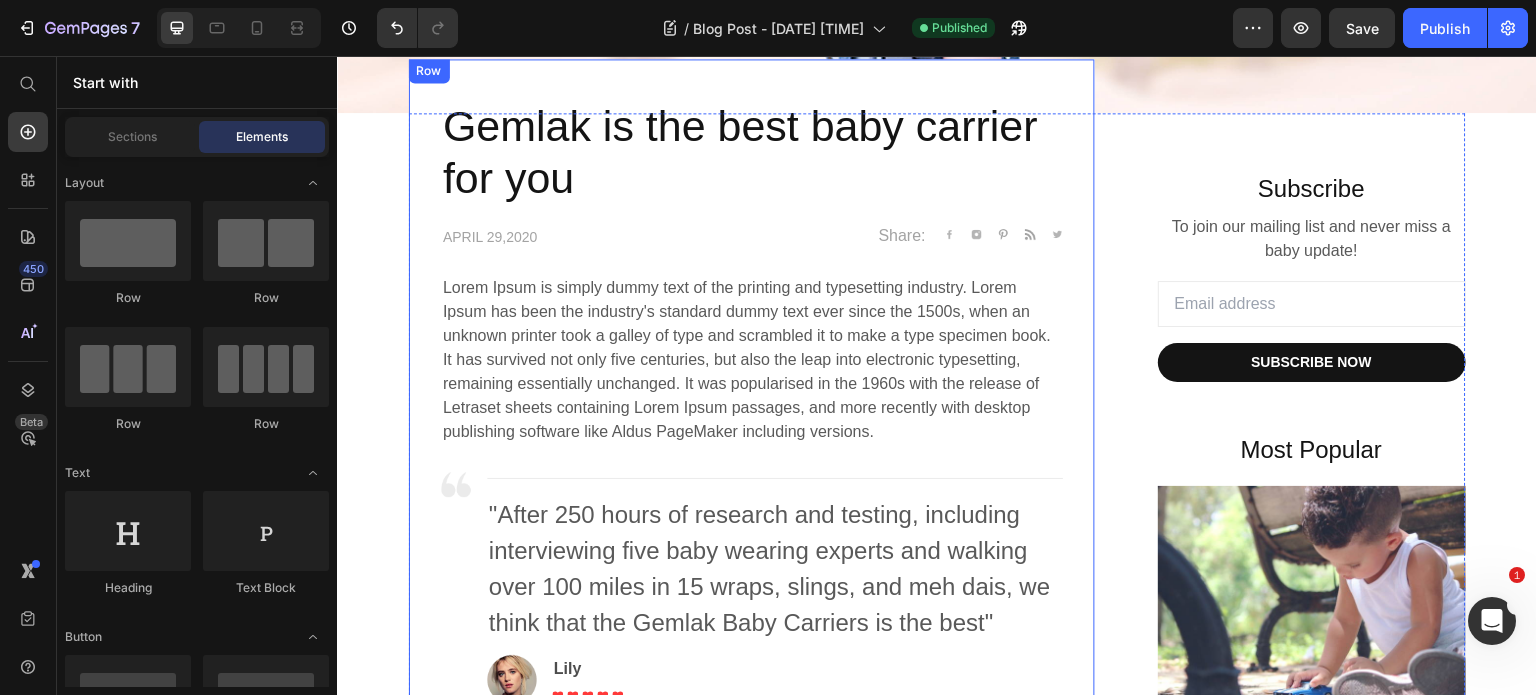 click on "Lorem Ipsum is simply dummy text of the printing and typesetting industry. Lorem Ipsum has been the industry's standard dummy text ever since the 1500s, when an unknown printer took a galley of type and scrambled it to make a type specimen book. It has survived not only five centuries, but also the leap into electronic typesetting, remaining essentially unchanged. It was popularised in the 1960s with the release of Letraset sheets containing Lorem Ipsum passages, and more recently with desktop publishing software like Aldus PageMaker including versions." at bounding box center (752, 360) 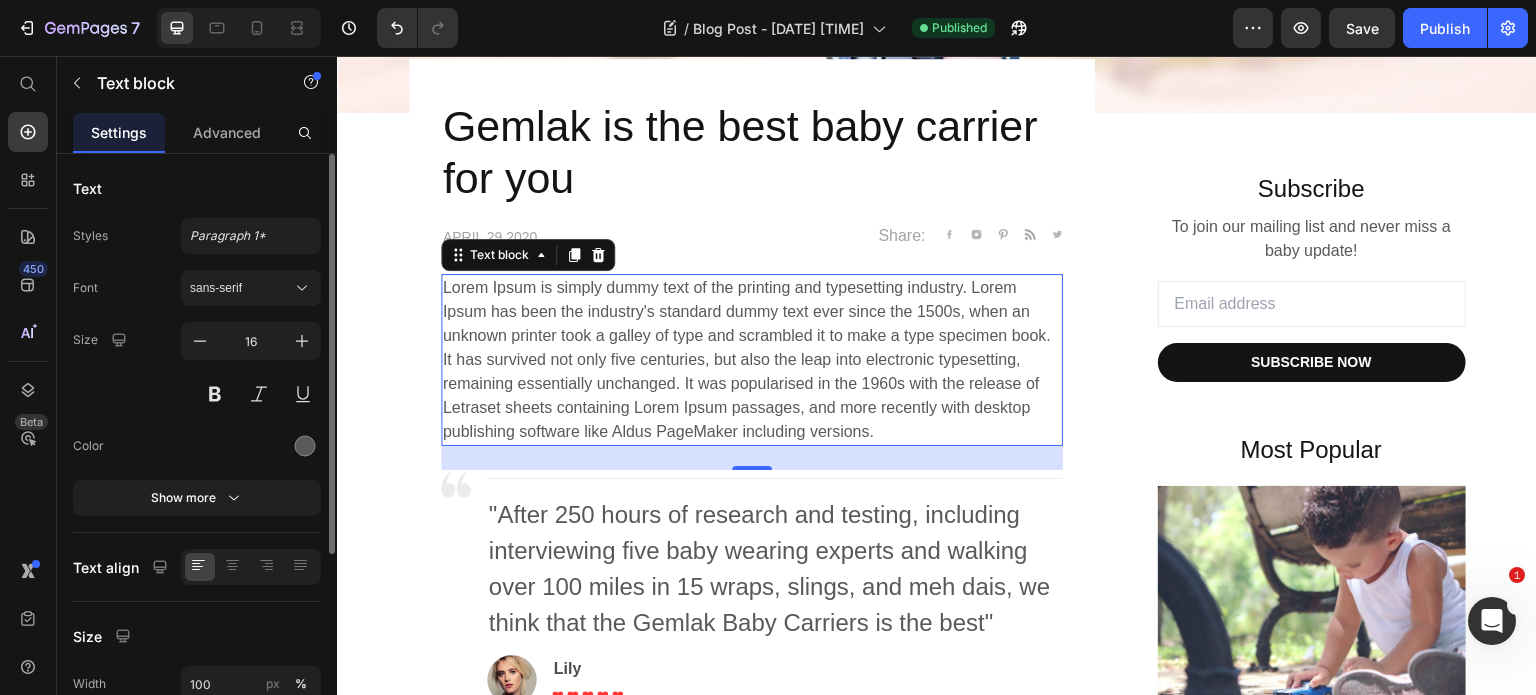 scroll, scrollTop: 294, scrollLeft: 0, axis: vertical 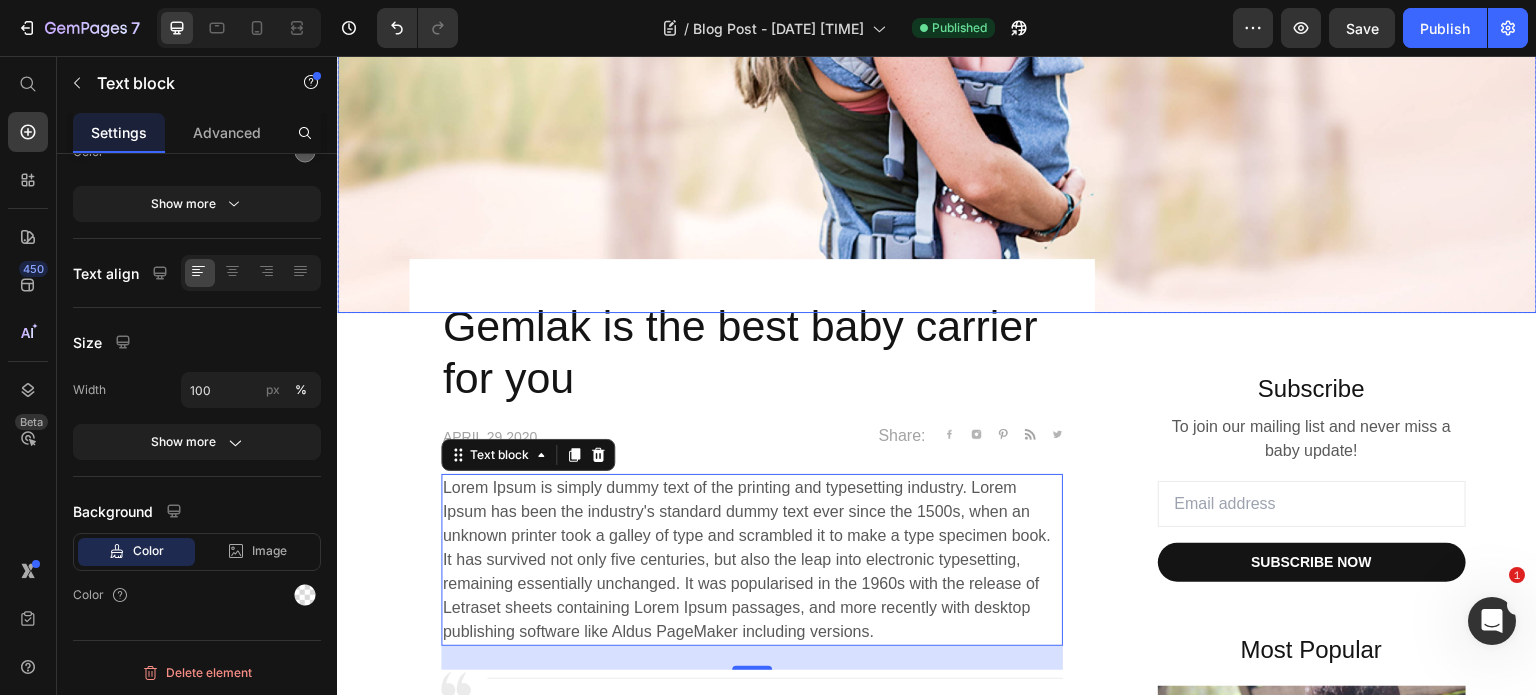 click at bounding box center (937, -13) 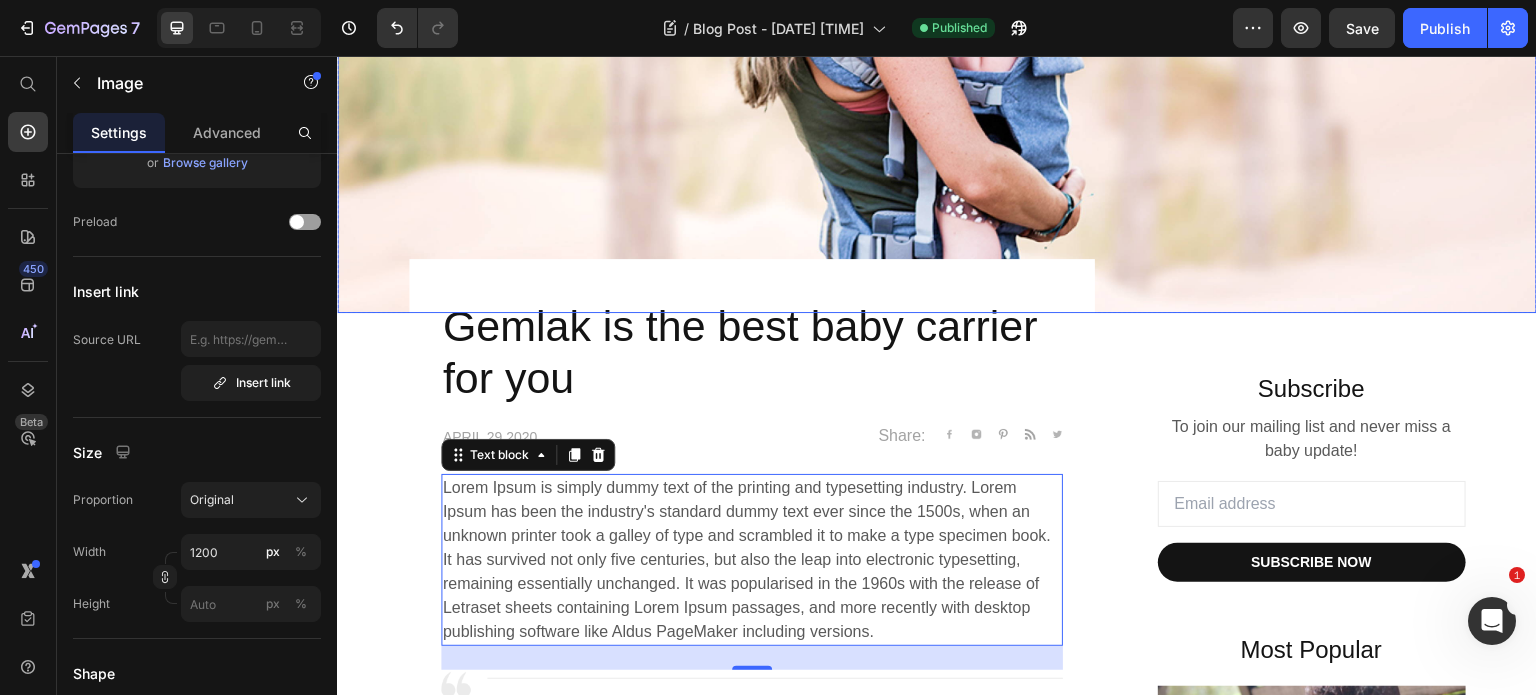 scroll, scrollTop: 0, scrollLeft: 0, axis: both 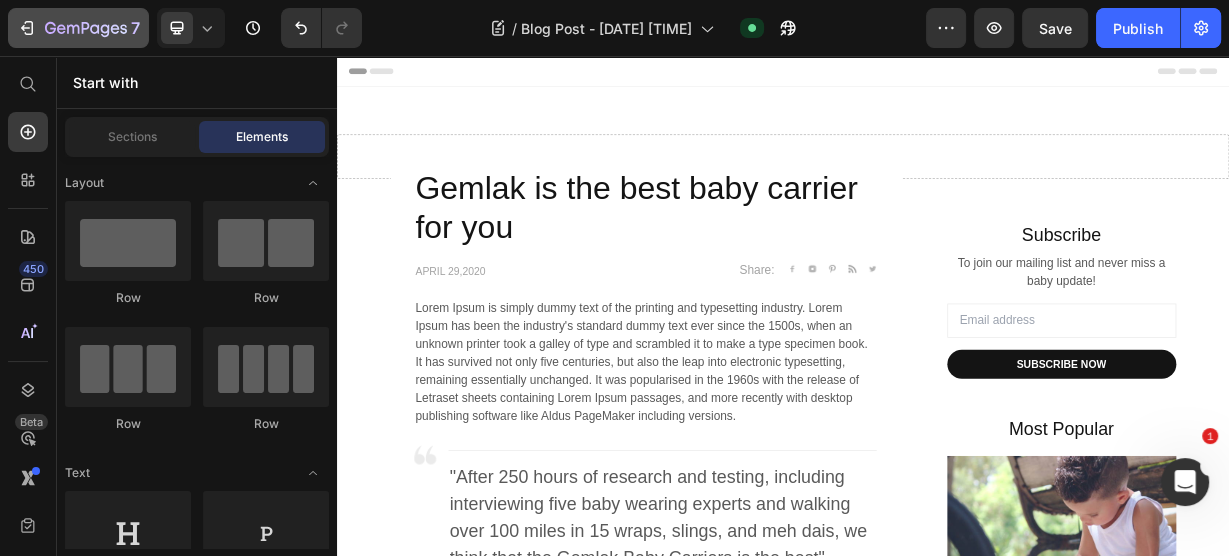 click 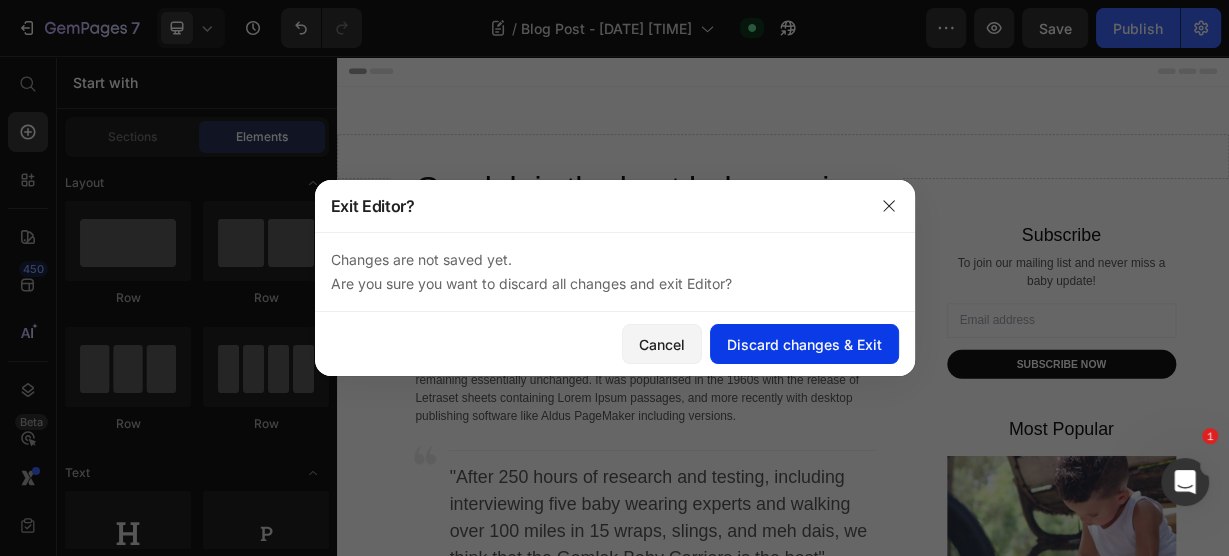 click on "Discard changes & Exit" 